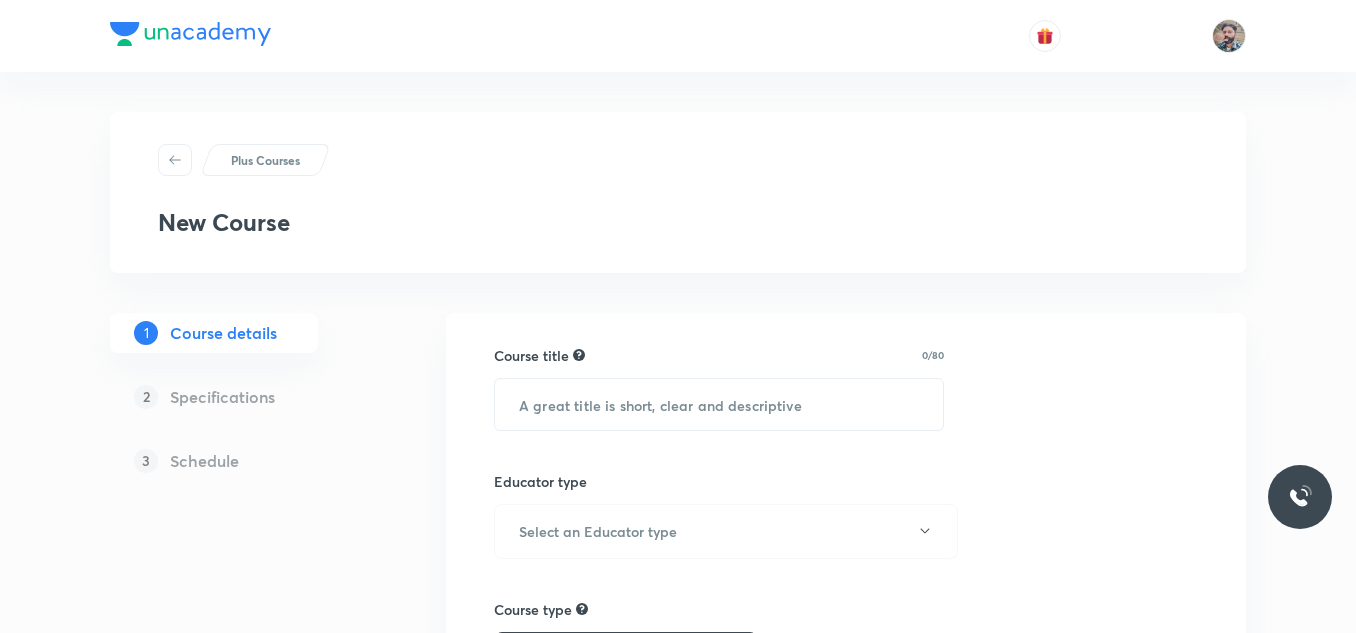 scroll, scrollTop: 0, scrollLeft: 0, axis: both 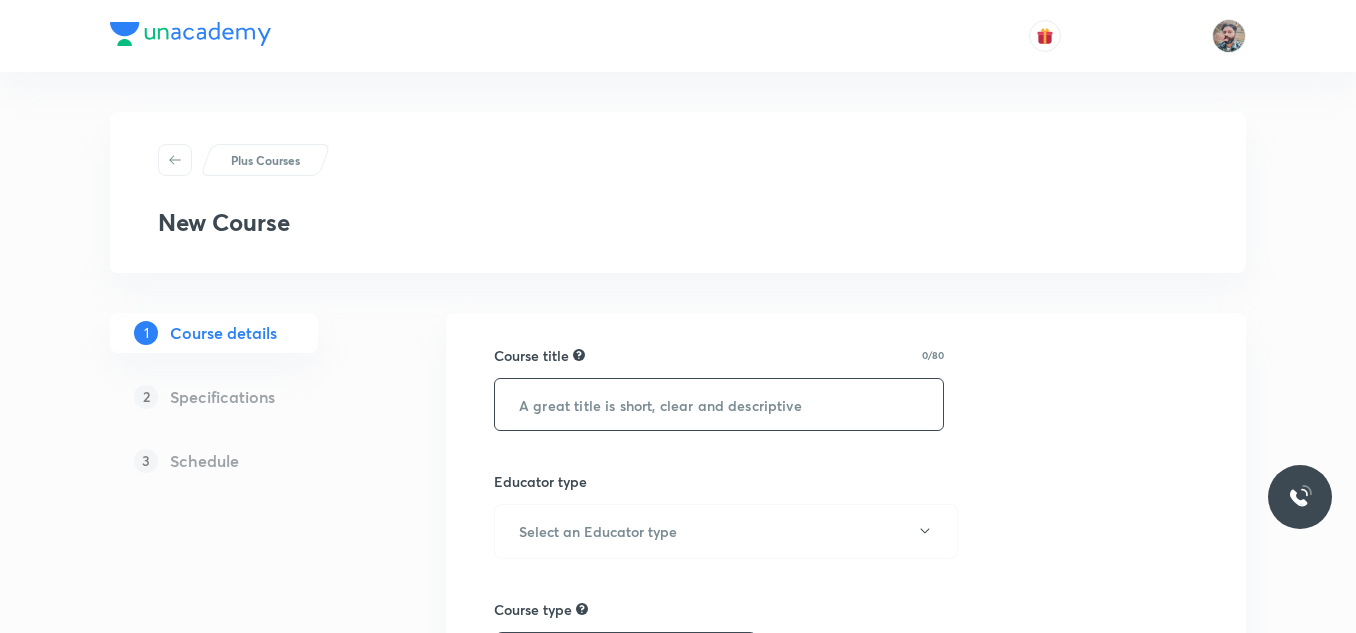 click at bounding box center (719, 404) 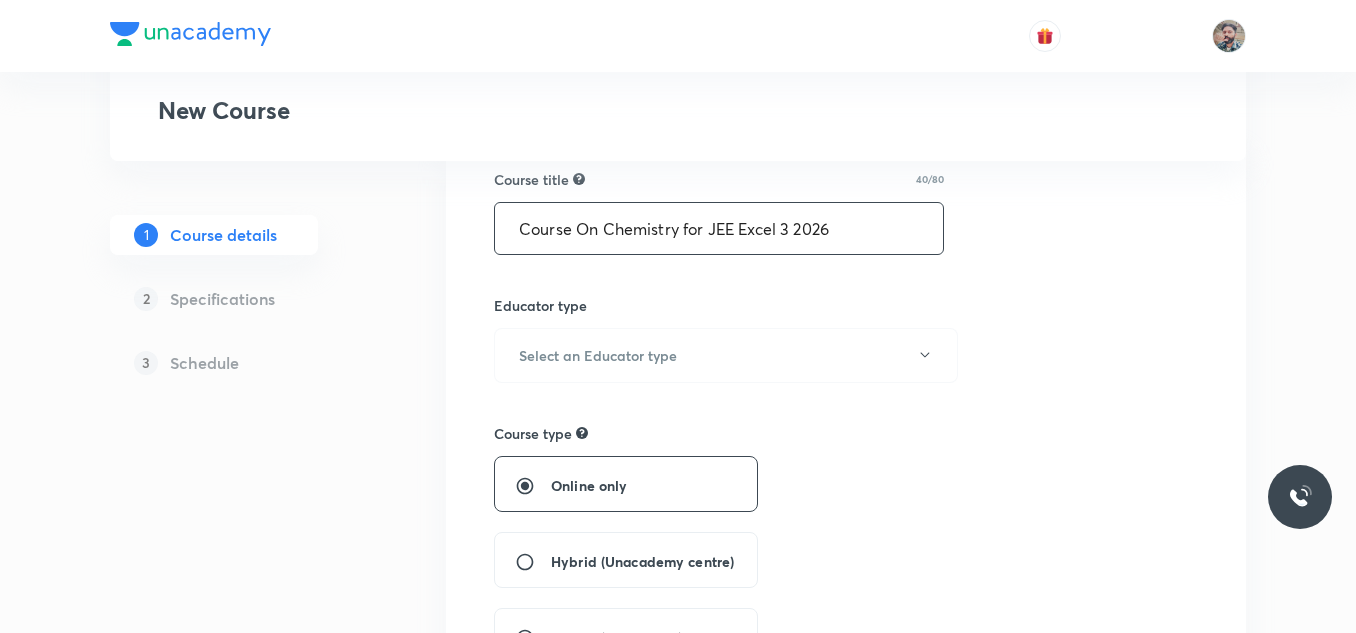 scroll, scrollTop: 300, scrollLeft: 0, axis: vertical 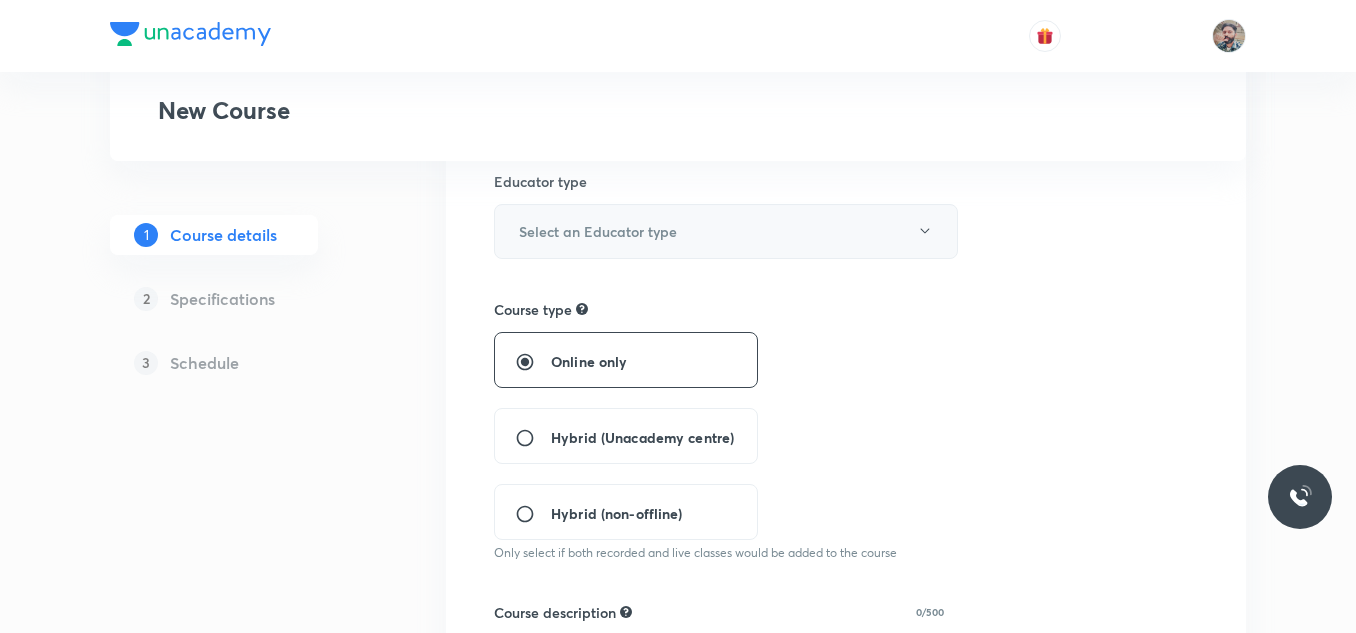 type on "Course On Chemistry for JEE Excel 3 2026" 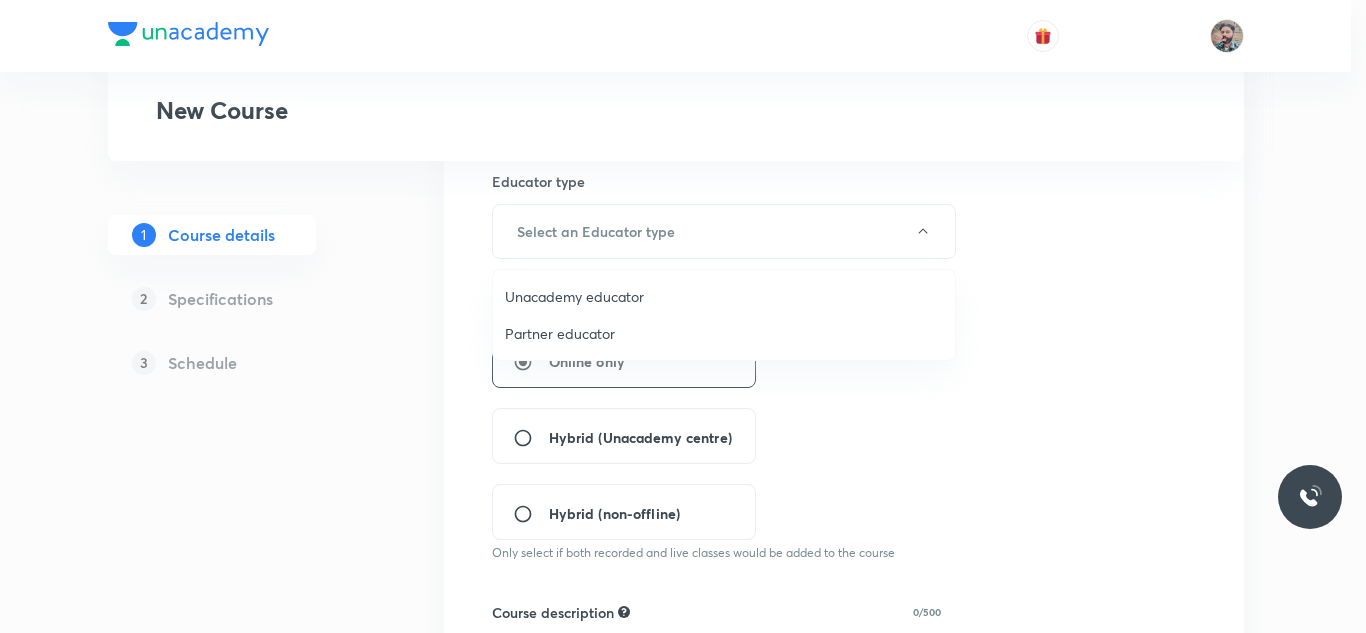 click on "Unacademy educator" at bounding box center [724, 296] 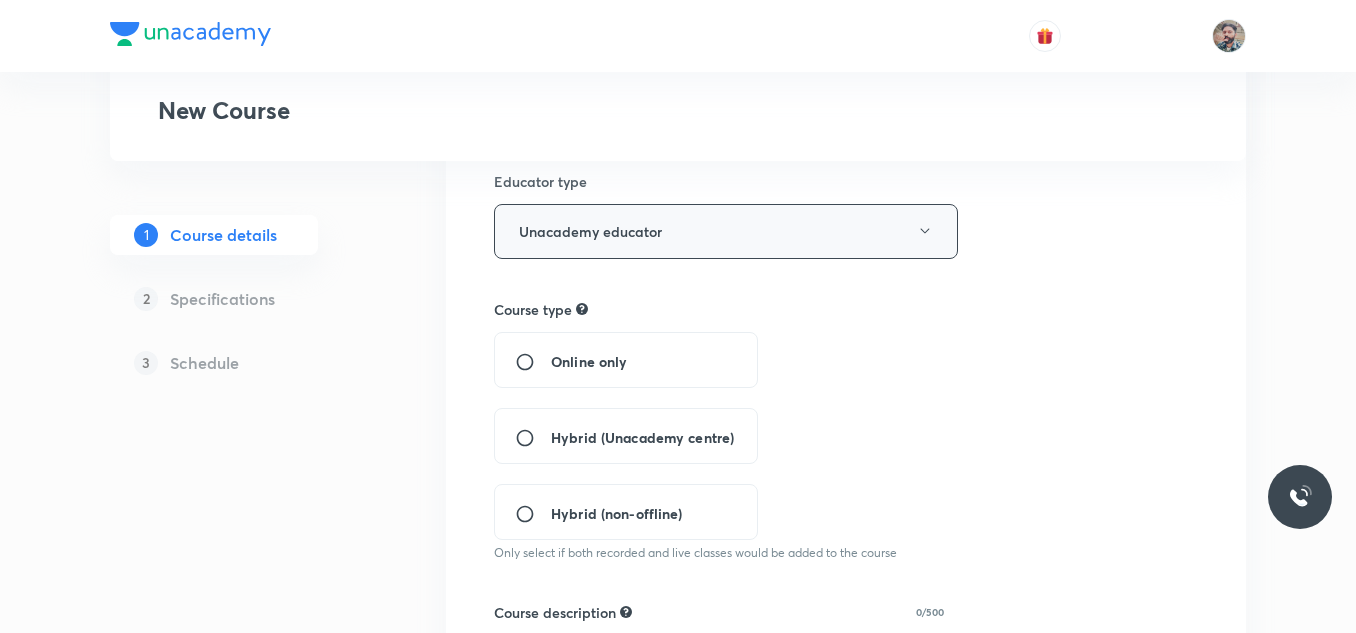 click on "Unacademy educator" at bounding box center [726, 231] 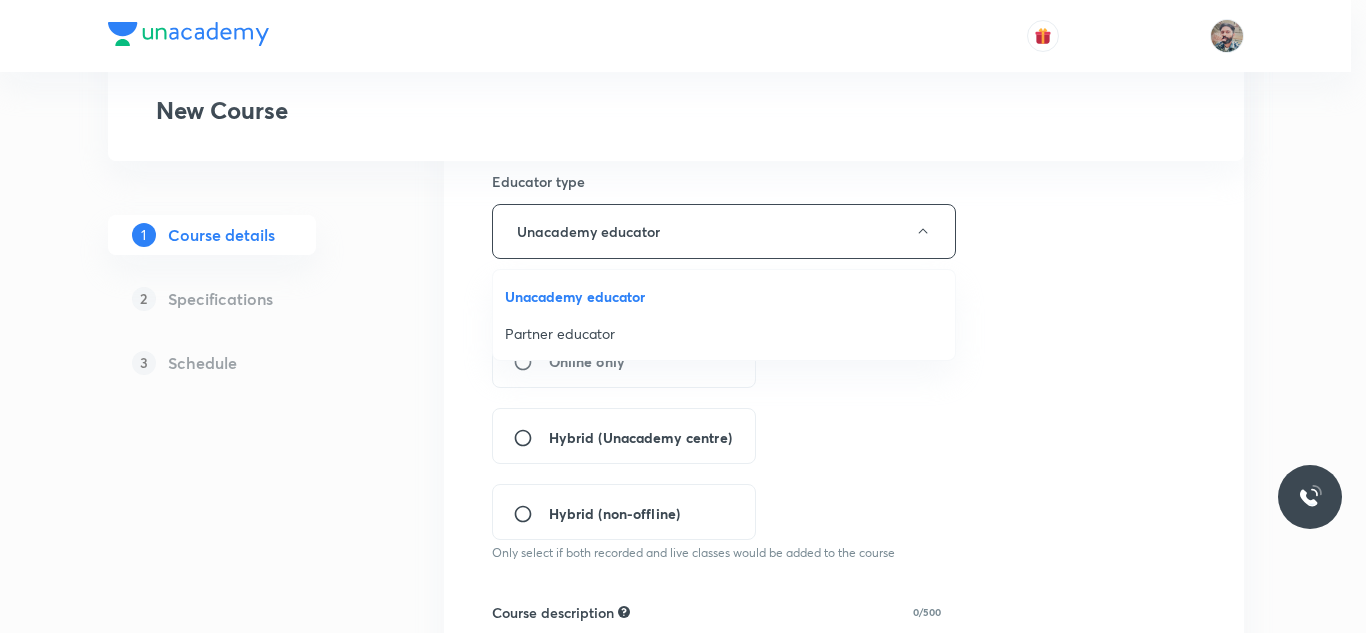 click at bounding box center (683, 316) 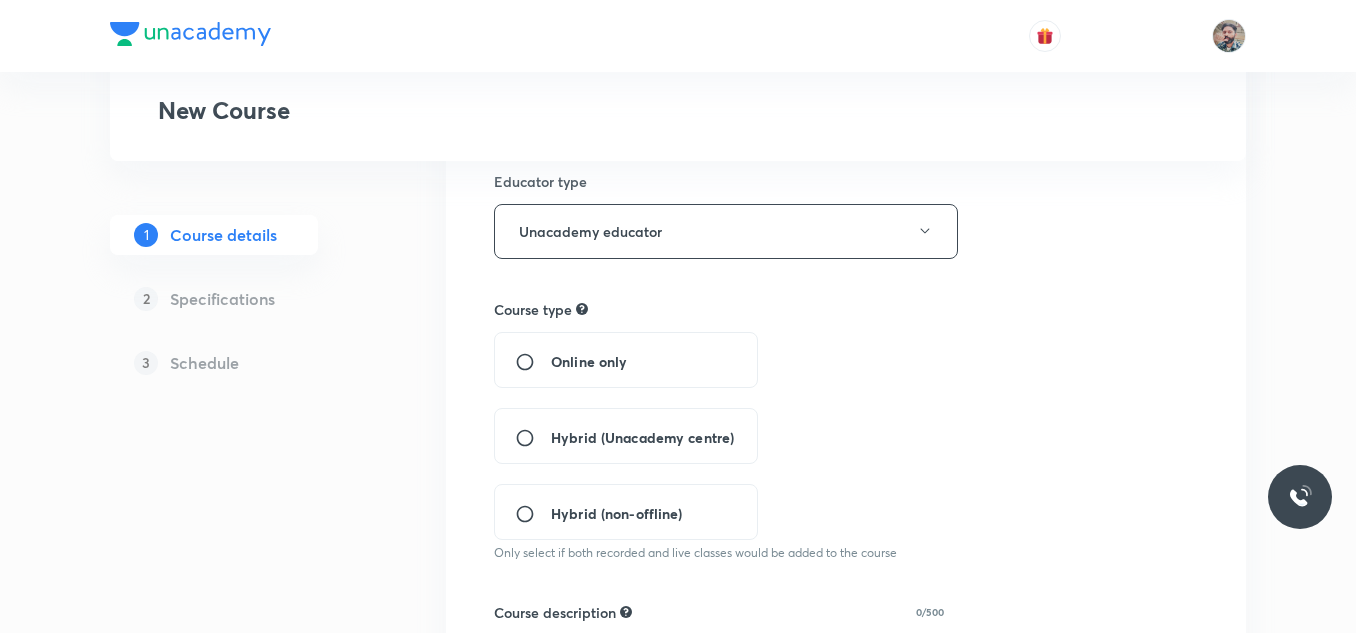 click on "Hybrid (Unacademy centre)" at bounding box center (642, 437) 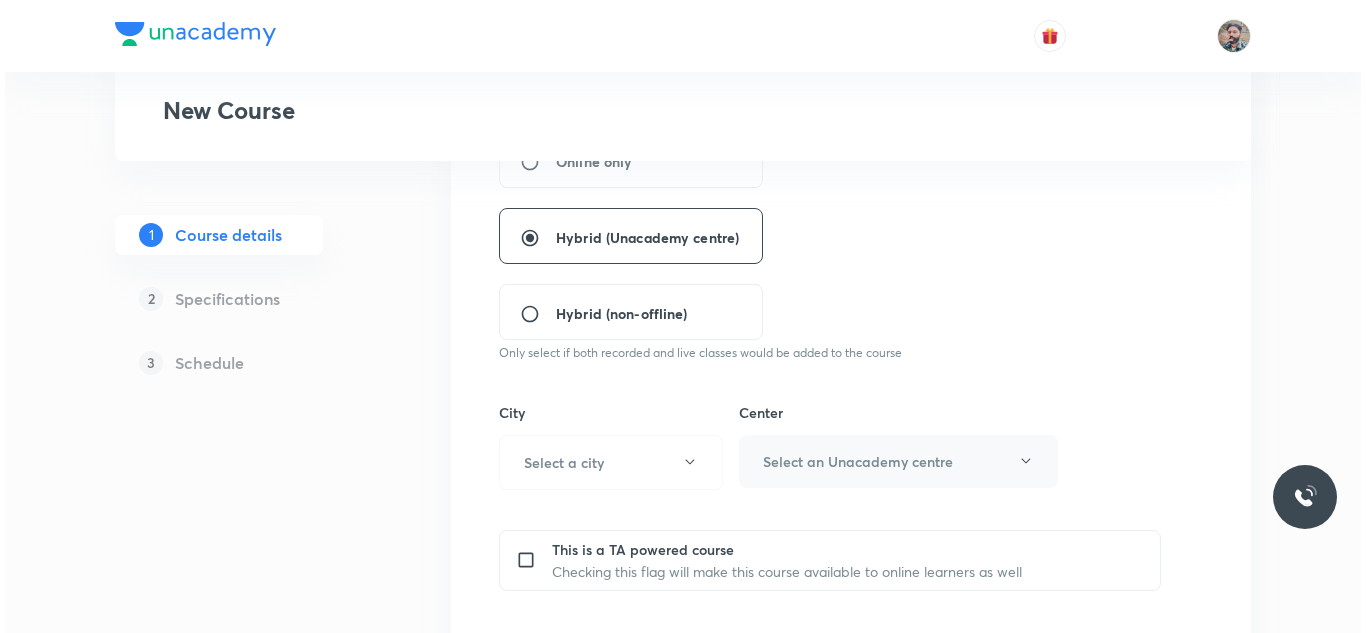 scroll, scrollTop: 600, scrollLeft: 0, axis: vertical 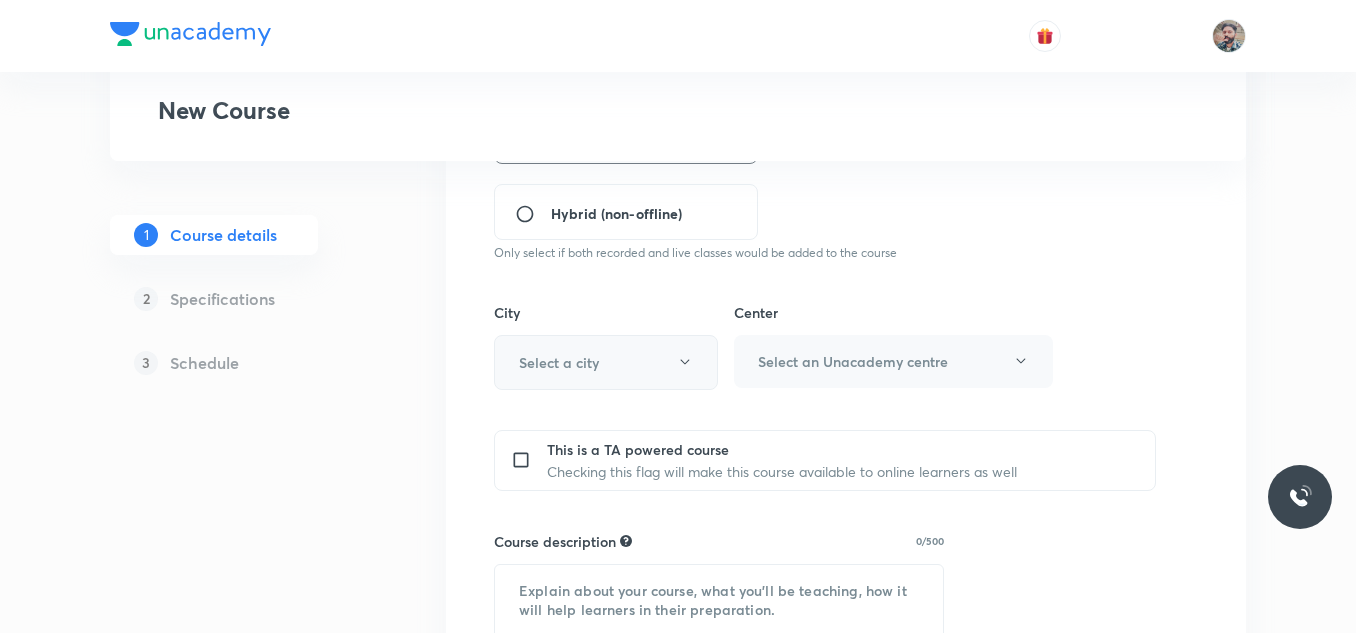 click on "Select a city" at bounding box center (606, 362) 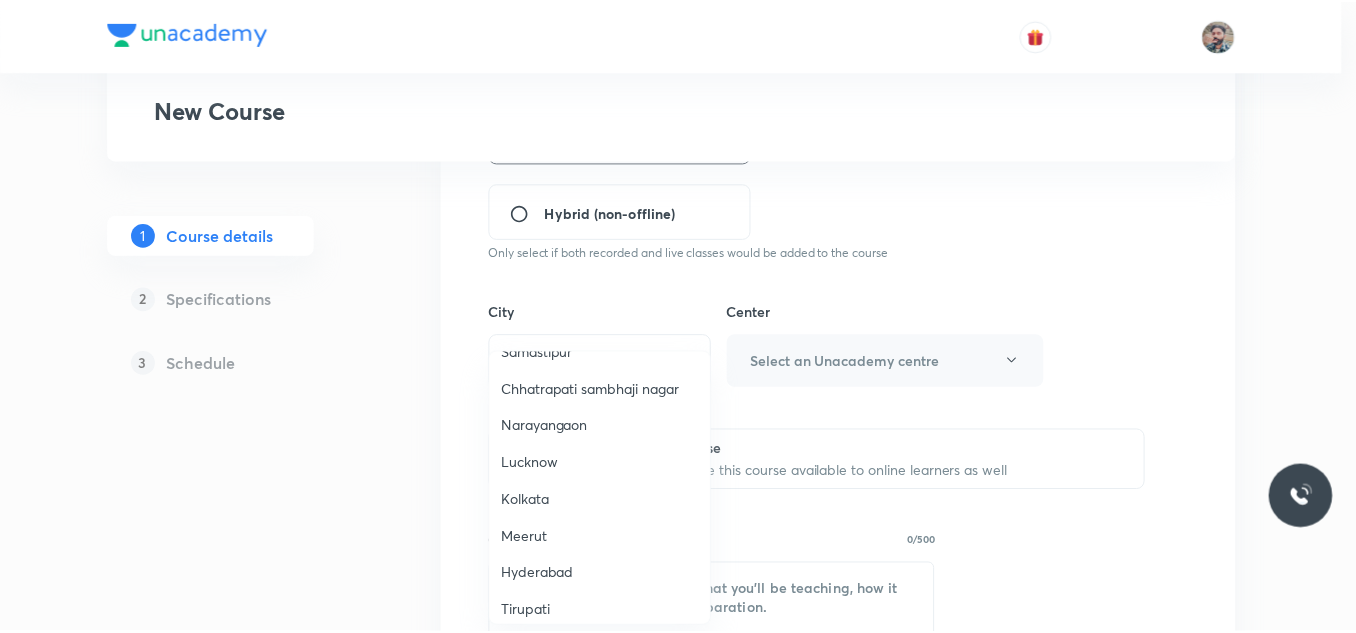 scroll, scrollTop: 1100, scrollLeft: 0, axis: vertical 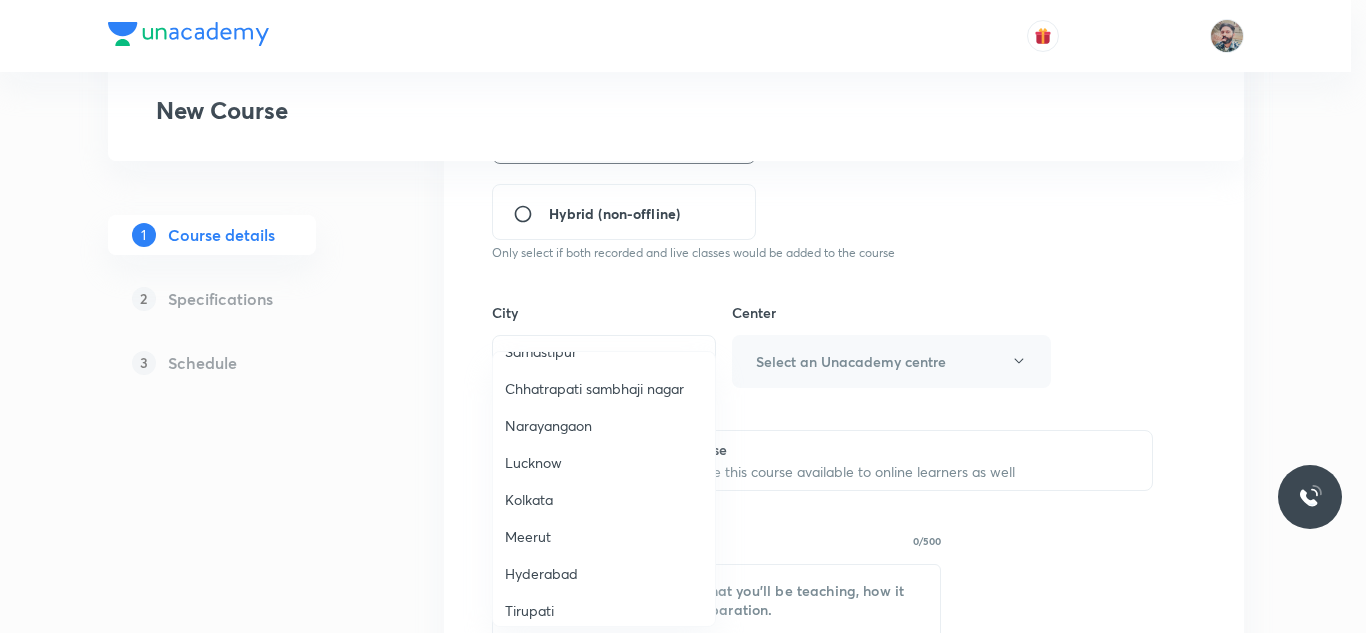 click on "Meerut" at bounding box center (604, 536) 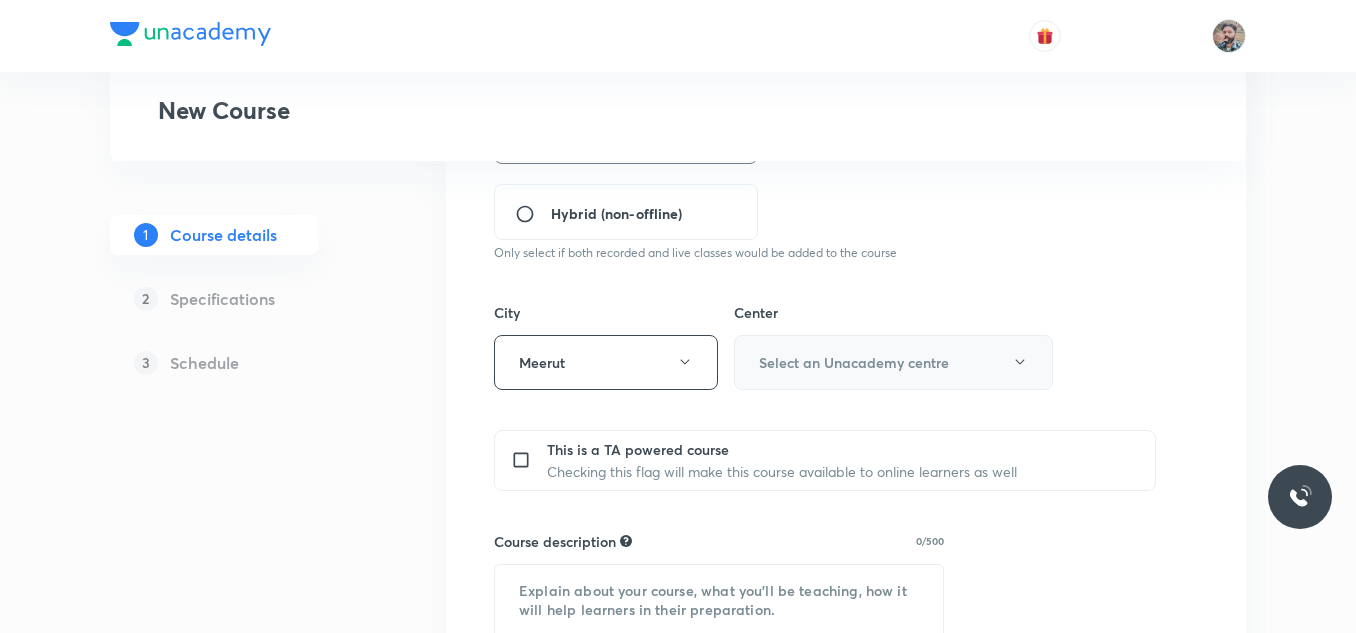 click on "Select an Unacademy centre" at bounding box center [854, 362] 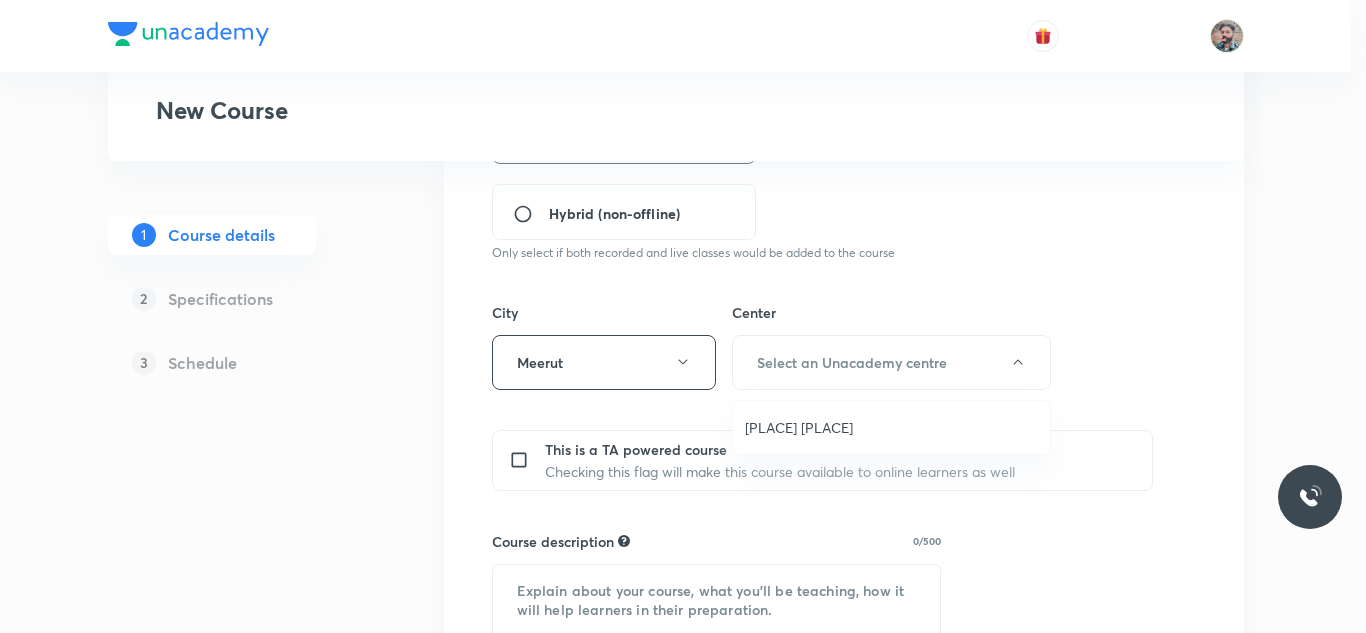 click at bounding box center [683, 316] 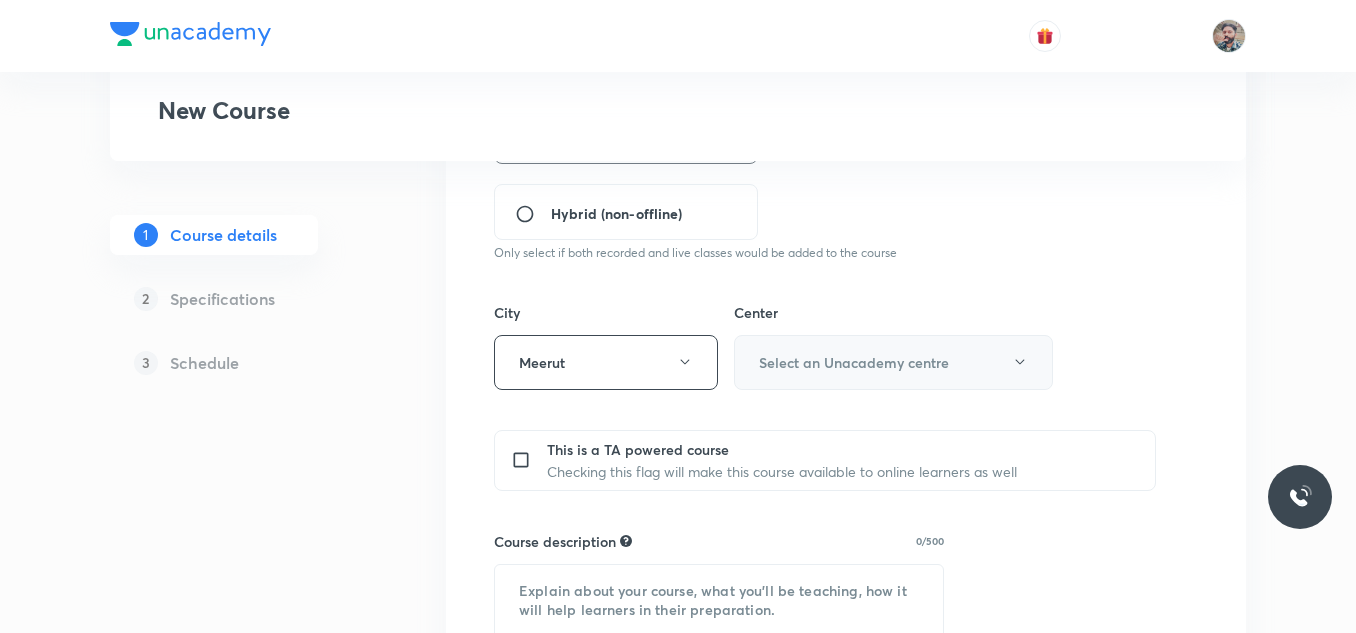 click on "Select an Unacademy centre" at bounding box center (854, 362) 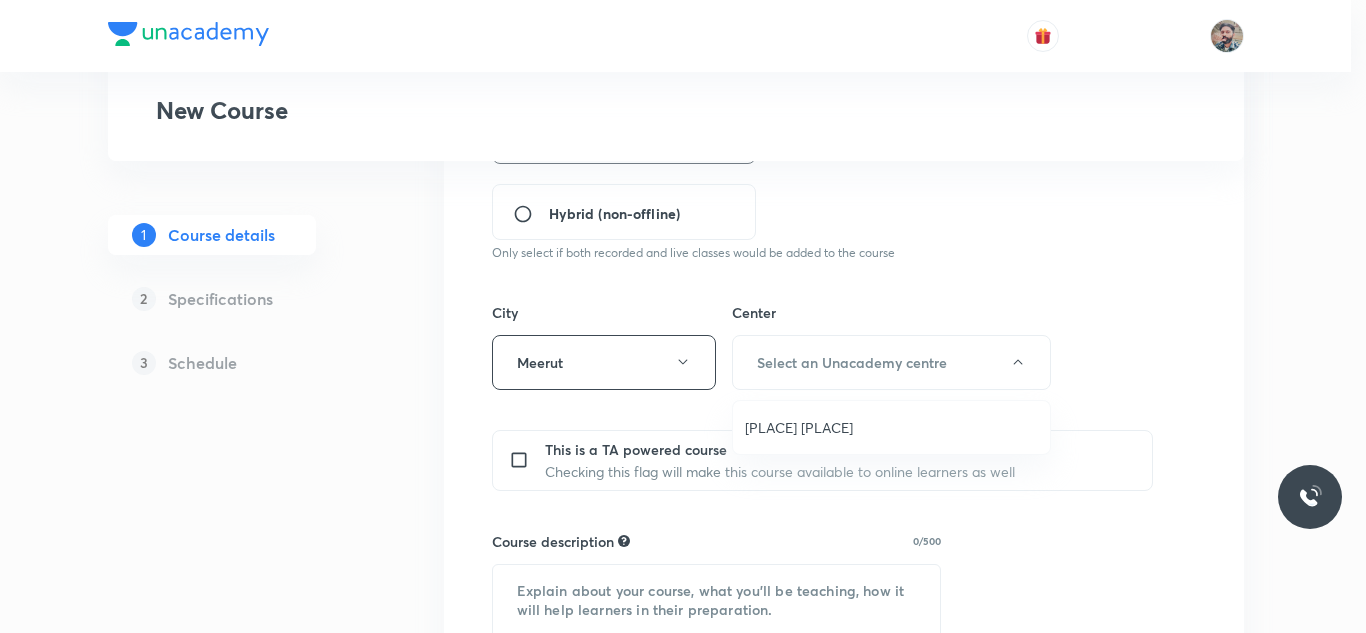 click on "[AREA]" at bounding box center [891, 427] 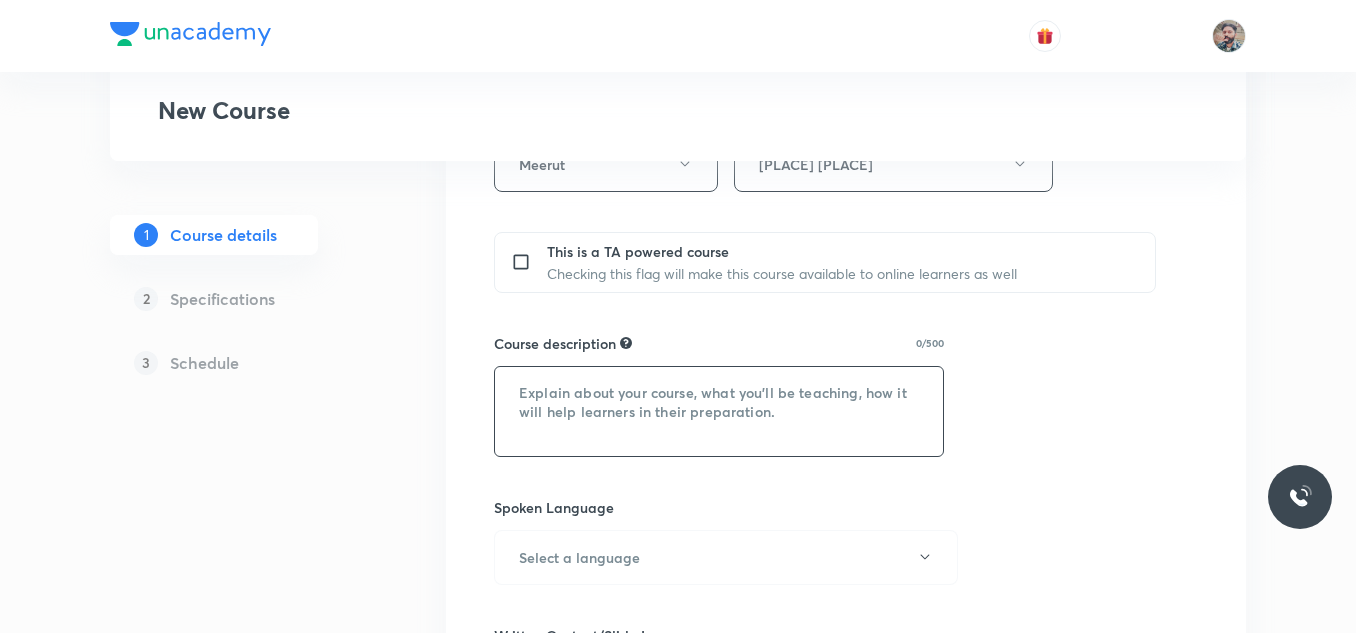 scroll, scrollTop: 800, scrollLeft: 0, axis: vertical 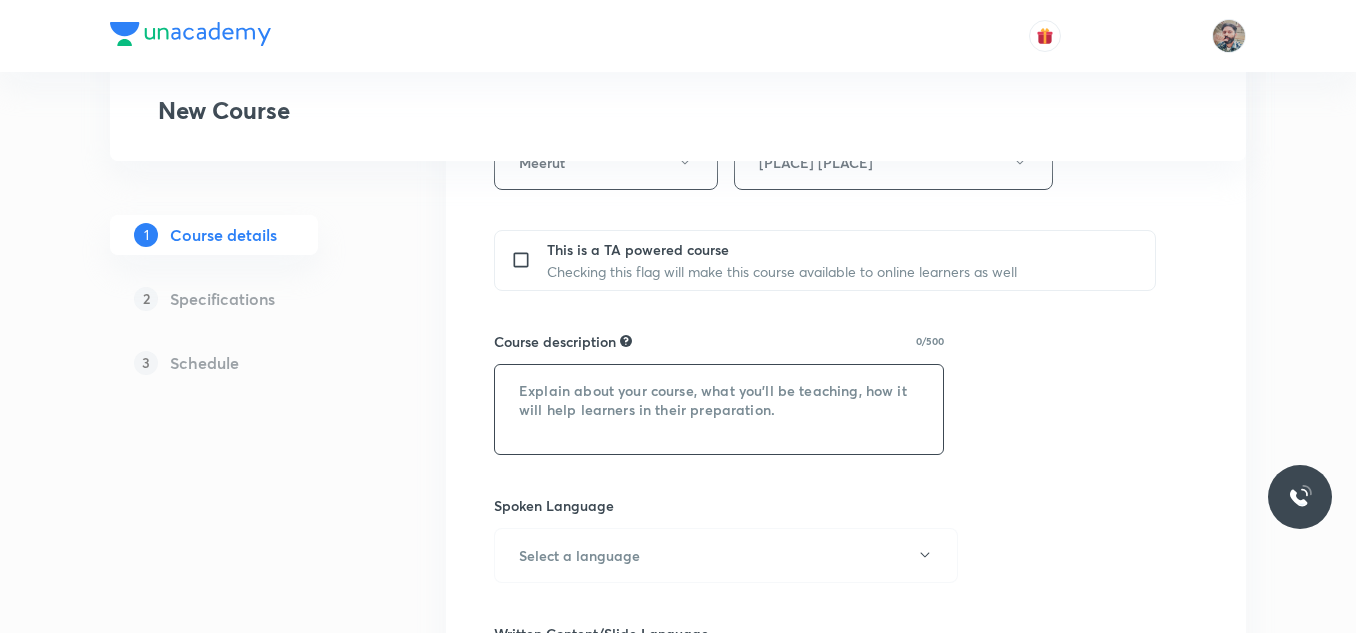 click at bounding box center (719, 409) 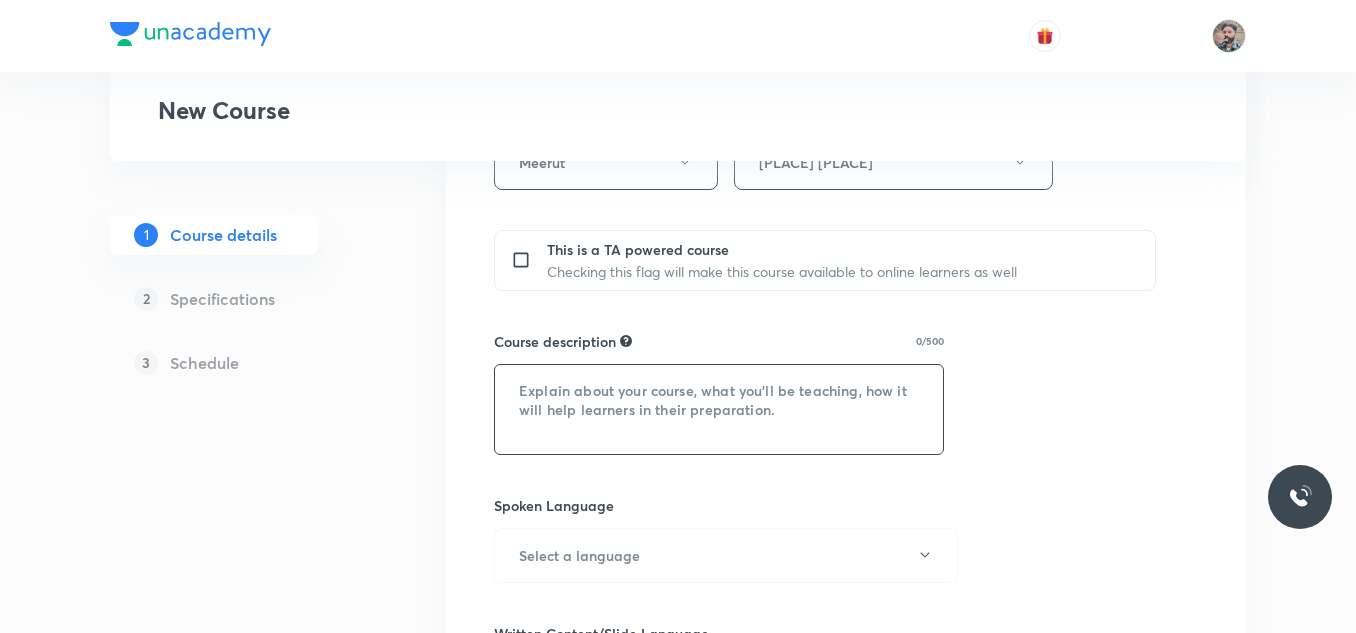 paste on "In this course, [FIRST] [LAST] will provide in-depth knowledge of Chemistry. The course will
be helpful for aspirants preparing for IIT JEE. All doubts related to the topic will be
clarified during the doubt-clearing sessions in the course. The course will be covered in Hinglish and the notes will be provided in English" 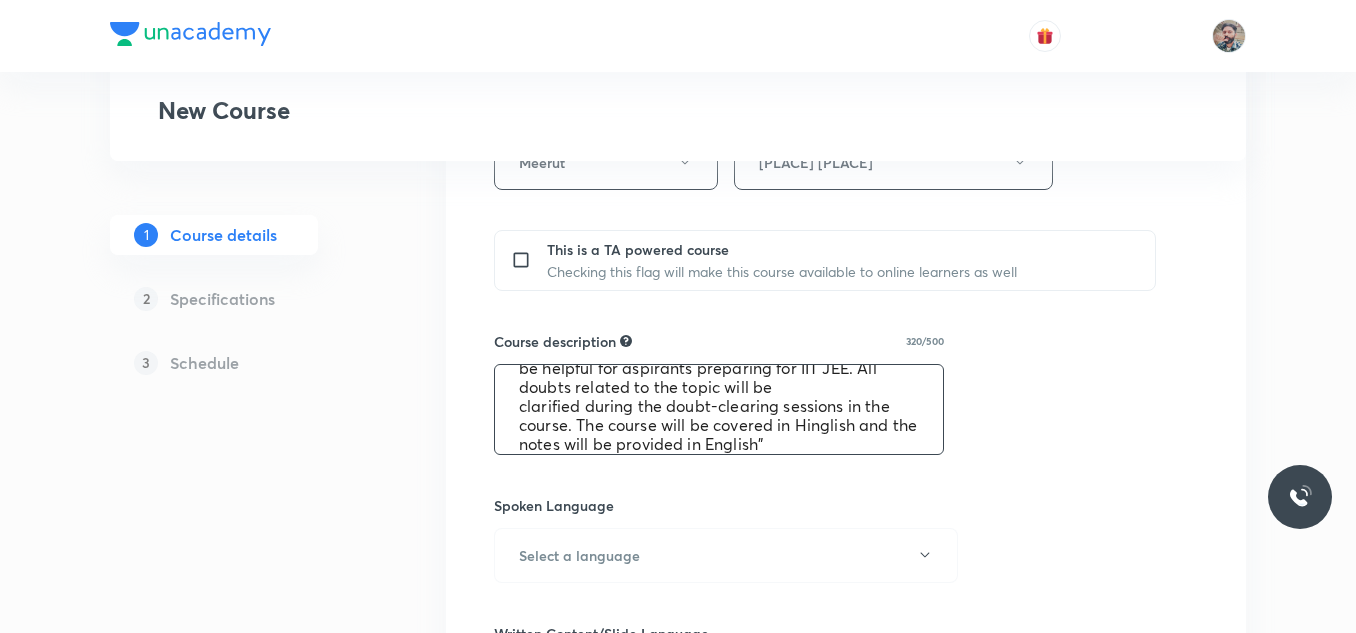 scroll, scrollTop: 0, scrollLeft: 0, axis: both 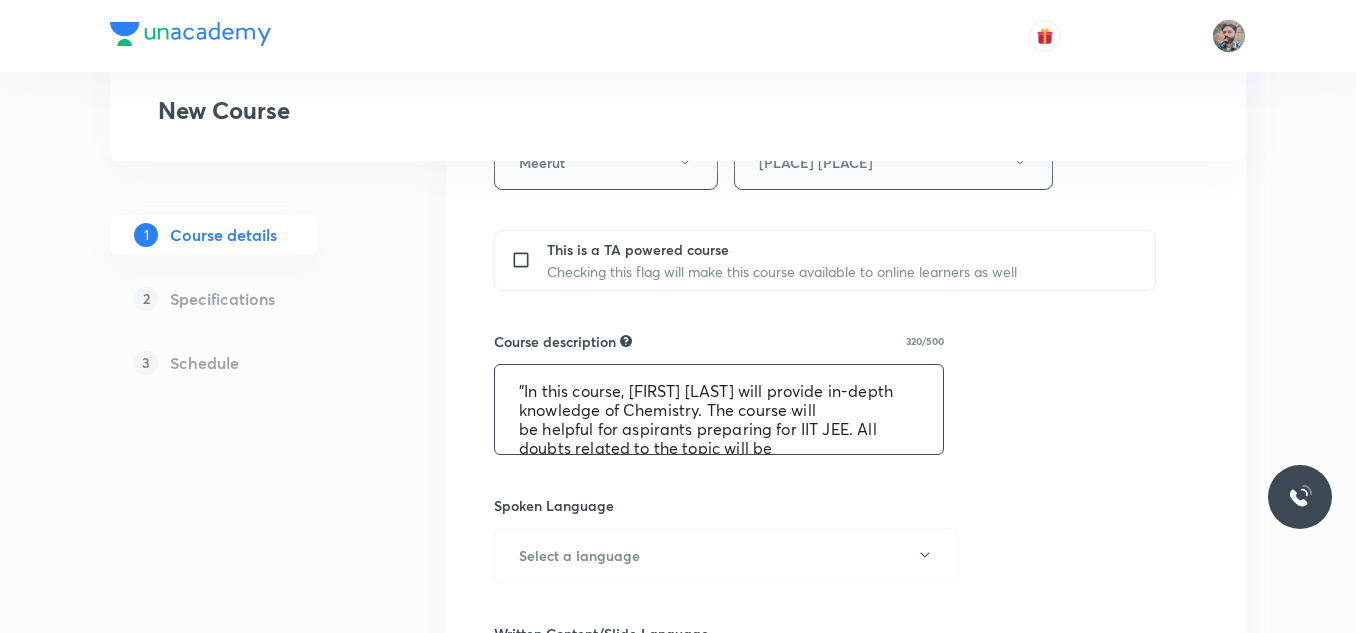 click on "In this course, [FIRST] [LAST] will provide in-depth knowledge of Chemistry. The course will
be helpful for aspirants preparing for IIT JEE. All doubts related to the topic will be
clarified during the doubt-clearing sessions in the course. The course will be covered in Hinglish and the notes will be provided in English" at bounding box center [719, 409] 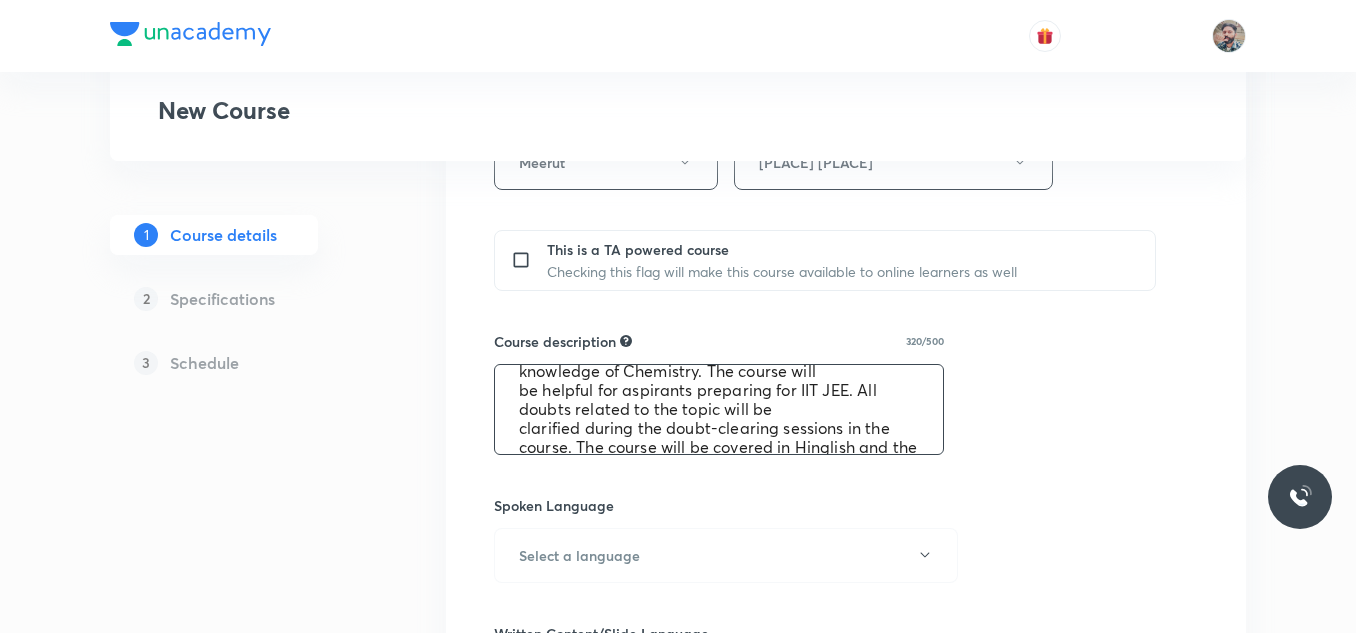 scroll, scrollTop: 76, scrollLeft: 0, axis: vertical 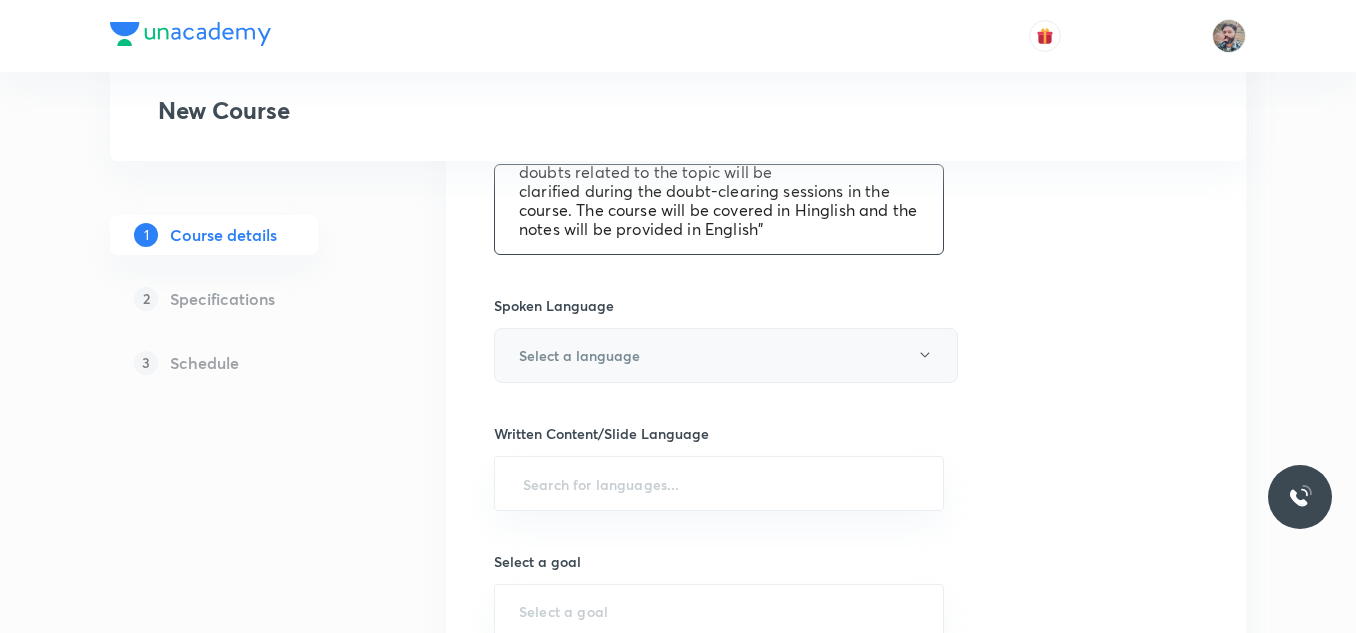 type on "In this course, [FIRST] [LAST] will provide in-depth knowledge of Chemistry. The course will
be helpful for aspirants preparing for IIT JEE. All doubts related to the topic will be
clarified during the doubt-clearing sessions in the course. The course will be covered in Hinglish and the notes will be provided in English" 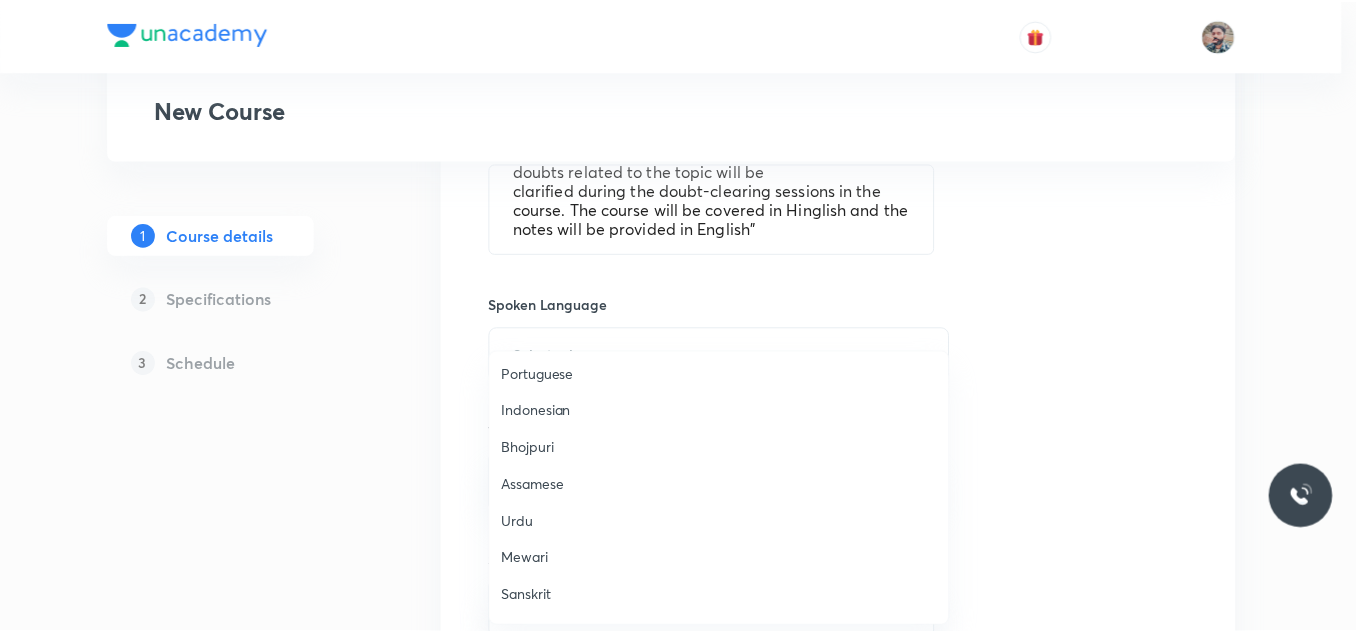 scroll, scrollTop: 593, scrollLeft: 0, axis: vertical 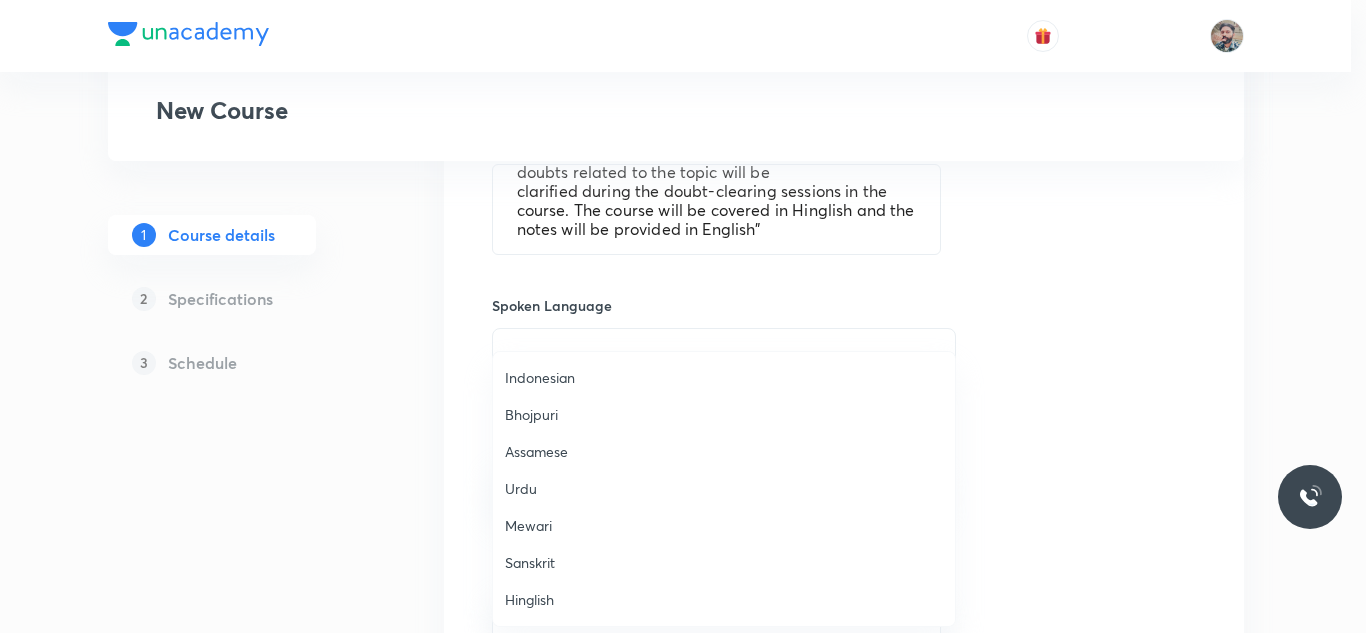 click on "Hinglish" at bounding box center [724, 599] 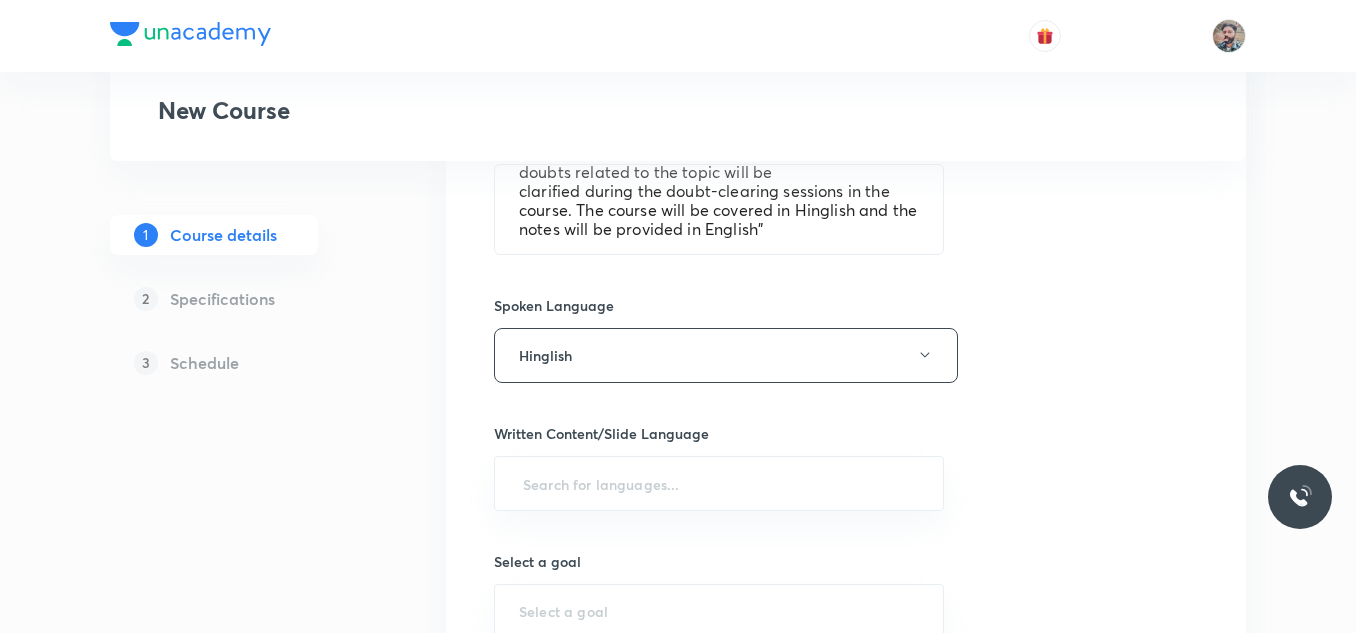 click on "Plus Courses New Course 1 Course details 2 Specifications 3 Schedule Course title 40/80 Course On Chemistry for JEE Excel 3 2026 ​ Educator type Unacademy educator   Course type Online only Hybrid (Unacademy centre) Hybrid (non-offline) Only select if both recorded and live classes would be added to the course City Meerut Center Mangal Pandey Nagar This is a TA powered course Checking this flag will make this course available to online learners as well Course description 320/500 "In this course, Sumit Kumar will provide in-depth knowledge of Chemistry. The course will
be helpful for aspirants preparing for IIT JEE. All doubts related to the topic will be
clarified during the doubt-clearing sessions in the course. The course will be covered in Hinglish and the notes will be provided in English" ​ Spoken Language Hinglish Written Content/Slide Language ​ Select a goal ​ Educators ​ Save & continue" at bounding box center (678, -26) 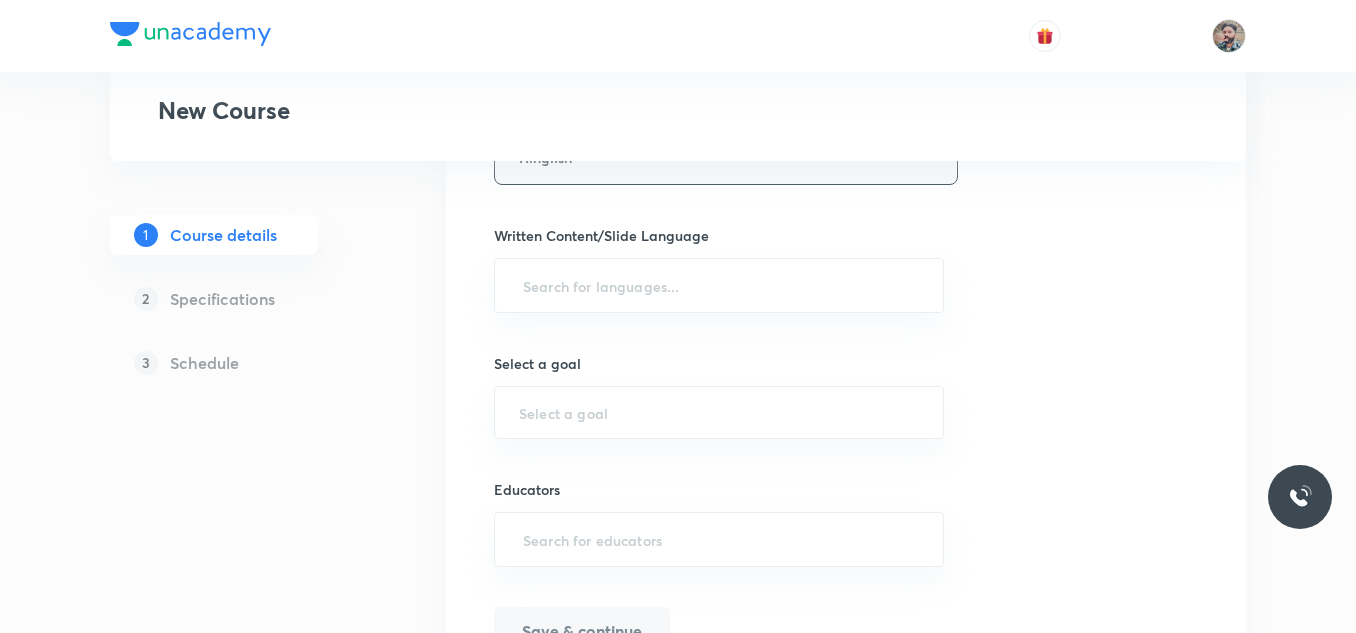 scroll, scrollTop: 1200, scrollLeft: 0, axis: vertical 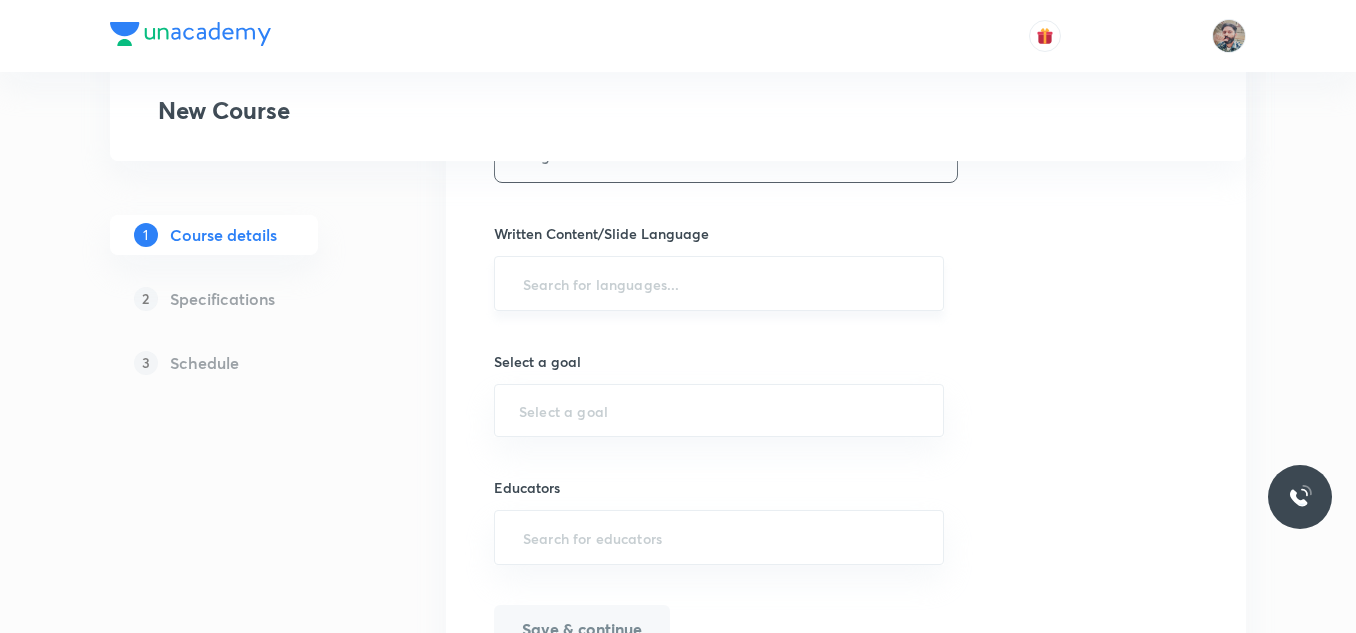 click at bounding box center (719, 283) 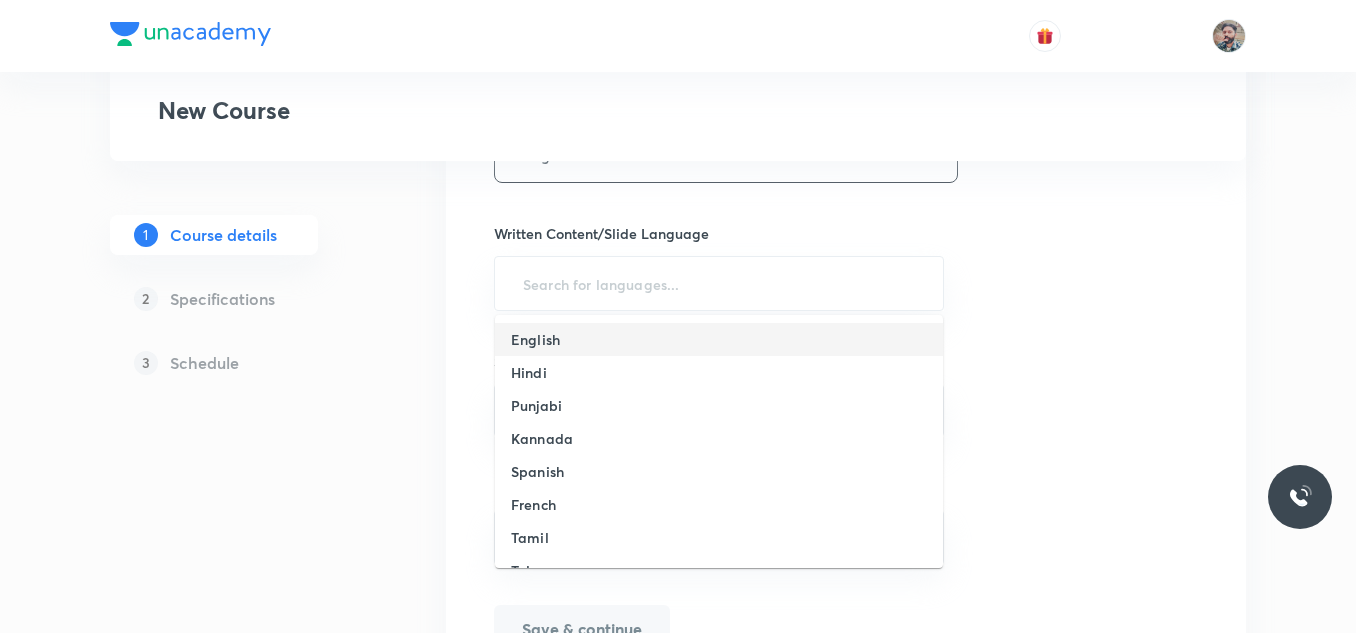 click on "English" at bounding box center [719, 339] 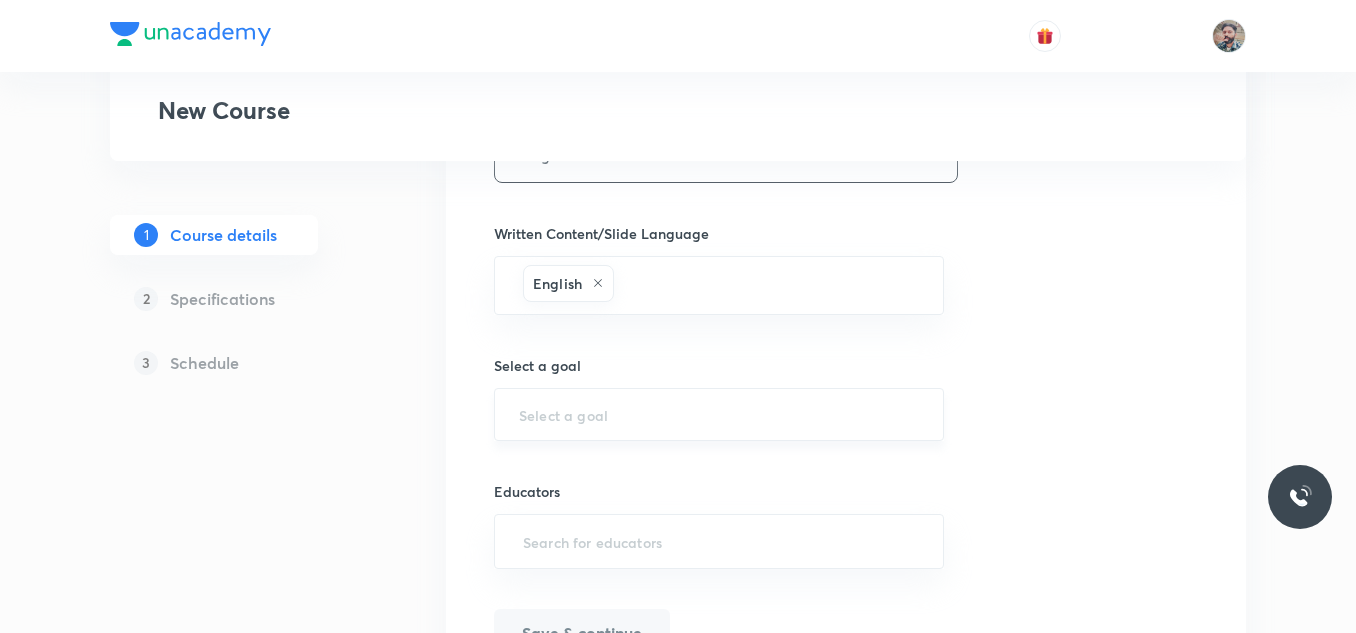 click at bounding box center [719, 414] 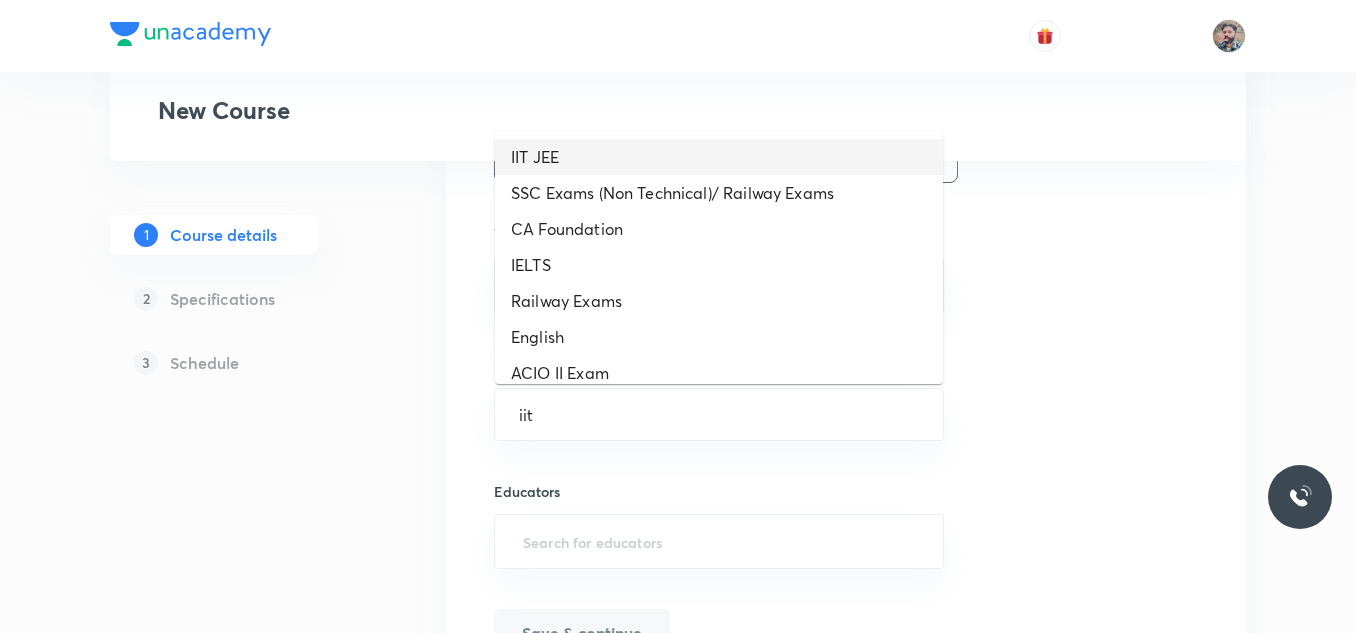 click on "IIT JEE" at bounding box center (719, 157) 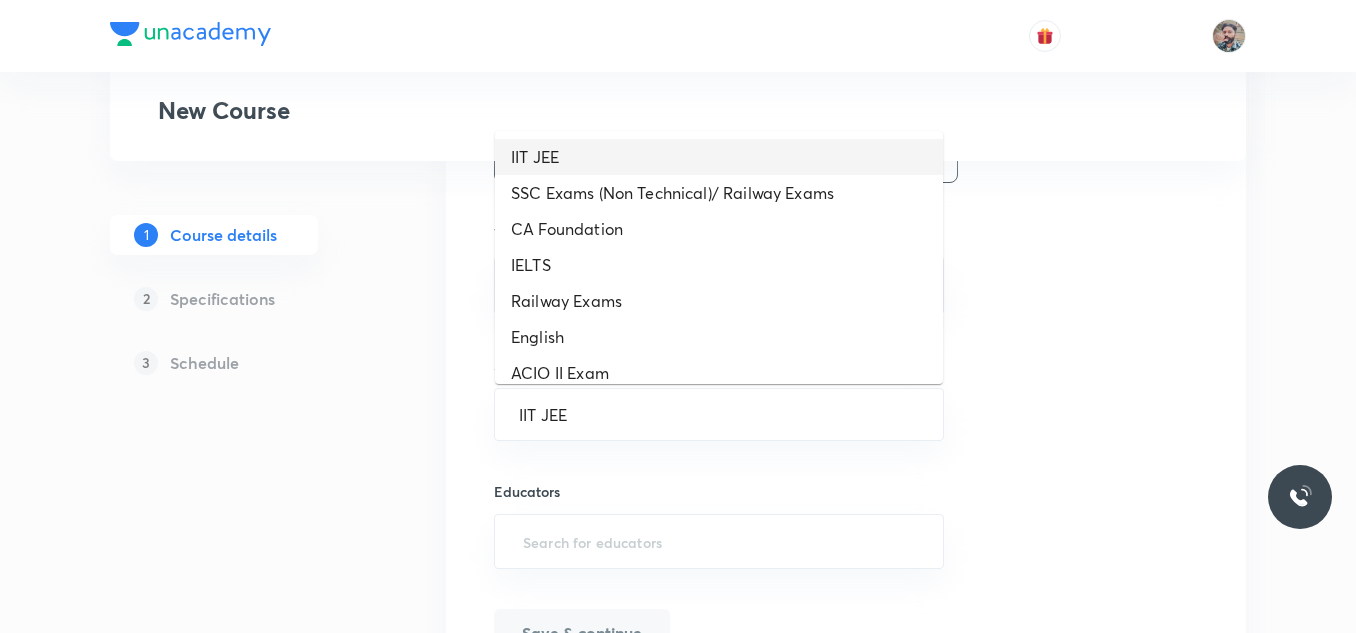 drag, startPoint x: 656, startPoint y: 422, endPoint x: 154, endPoint y: 401, distance: 502.43906 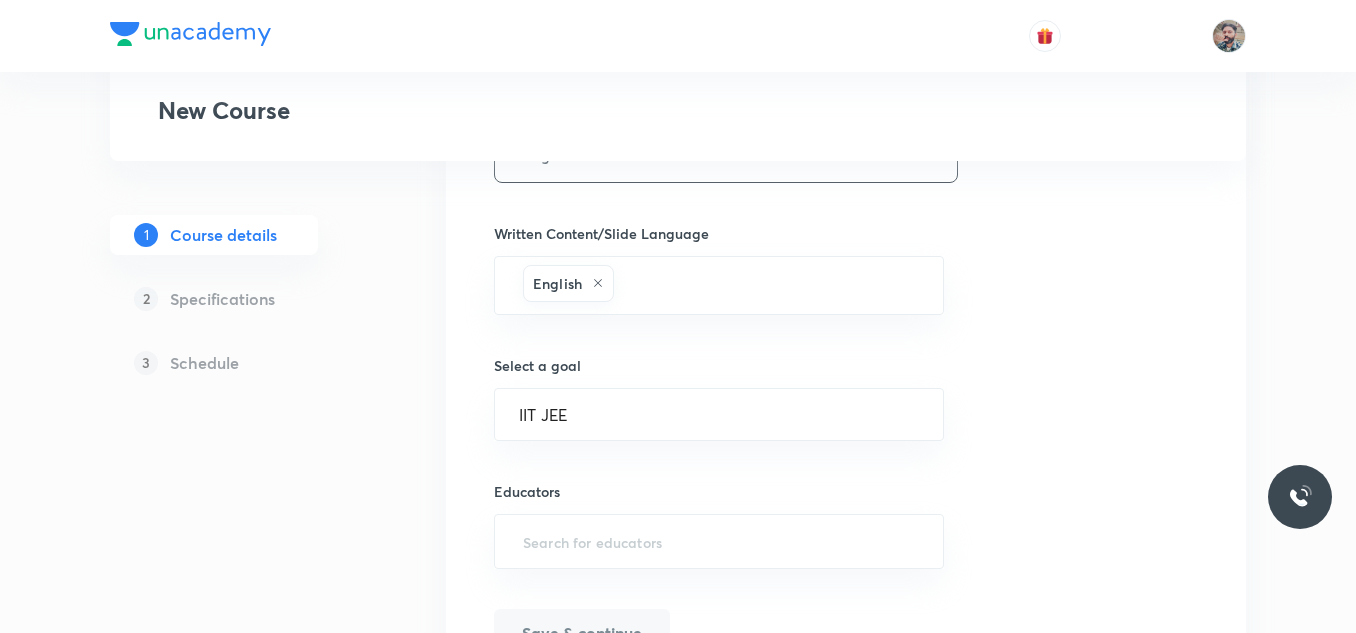 click on "Course title 40/80 Course On Chemistry for JEE Excel 3 2026 ​ Educator type Unacademy educator   Course type Online only Hybrid (Unacademy centre) Hybrid (non-offline) Only select if both recorded and live classes would be added to the course City Meerut Center Mangal Pandey Nagar This is a TA powered course Checking this flag will make this course available to online learners as well Course description 320/500 "In this course, Sumit Kumar will provide in-depth knowledge of Chemistry. The course will
be helpful for aspirants preparing for IIT JEE. All doubts related to the topic will be
clarified during the doubt-clearing sessions in the course. The course will be covered in Hinglish and the notes will be provided in English" ​ Spoken Language Hinglish Written Content/Slide Language English ​ Select a goal IIT JEE ​ Educators ​ Save & continue" at bounding box center (846, -99) 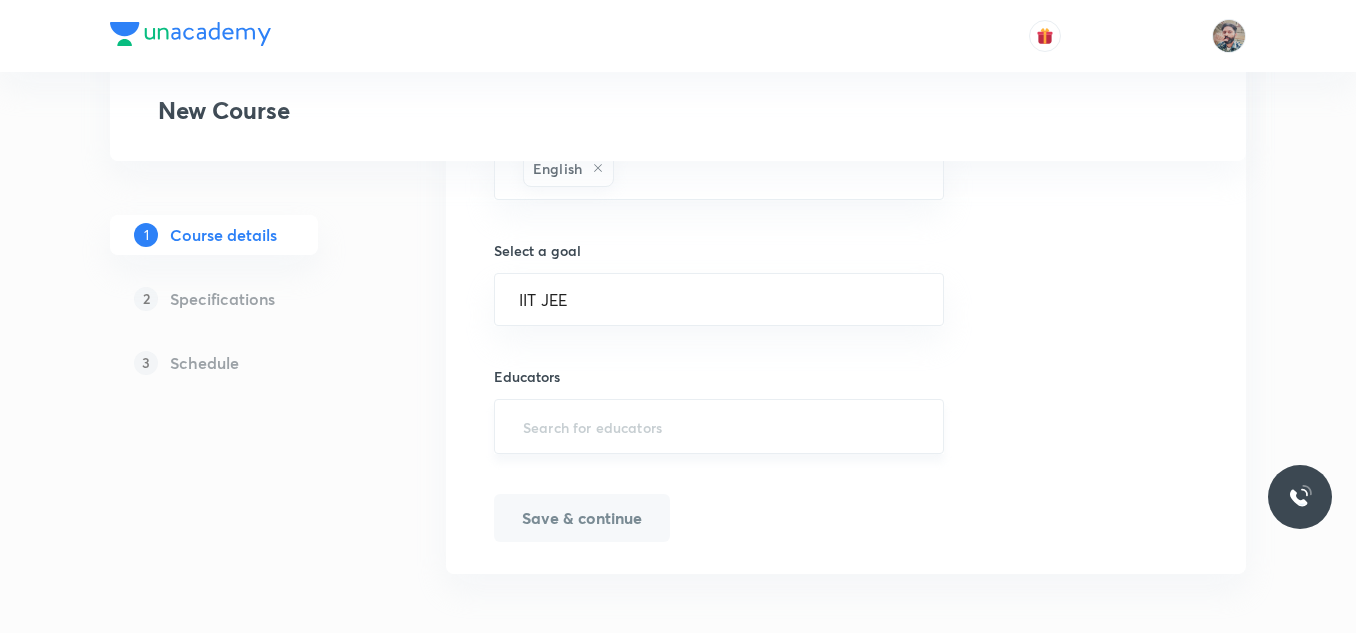 scroll, scrollTop: 1320, scrollLeft: 0, axis: vertical 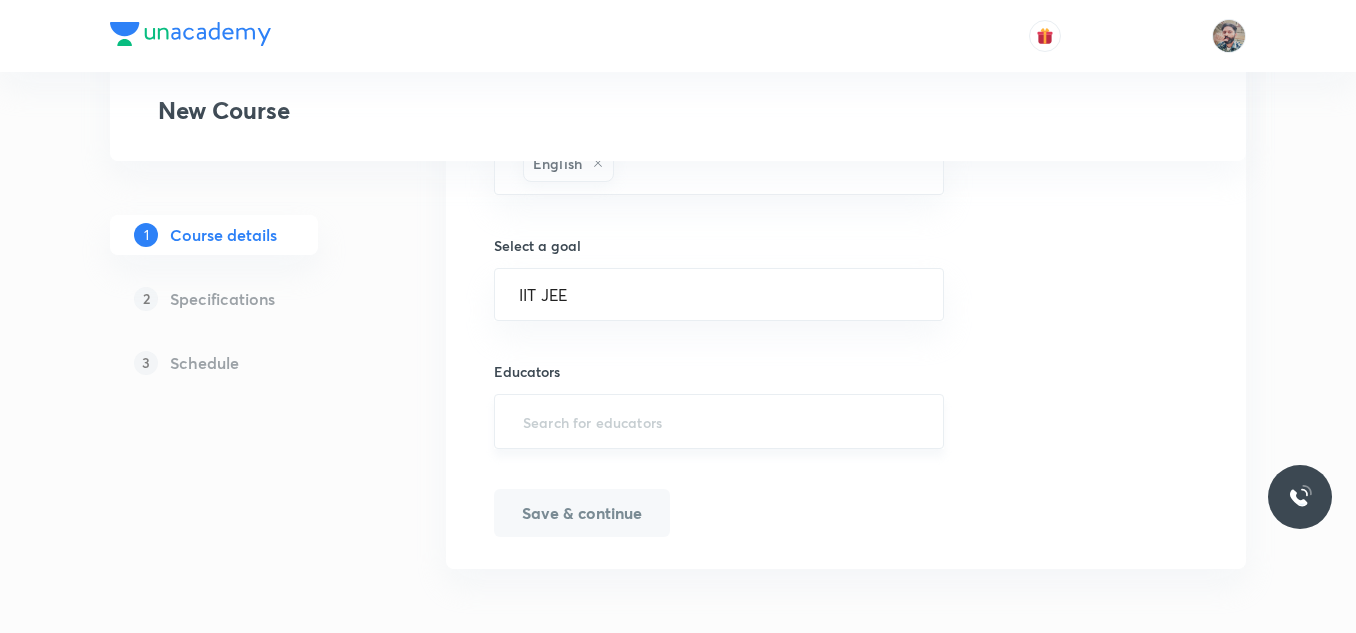 click at bounding box center (719, 421) 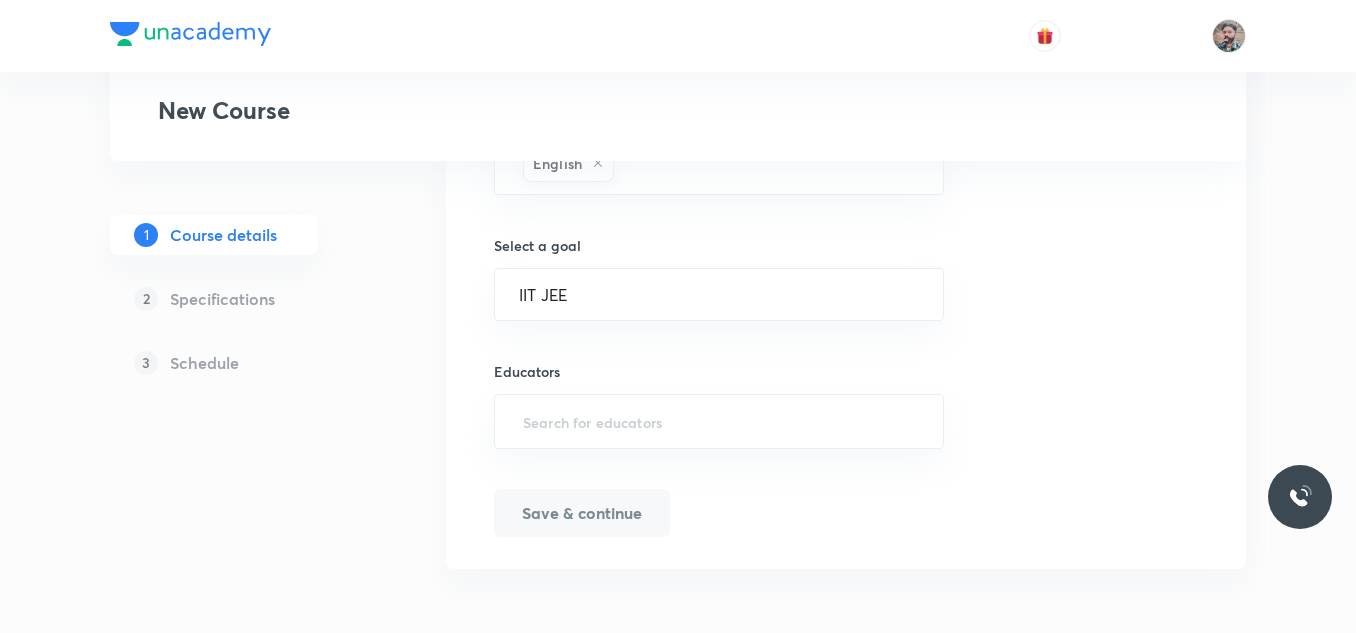 paste on "unacademy-user-wsigowfouzrn" 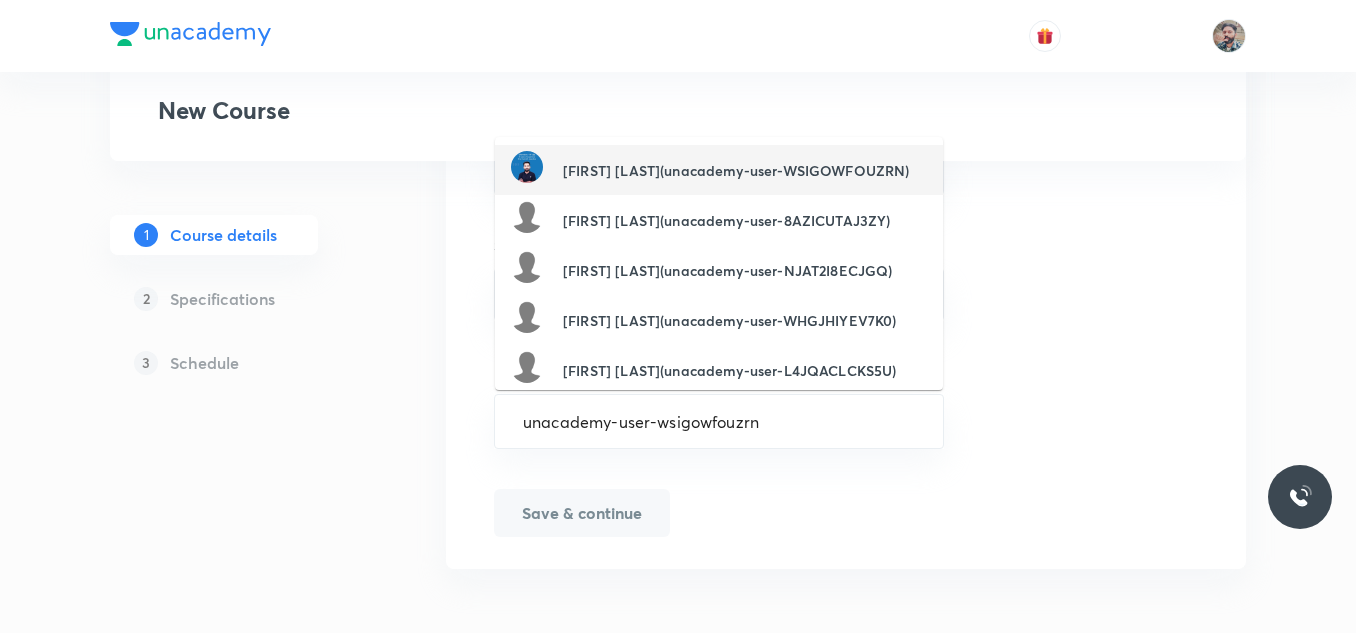 click on "Sumit Kumar(unacademy-user-WSIGOWFOUZRN)" at bounding box center [736, 170] 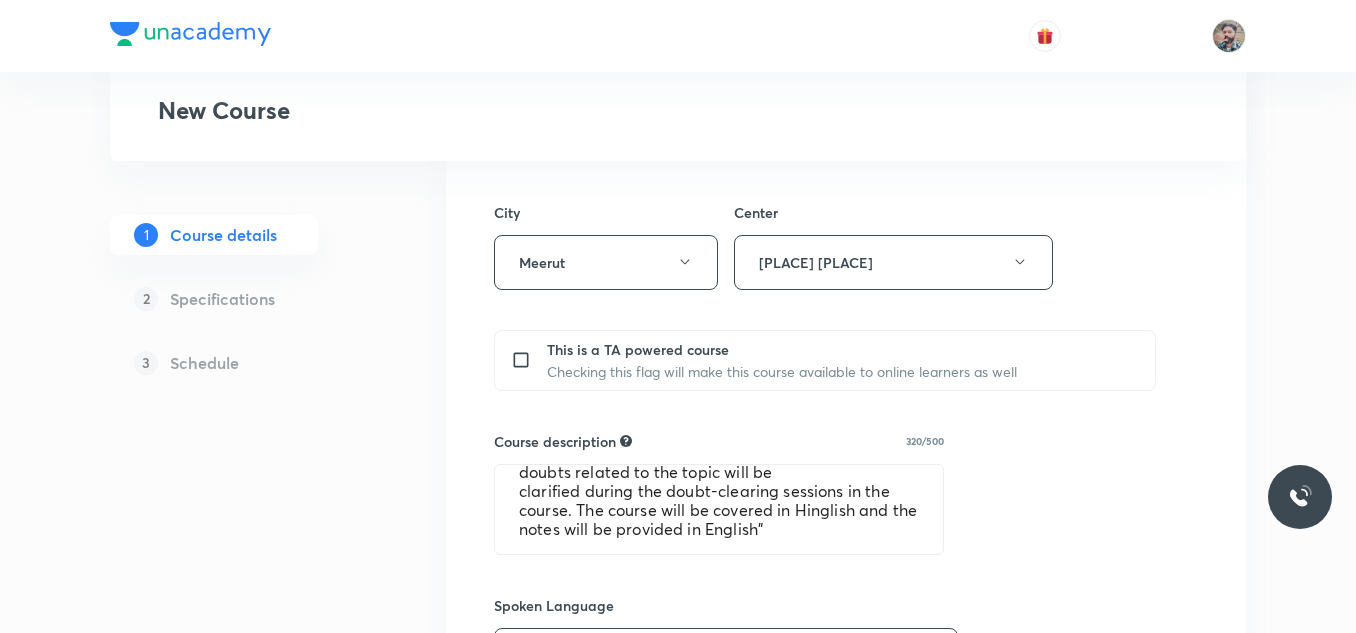 scroll, scrollTop: 800, scrollLeft: 0, axis: vertical 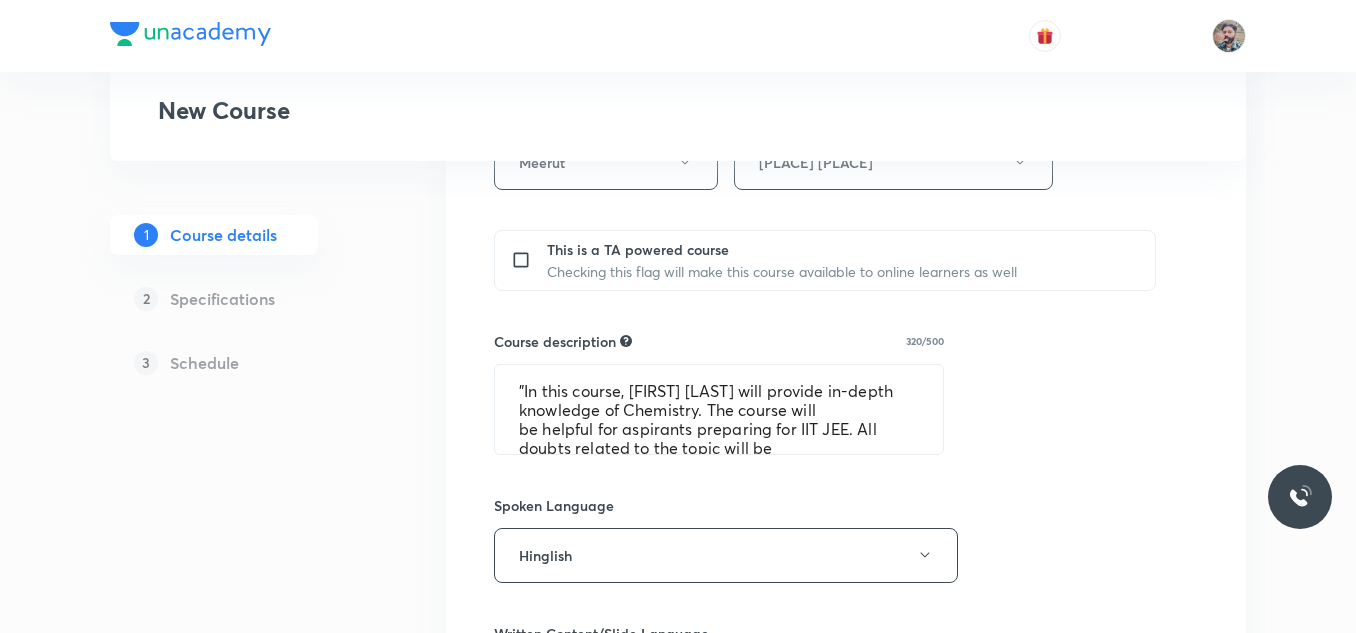 click on "Course title 40/80 Course On Chemistry for JEE Excel 3 2026 ​ Educator type Unacademy educator   Course type Online only Hybrid (Unacademy centre) Hybrid (non-offline) Only select if both recorded and live classes would be added to the course City Meerut Center Mangal Pandey Nagar This is a TA powered course Checking this flag will make this course available to online learners as well Course description 320/500 "In this course, Sumit Kumar will provide in-depth knowledge of Chemistry. The course will
be helpful for aspirants preparing for IIT JEE. All doubts related to the topic will be
clarified during the doubt-clearing sessions in the course. The course will be covered in Hinglish and the notes will be provided in English" ​ Spoken Language Hinglish Written Content/Slide Language English ​ Select a goal IIT JEE ​ Educators Sumit Kumar ​ Save & continue" at bounding box center (846, 303) 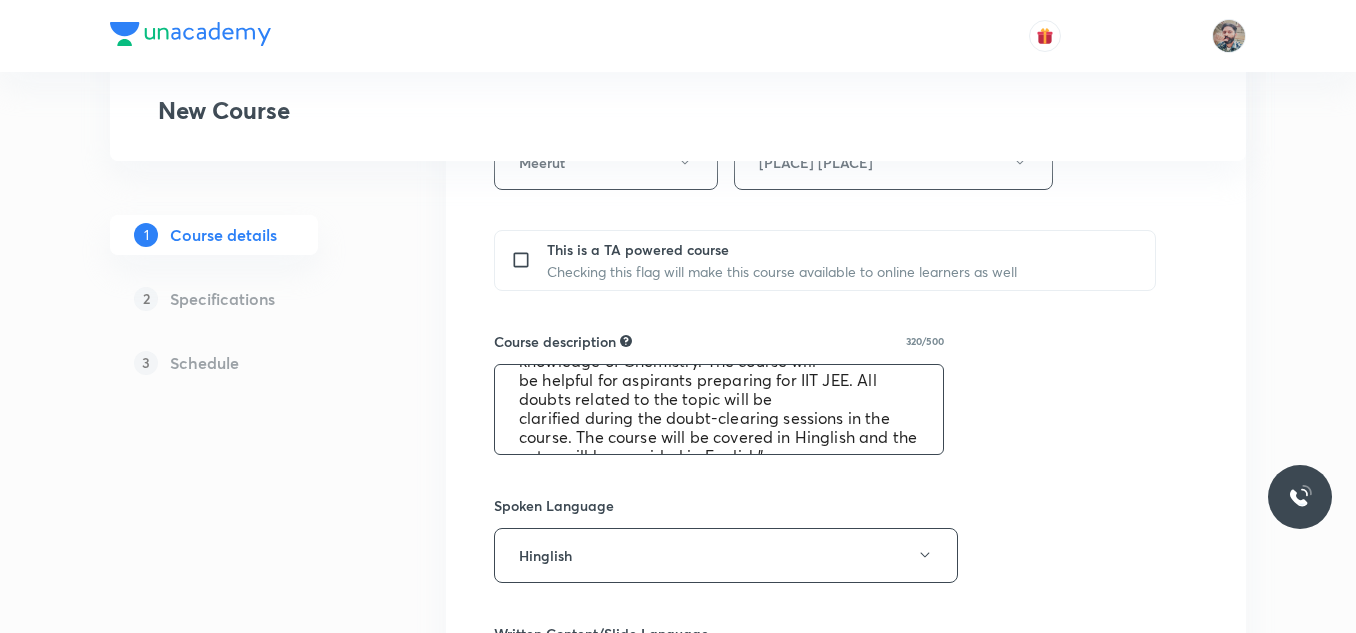 scroll, scrollTop: 76, scrollLeft: 0, axis: vertical 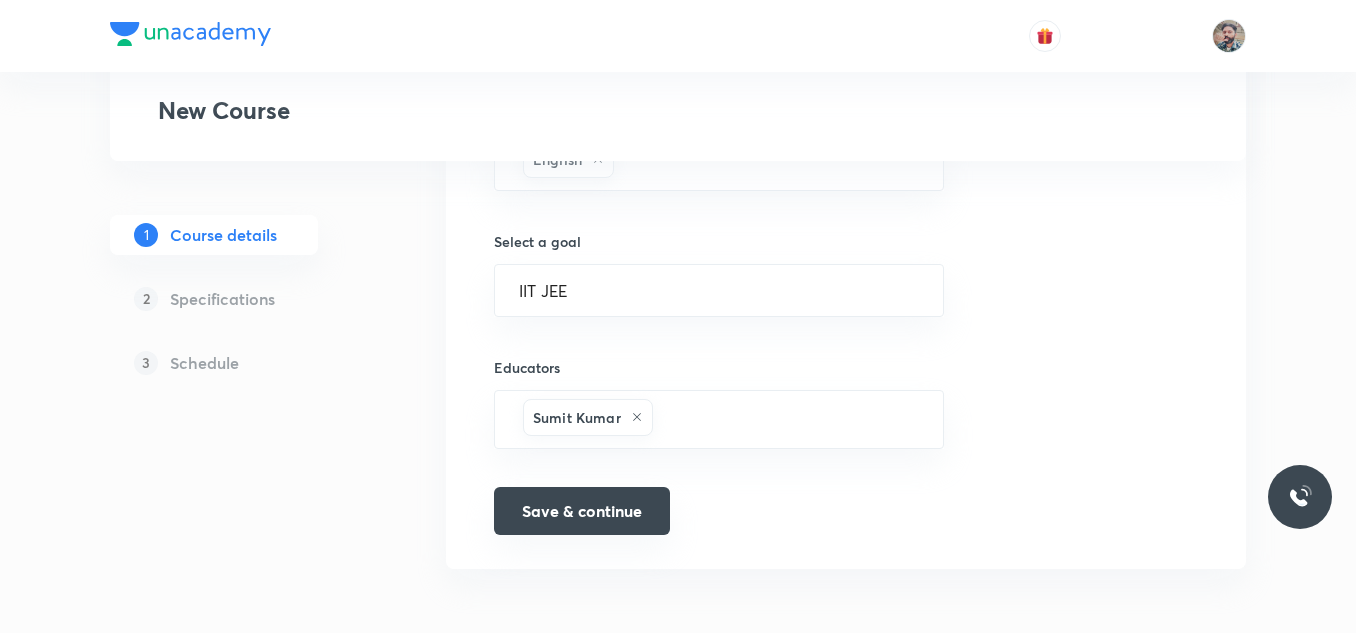 click on "Save & continue" at bounding box center [582, 511] 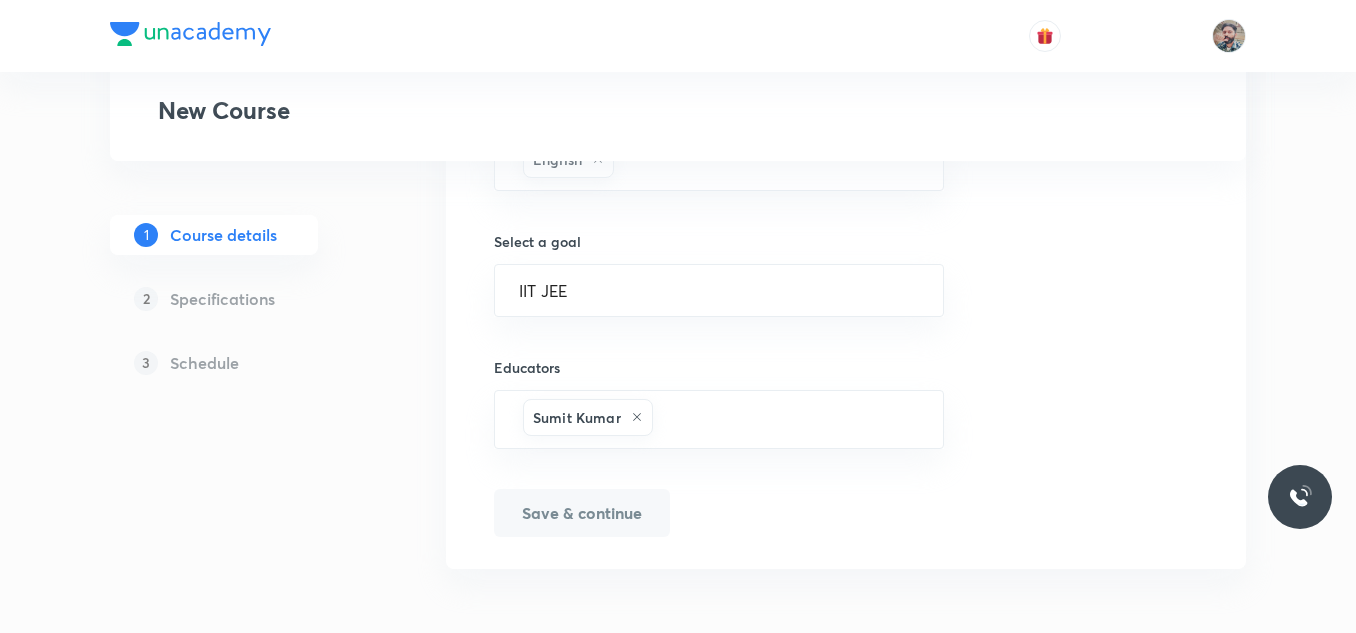scroll, scrollTop: 1347, scrollLeft: 0, axis: vertical 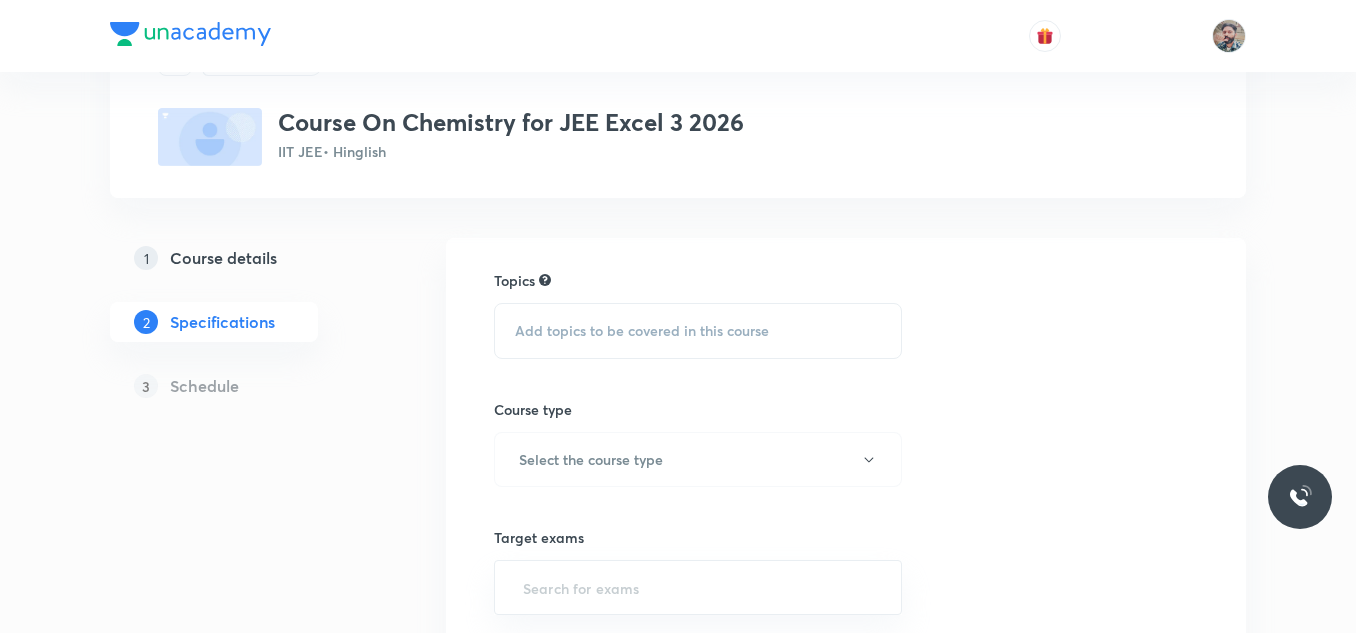 click on "Add topics to be covered in this course" at bounding box center [642, 331] 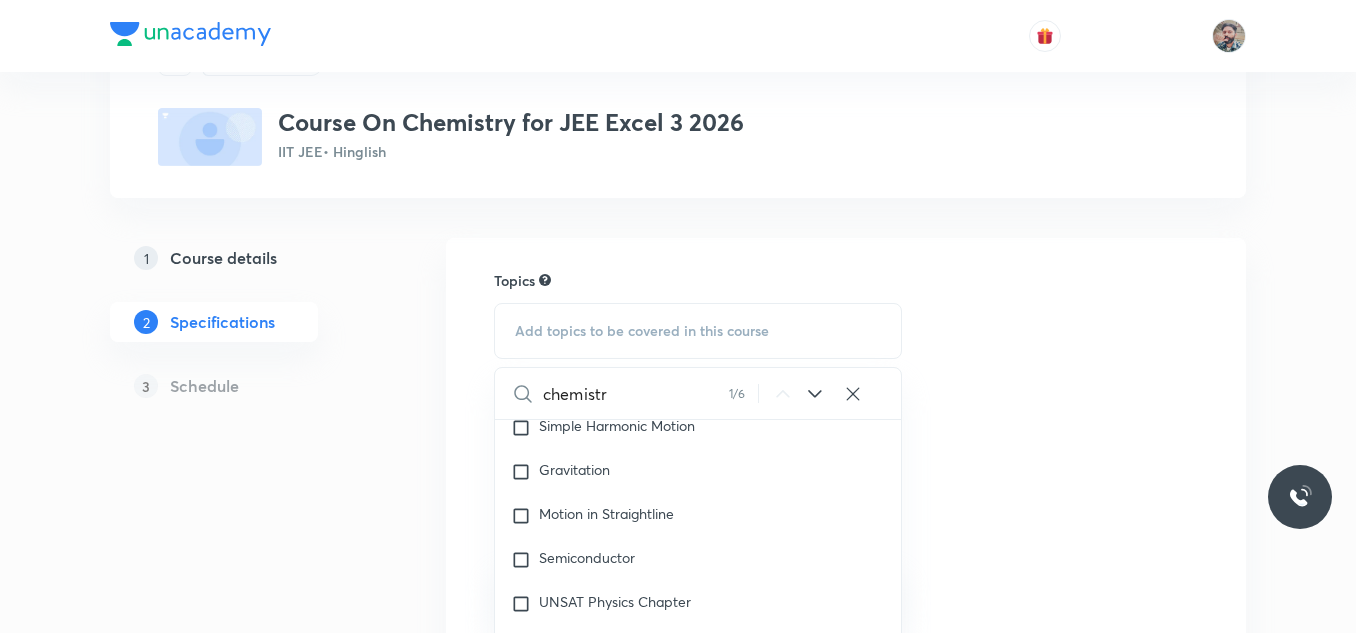 scroll, scrollTop: 1846, scrollLeft: 0, axis: vertical 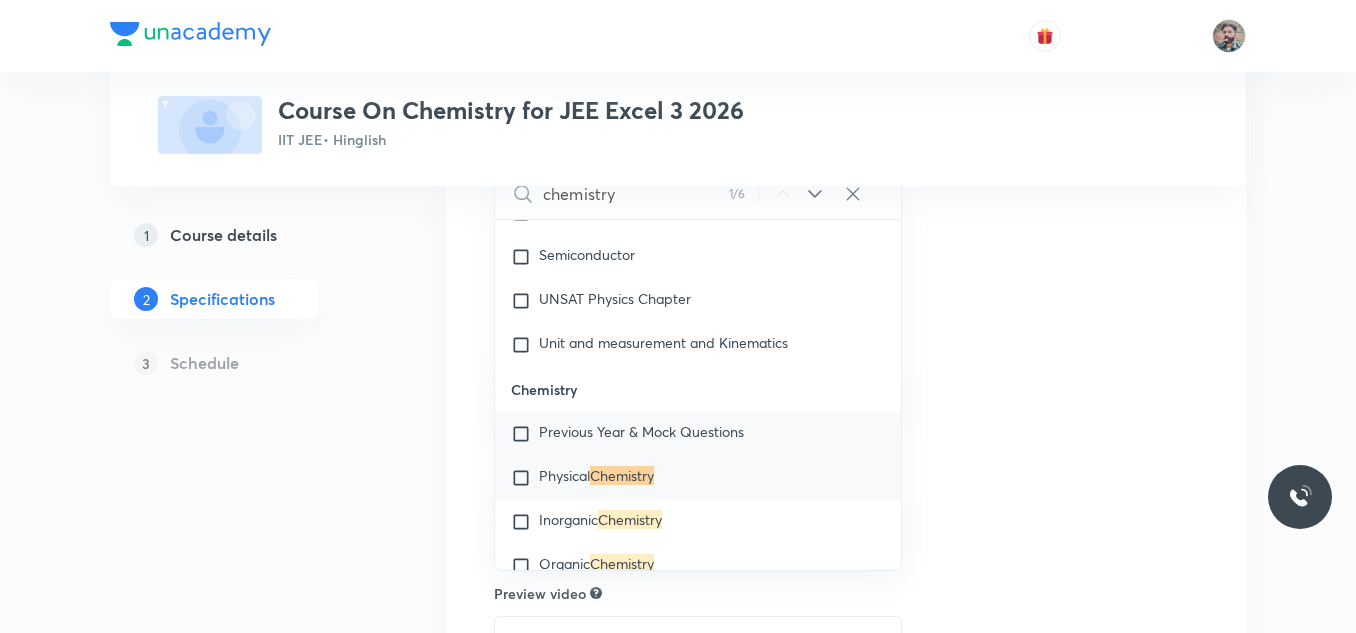 type on "chemistry" 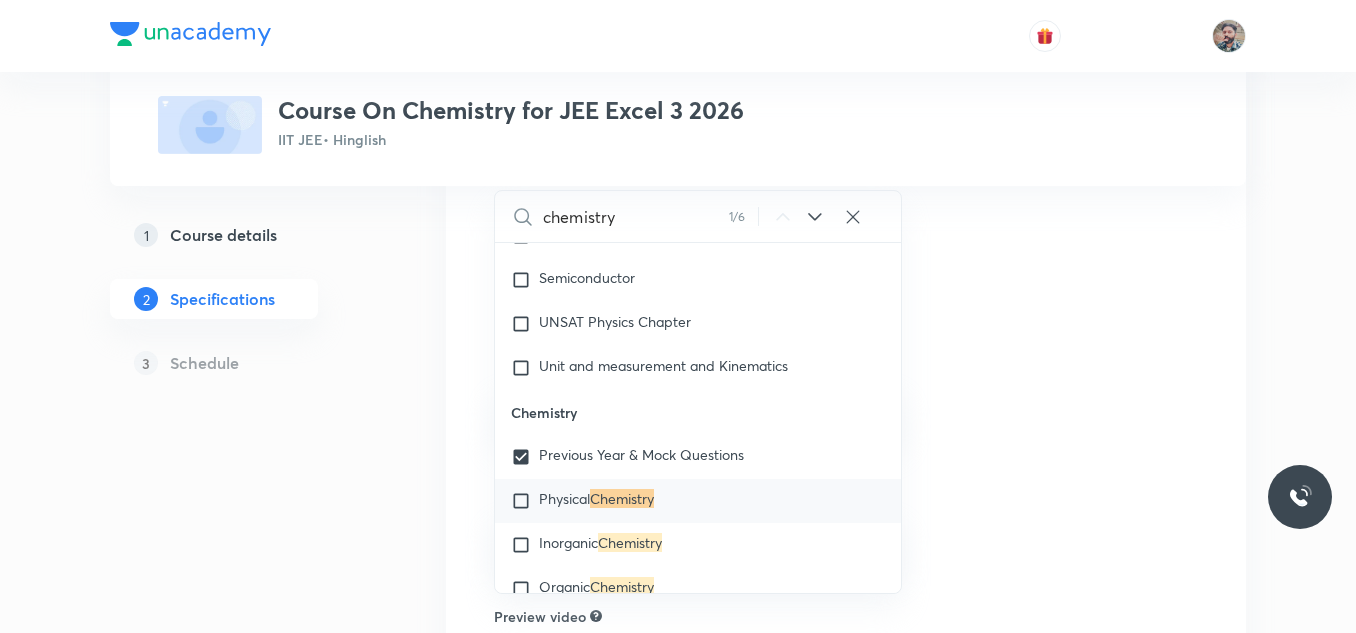 checkbox on "true" 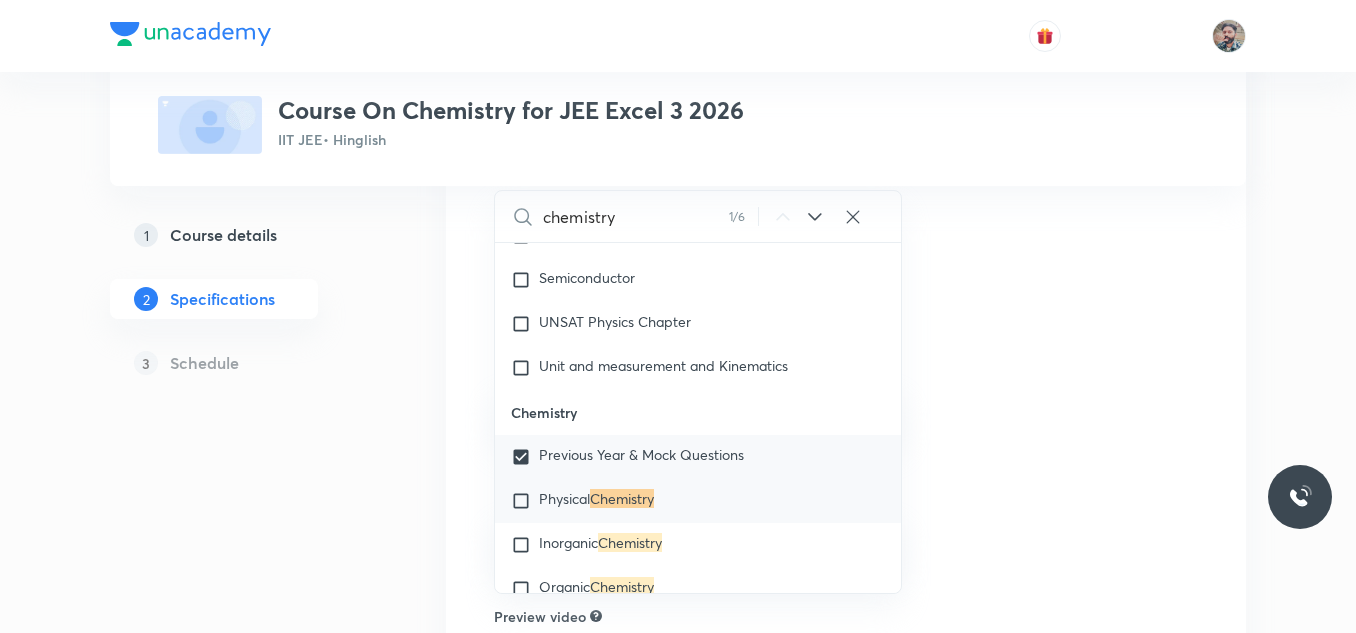 checkbox on "true" 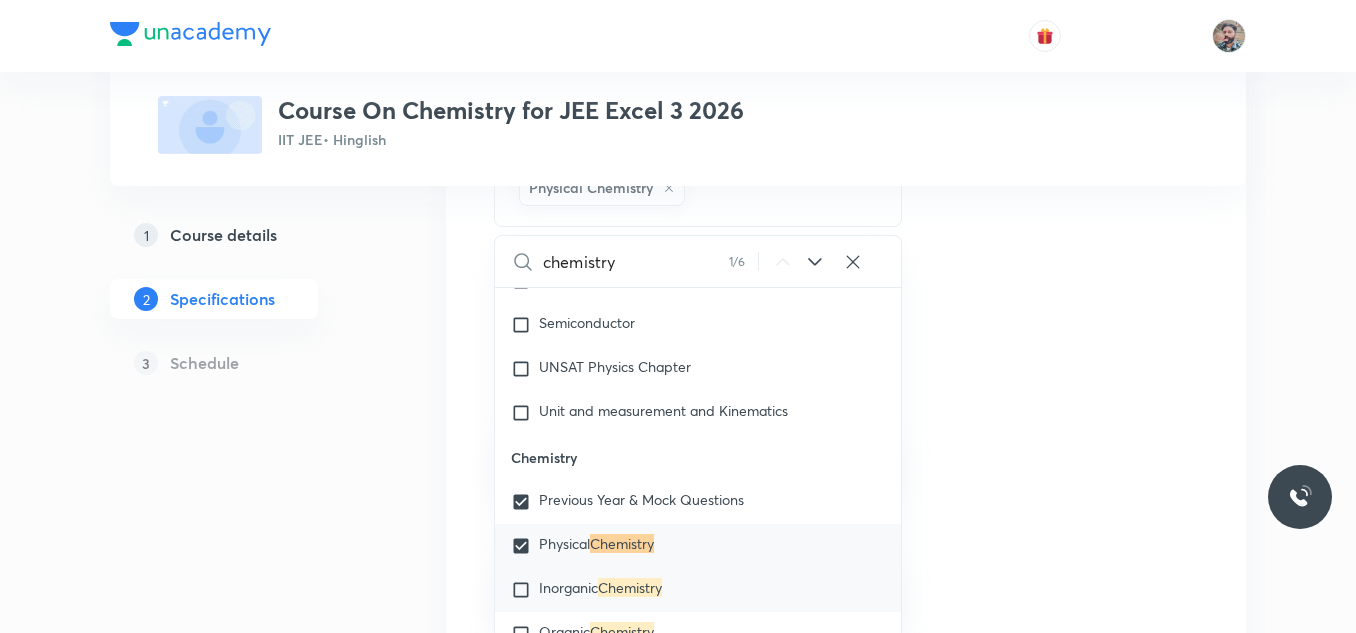 click at bounding box center [525, 590] 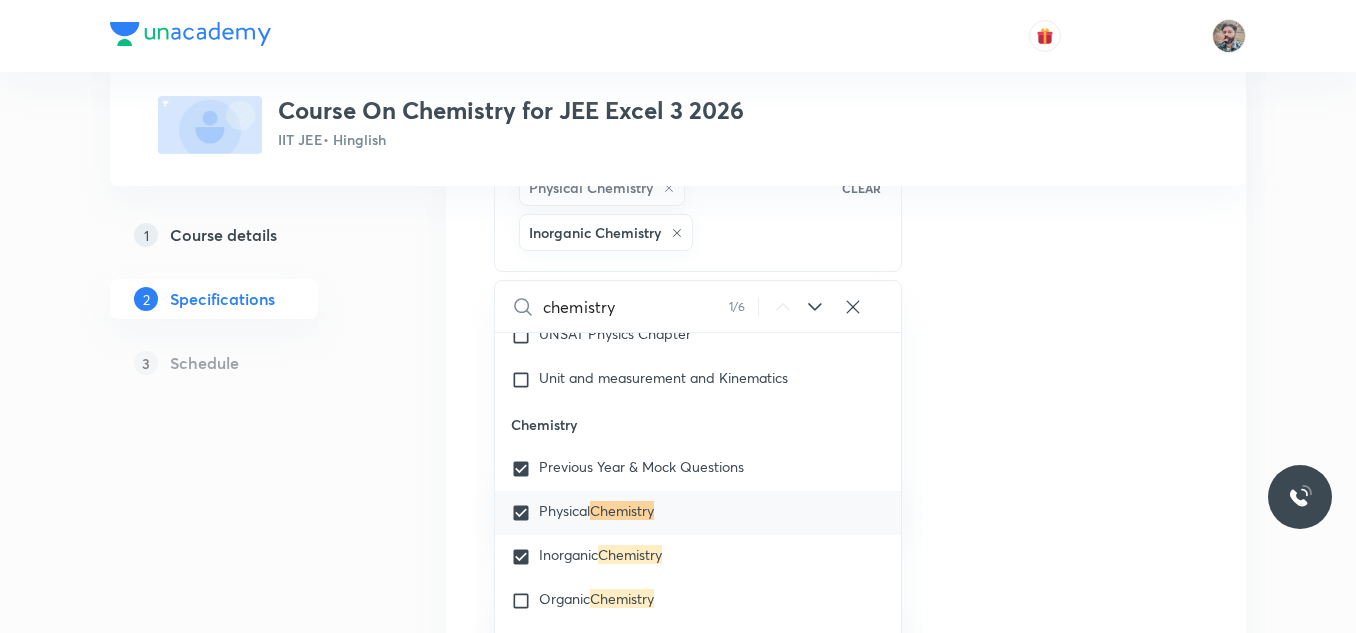 scroll, scrollTop: 2046, scrollLeft: 0, axis: vertical 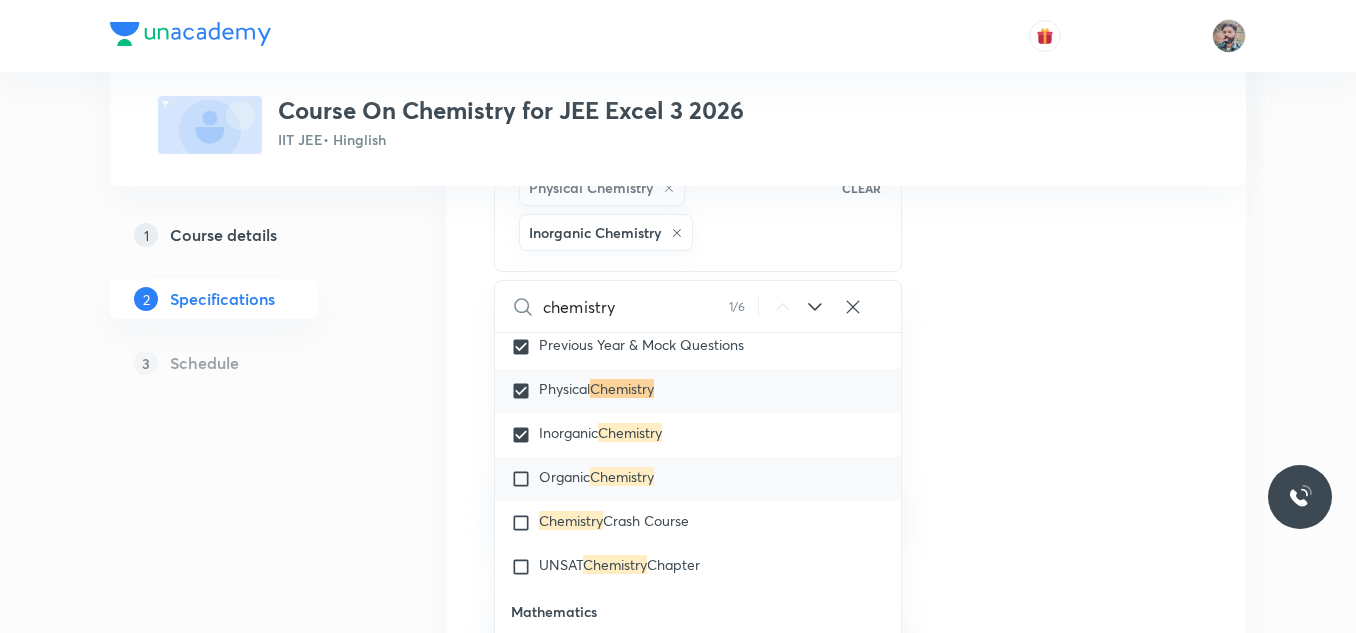 click at bounding box center [525, 479] 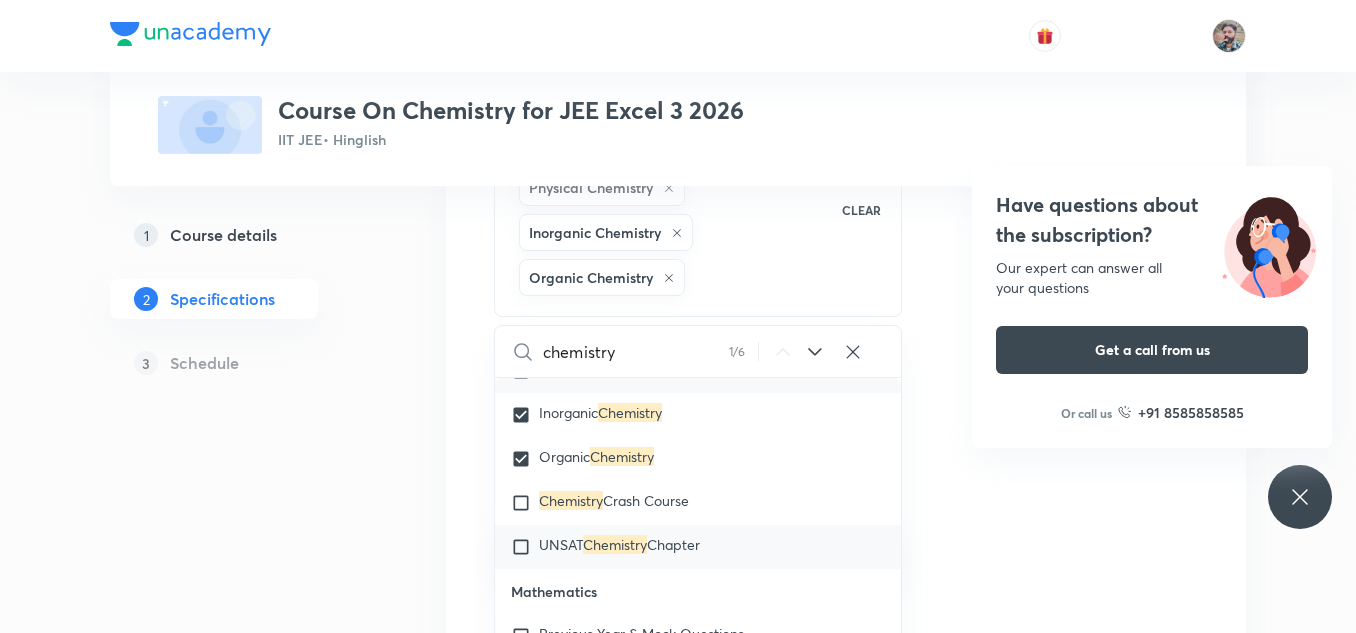 scroll, scrollTop: 2146, scrollLeft: 0, axis: vertical 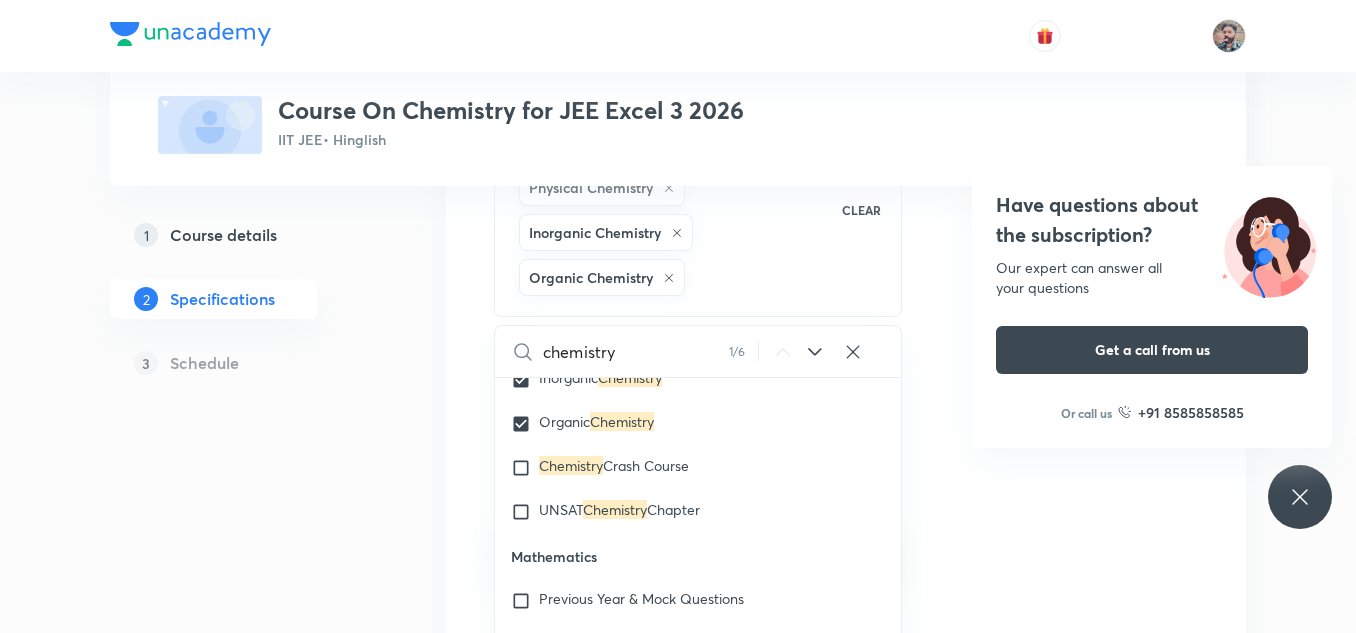 click on "Topics Previous Year & Mock Questions Physical Chemistry Inorganic Chemistry Organic Chemistry CLEAR chemistry 1 / 6 ​ Physics Previous Year & Mock Questions Basics & Laboratory Mechanics Solid & Fluid Mechanics Waves Geometrical & Wave Optics Electricity & Magnetism Thermal Physics Modern Physics Physics Crash Course Basic Mathematics and Vector Newton's Law of Motion and Friction Kinematics-2D Kinematics-1D and Calculus Current Electricity Capacitance Electrostatics Magnetic Effect of Current and Magnetism Center of Mass and Collision Error Rotational Motion Circular Motion Work, Power & Energy Wave Optics and Electromagnetic Waves Electromagnetic Induction and Alternating Current Unit and Dimension Principle of Communication Newton's Law of Motion 1D Motion Modern Physics - 1 Modern Physics - 2 Geometrical Optics Basic Math Elasticity, Thermal Expansion, Calorimetry and Heat Transfer KTG and Thermodynamics Fluid Mechanics Wave on String Sound Wave Simple Harmonic Motion Gravitation Motion in Straightline" at bounding box center [846, 544] 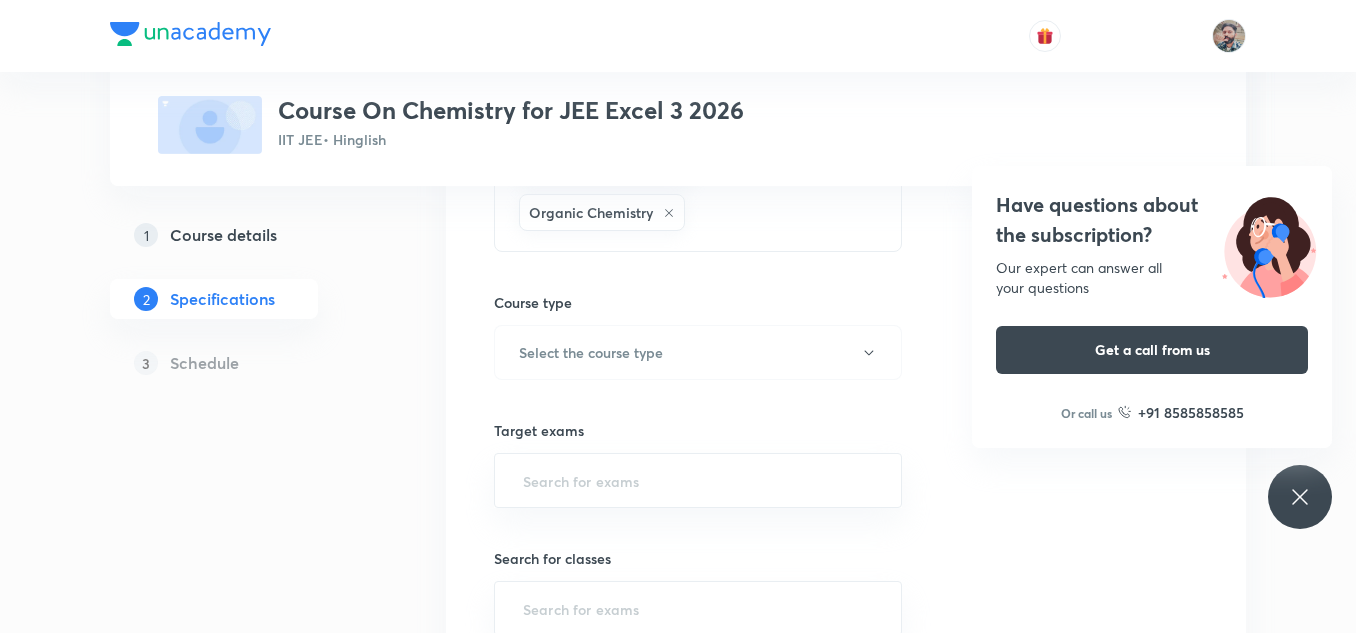 scroll, scrollTop: 400, scrollLeft: 0, axis: vertical 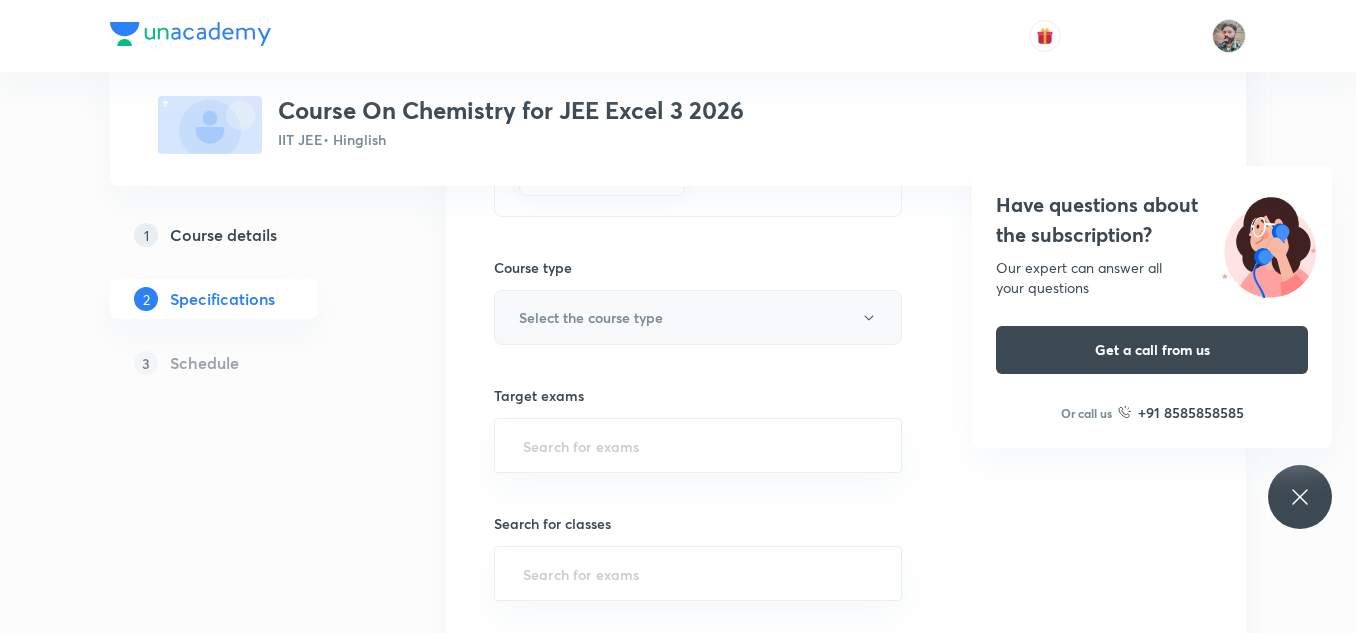 click on "Select the course type" at bounding box center [698, 317] 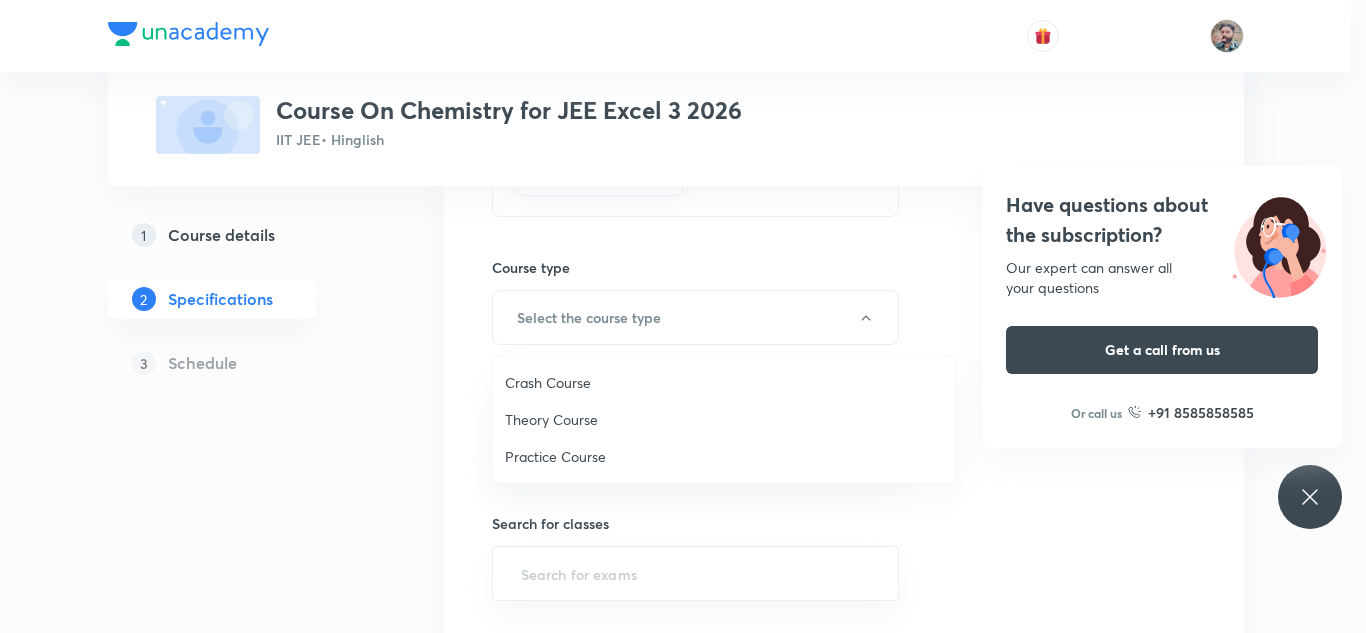 click on "Theory Course" at bounding box center [724, 419] 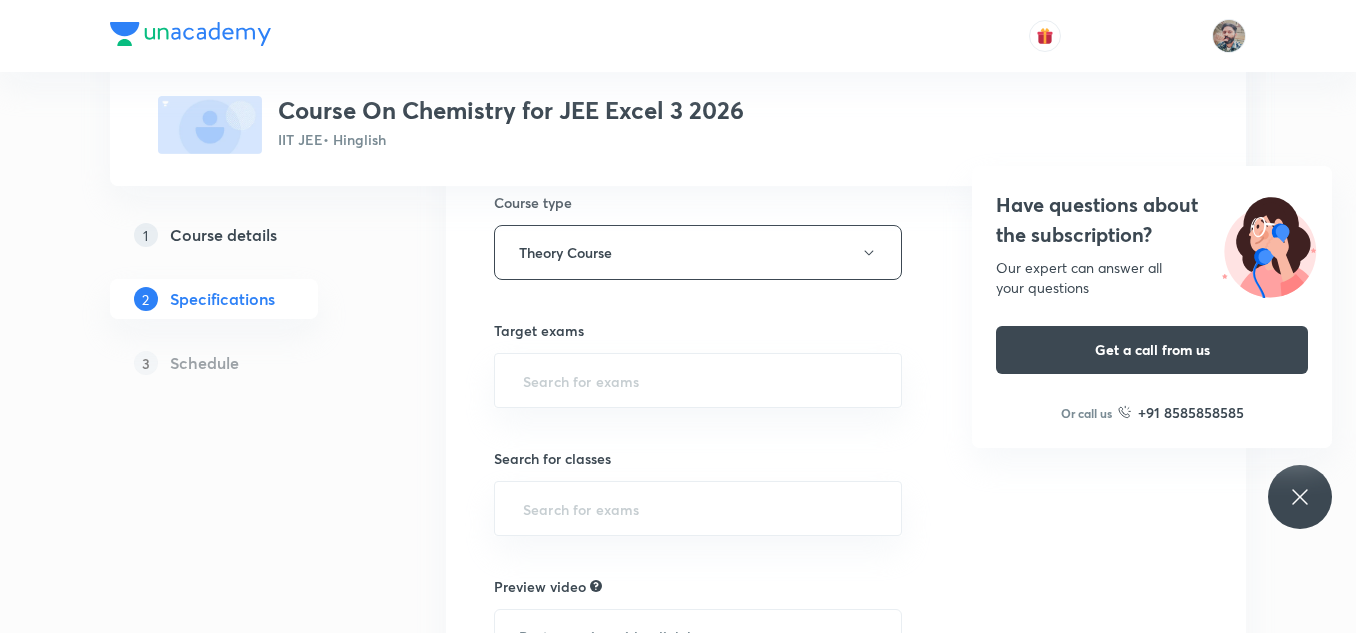 scroll, scrollTop: 500, scrollLeft: 0, axis: vertical 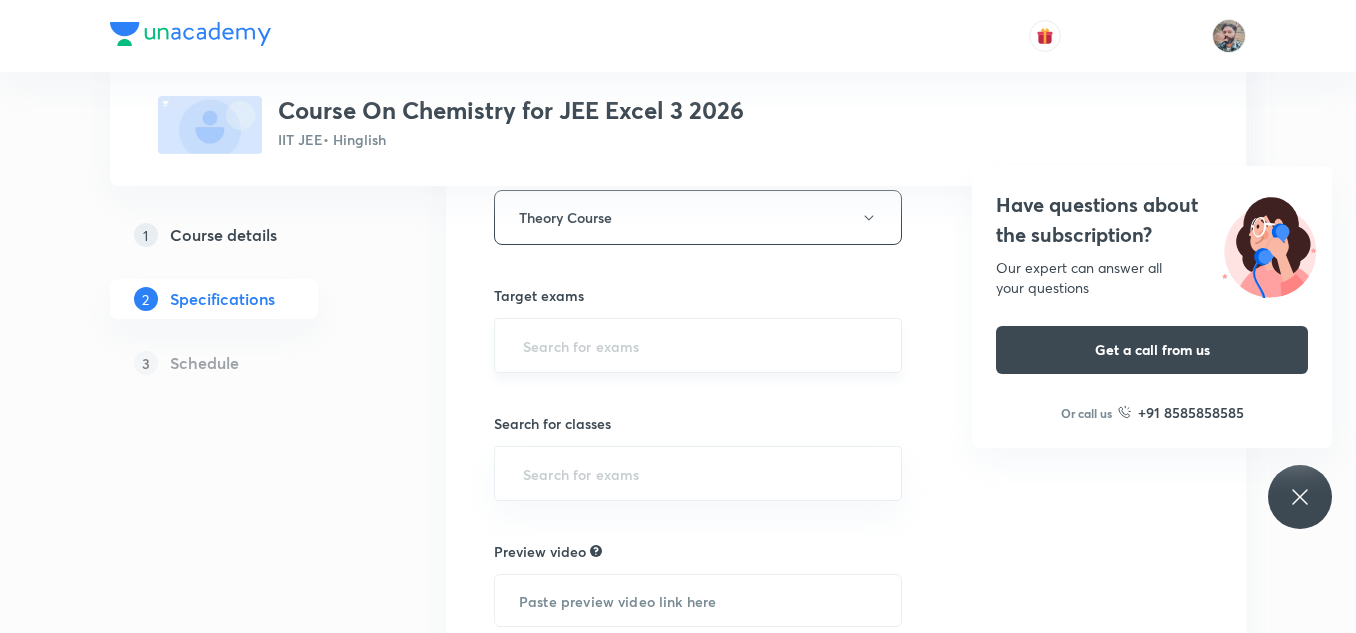 click at bounding box center (698, 345) 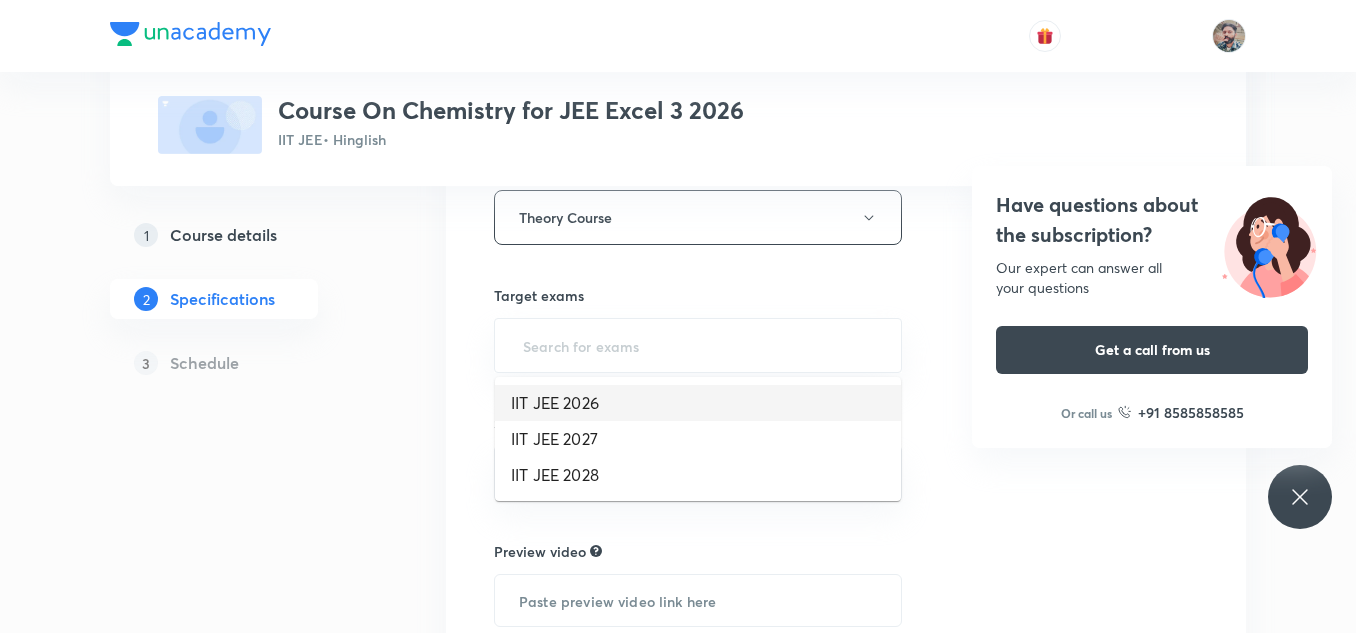 click on "IIT JEE 2026" at bounding box center [698, 403] 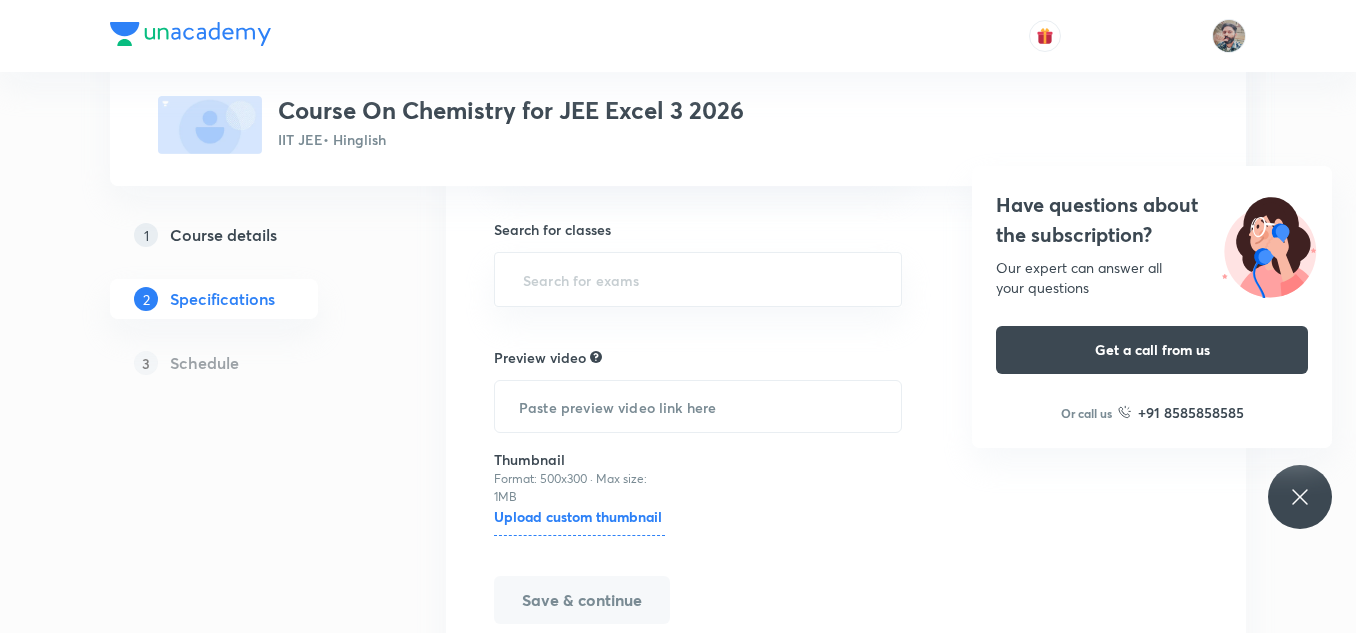 scroll, scrollTop: 700, scrollLeft: 0, axis: vertical 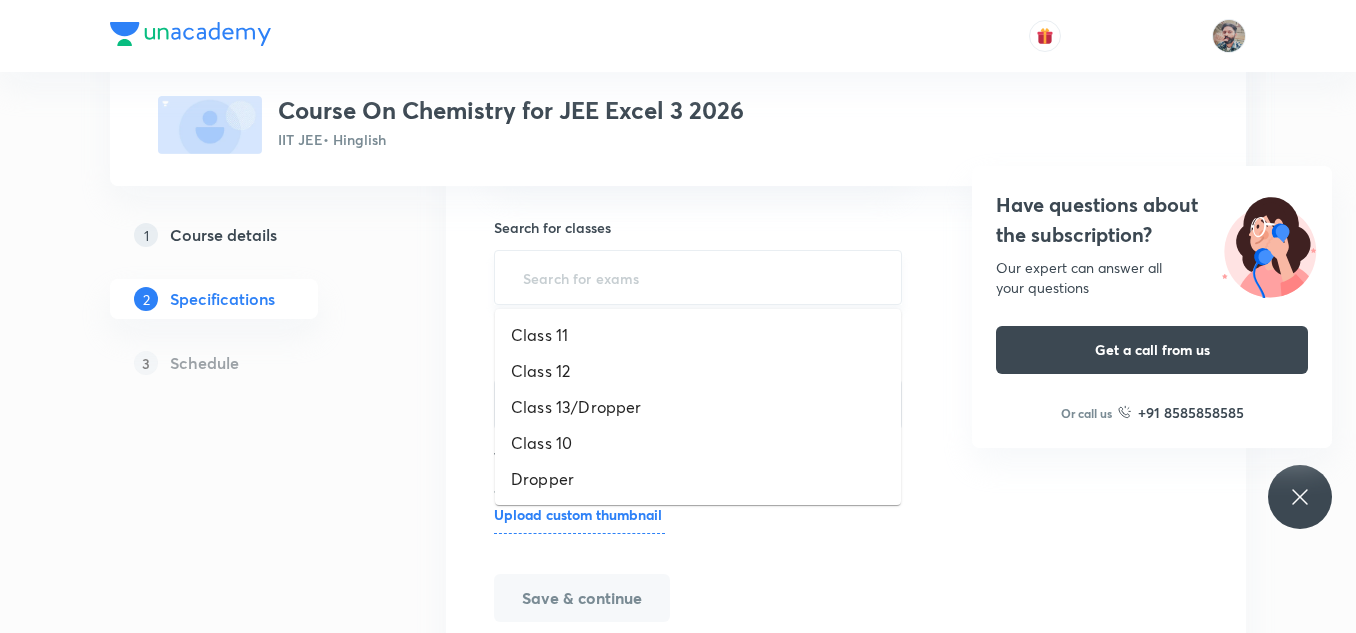 click at bounding box center [698, 277] 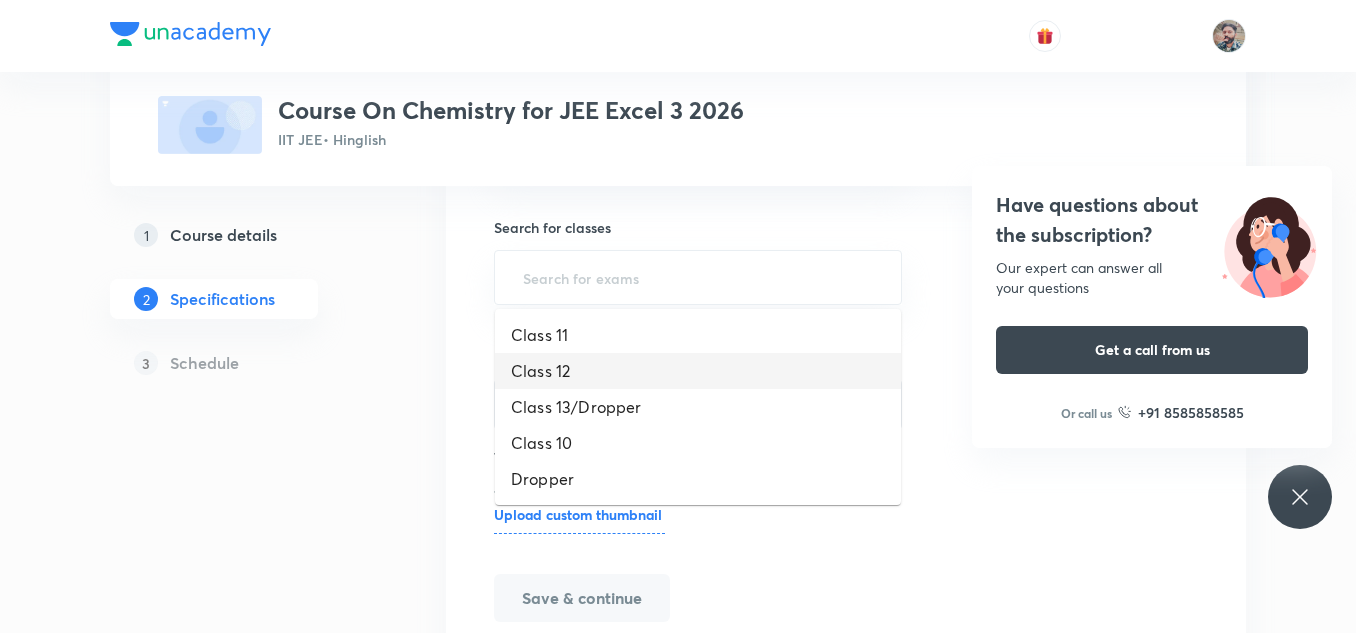 click on "Class 12" at bounding box center [698, 371] 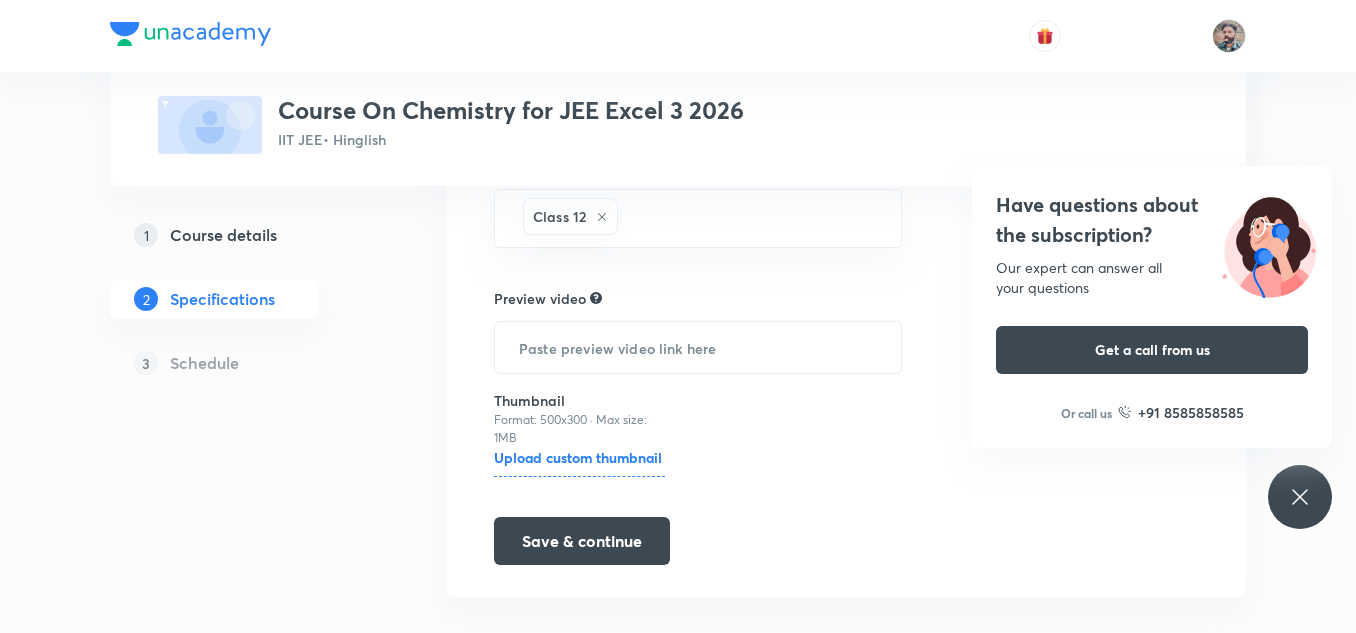scroll, scrollTop: 789, scrollLeft: 0, axis: vertical 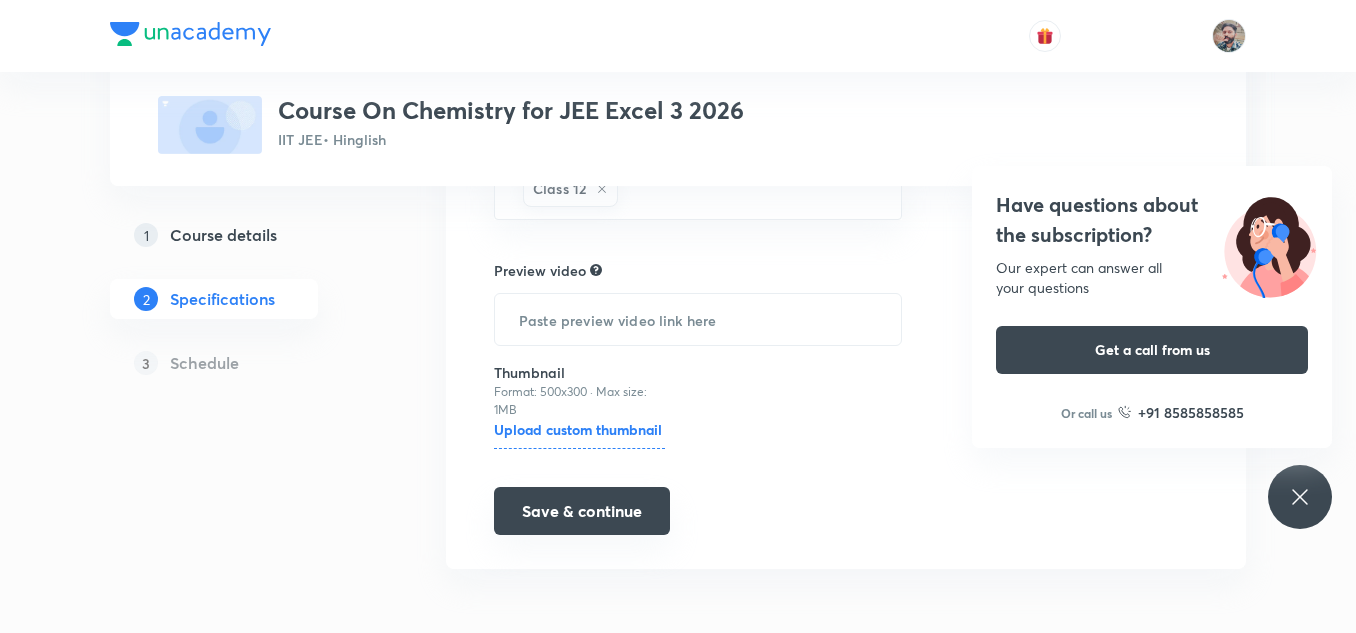 click on "Save & continue" at bounding box center (582, 511) 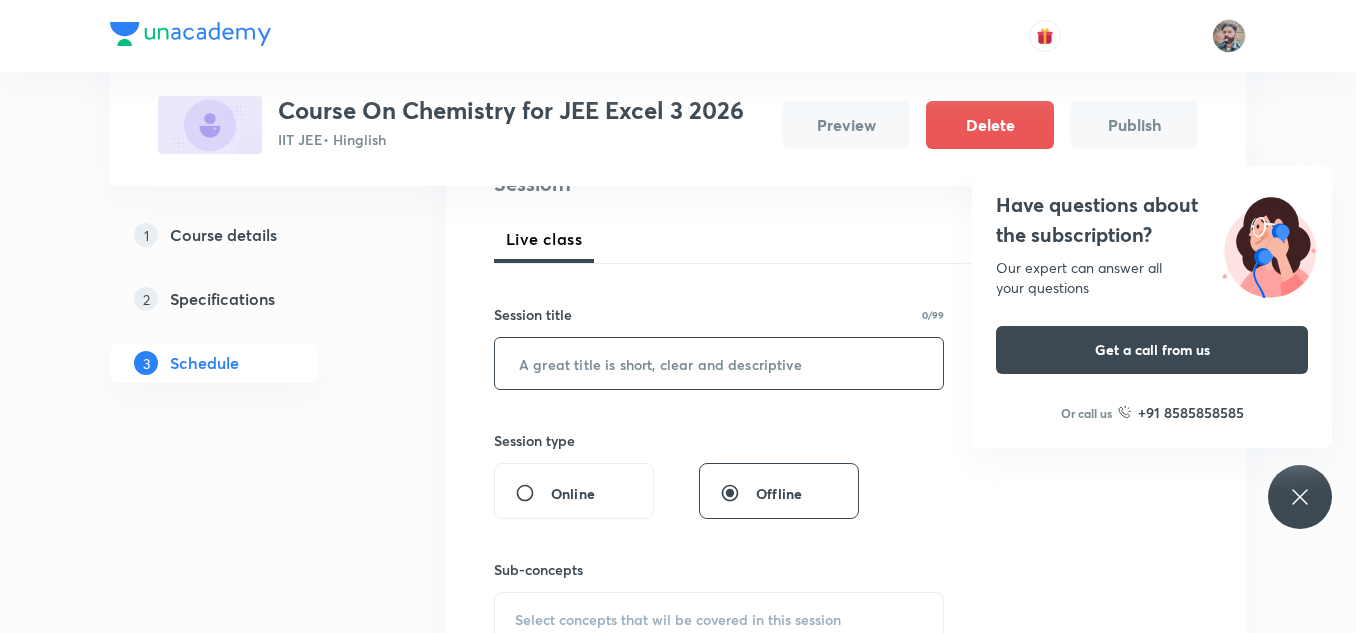 scroll, scrollTop: 300, scrollLeft: 0, axis: vertical 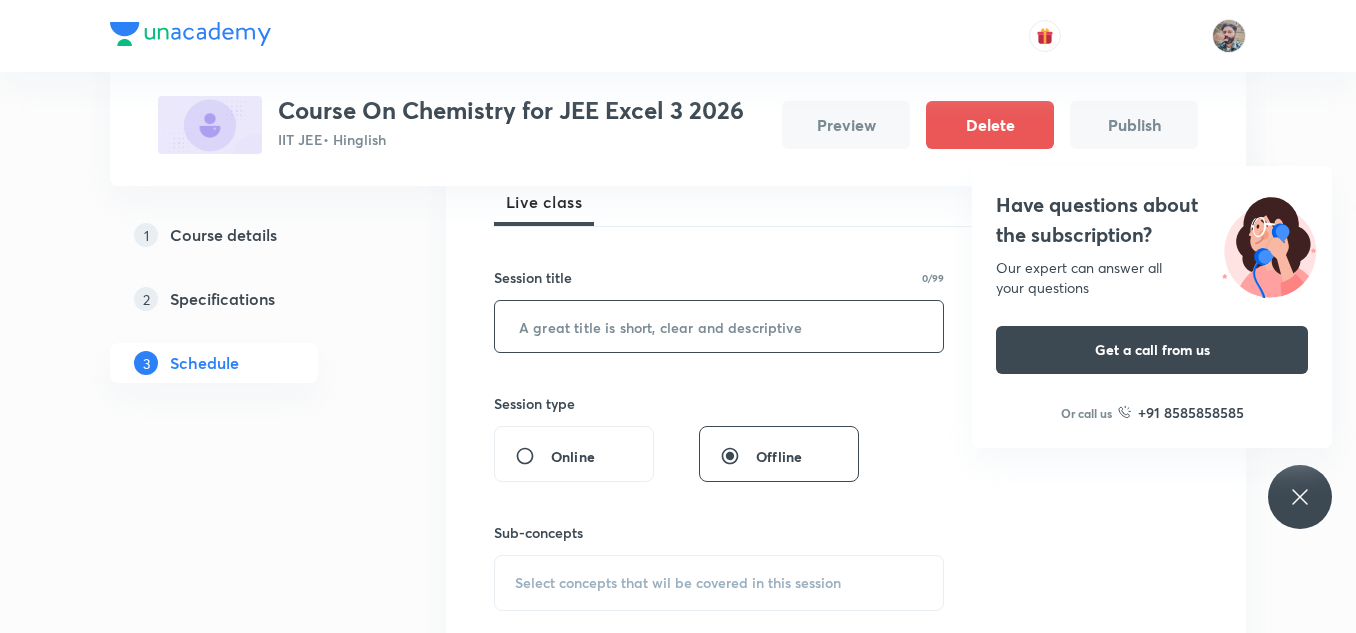click at bounding box center [719, 326] 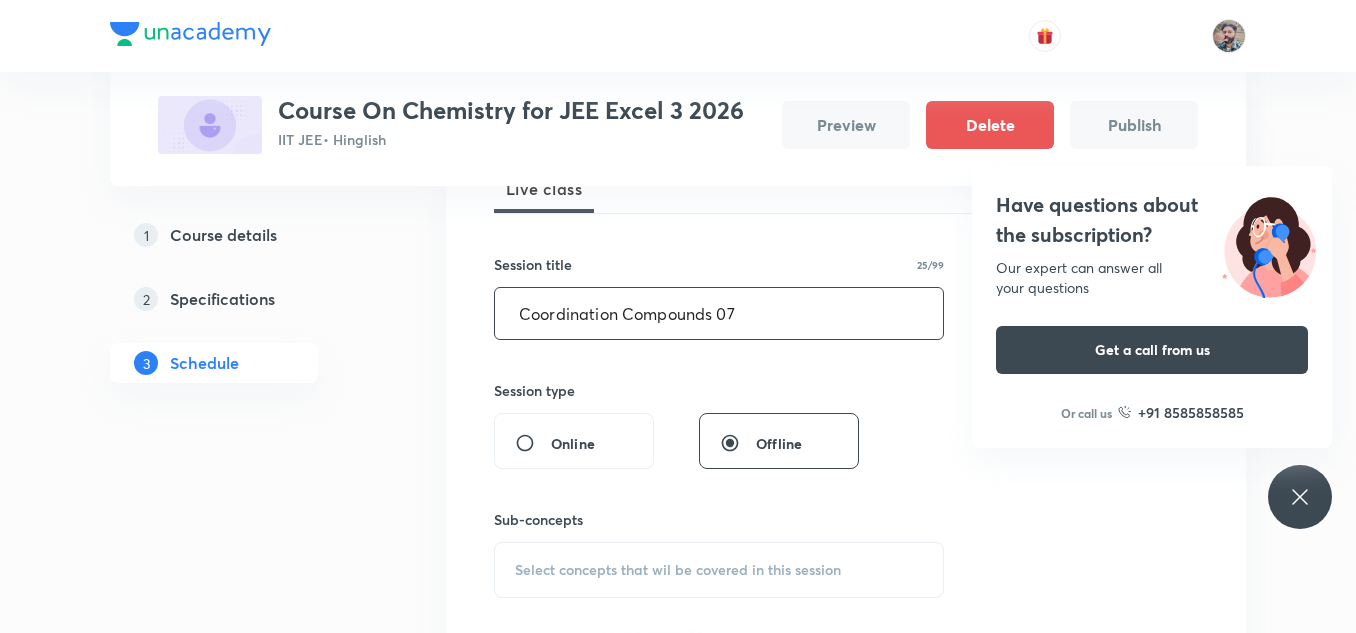 scroll, scrollTop: 500, scrollLeft: 0, axis: vertical 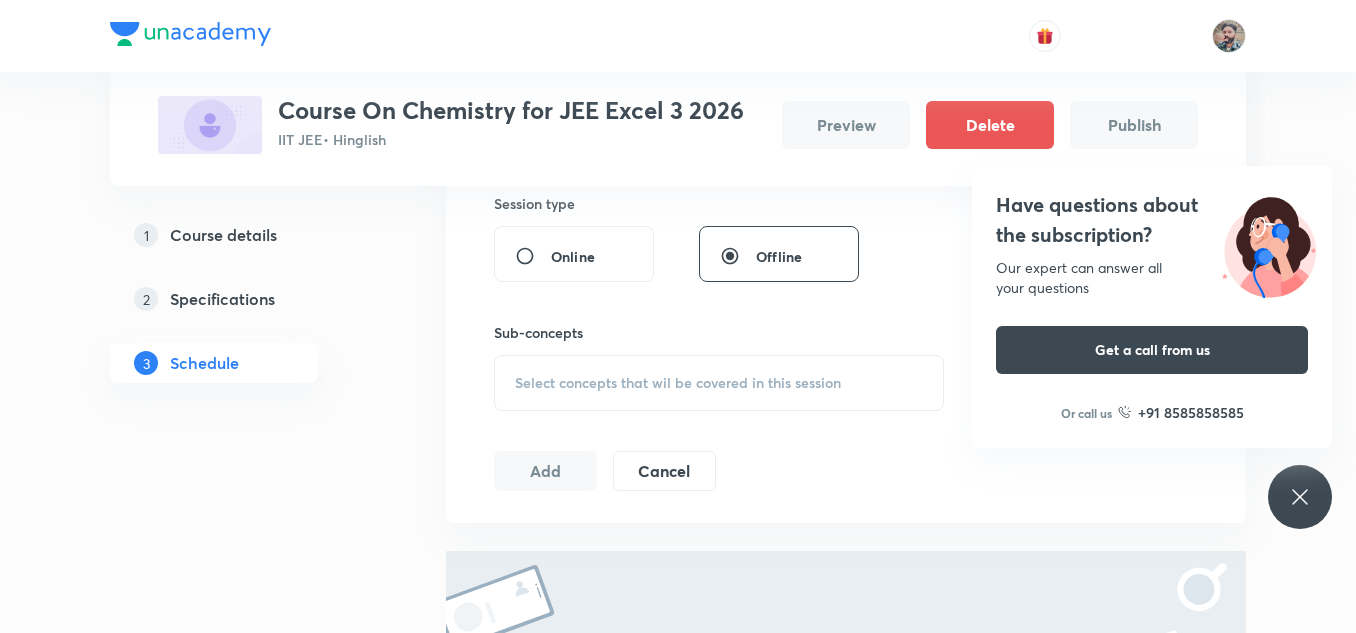 type on "Coordination Compounds 07" 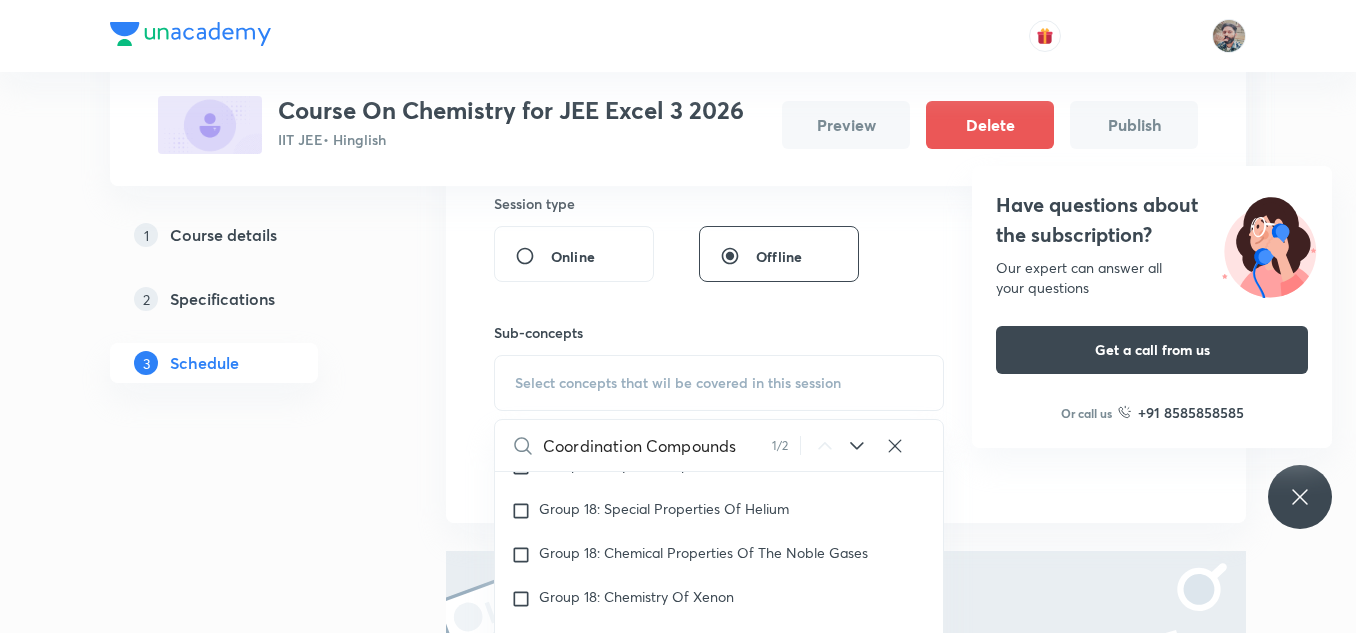 scroll, scrollTop: 25880, scrollLeft: 0, axis: vertical 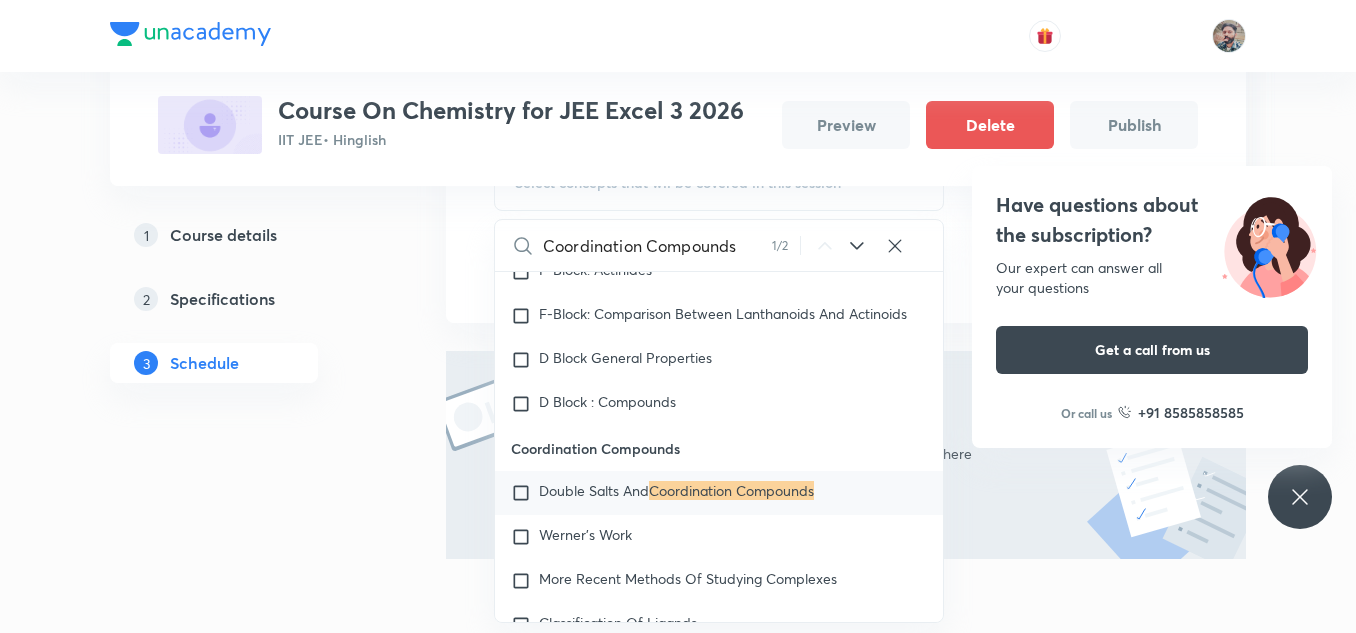 type on "Coordination Compounds" 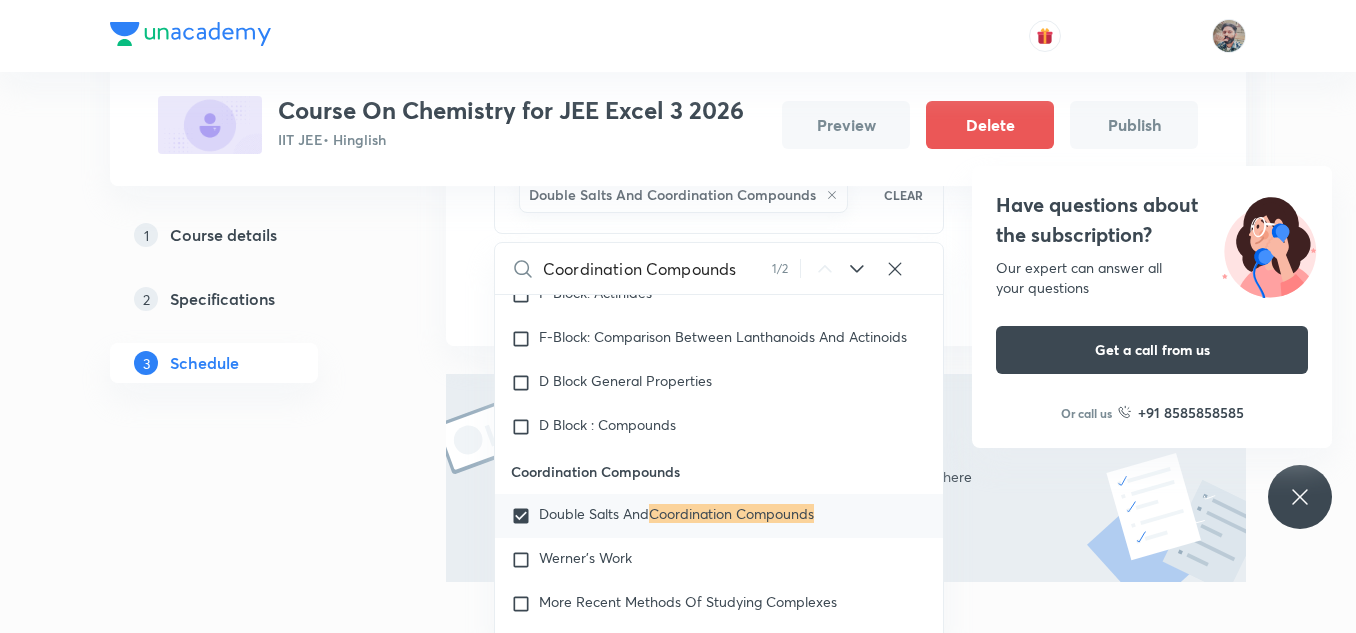 click on "Plus Courses Course On Chemistry for JEE Excel 3 2026 IIT JEE  • Hinglish Preview Delete Publish 1 Course details 2 Specifications 3 Schedule Schedule Session  1 Live class Session title 25/99 Coordination Compounds 07 ​   Session type Online Offline Sub-concepts Double Salts And Coordination Compounds CLEAR Coordination Compounds 1 / 2 ​ Chemistry Mock Questions Chemistry Mock Questions Chemistry Previous Year Chemistry Previous Year General Topics & Mole Concept Basic Concepts Basic Introduction Percentage Composition Stoichiometry Principle of Atom Conservation (POAC) Relation between Stoichiometric Quantities Application of Mole Concept: Gravimetric Analysis Different Laws Formula and Composition Concentration Terms Some basic concepts of Chemistry Atomic Structure Discovery Of Electron Some Prerequisites of Physics Discovery Of Protons And Neutrons Atomic Models and Theories  Representation Of Atom With Electrons And Neutrons Nature of Waves Nature Of Electromagnetic Radiation Photoelectric Effect" at bounding box center [678, 61] 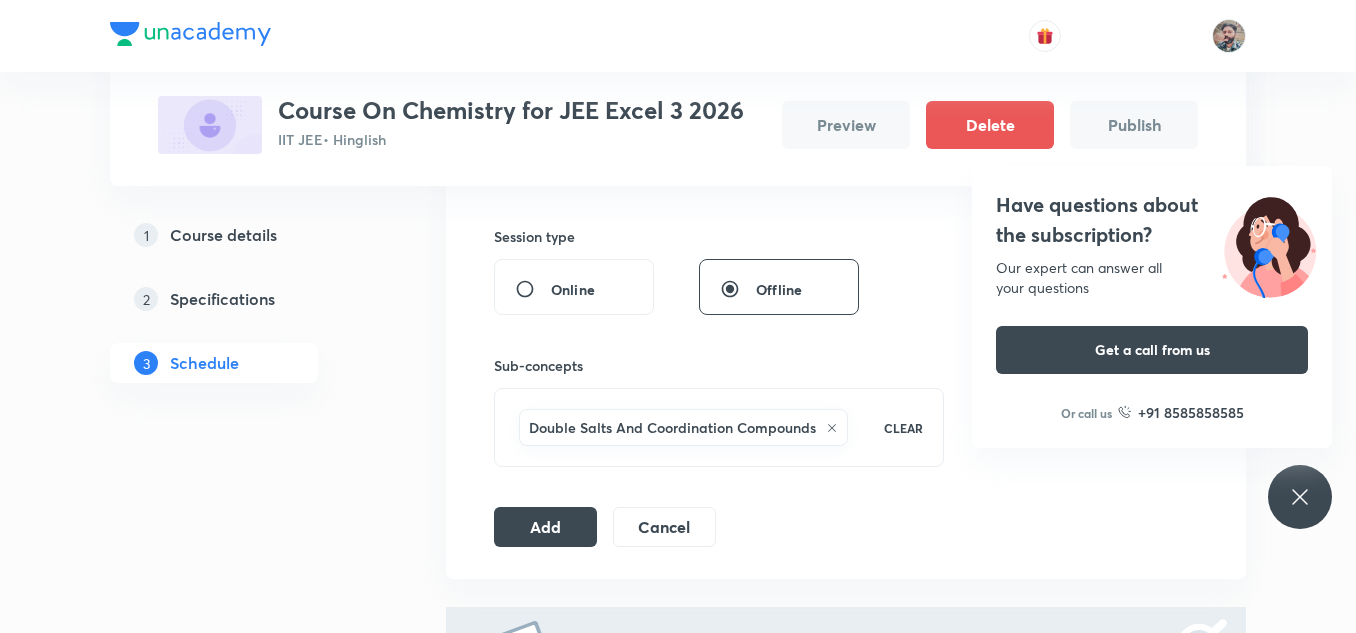 scroll, scrollTop: 500, scrollLeft: 0, axis: vertical 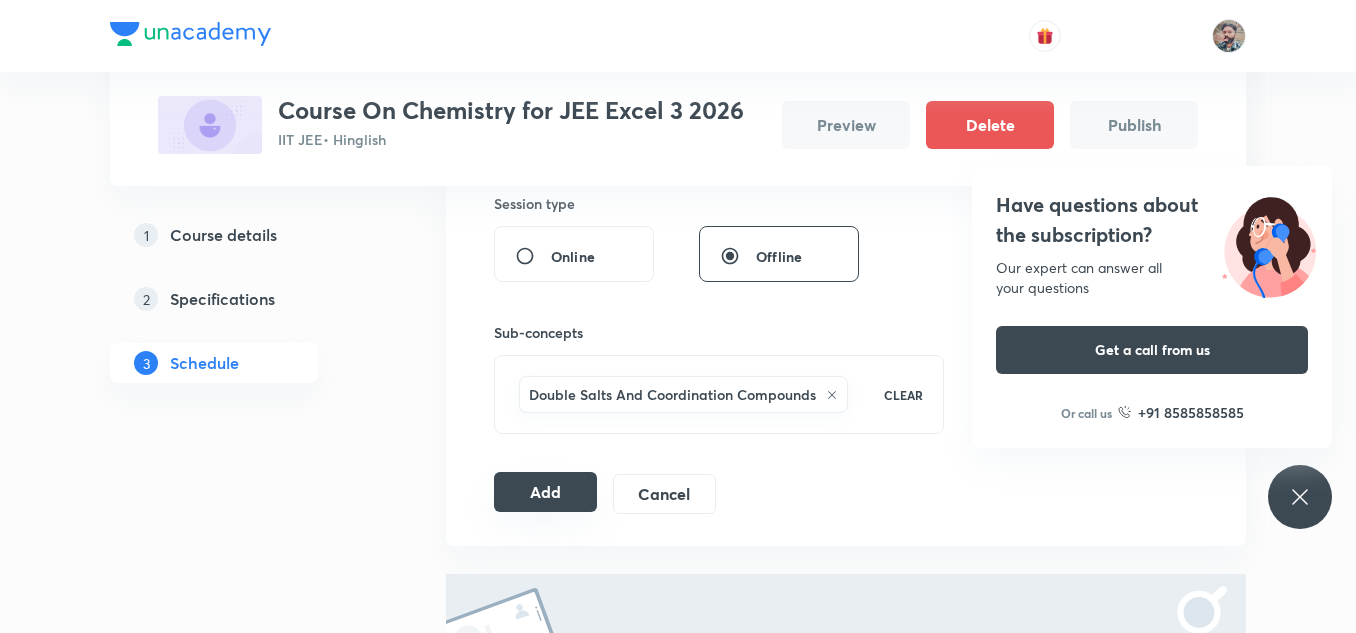 click on "Add" at bounding box center (545, 492) 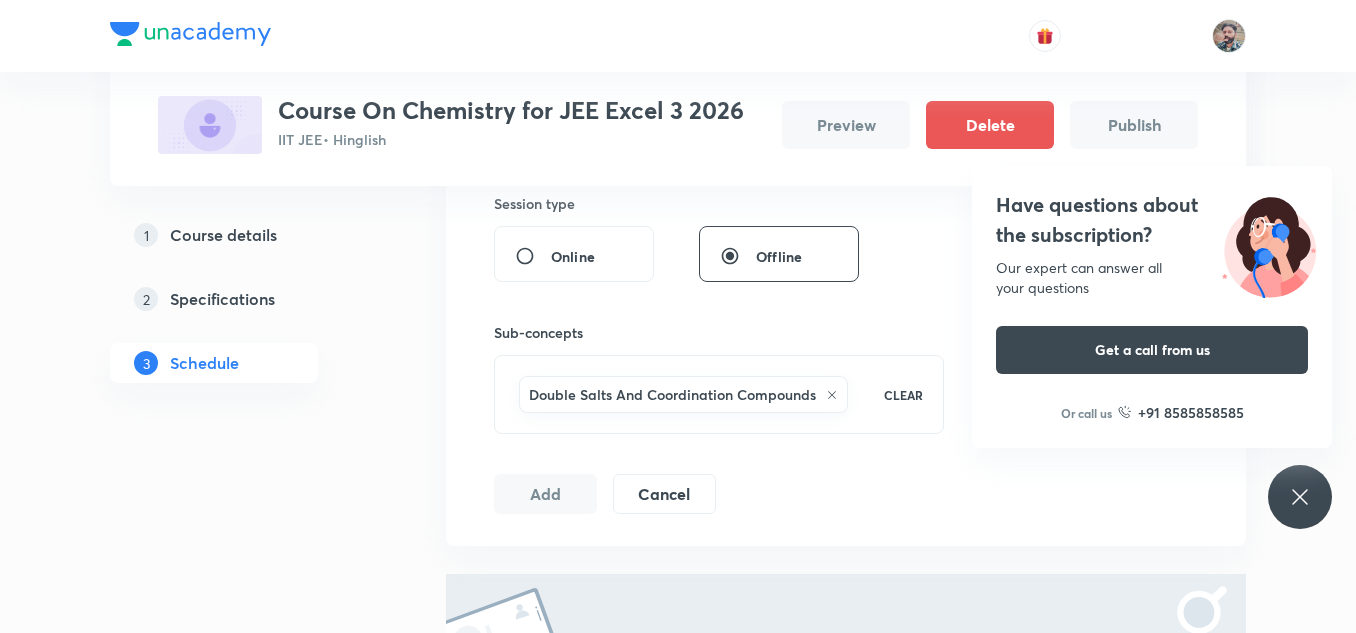 click 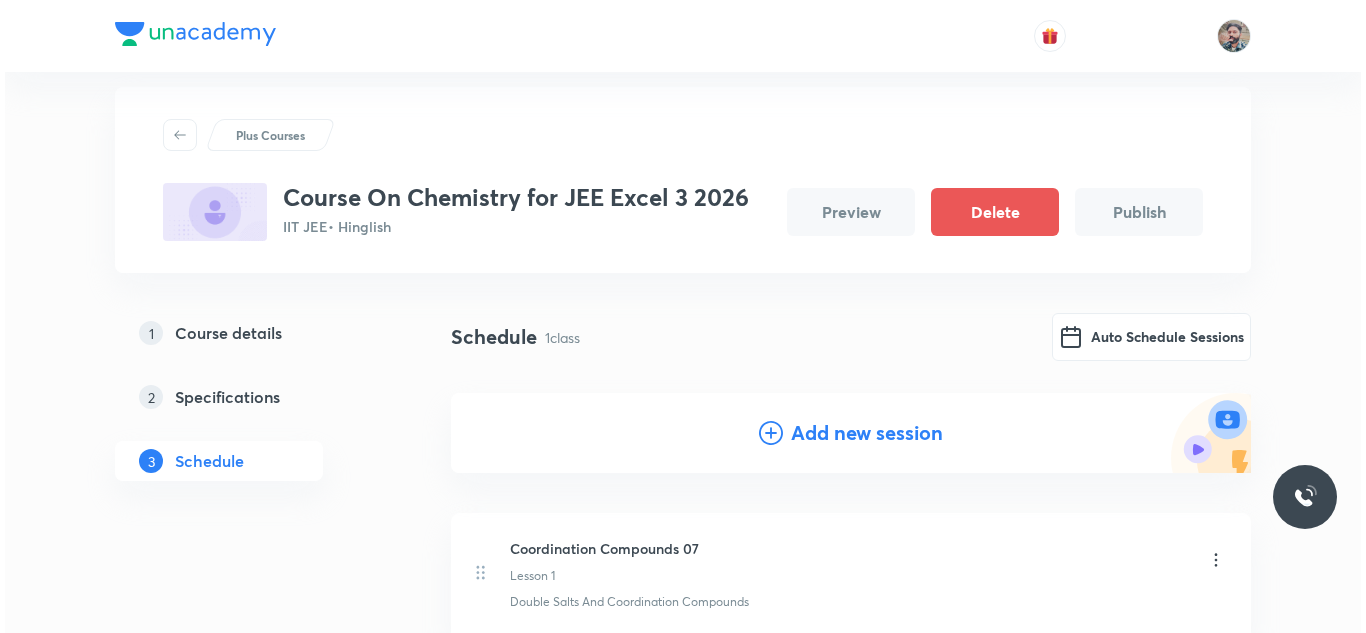 scroll, scrollTop: 24, scrollLeft: 0, axis: vertical 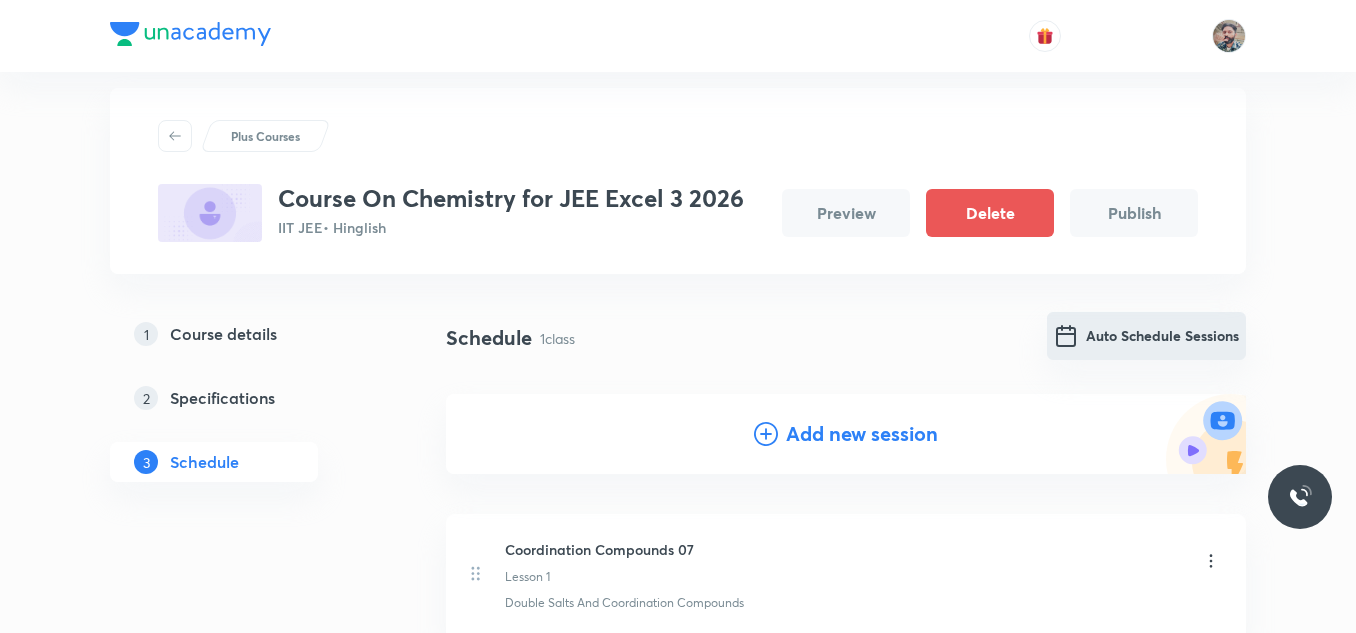 click on "Auto Schedule Sessions" at bounding box center [1146, 336] 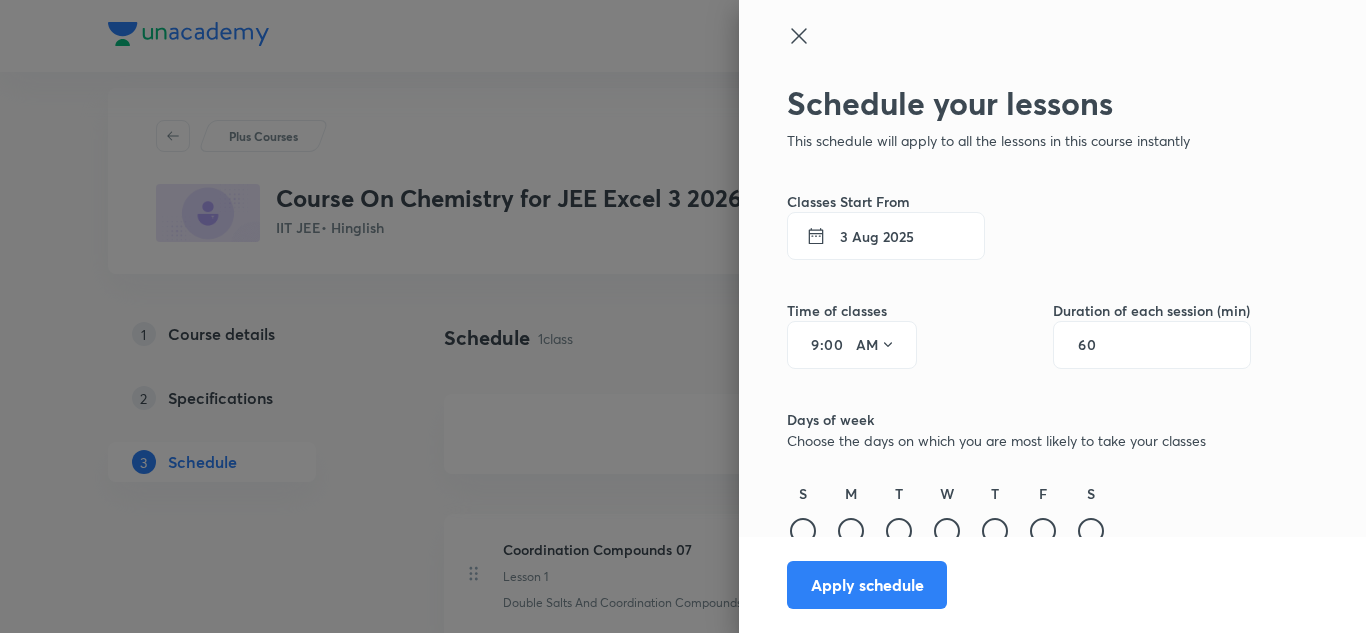 click on "3 Aug 2025" at bounding box center (886, 236) 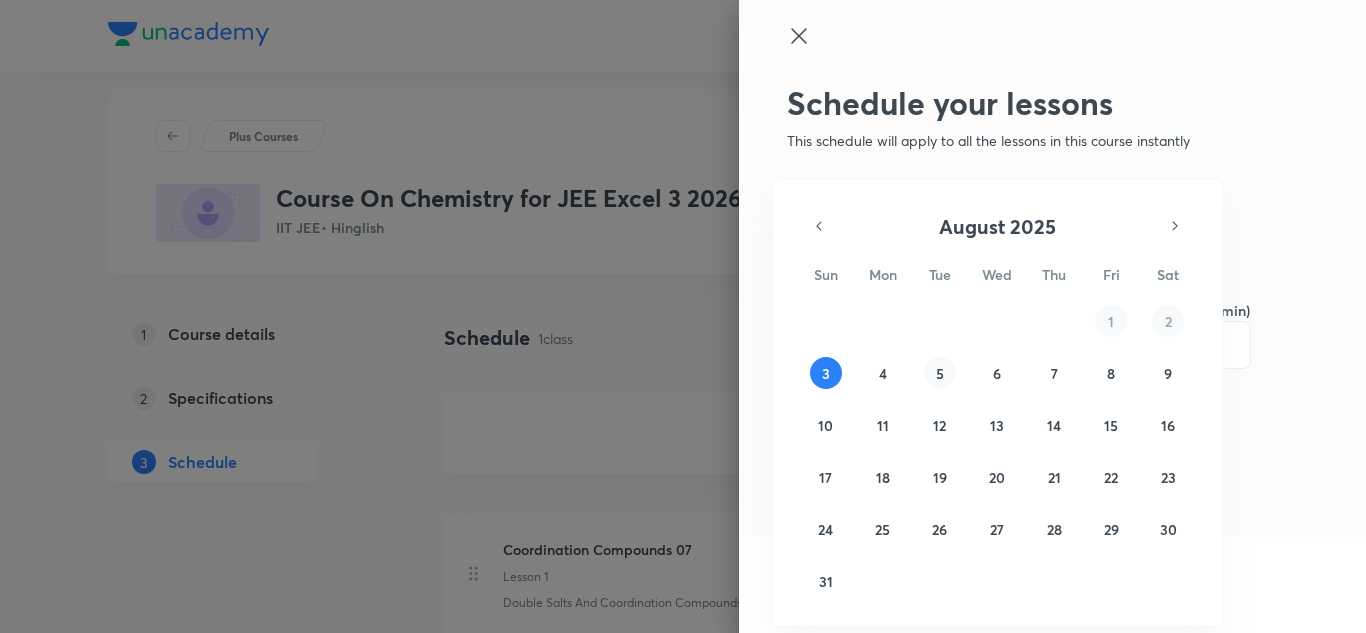 click on "5" at bounding box center [940, 373] 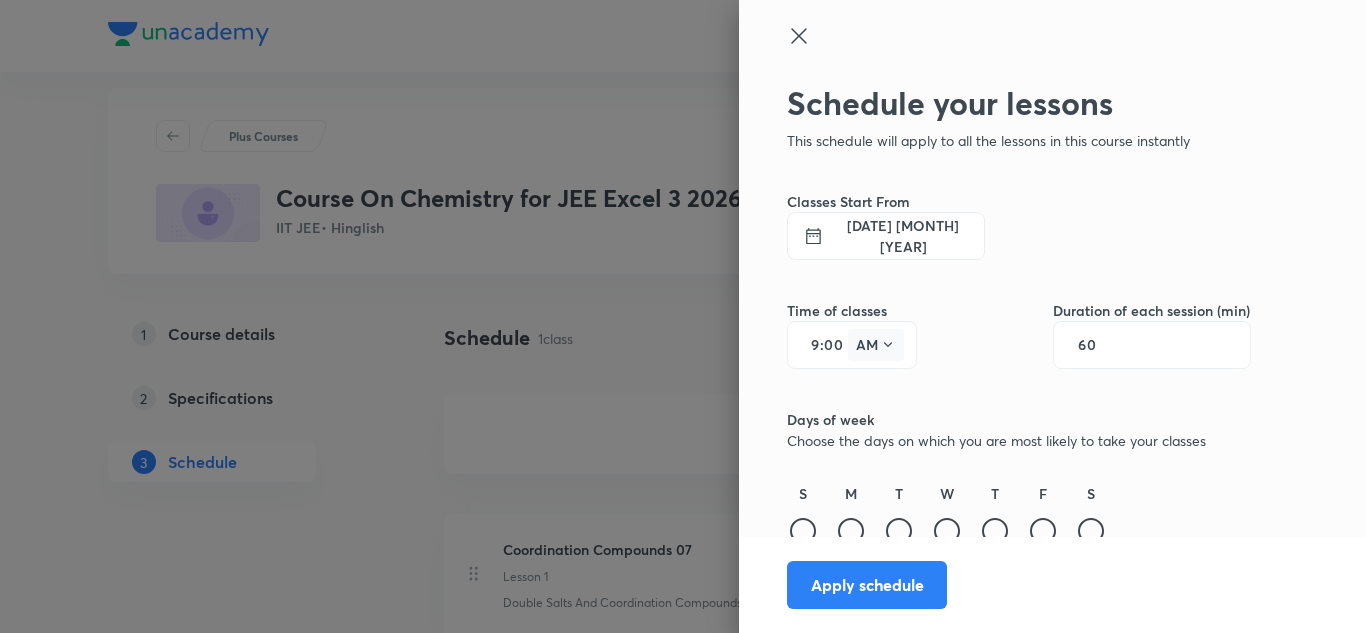 click 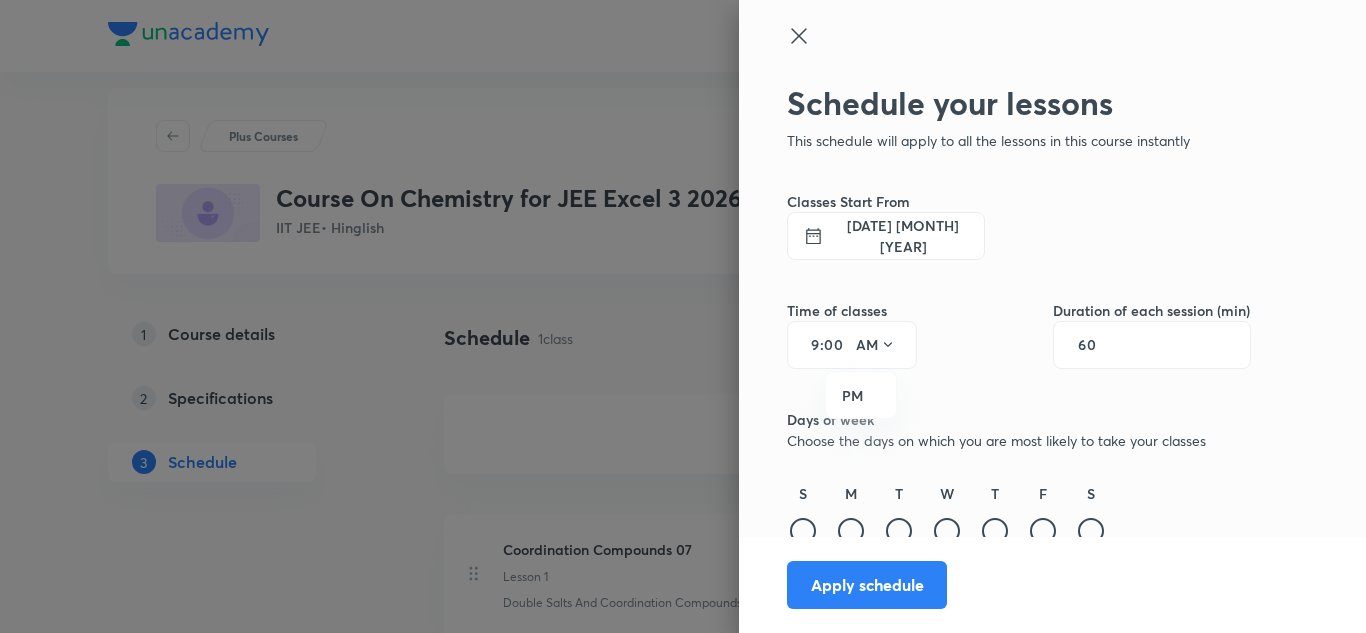 click at bounding box center [683, 316] 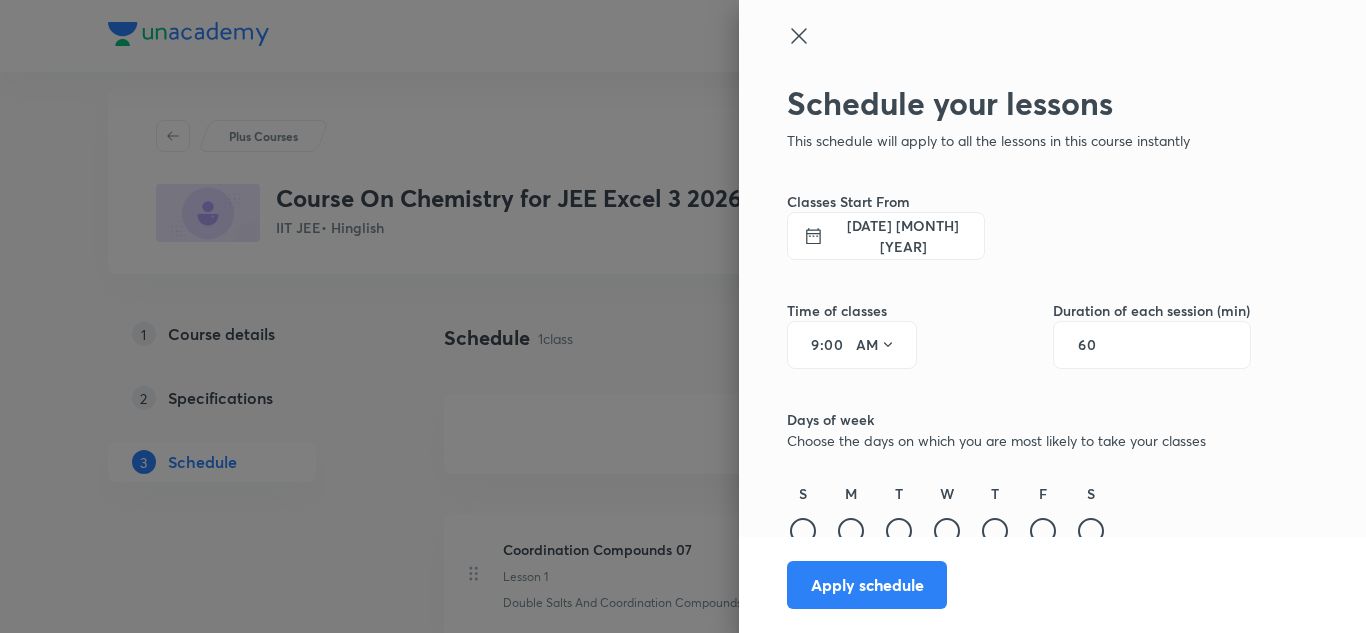 click on "9" at bounding box center (808, 345) 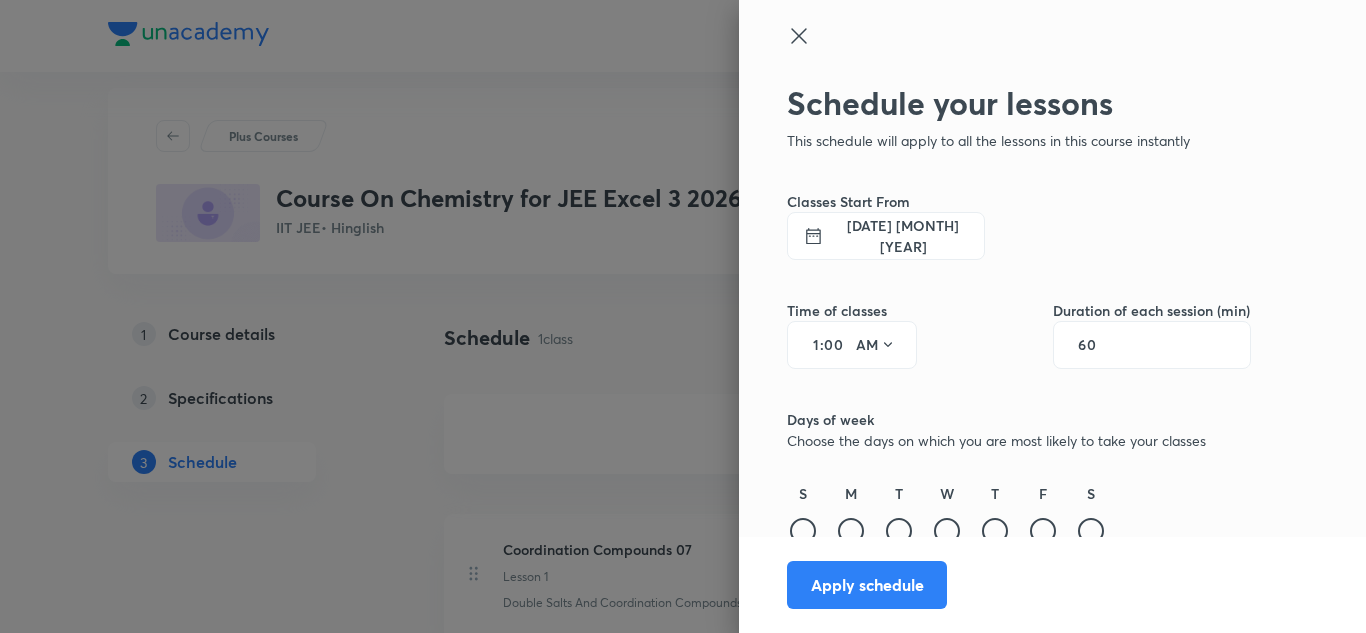 type on "10" 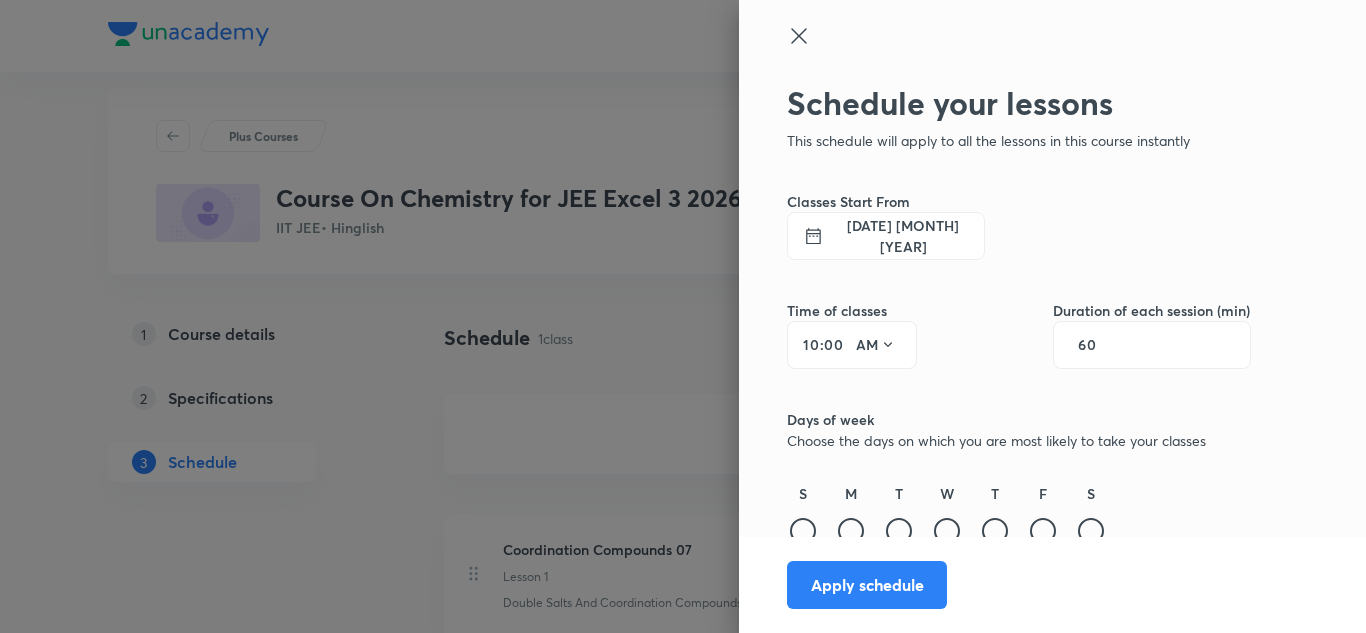 type 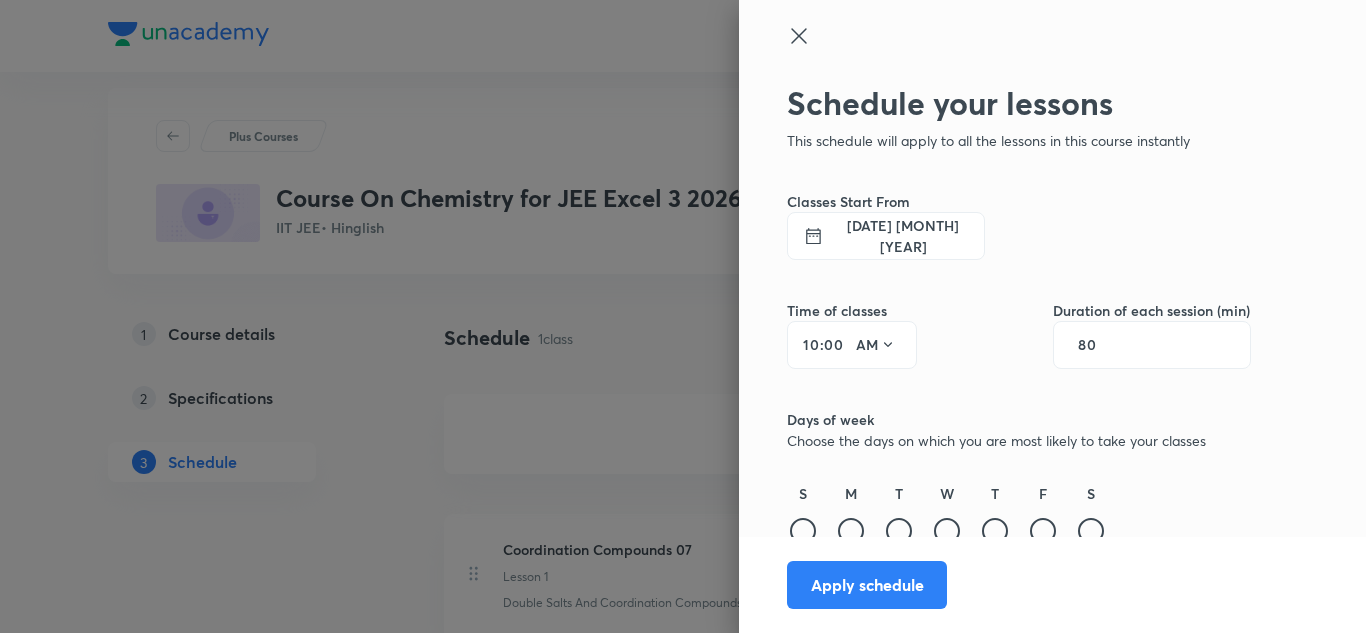 type on "80" 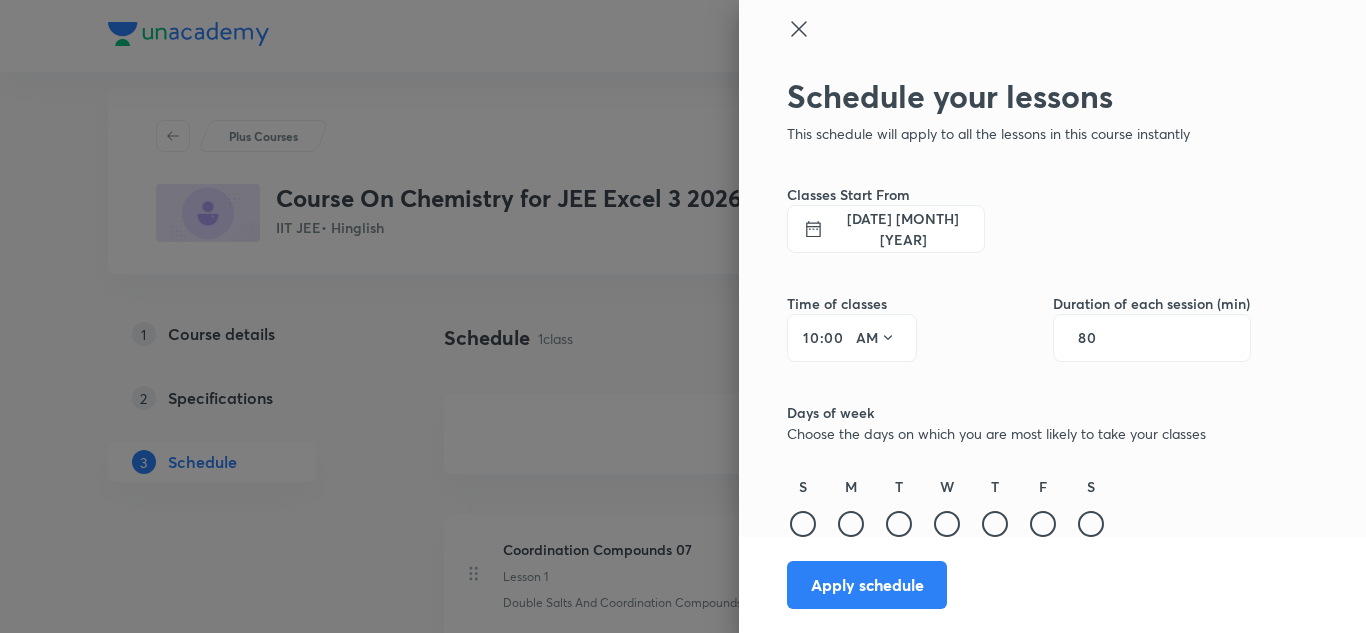 type 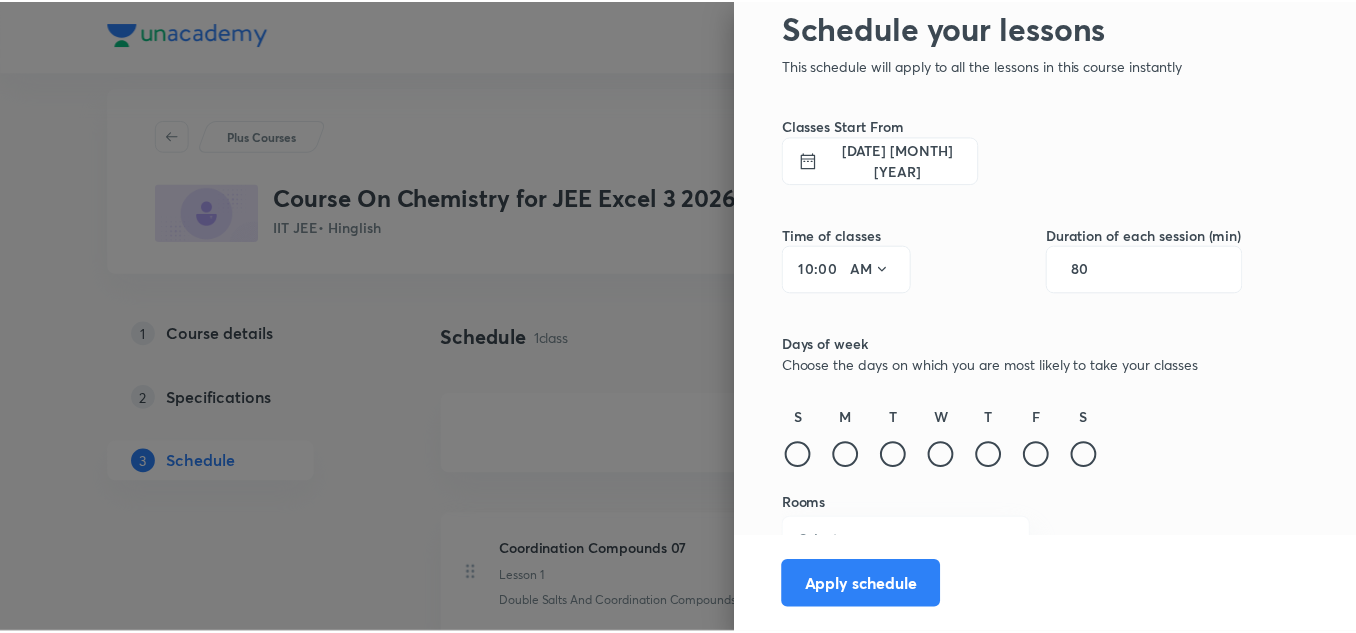 scroll, scrollTop: 107, scrollLeft: 0, axis: vertical 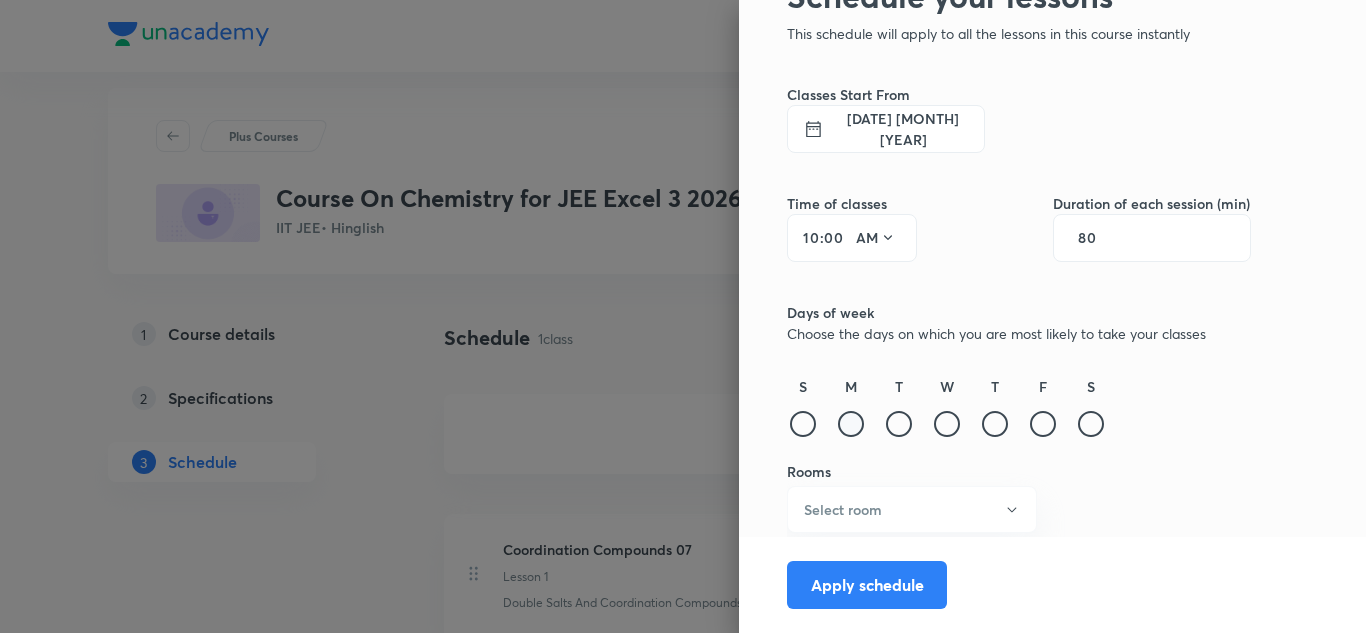 click at bounding box center (851, 424) 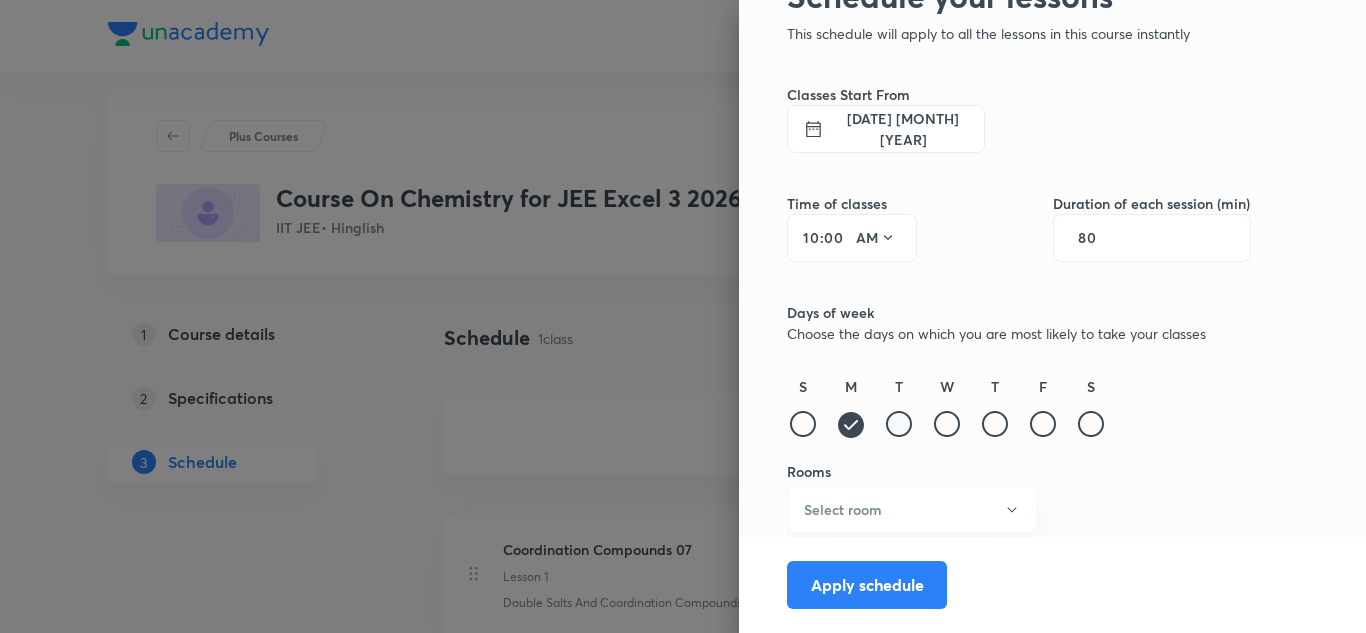 click at bounding box center [899, 424] 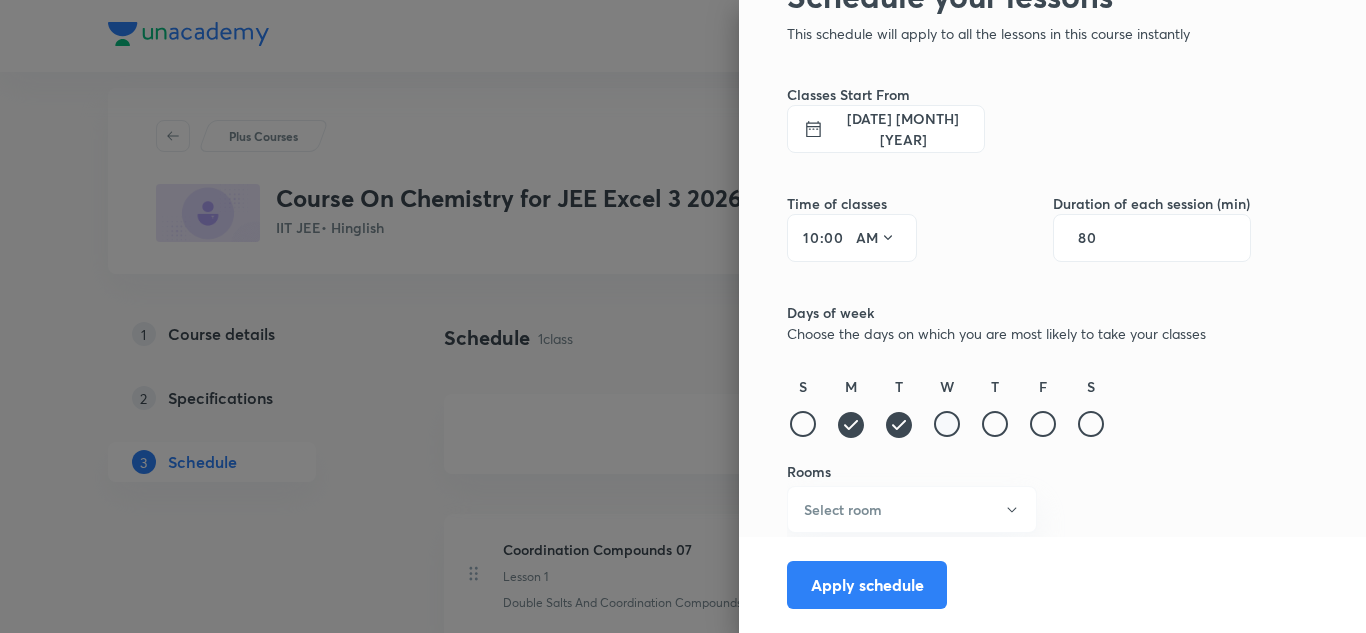 click at bounding box center [947, 424] 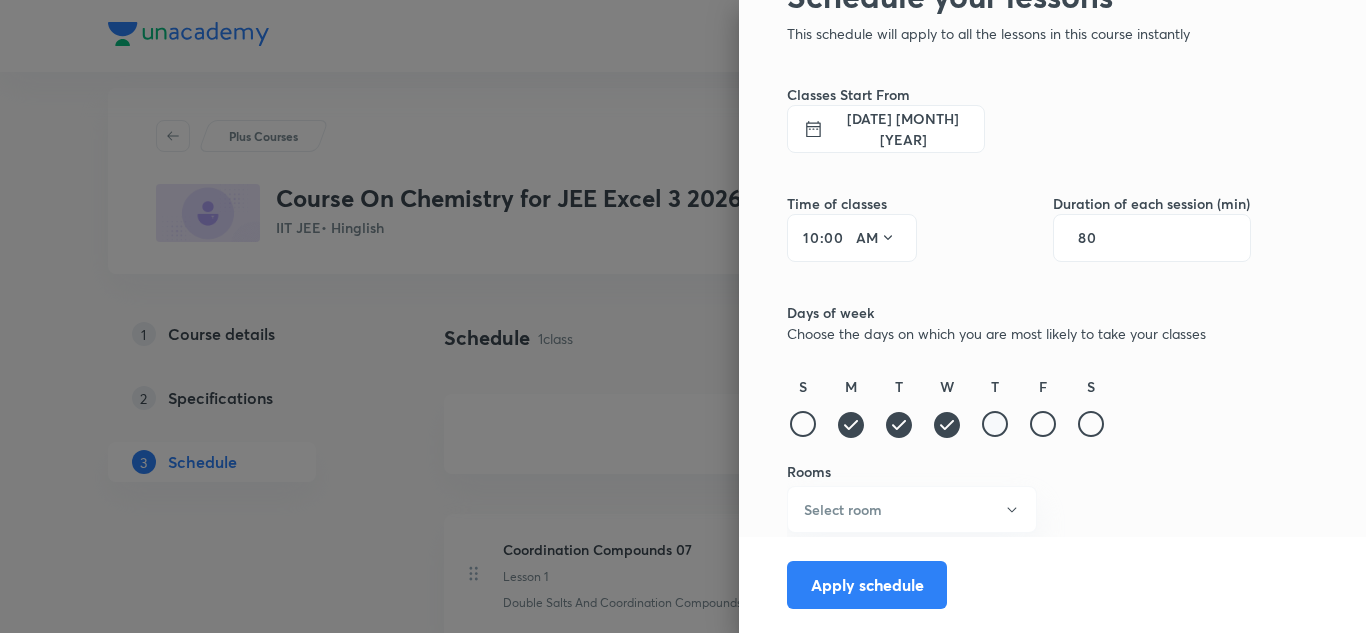 click at bounding box center [995, 424] 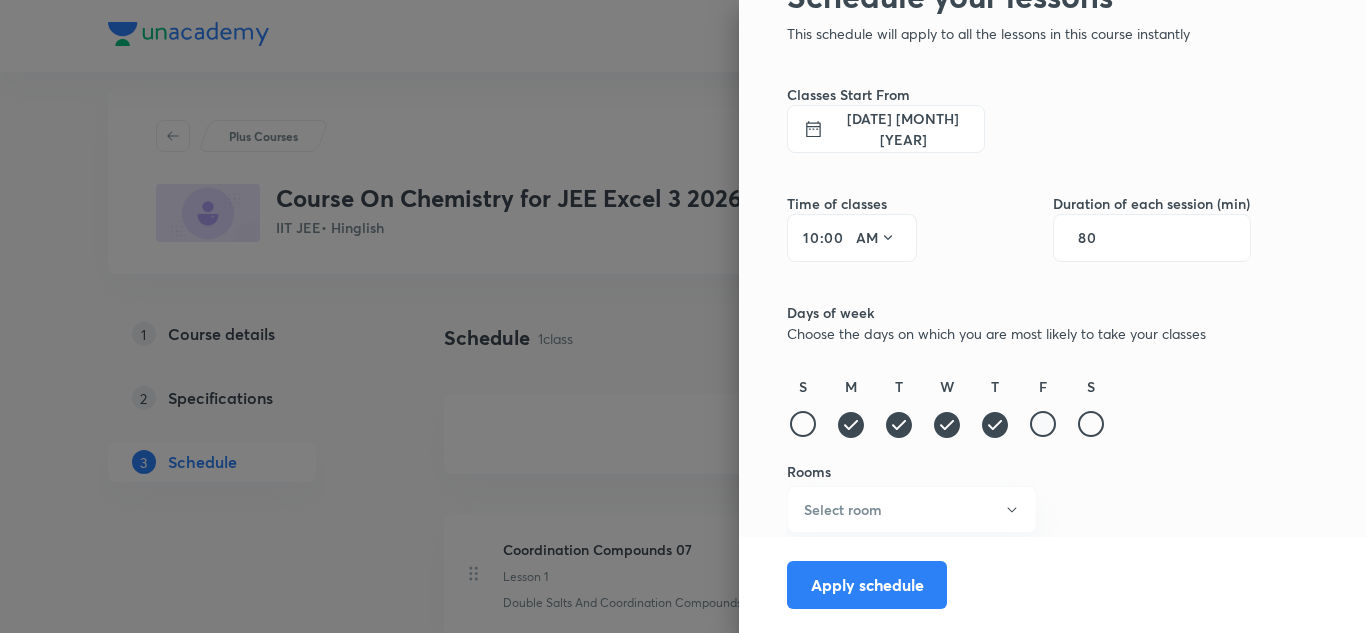 click at bounding box center (1043, 424) 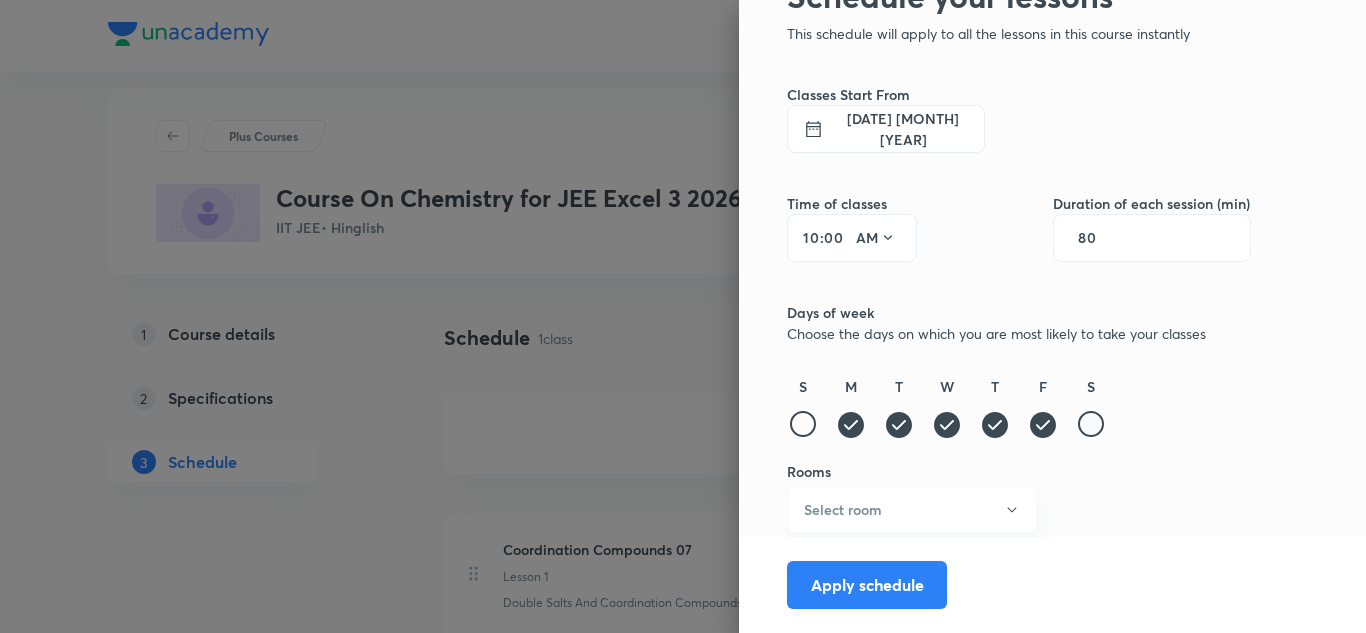 click at bounding box center (1091, 424) 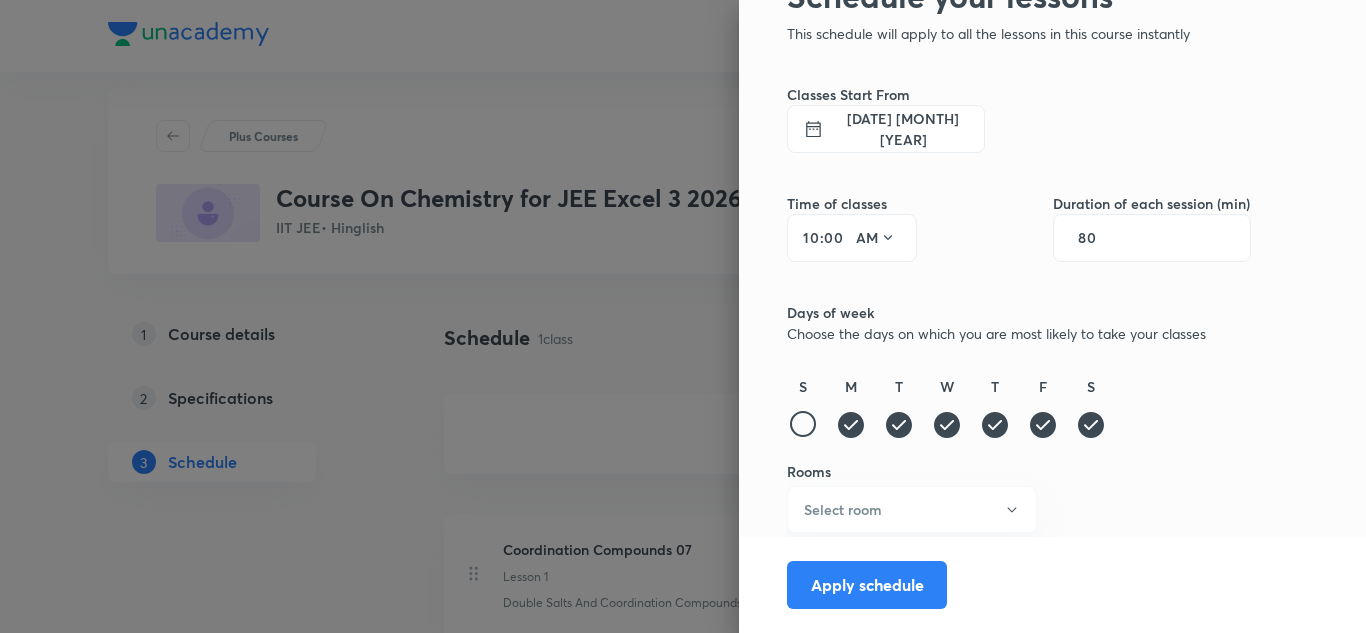 click 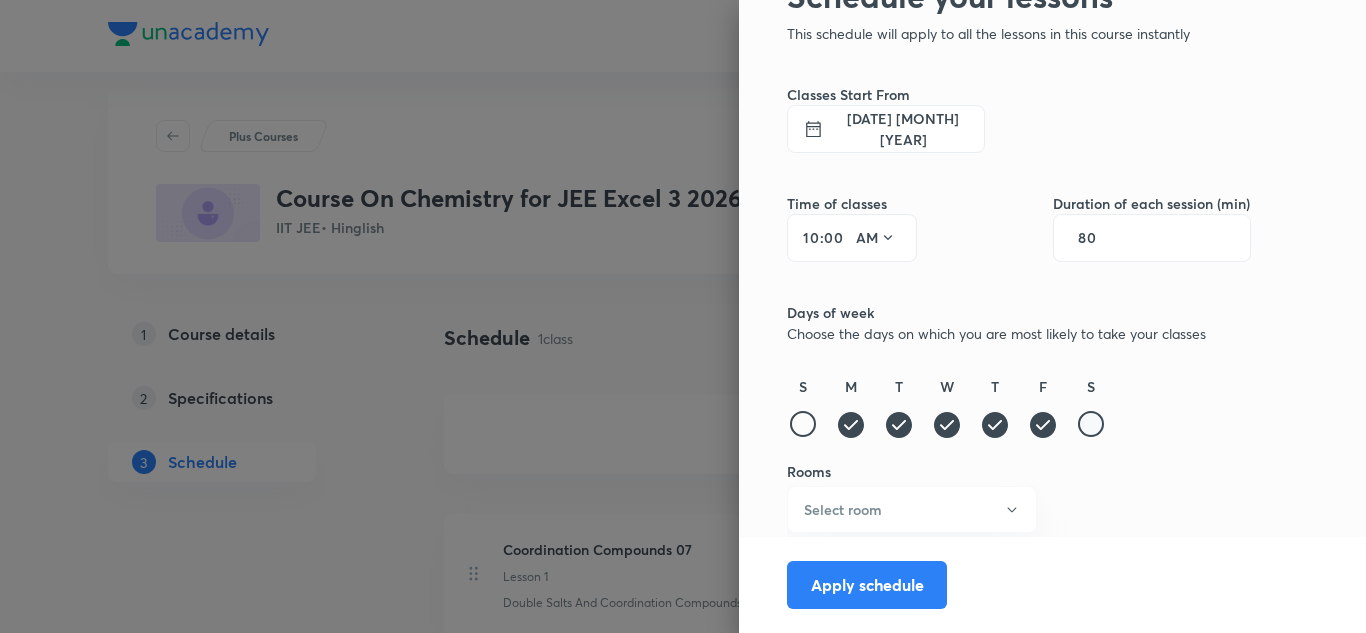 click at bounding box center [1091, 424] 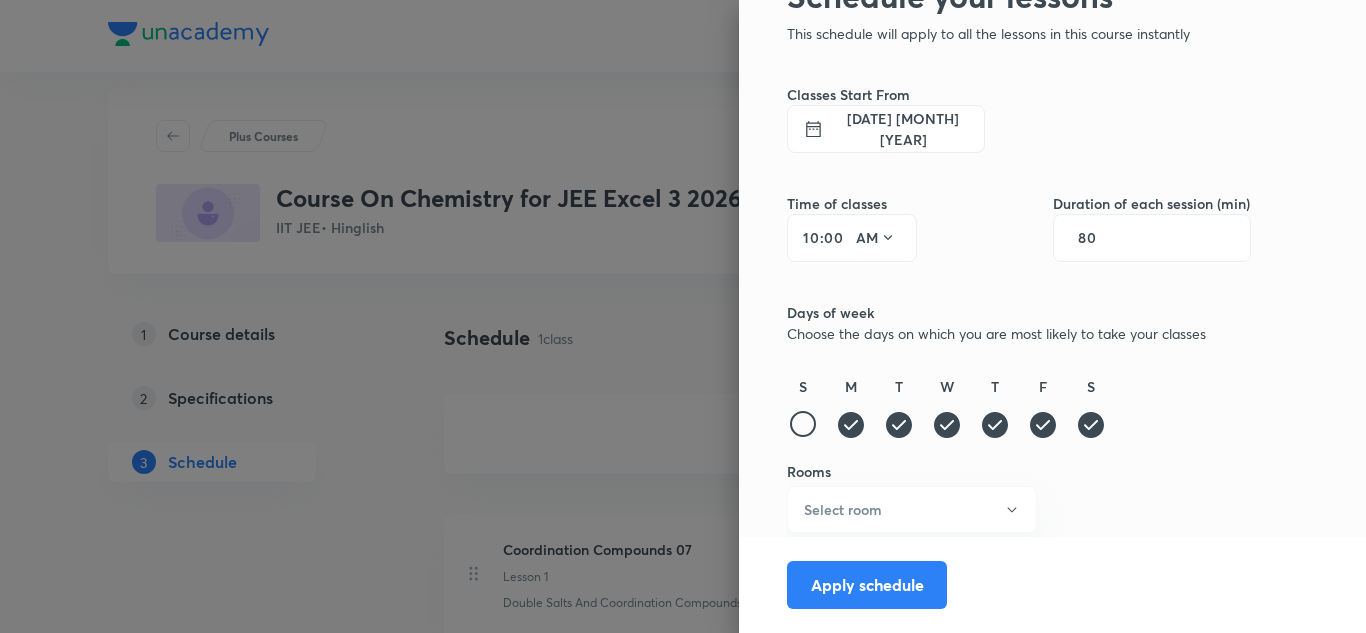 click 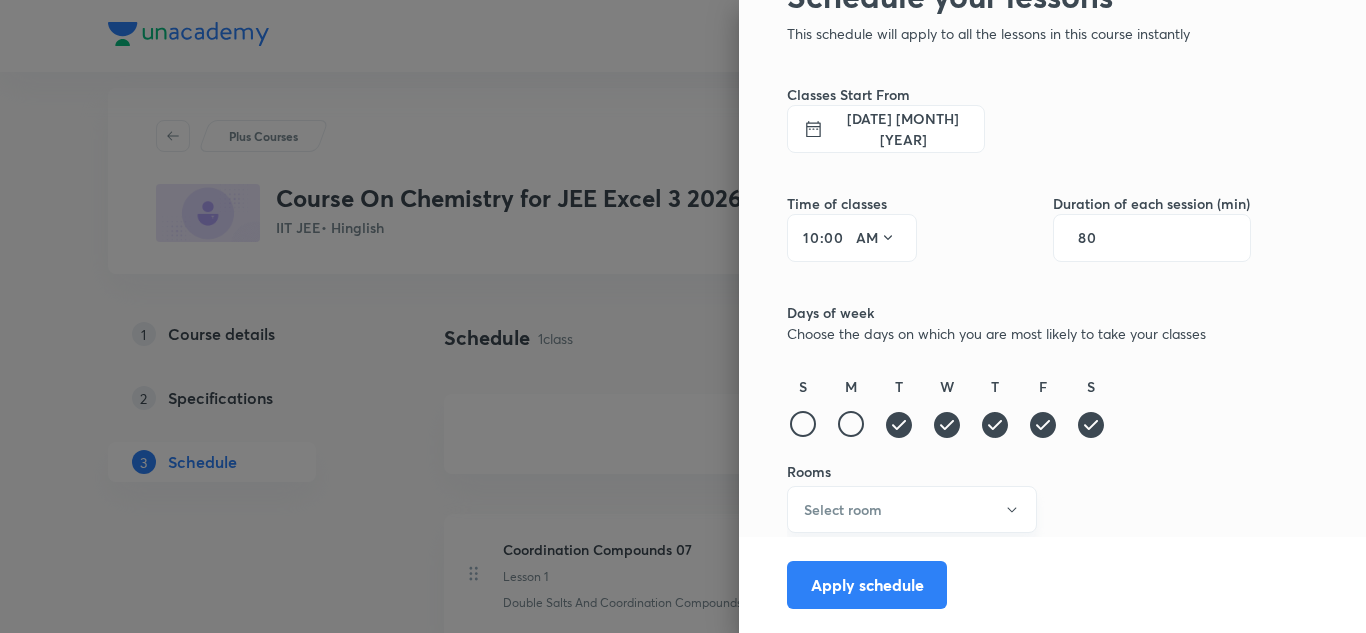click on "Select room" at bounding box center [912, 509] 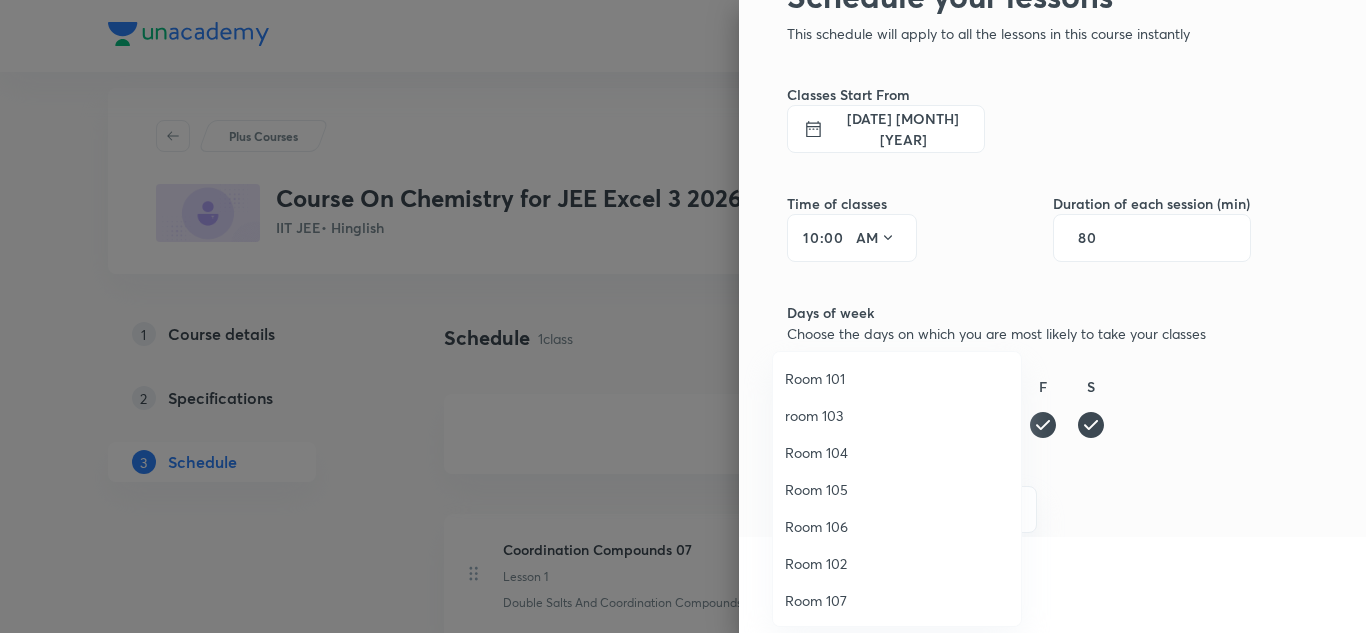 click on "Room 106" at bounding box center (897, 526) 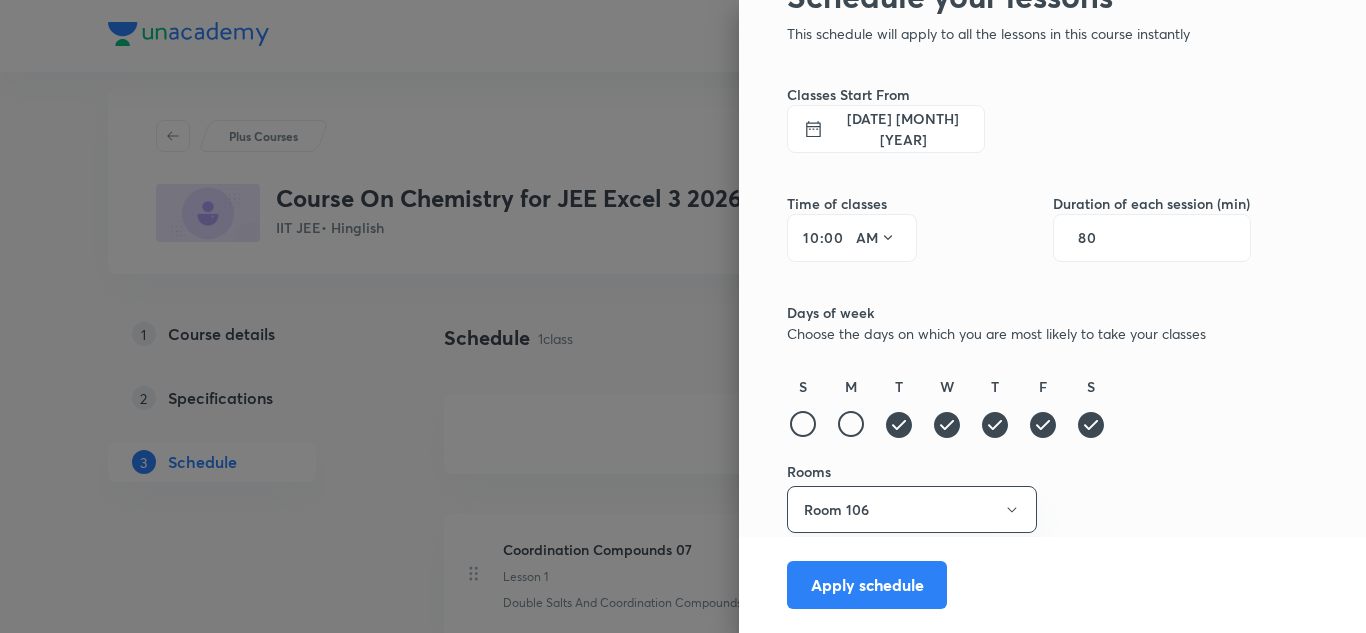 click on "Schedule your lessons  This schedule will apply to all the lessons in this course instantly Classes Start From 5 Aug 2025 Time of classes 10   : 00 AM   Duration of each session (min) 80 Days of week Choose the days on which you are most likely to take your classes S M T W T F S Rooms Room 106 Apply schedule" at bounding box center [1052, 316] 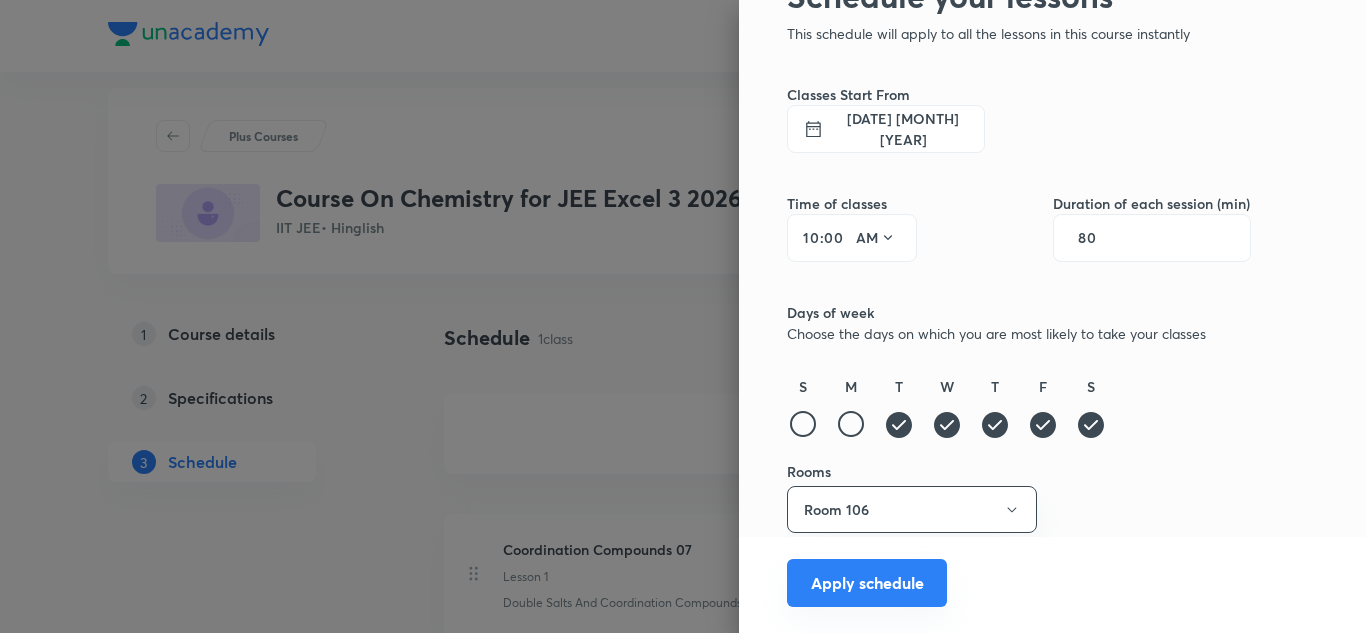 click on "Apply schedule" at bounding box center (867, 583) 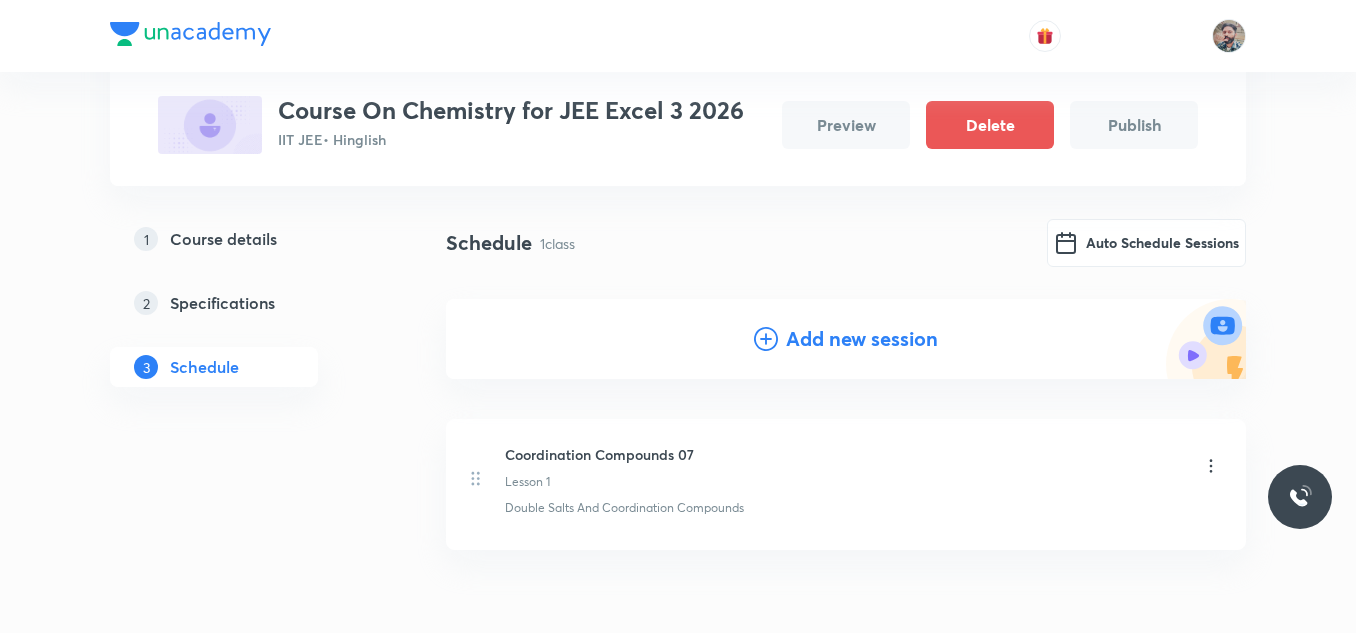 scroll, scrollTop: 224, scrollLeft: 0, axis: vertical 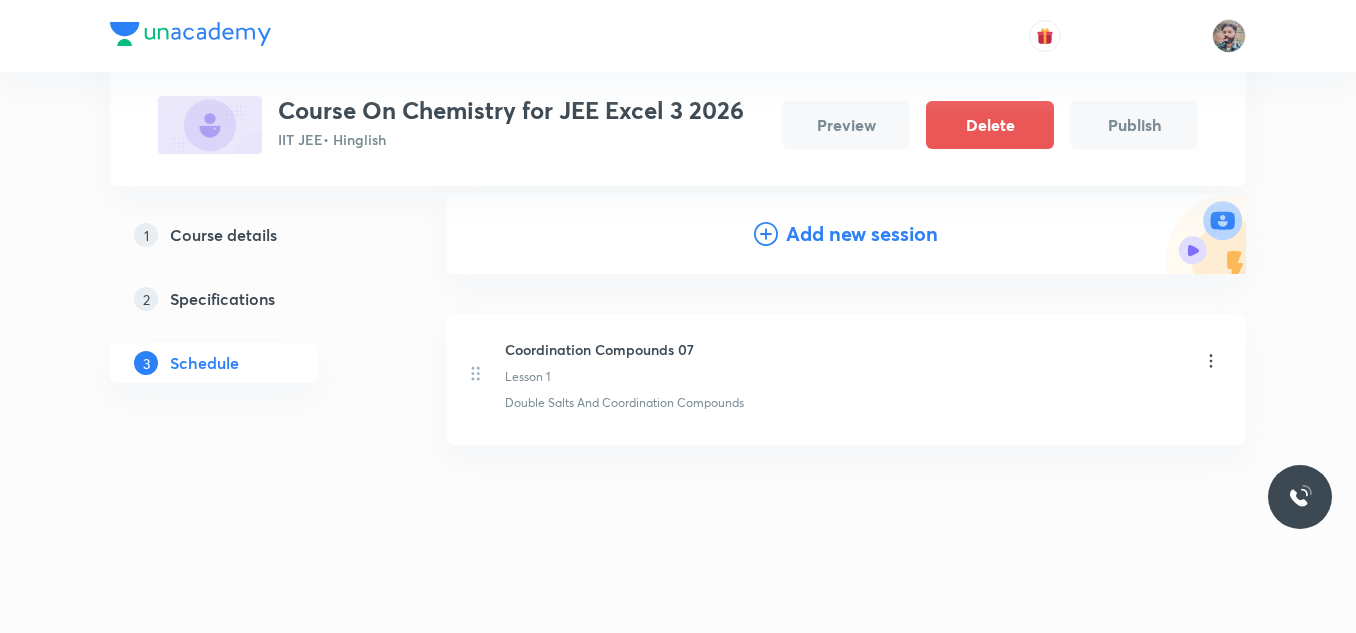 click 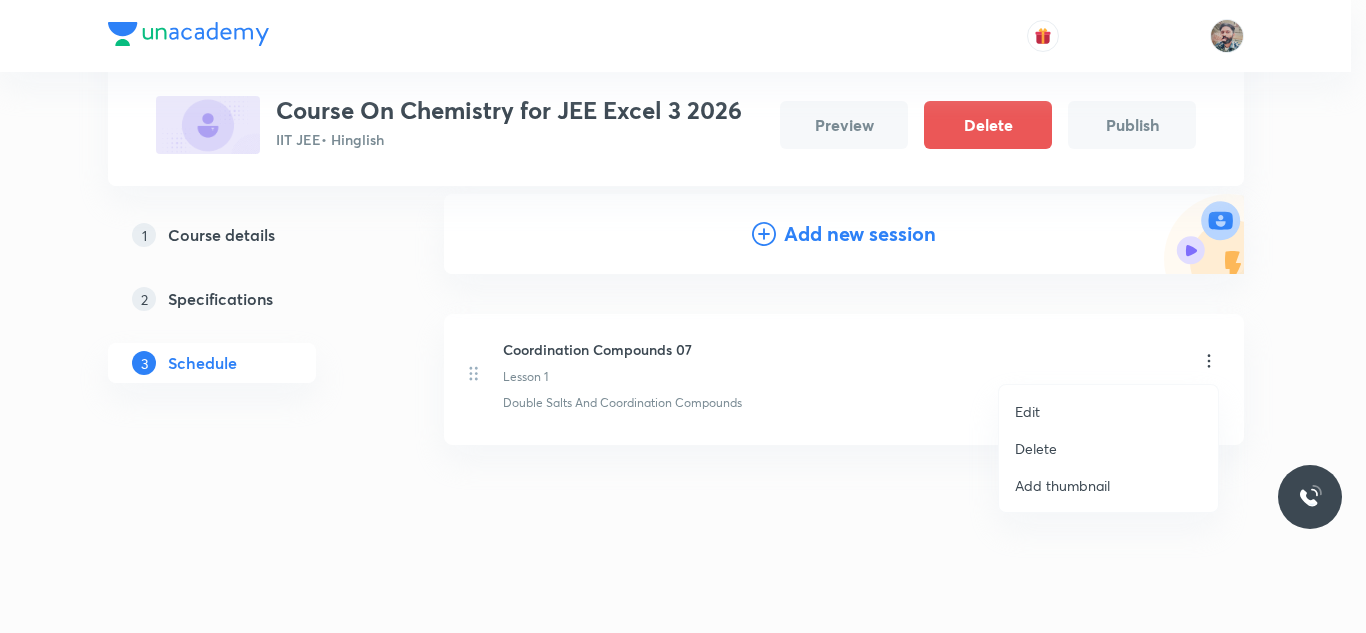 click on "Edit" at bounding box center (1108, 411) 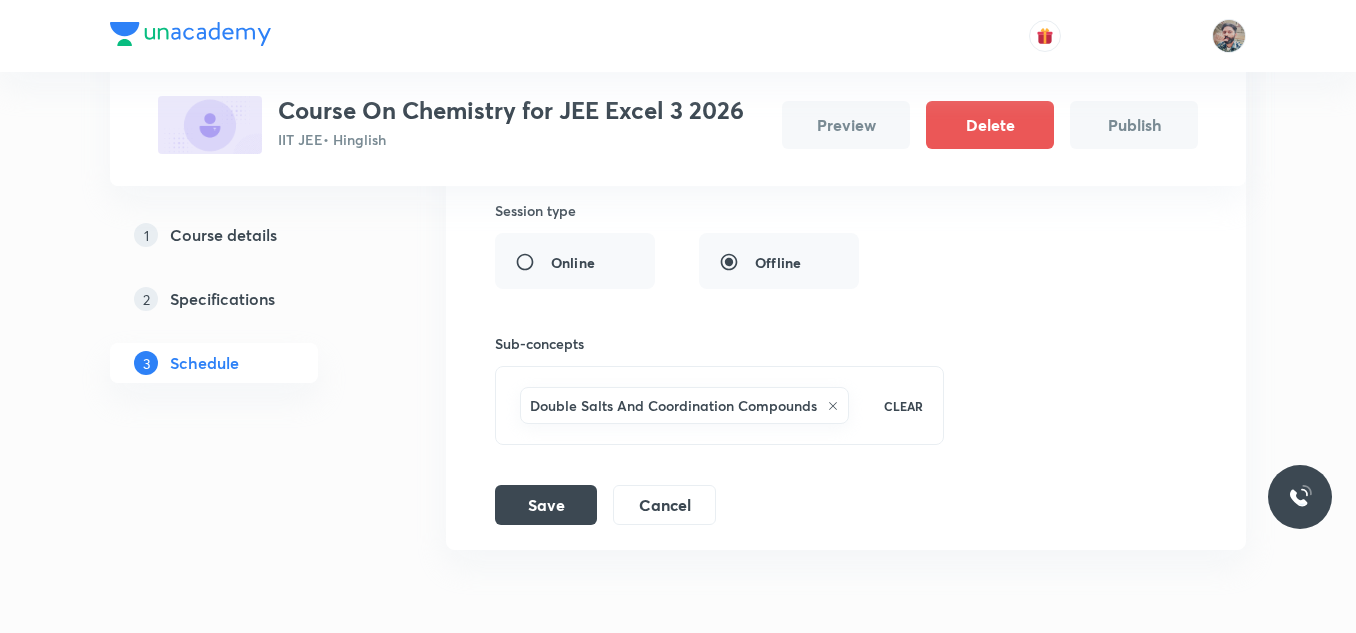 scroll, scrollTop: 513, scrollLeft: 0, axis: vertical 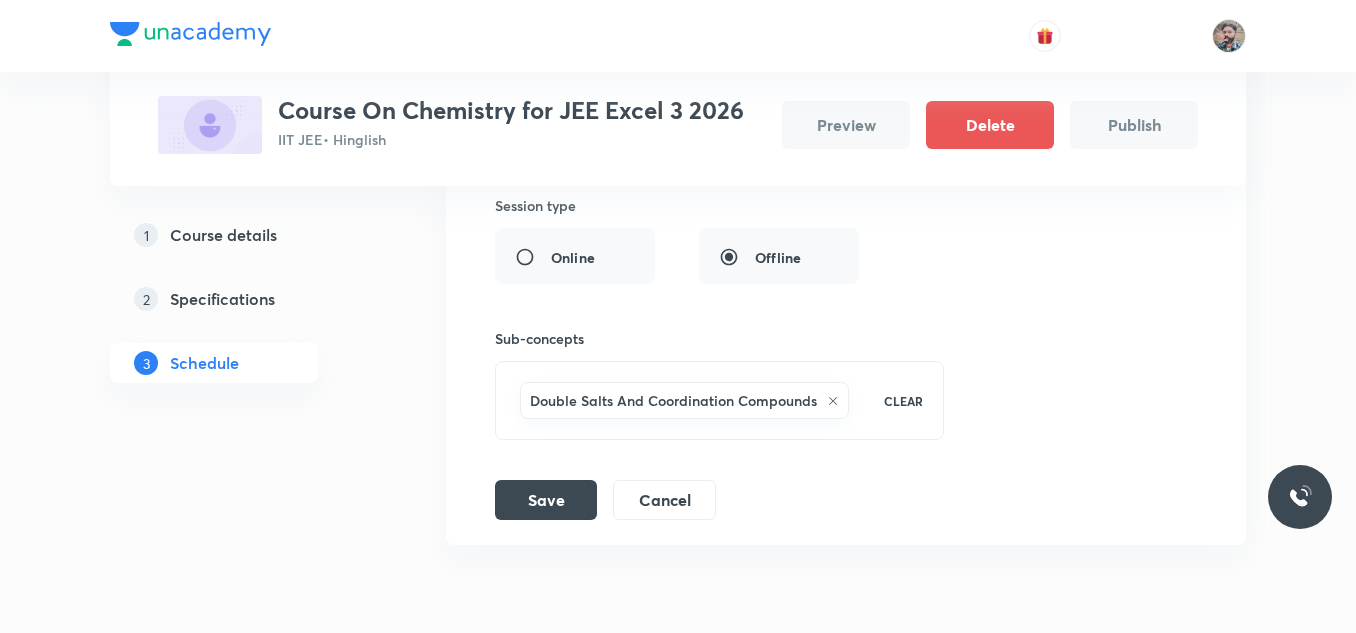 click on "Plus Courses Course On Chemistry for JEE Excel 3 2026 IIT JEE  • Hinglish Preview Delete Publish 1 Course details 2 Specifications 3 Schedule Schedule 1  class Auto Schedule Sessions Coordination Compounds 07 Lesson 1 Double Salts And Coordination Compounds Session  1 Live class Session title 25/99 Coordination Compounds 07 ​   Session type Online Offline Sub-concepts Double Salts And Coordination Compounds CLEAR Save Cancel" at bounding box center [678, 110] 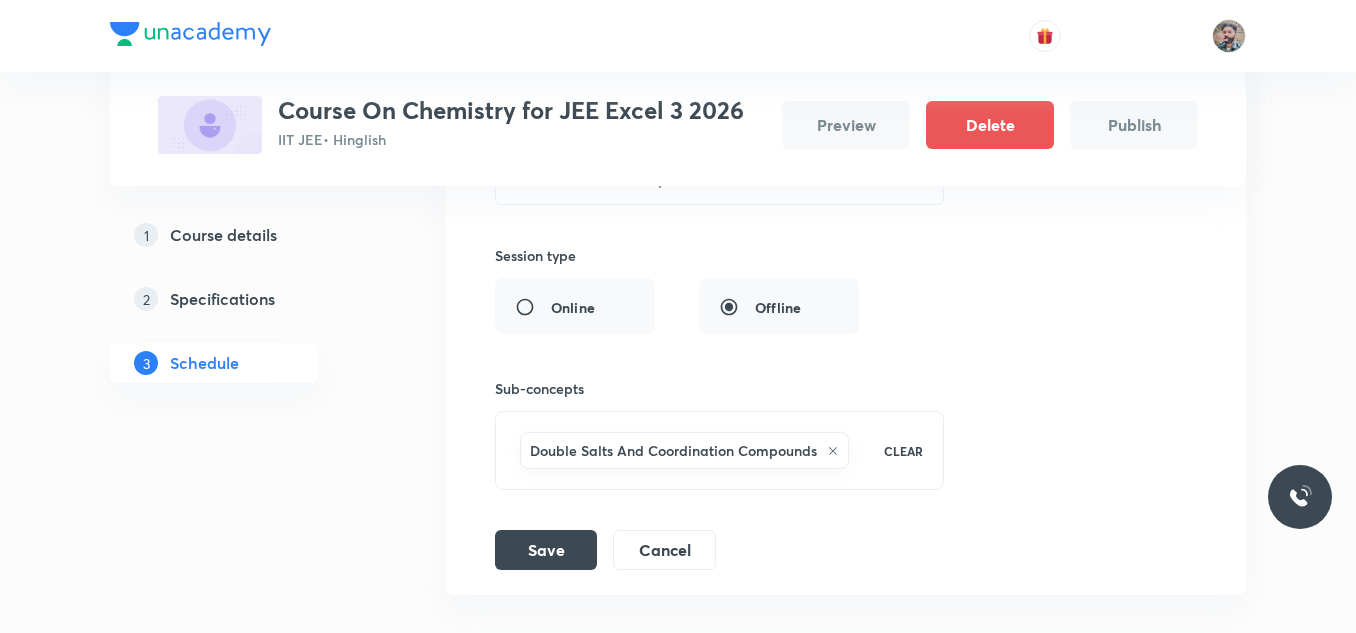 scroll, scrollTop: 613, scrollLeft: 0, axis: vertical 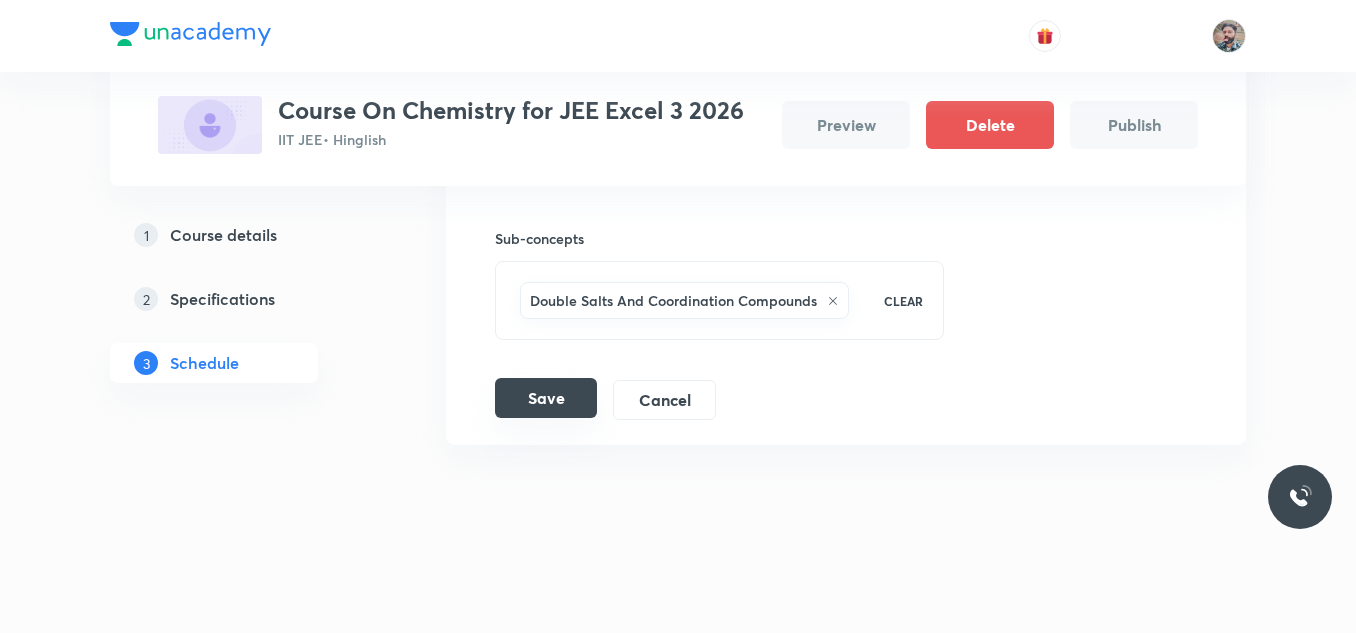 click on "Save" at bounding box center [546, 398] 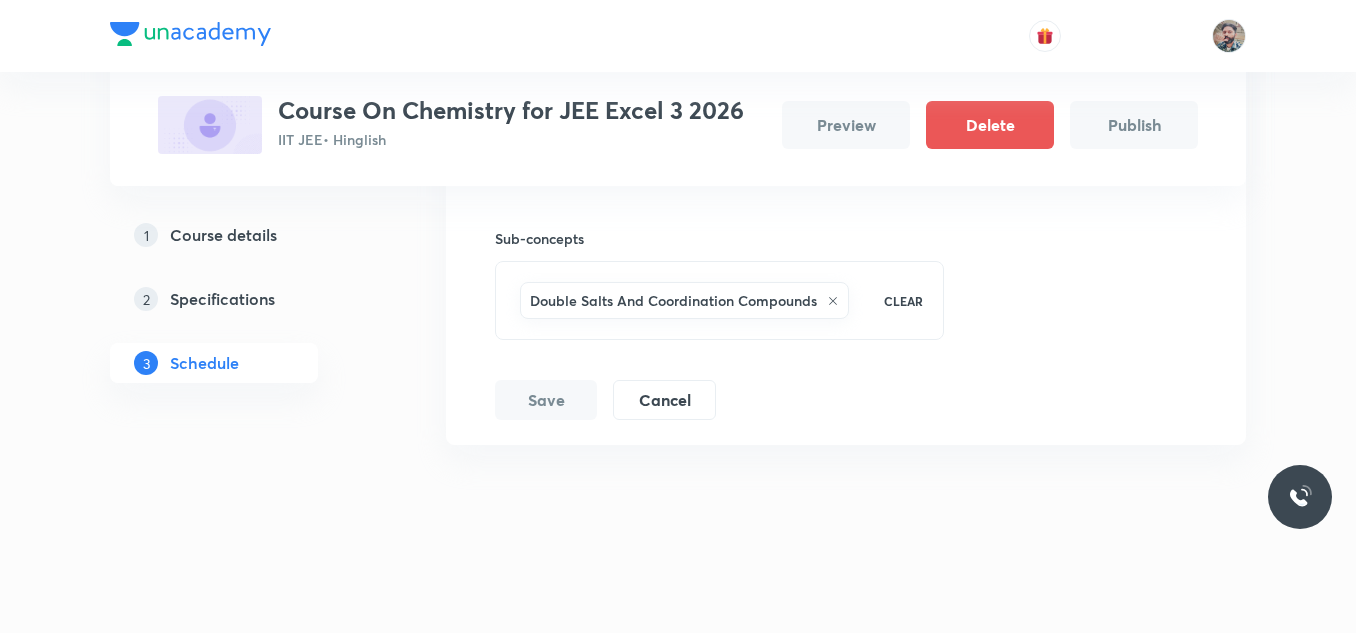 scroll, scrollTop: 224, scrollLeft: 0, axis: vertical 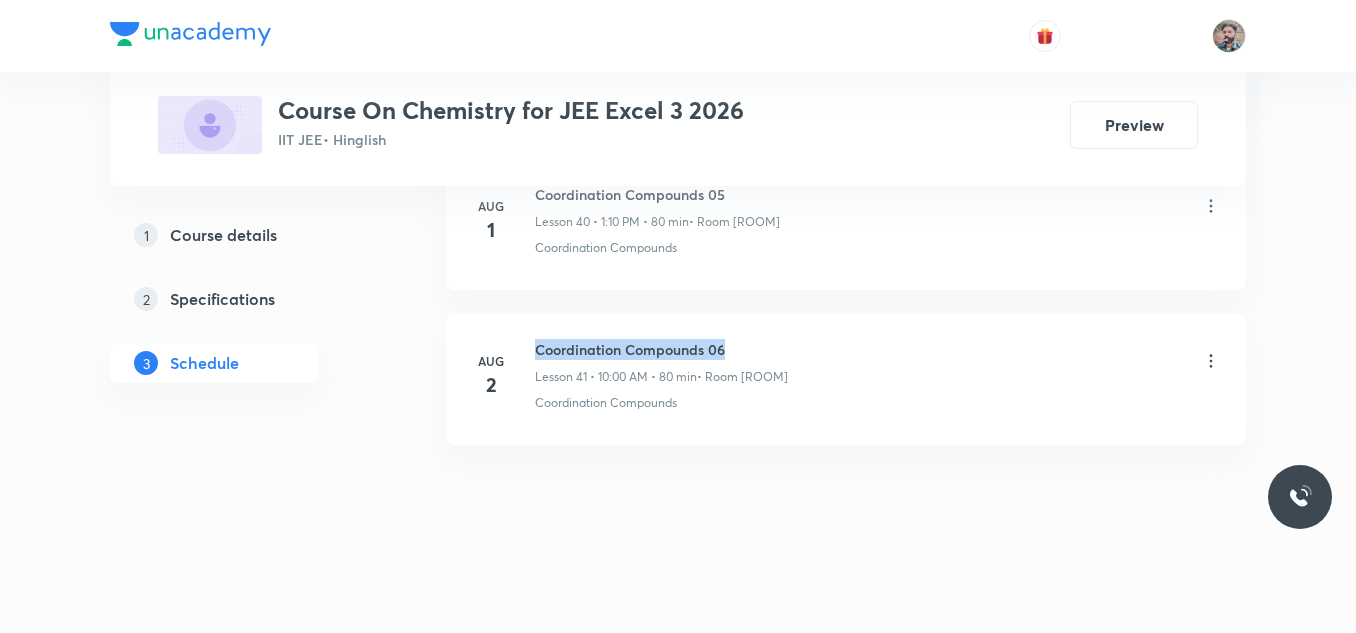 drag, startPoint x: 537, startPoint y: 349, endPoint x: 740, endPoint y: 352, distance: 203.02217 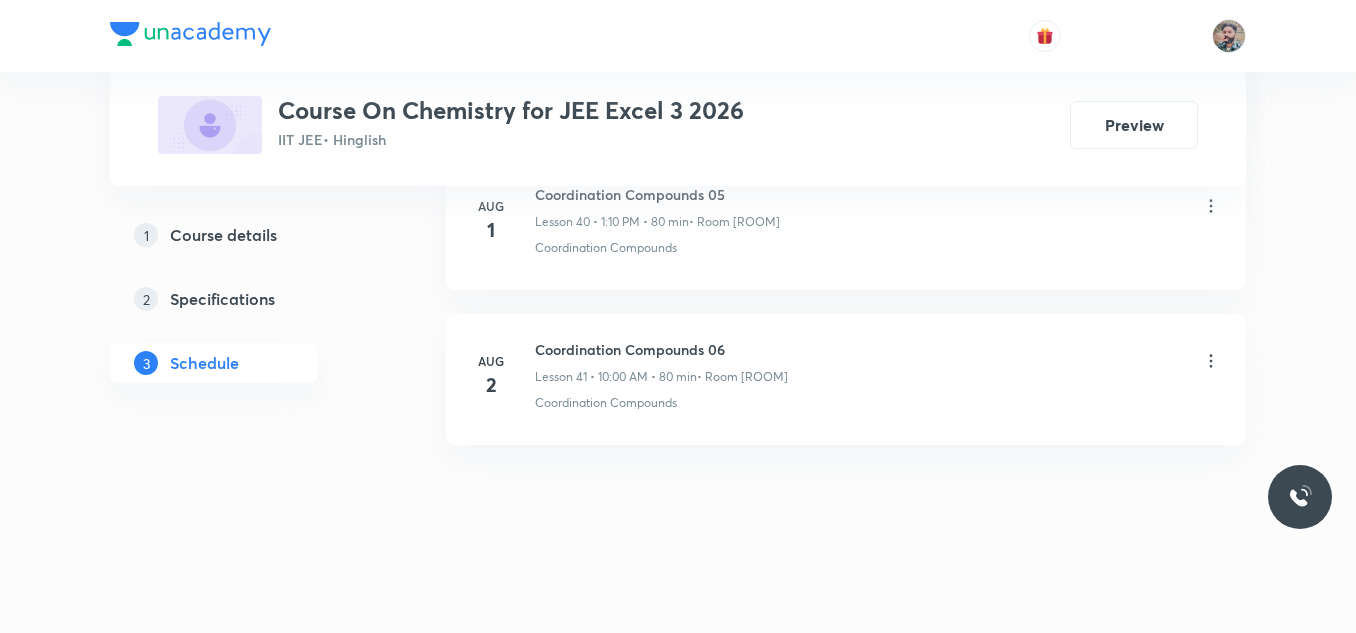click on "Plus Courses Course On Chemistry for JEE Excel 3 2026 IIT JEE  • Hinglish Preview 1 Course details 2 Specifications 3 Schedule Schedule 41  classes Session  42 Live class Session title 0/99 ​ Schedule for Aug 3, 2025, 12:43 PM ​ Duration (in minutes) ​   Session type Online Offline Room Select centre room Sub-concepts Select concepts that wil be covered in this session Add Cancel Jun 6 Electrochemistry 04 Lesson 1 • 1:10 PM • 80 min  • Room ROOM 109 Electrochemistry Jun 9 Electrochemistry 05 Lesson 2 • 1:10 PM • 80 min  • Room ROOM 109 Electrochemistry Jun 9 Electrochemistry 05 Lesson 3 • 1:10 PM • 80 min  • Room ROOM 109 Electrochemistry Jun 10 Electrochemistry 06 Lesson 4 • 11:30 AM • 80 min  • Room ROOM 109 Electrochemistry Jun 11 Electrochemistry 07 Lesson 5 • 10:00 AM • 80 min  • Room ROOM 109 Electrochemistry Jun 11 Electrochemistry 07 Lesson 6 • 10:00 AM • 80 min  • Room ROOM 109 Electrochemistry Jun 11 Electrochemistry 08  • Room ROOM 109 Jun 12 Jun" at bounding box center [678, -3346] 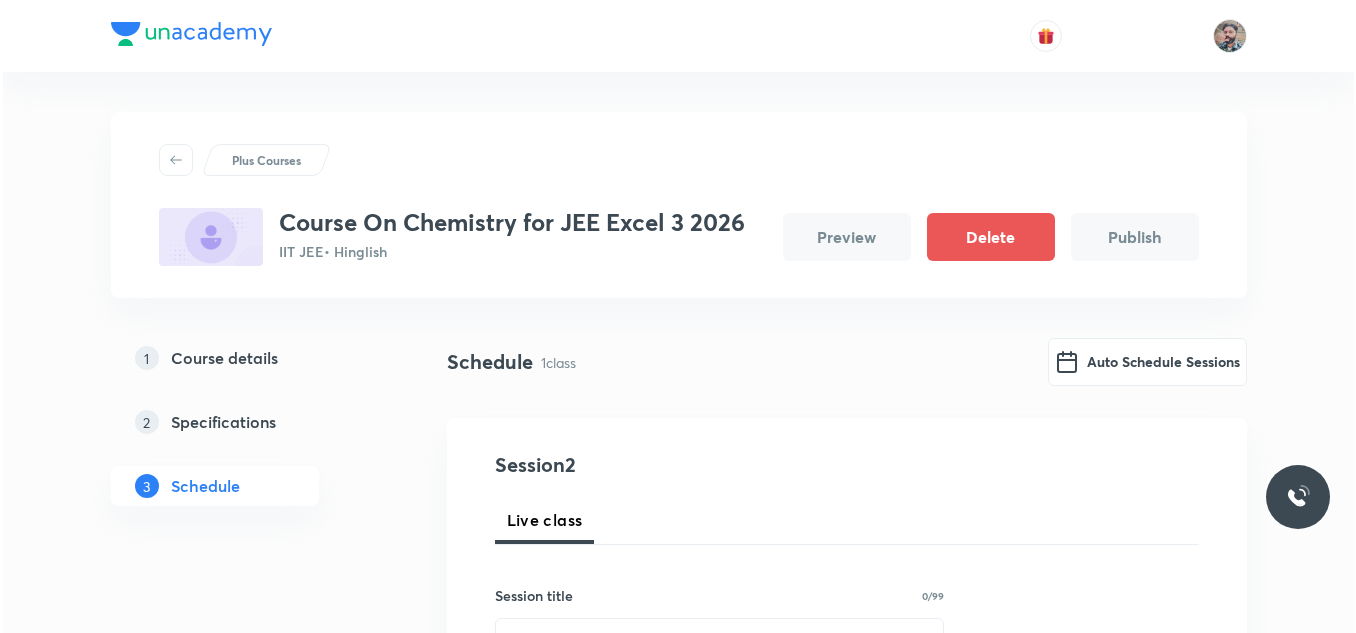 scroll, scrollTop: 0, scrollLeft: 0, axis: both 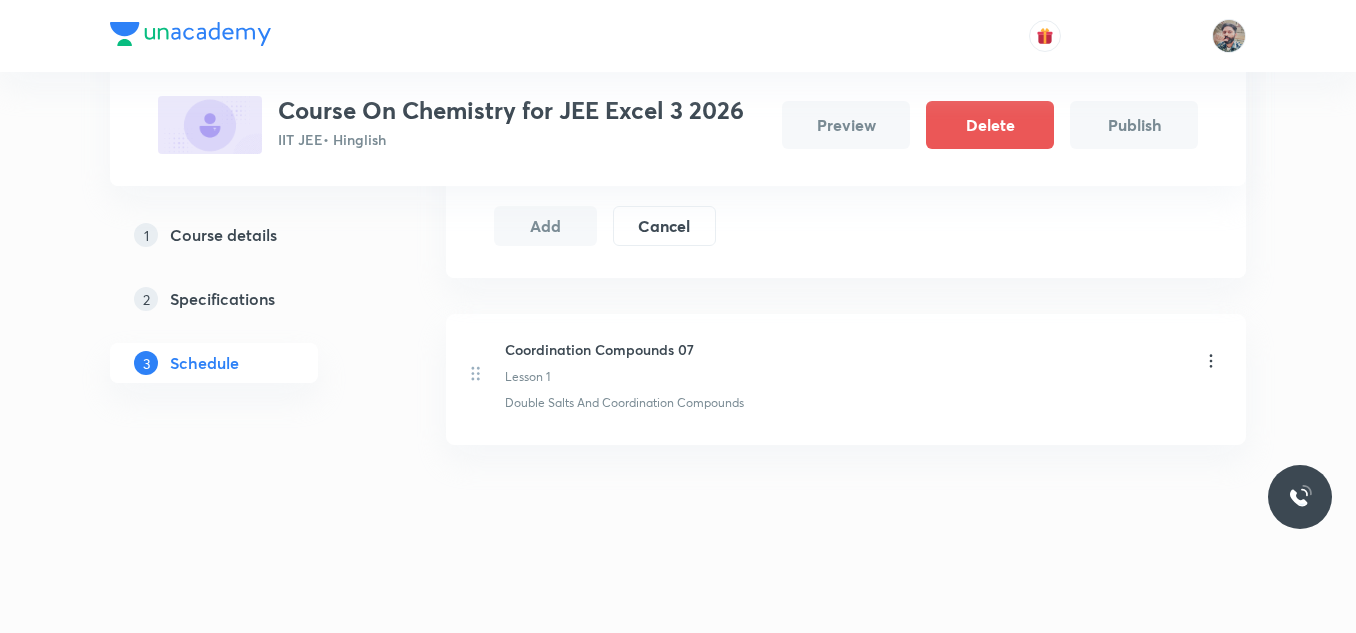 click on "Plus Courses Course On Chemistry for JEE Excel 3 2026 IIT JEE  • Hinglish Preview Delete Publish 1 Course details 2 Specifications 3 Schedule Schedule 1  class Auto Schedule Sessions Session  2 Live class Session title 0/99 ​   Session type Online Offline Sub-concepts Select concepts that wil be covered in this session Add Cancel Coordination Compounds 07 Lesson 1 Double Salts And Coordination Compounds" at bounding box center [678, -65] 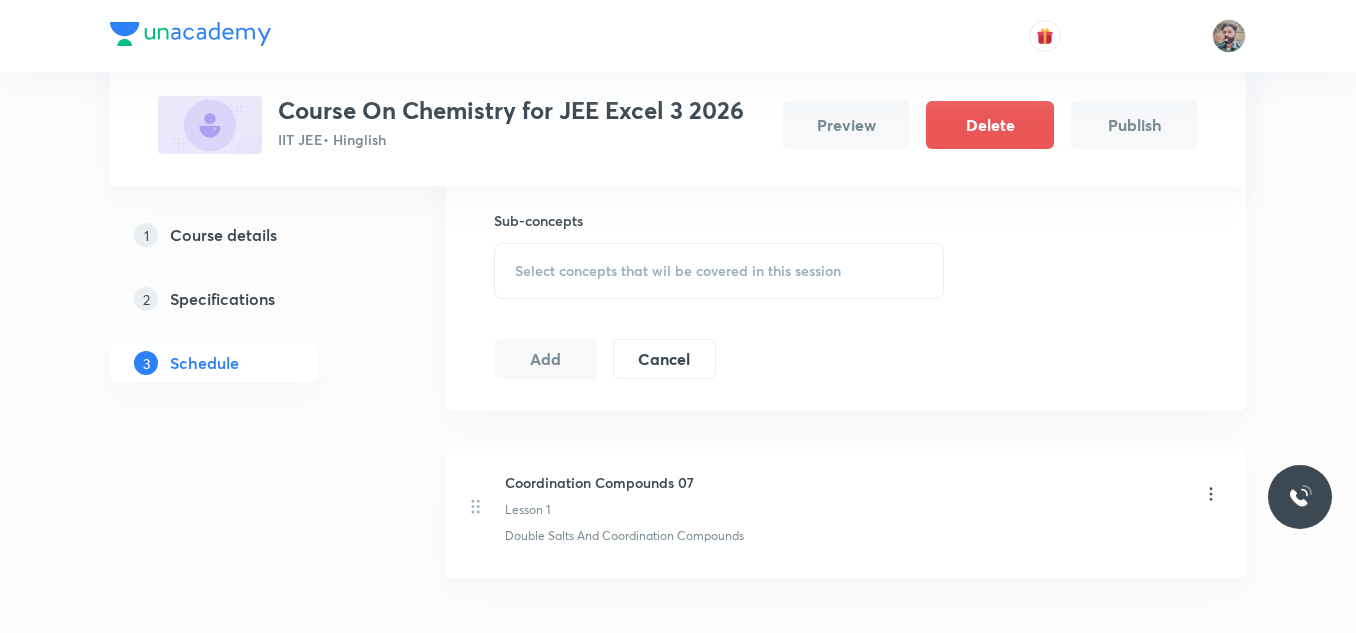 scroll, scrollTop: 463, scrollLeft: 0, axis: vertical 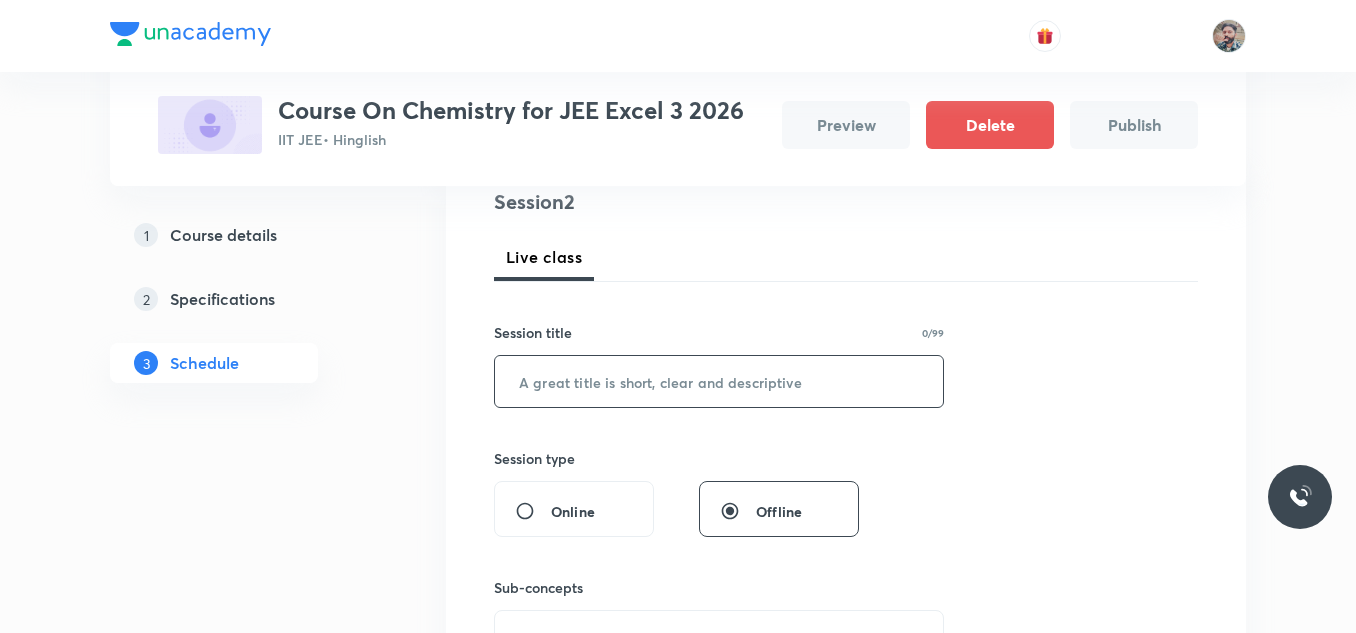 click at bounding box center (719, 381) 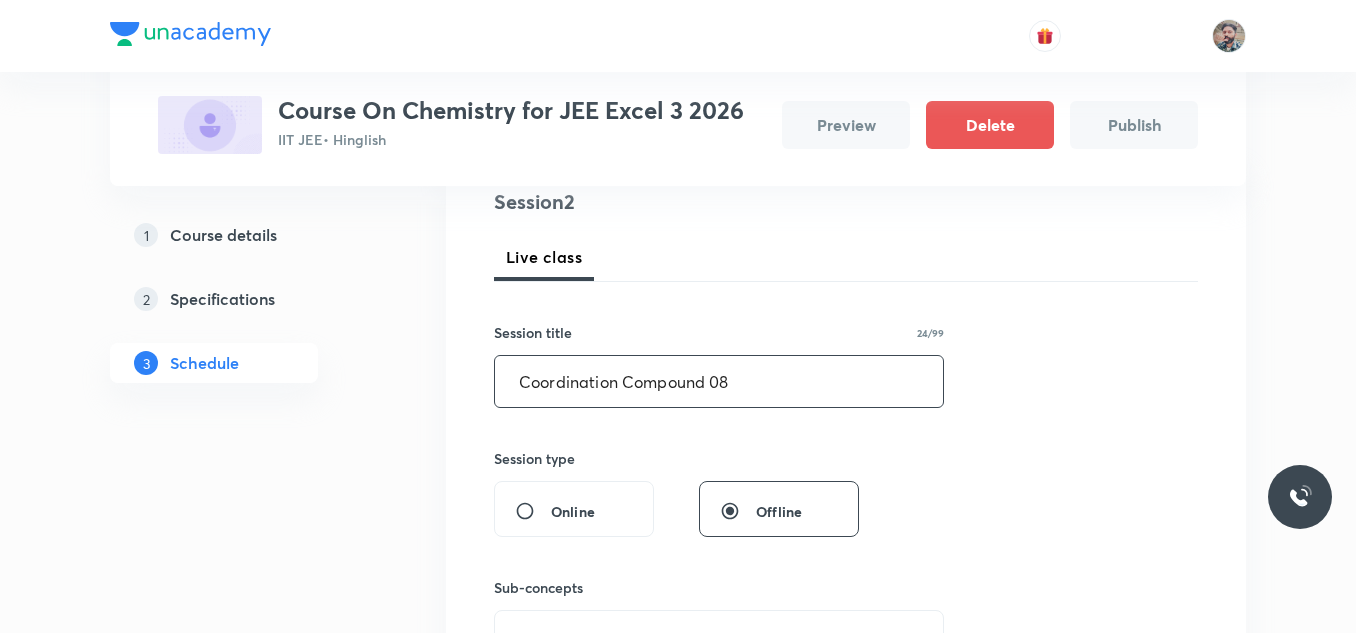 drag, startPoint x: 702, startPoint y: 382, endPoint x: 353, endPoint y: 342, distance: 351.2848 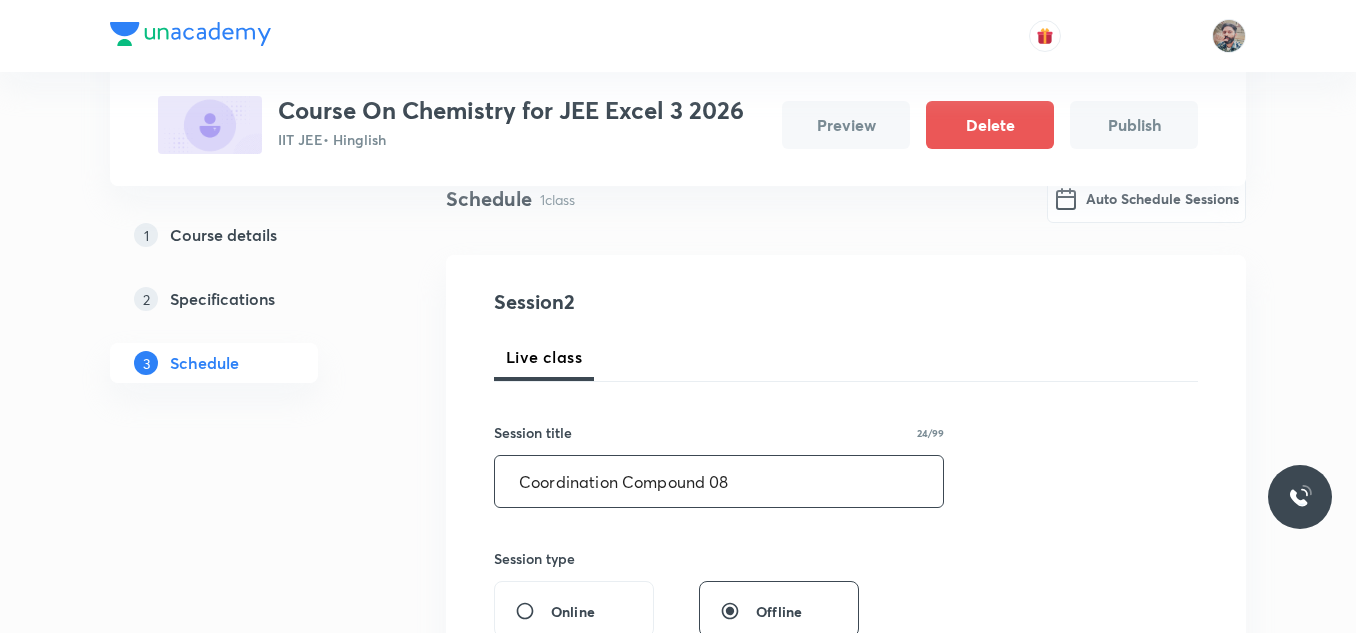 scroll, scrollTop: 63, scrollLeft: 0, axis: vertical 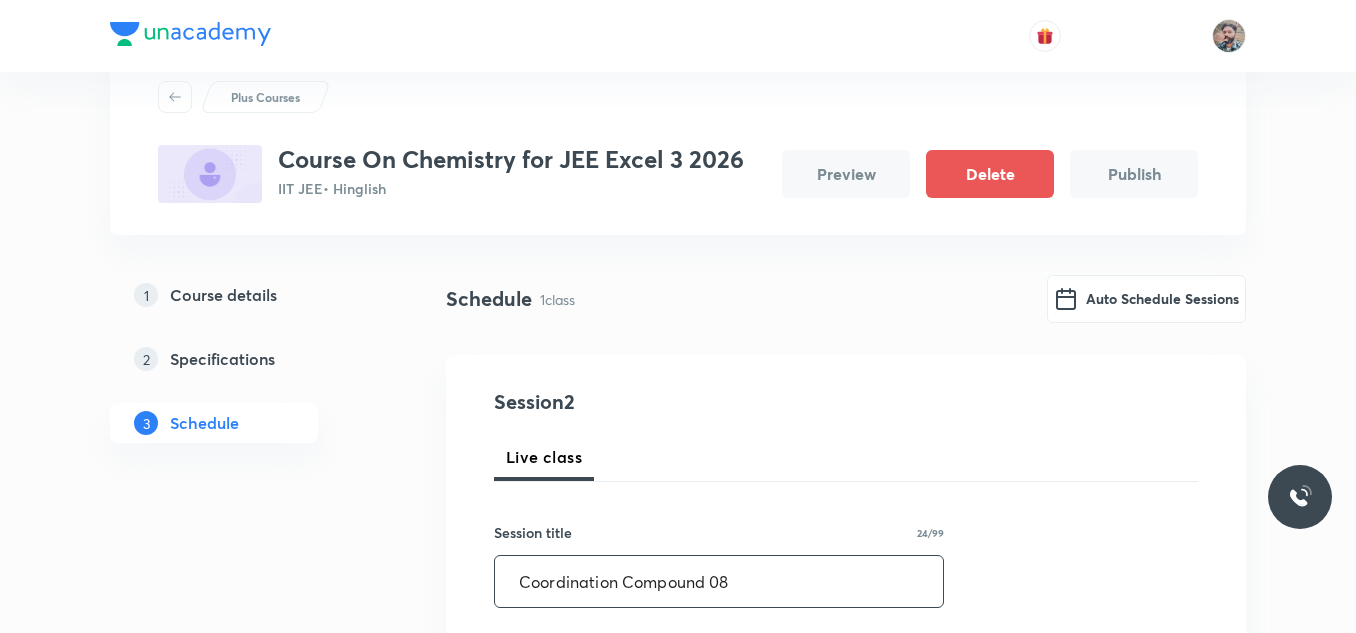 type on "Coordination Compound 08" 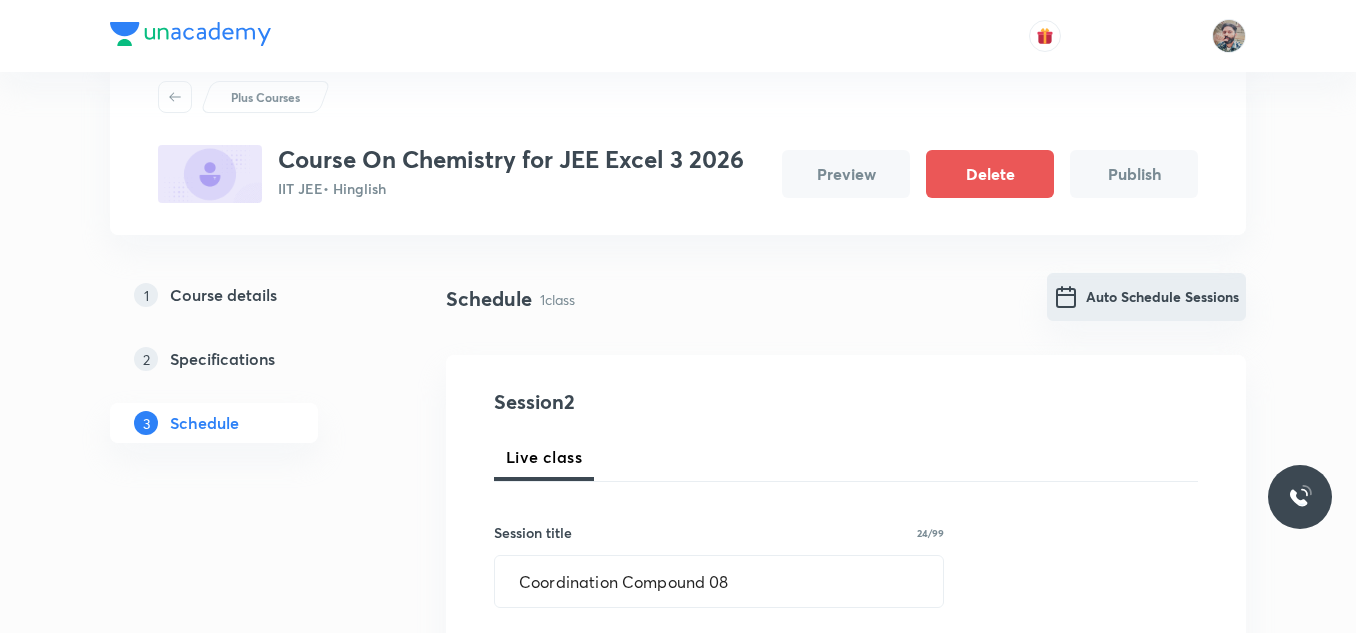 click on "Auto Schedule Sessions" at bounding box center [1146, 297] 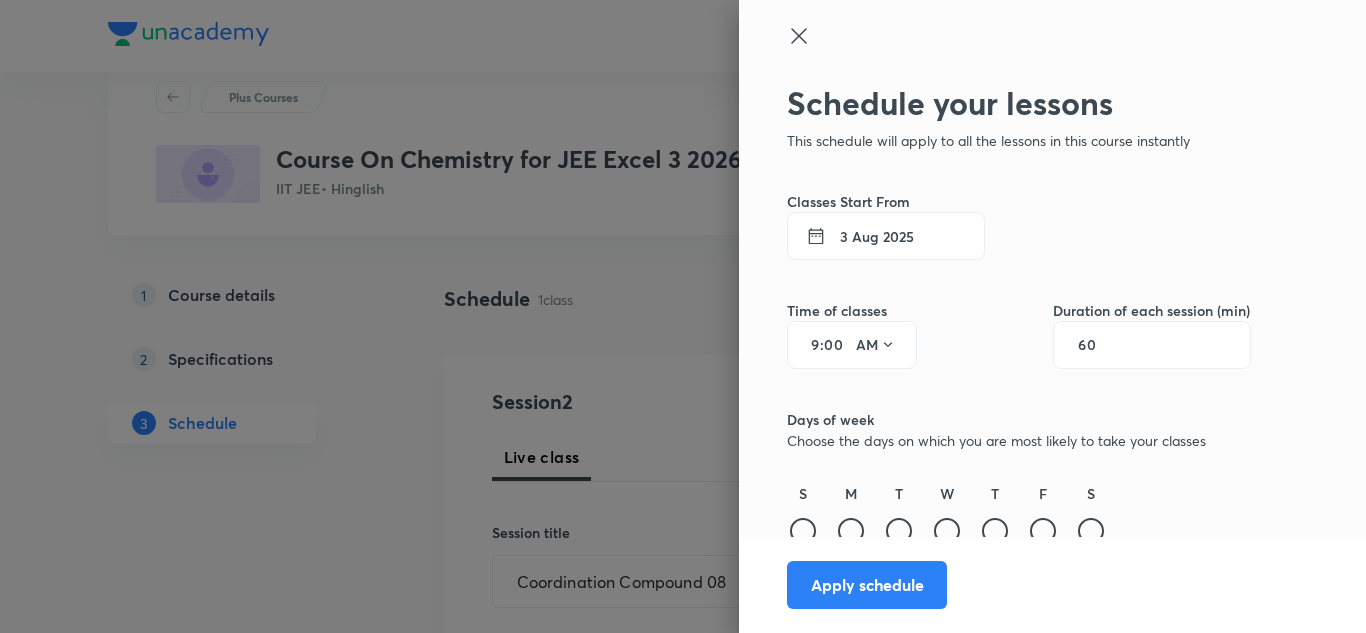 click 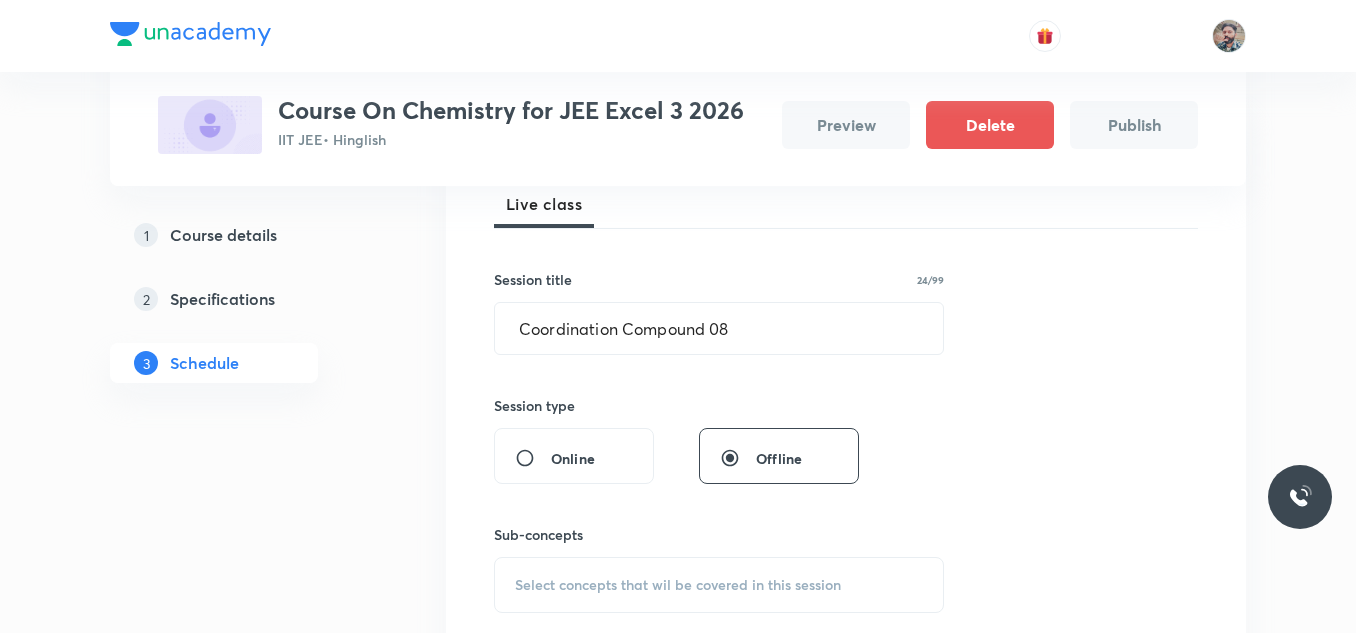 scroll, scrollTop: 300, scrollLeft: 0, axis: vertical 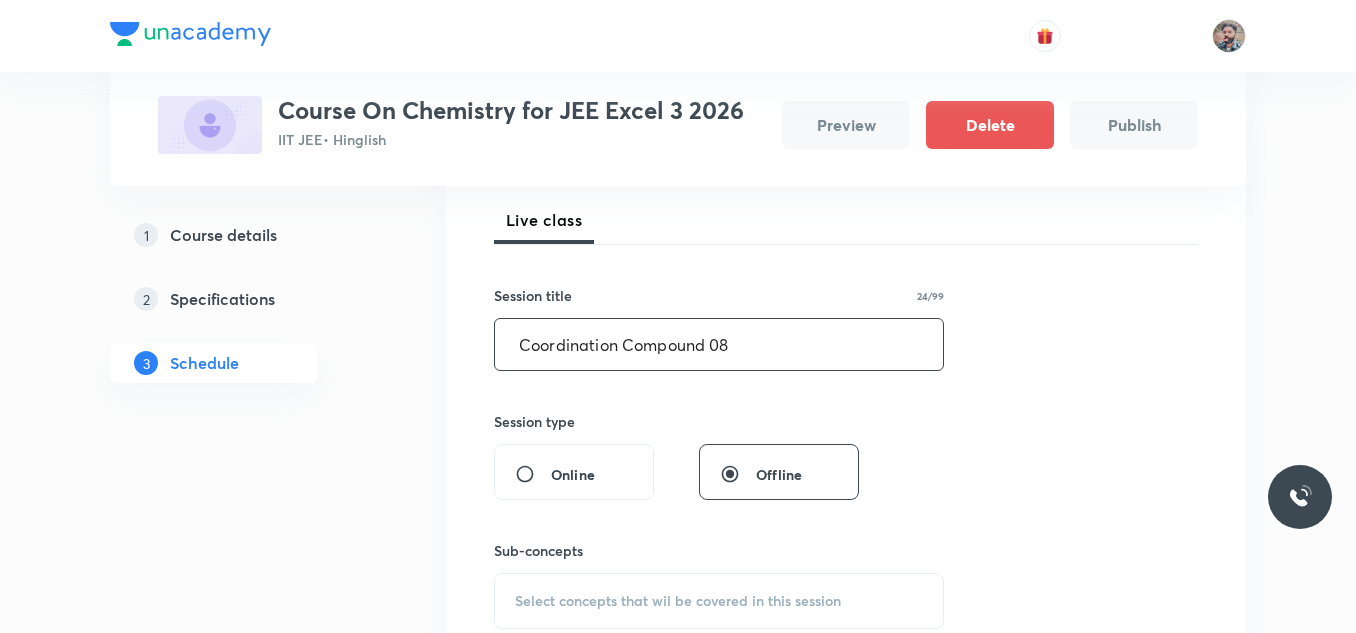 drag, startPoint x: 763, startPoint y: 348, endPoint x: 0, endPoint y: 321, distance: 763.4776 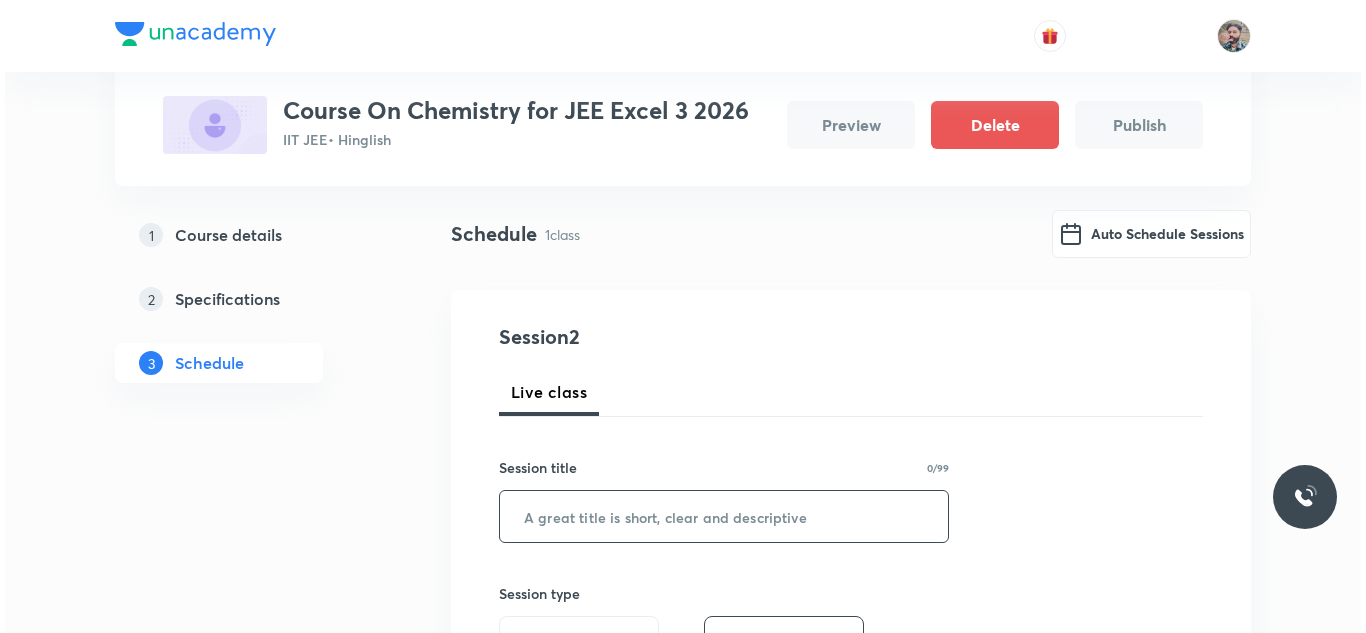 scroll, scrollTop: 0, scrollLeft: 0, axis: both 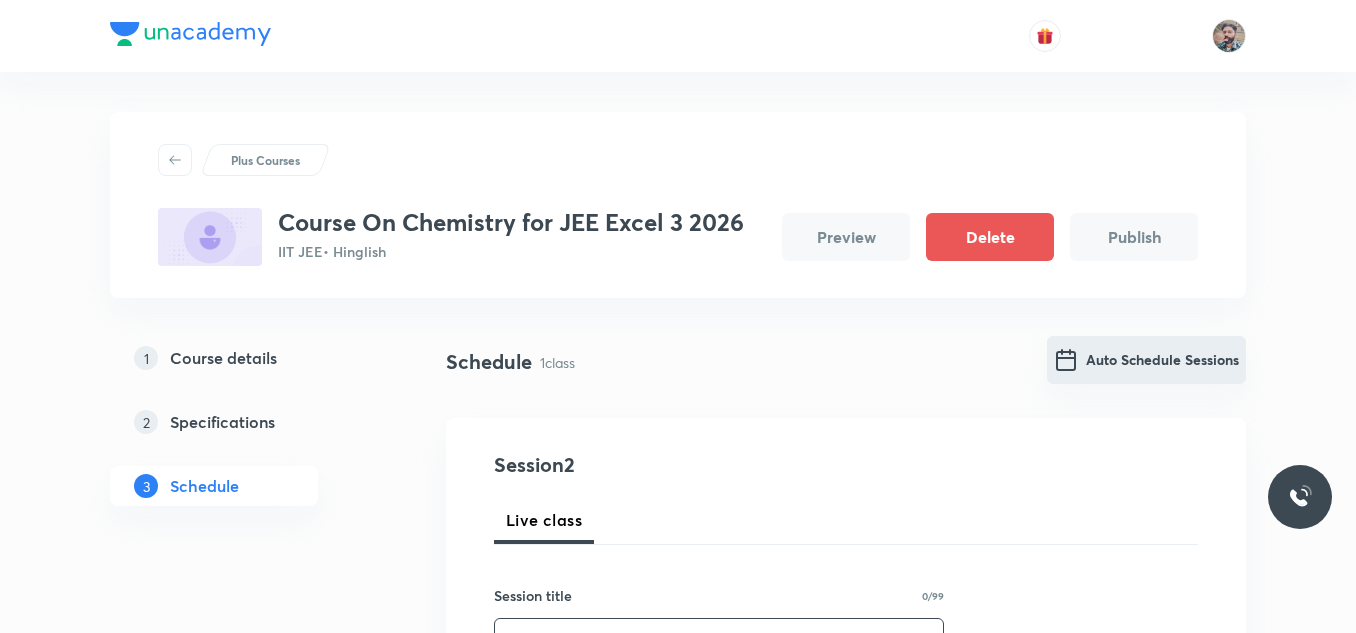 type 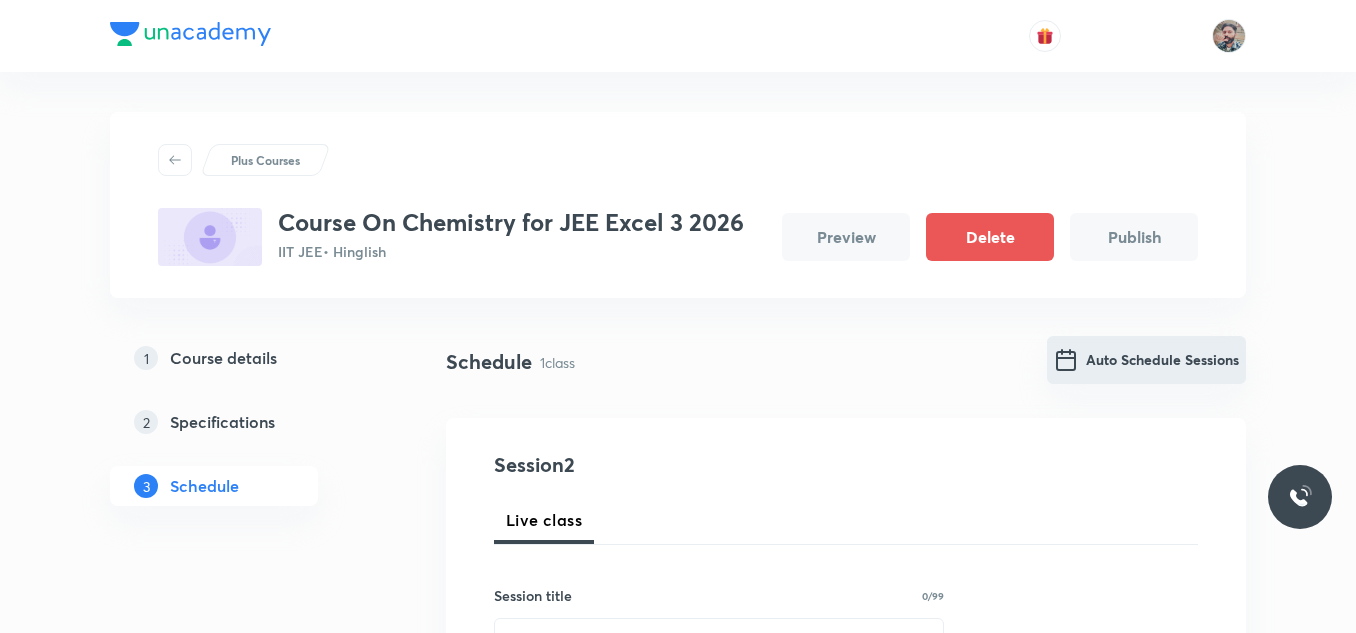 click on "Auto Schedule Sessions" at bounding box center [1146, 360] 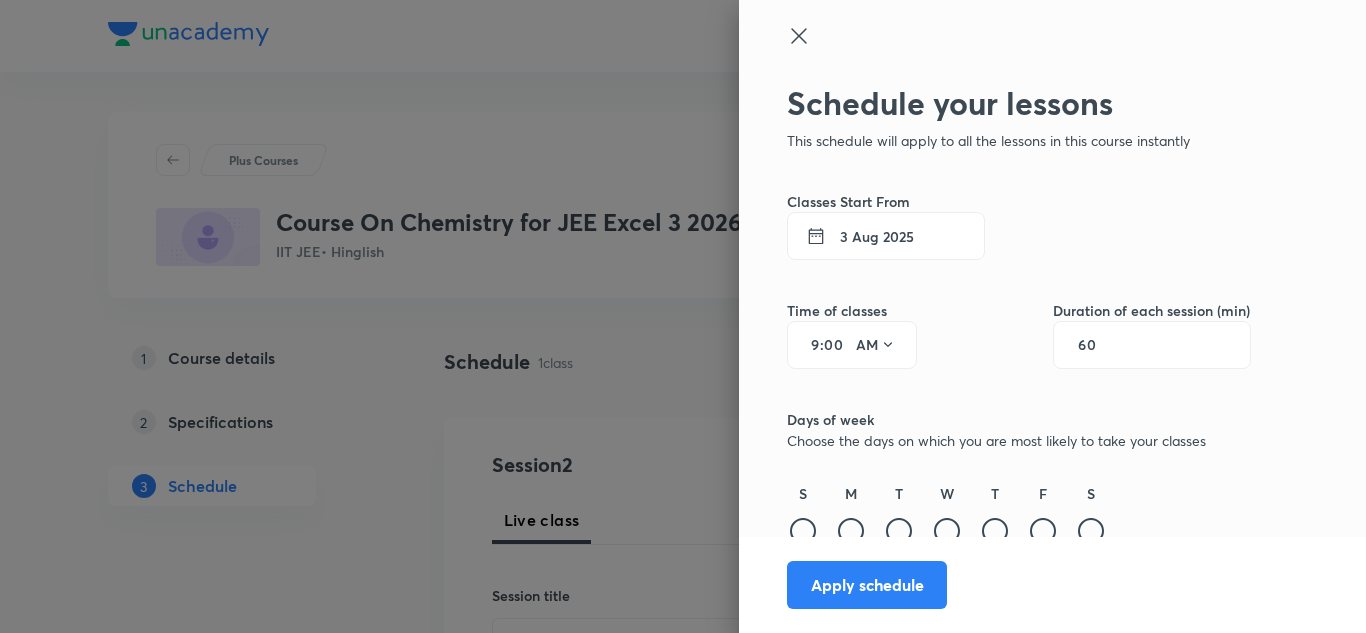 click on "3 Aug 2025" at bounding box center [886, 236] 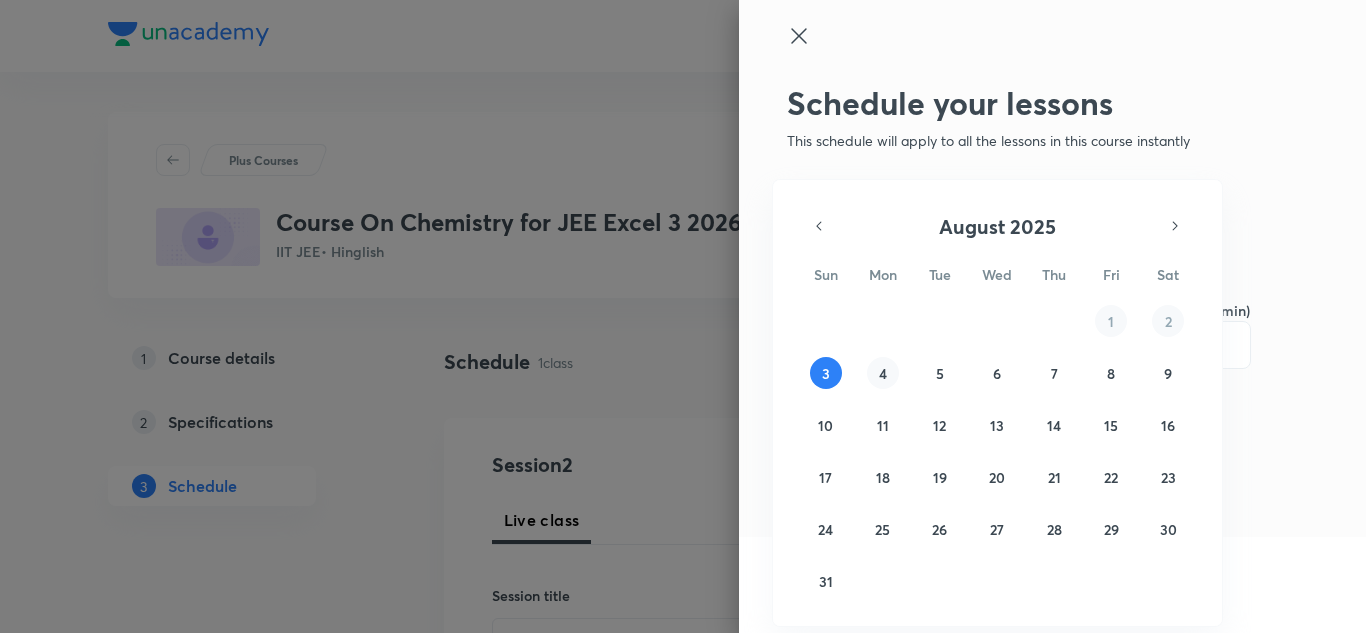 click on "4" at bounding box center [883, 373] 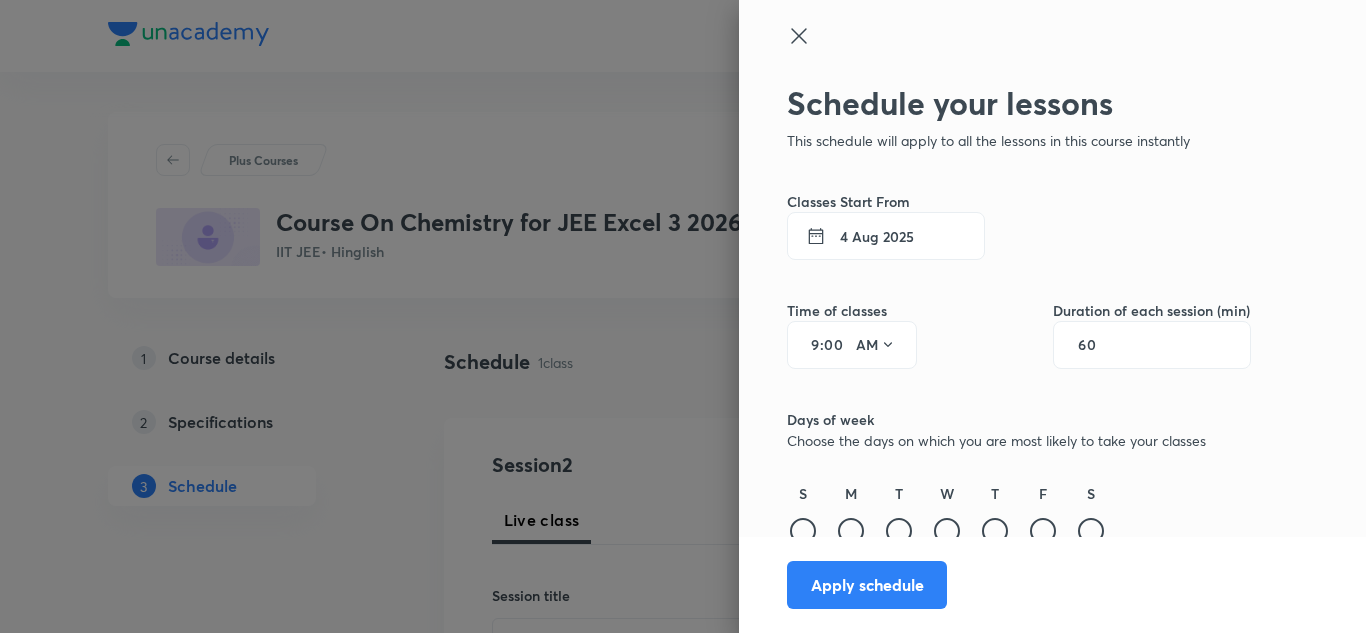 click on "9" at bounding box center (808, 345) 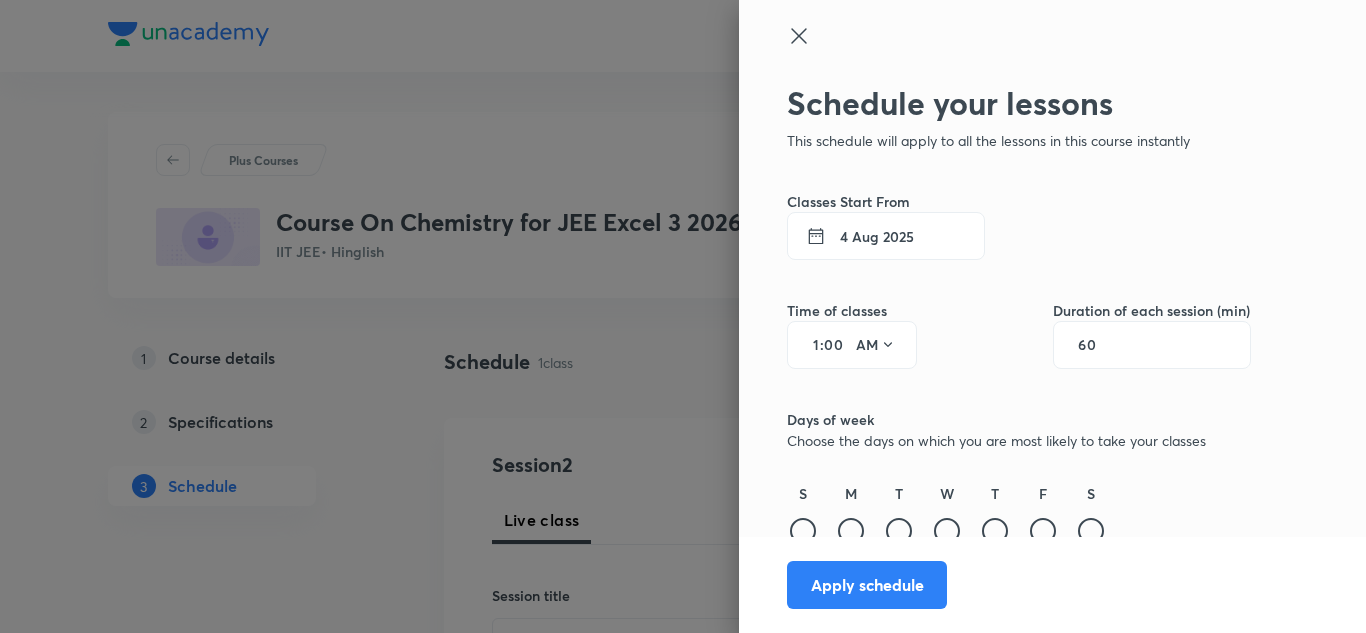 type on "10" 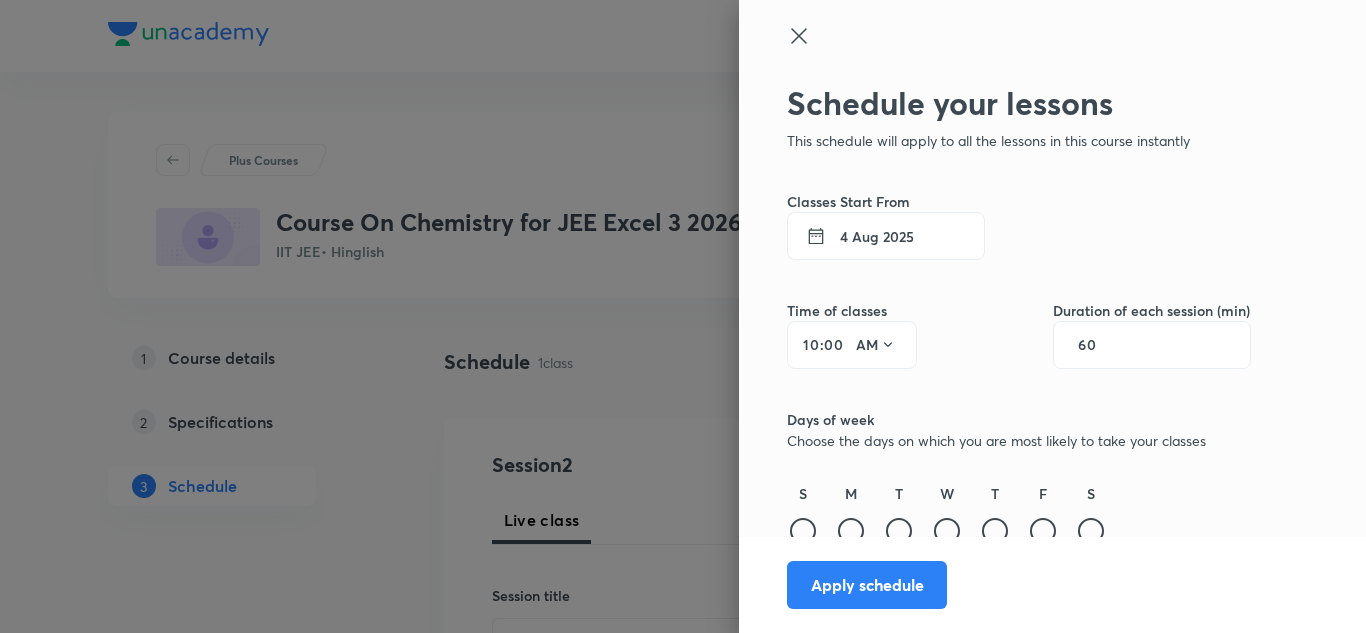 click on "60" at bounding box center (1152, 345) 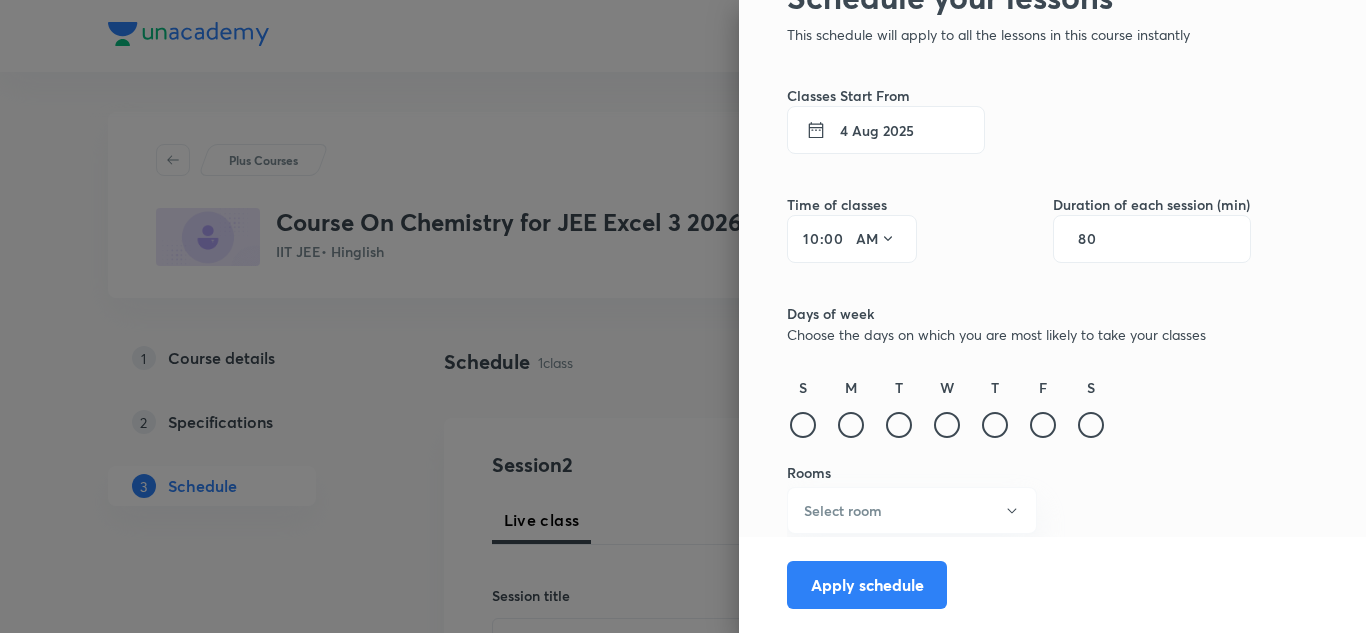 scroll, scrollTop: 107, scrollLeft: 0, axis: vertical 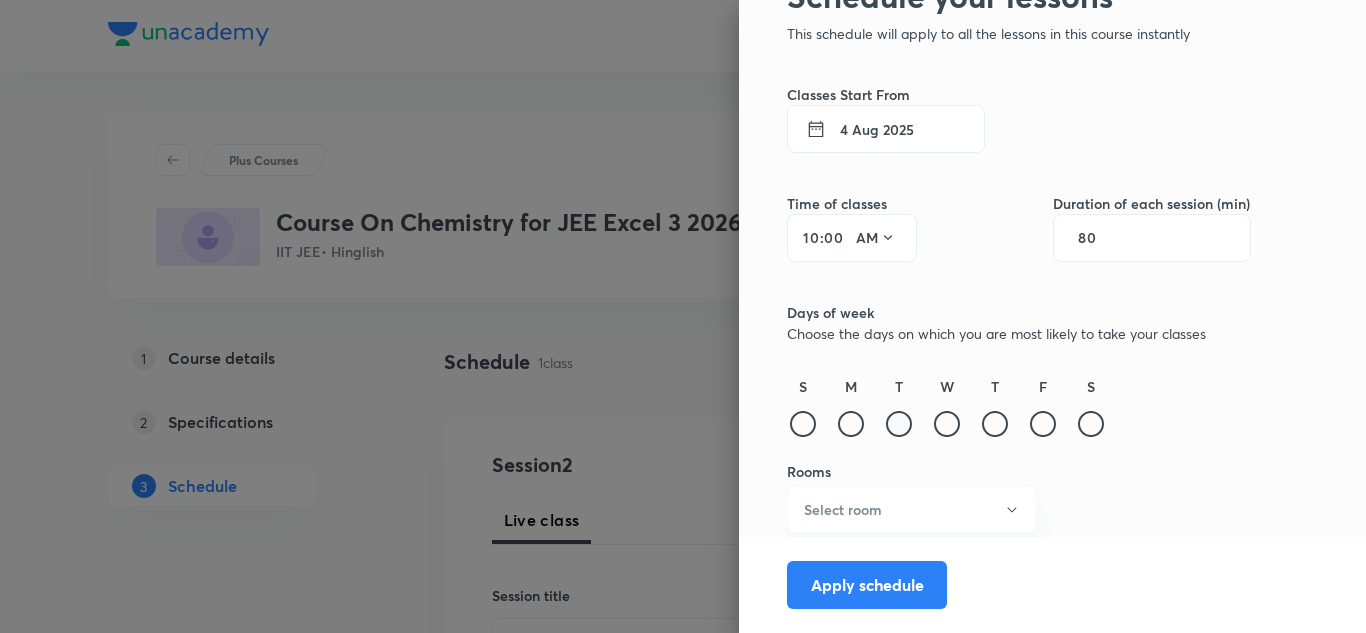type on "80" 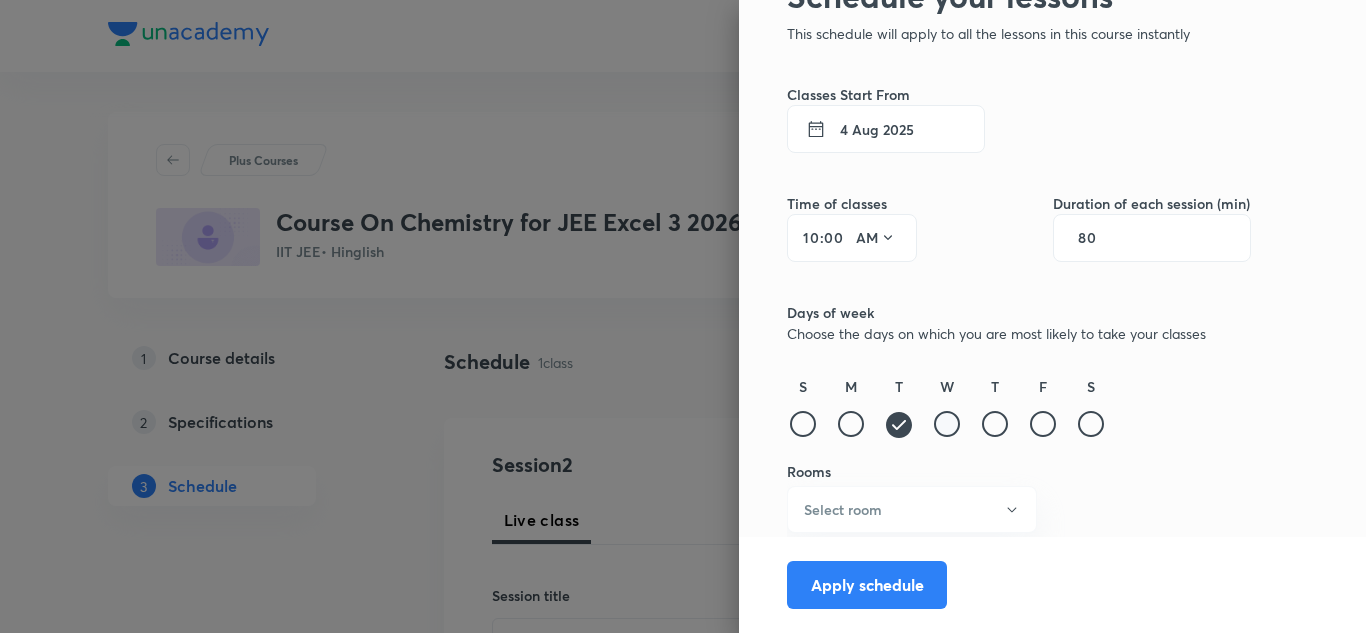 click at bounding box center (947, 424) 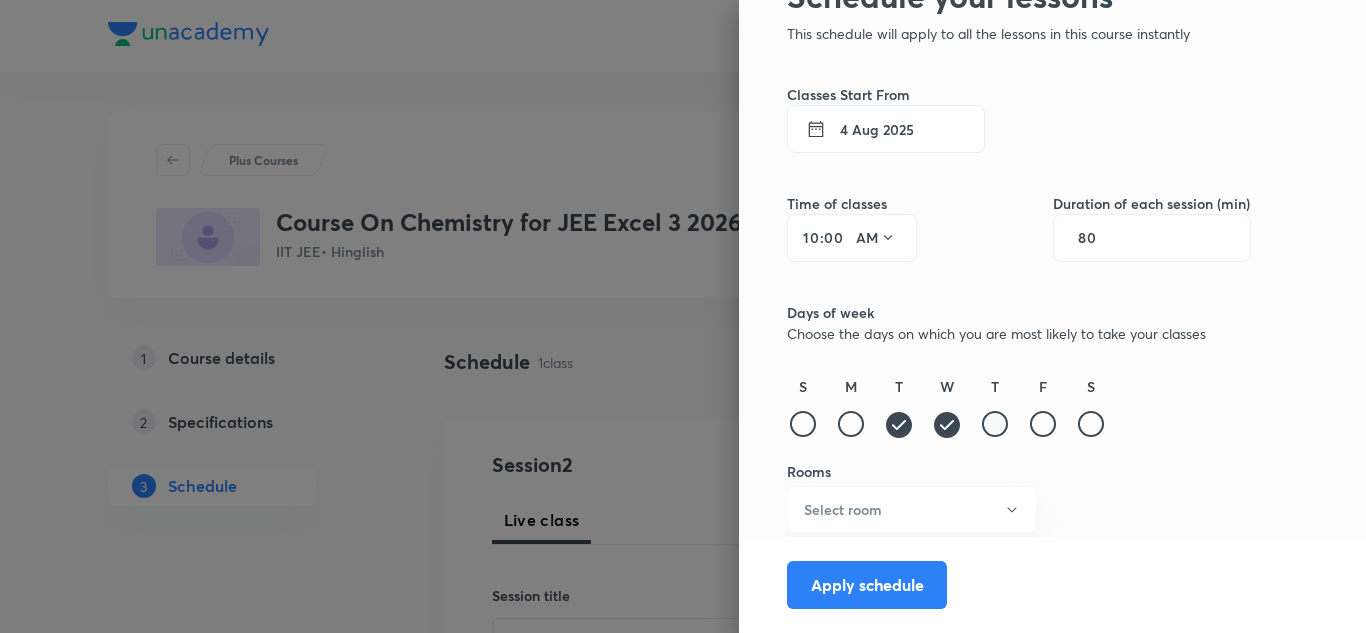 click at bounding box center (995, 424) 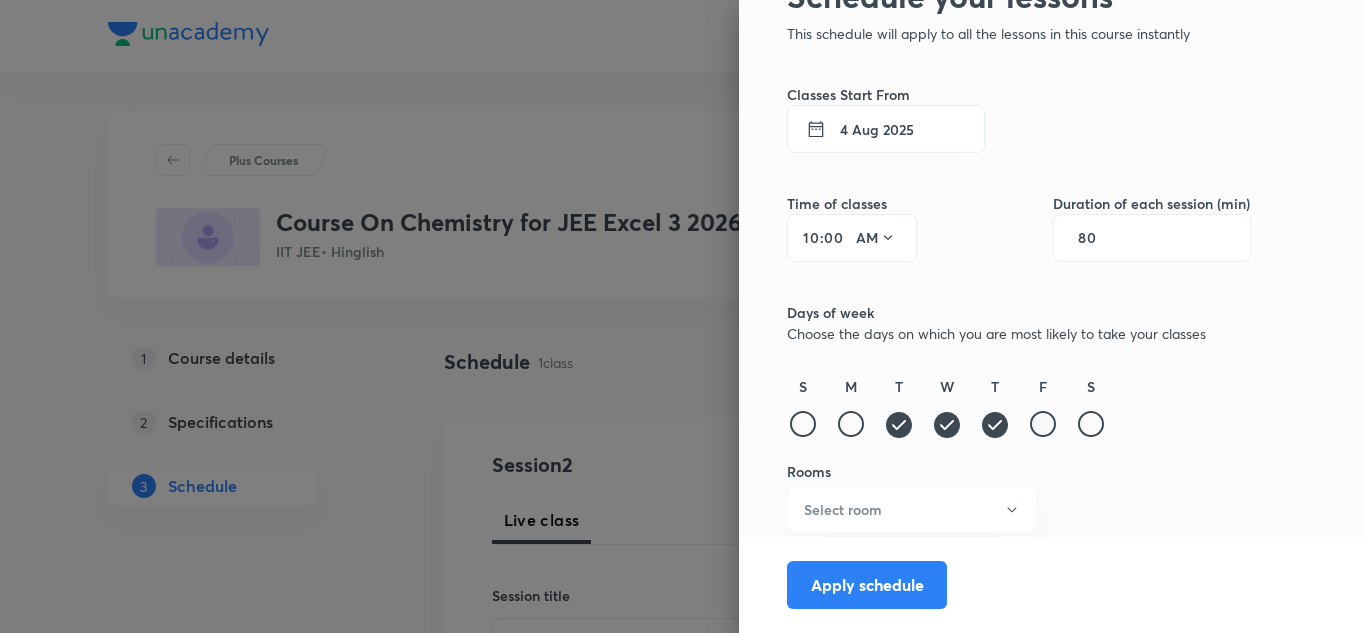 click at bounding box center [1043, 424] 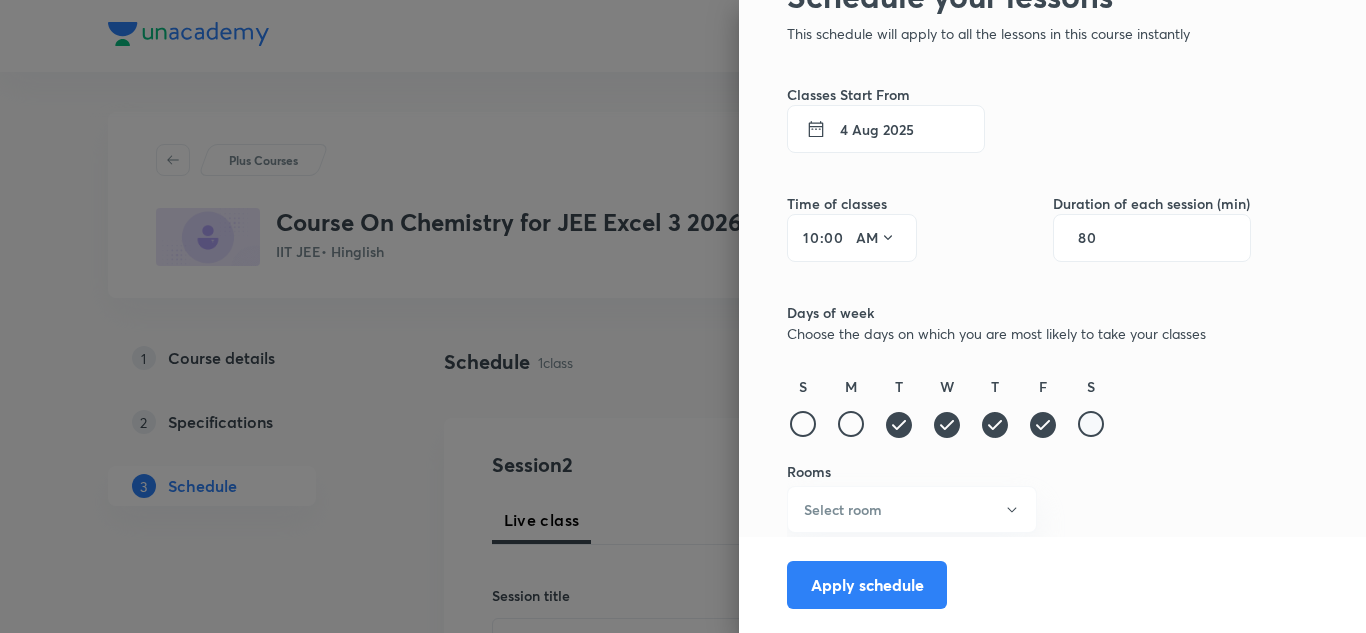 click at bounding box center [1091, 424] 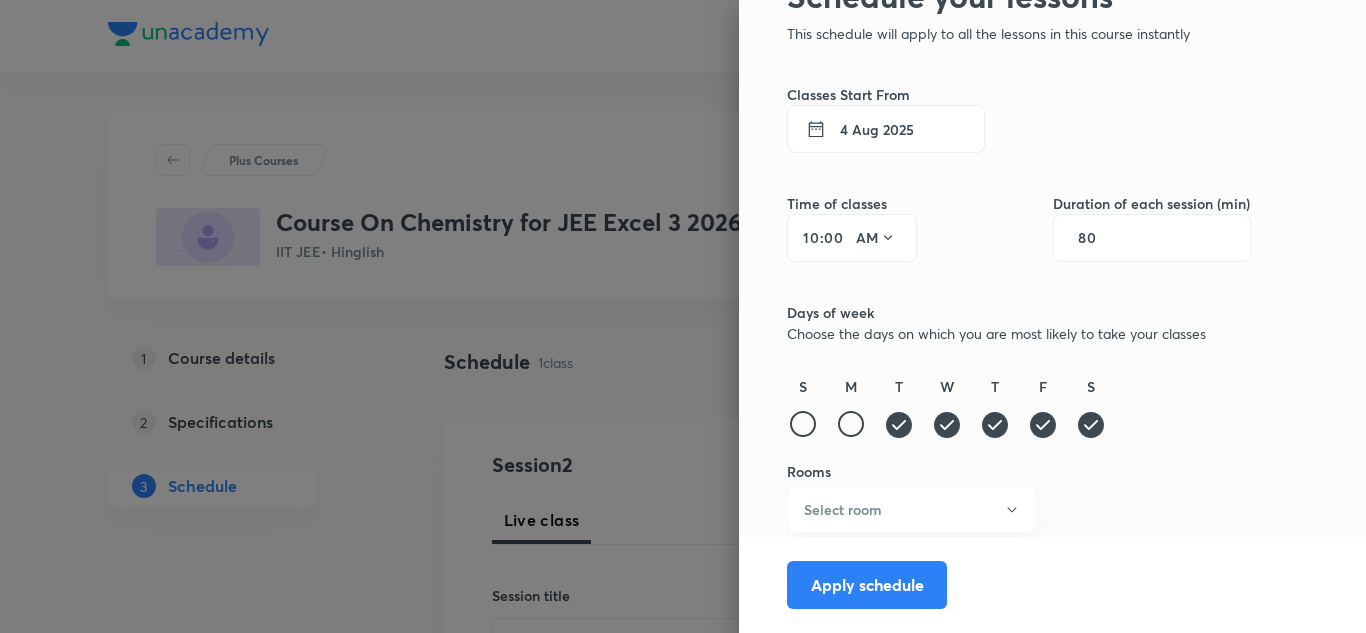 click 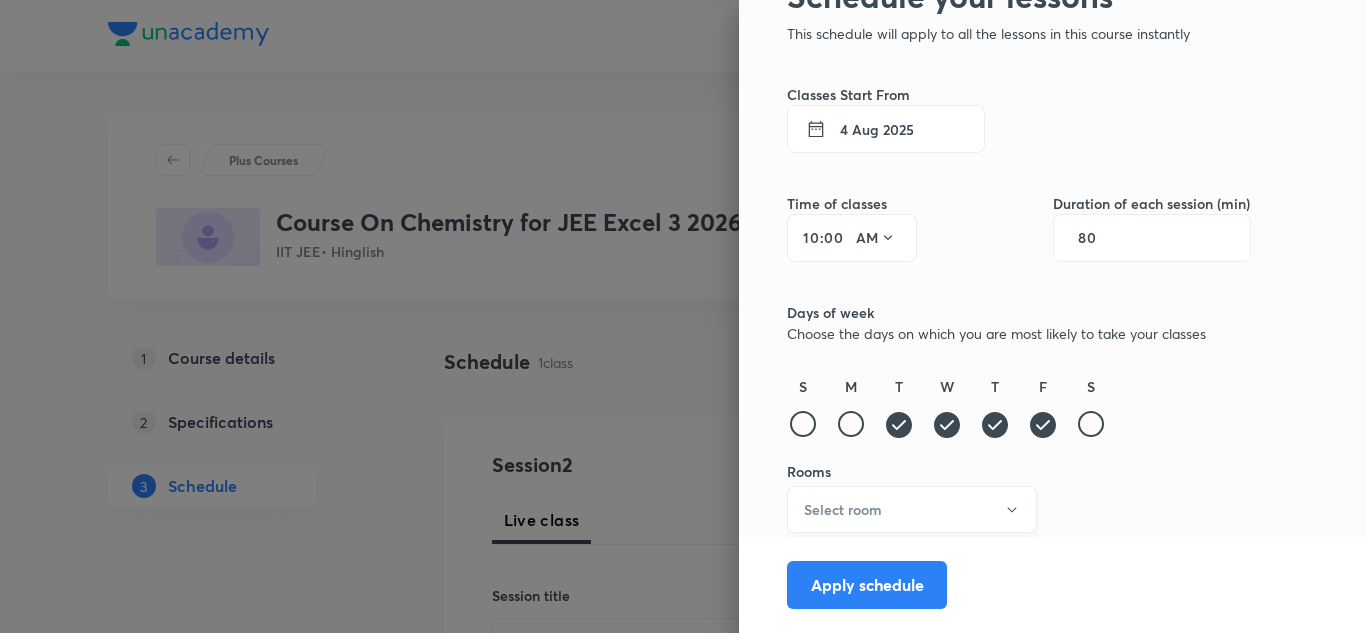 click on "Select room" at bounding box center [912, 509] 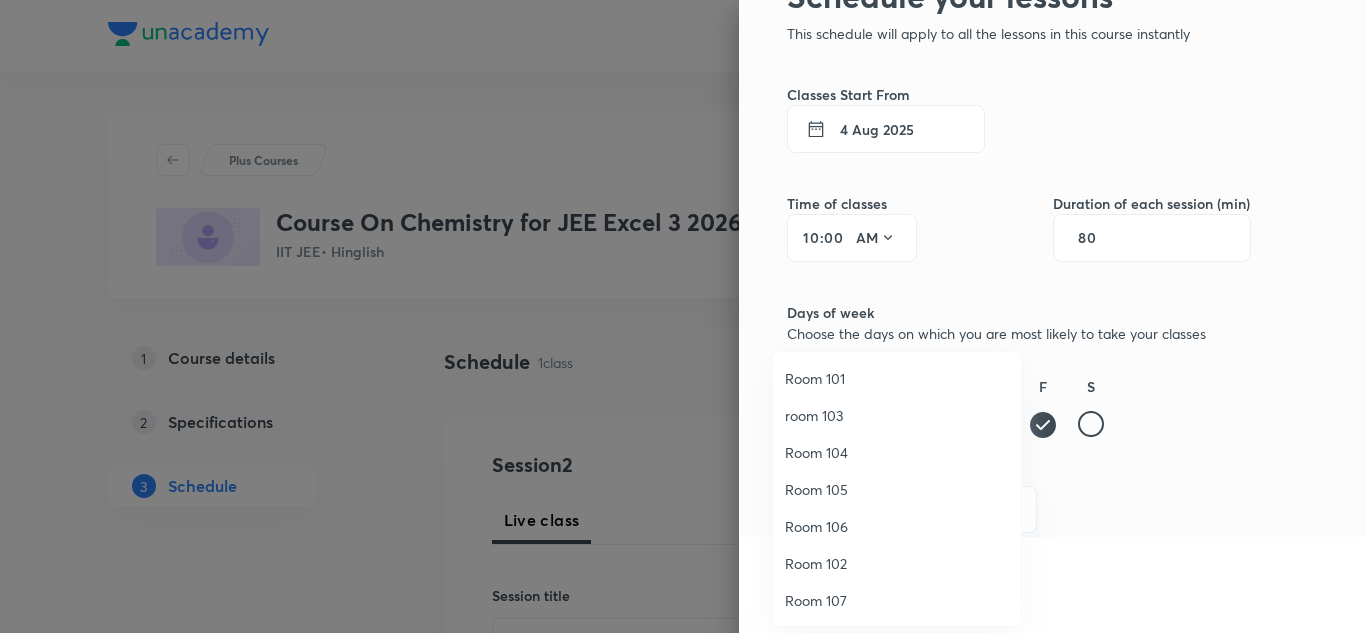 click on "Room 106" at bounding box center (897, 526) 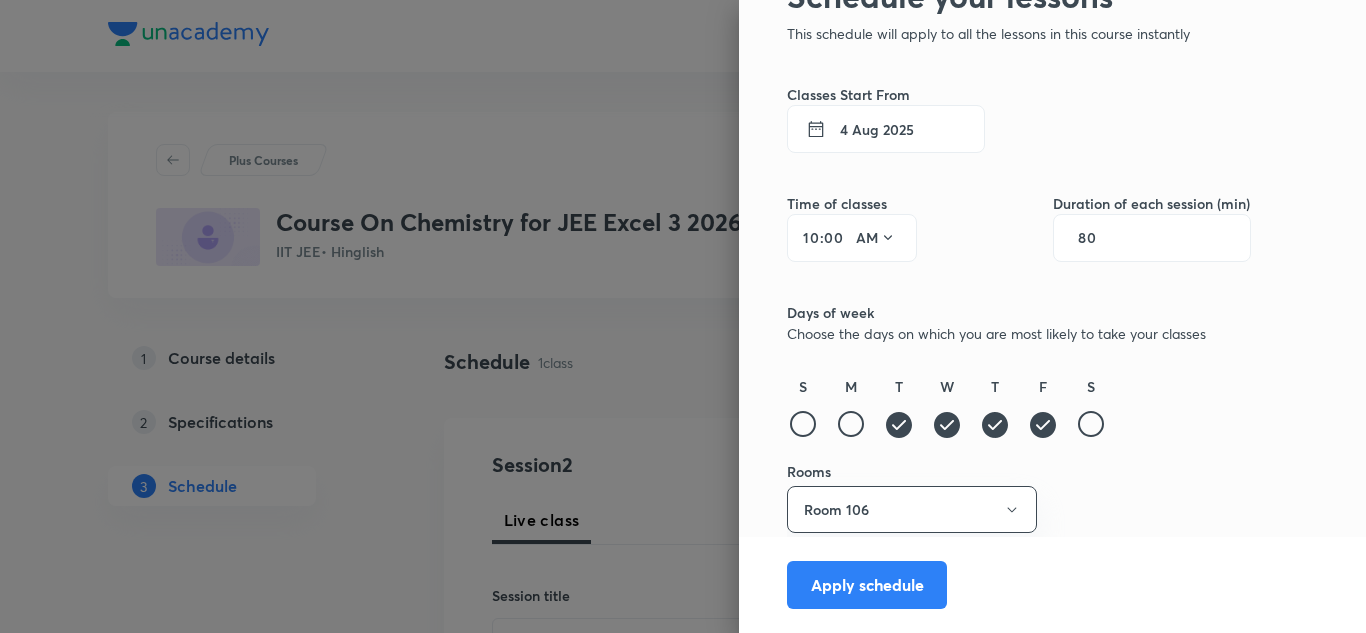 click on "Schedule your lessons  This schedule will apply to all the lessons in this course instantly Classes Start From 4 Aug 2025 Time of classes 10   : 00 AM   Duration of each session (min) 80 Days of week Choose the days on which you are most likely to take your classes S M T W T F S Rooms Room 106 Apply schedule" at bounding box center [1052, 316] 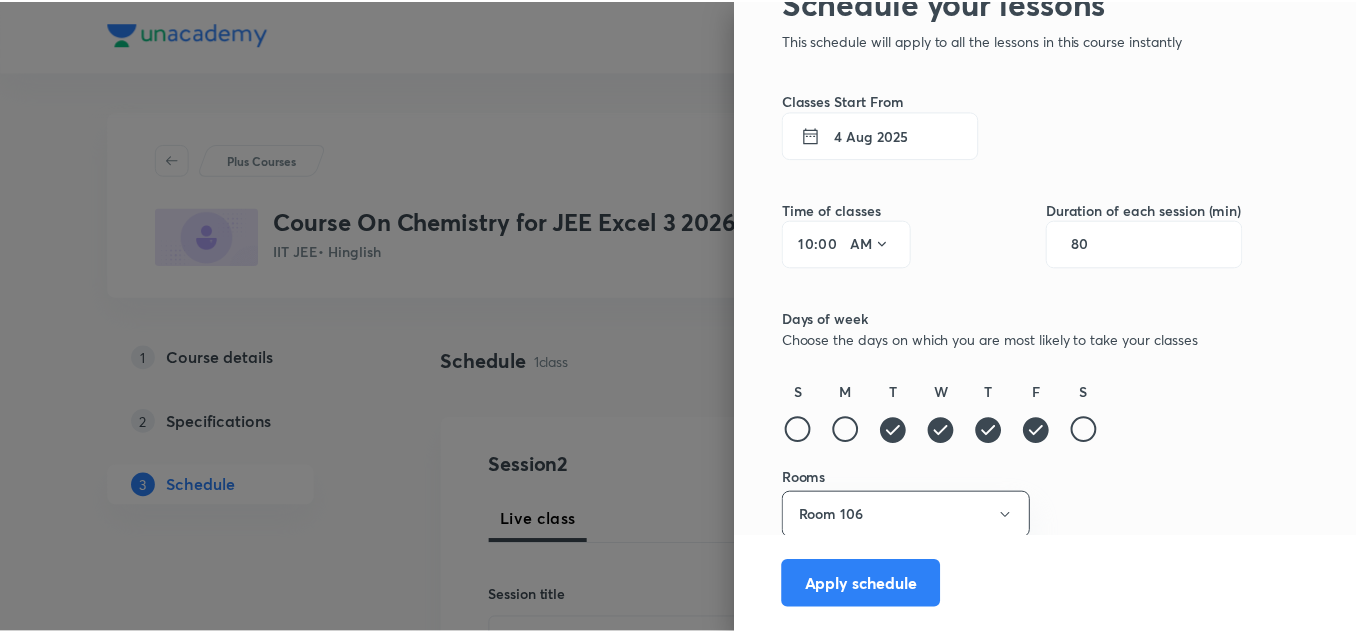scroll, scrollTop: 107, scrollLeft: 0, axis: vertical 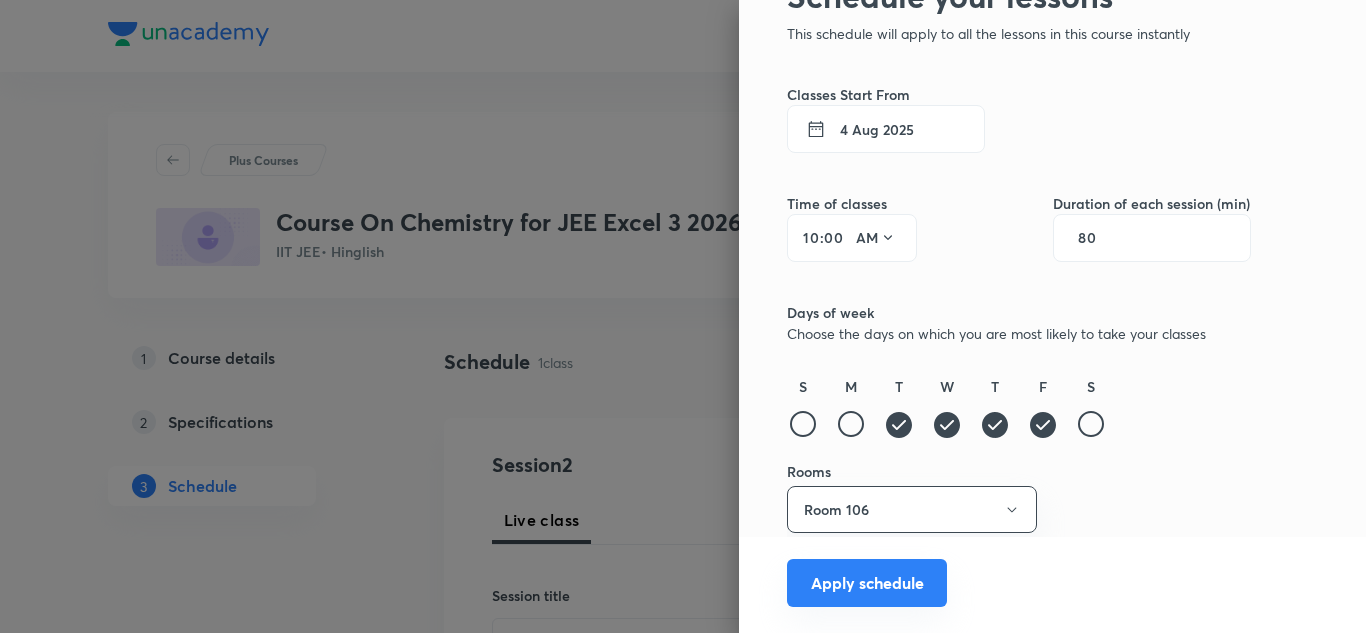 click on "Apply schedule" at bounding box center (867, 583) 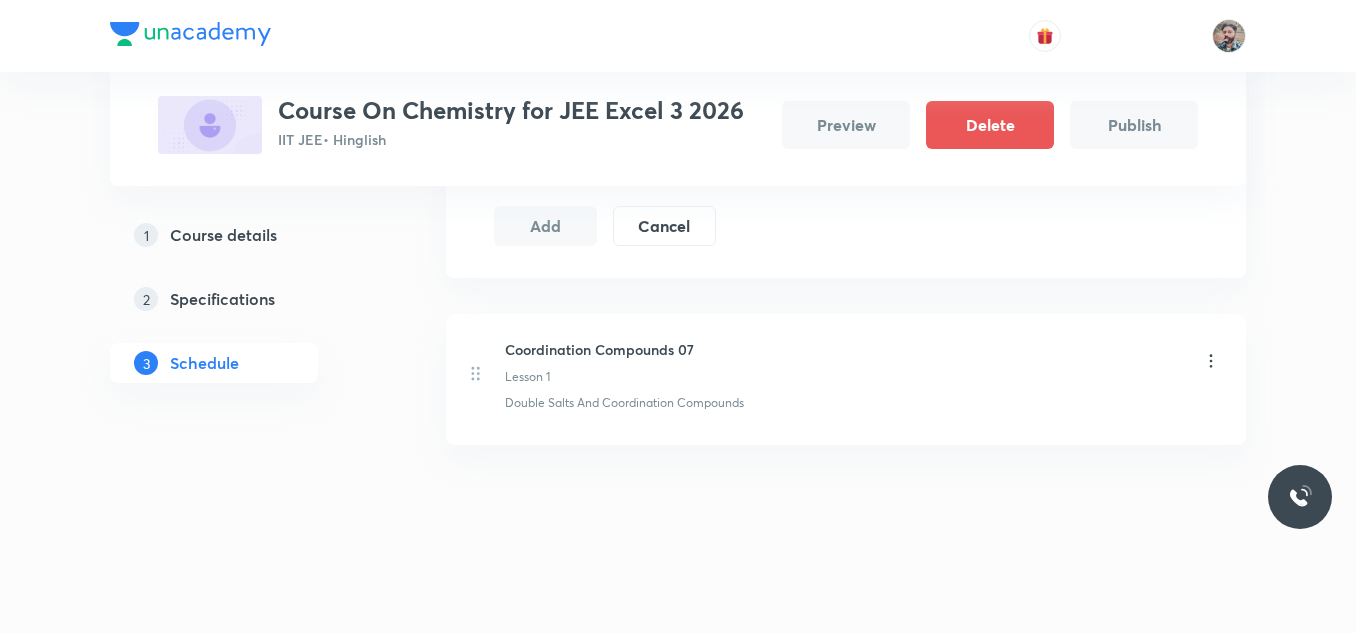 scroll, scrollTop: 563, scrollLeft: 0, axis: vertical 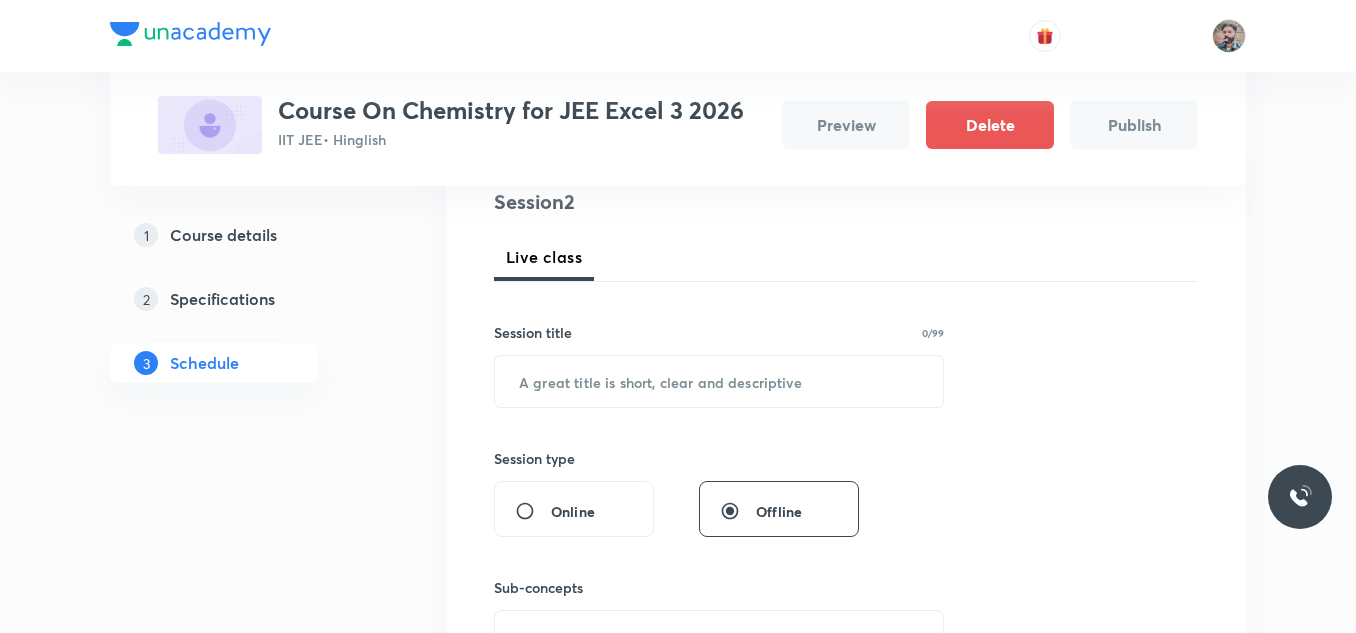 click on "Session  2 Live class Session title 0/99 ​   Session type Online Offline Sub-concepts Select concepts that wil be covered in this session Add Cancel" at bounding box center [846, 466] 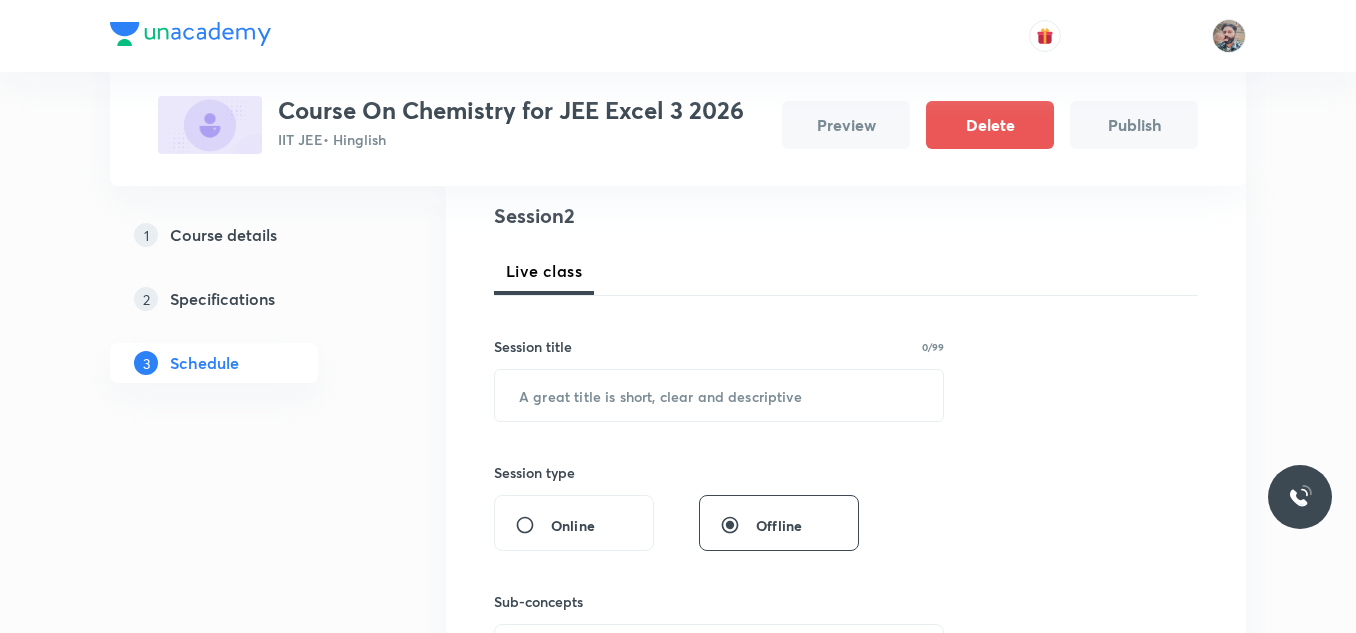 scroll, scrollTop: 0, scrollLeft: 0, axis: both 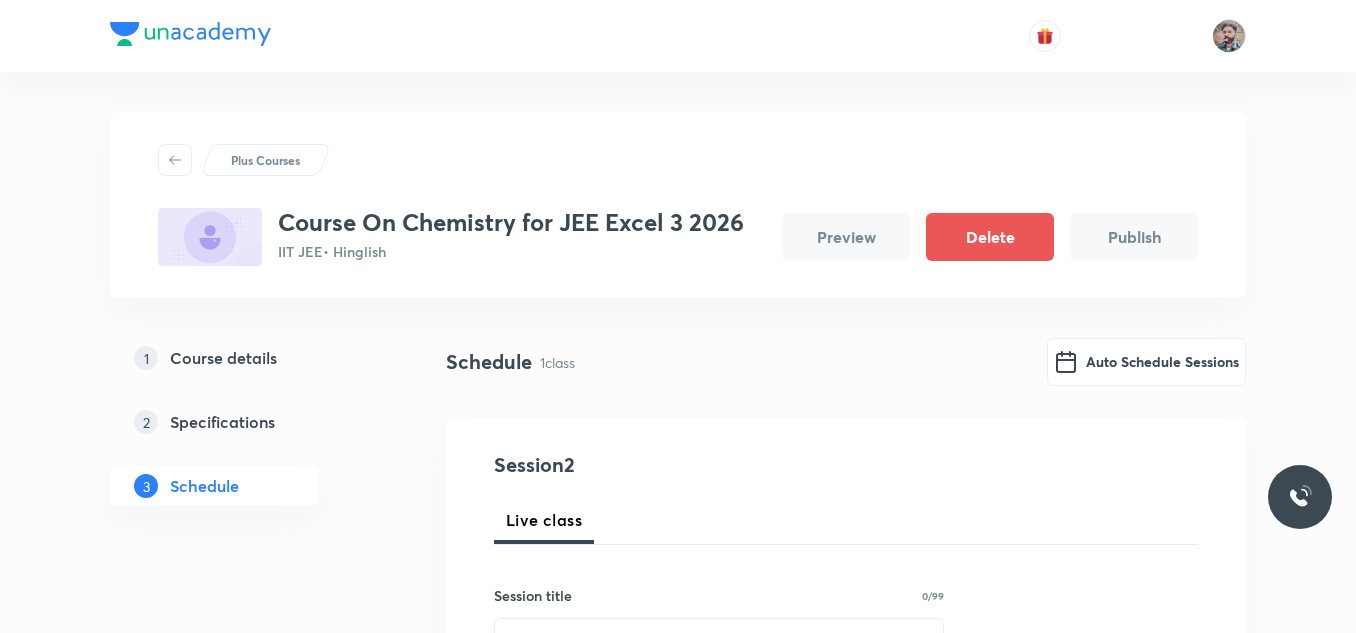 click on "1 Course details" at bounding box center (250, 358) 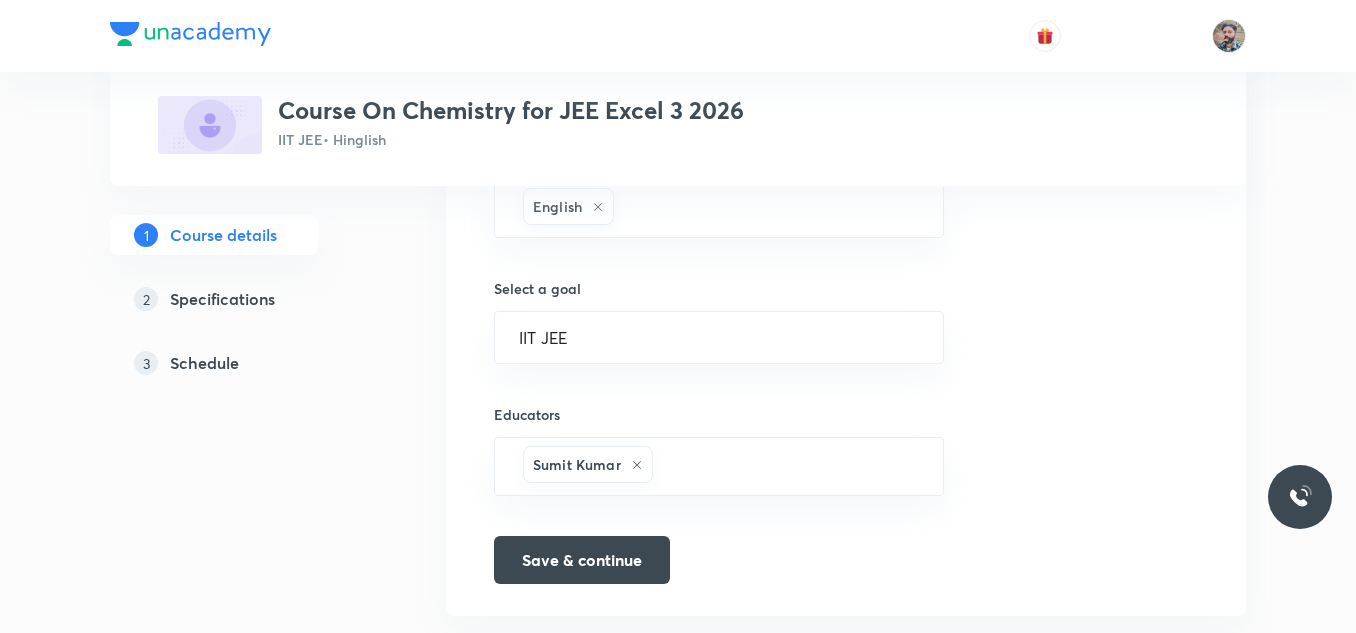 scroll, scrollTop: 1347, scrollLeft: 0, axis: vertical 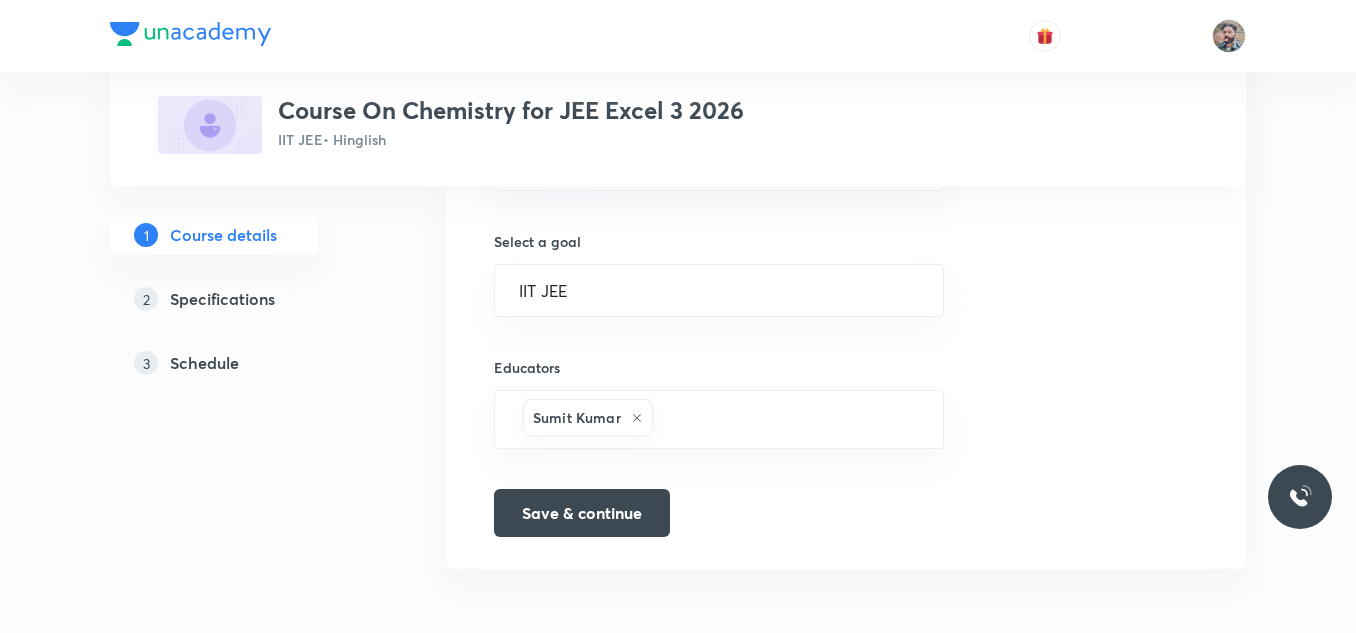 click on "Specifications" at bounding box center (222, 299) 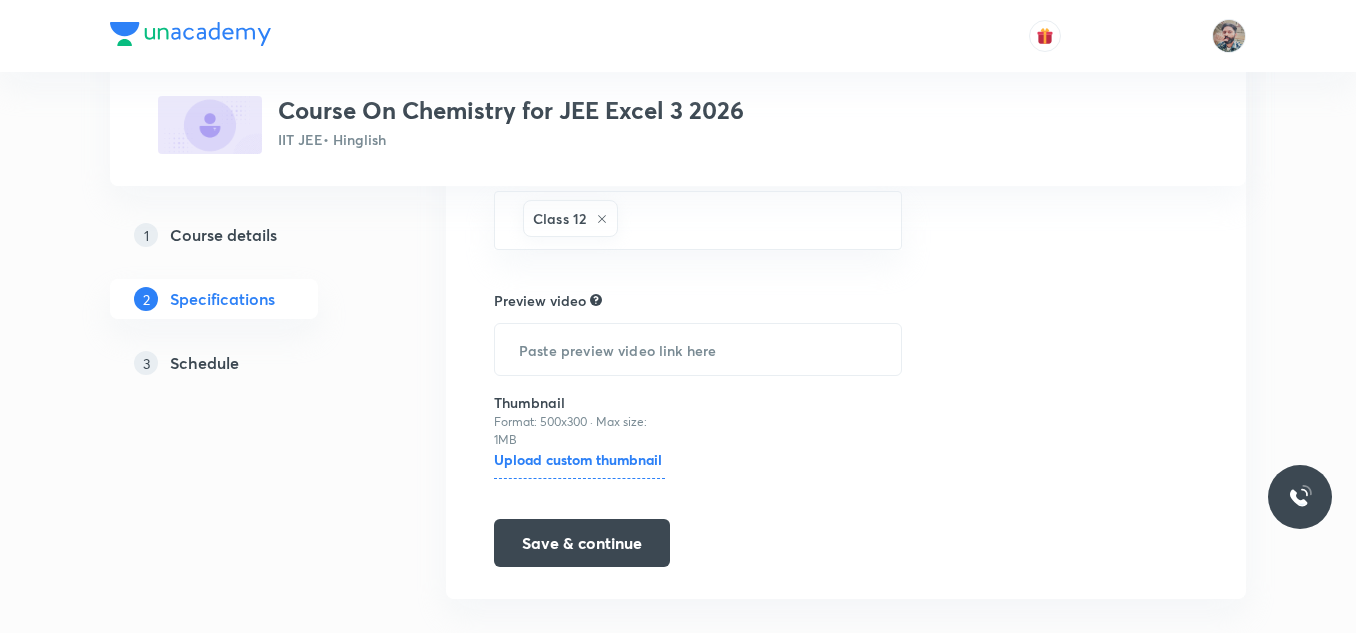 scroll, scrollTop: 789, scrollLeft: 0, axis: vertical 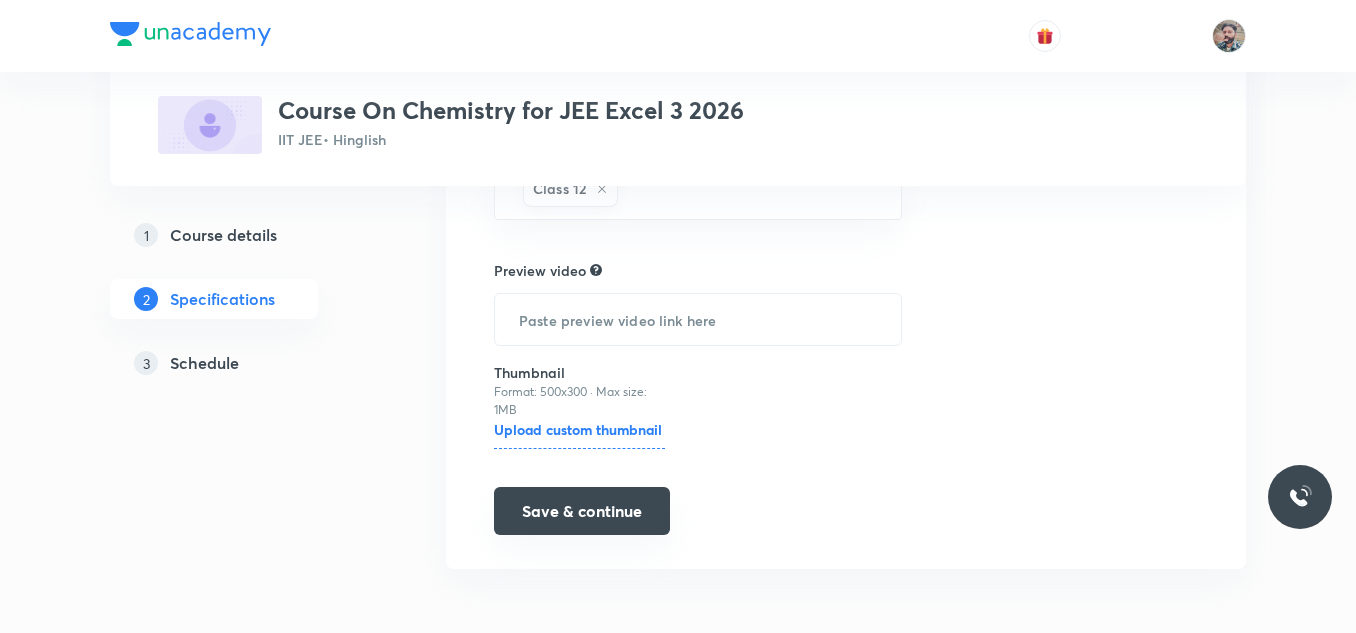 click on "Save & continue" at bounding box center [582, 511] 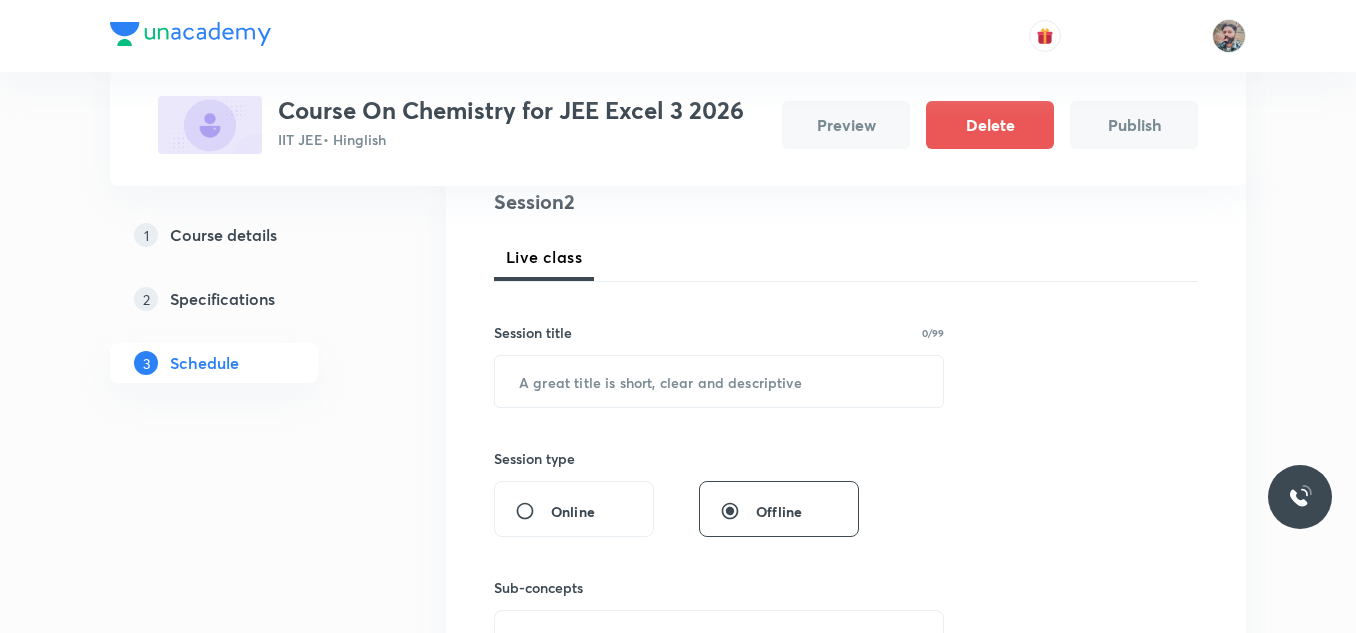 scroll, scrollTop: 63, scrollLeft: 0, axis: vertical 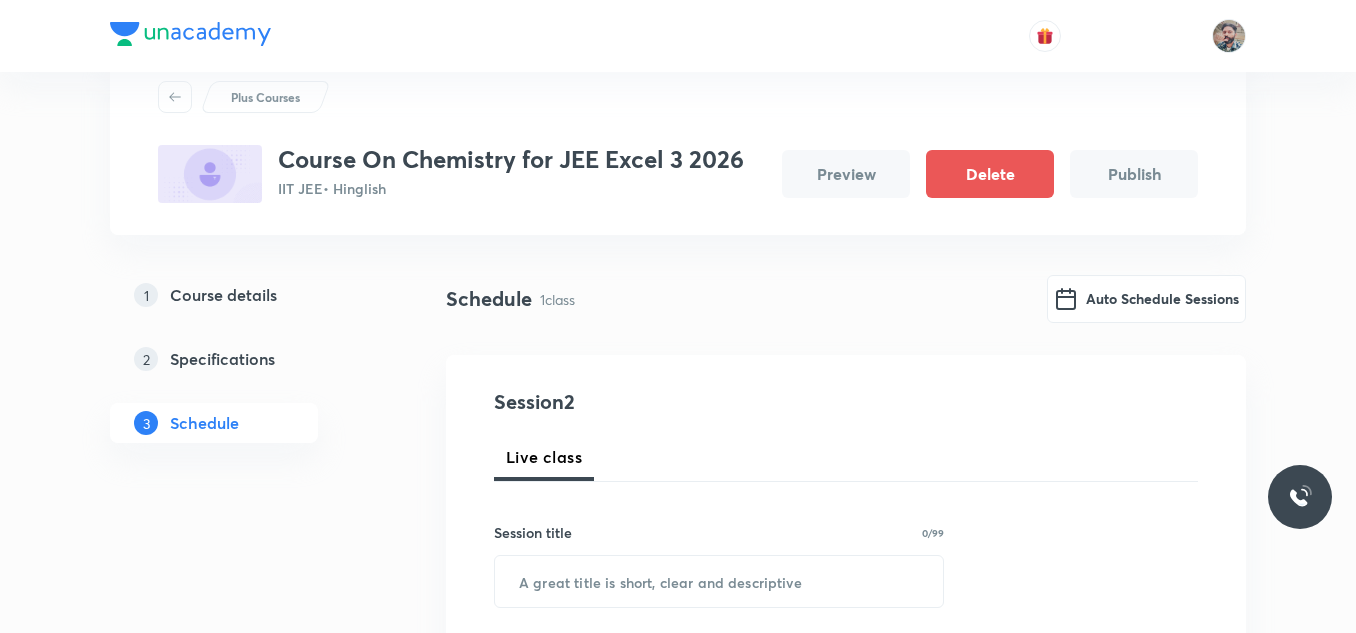 click on "Publish" at bounding box center [1134, 174] 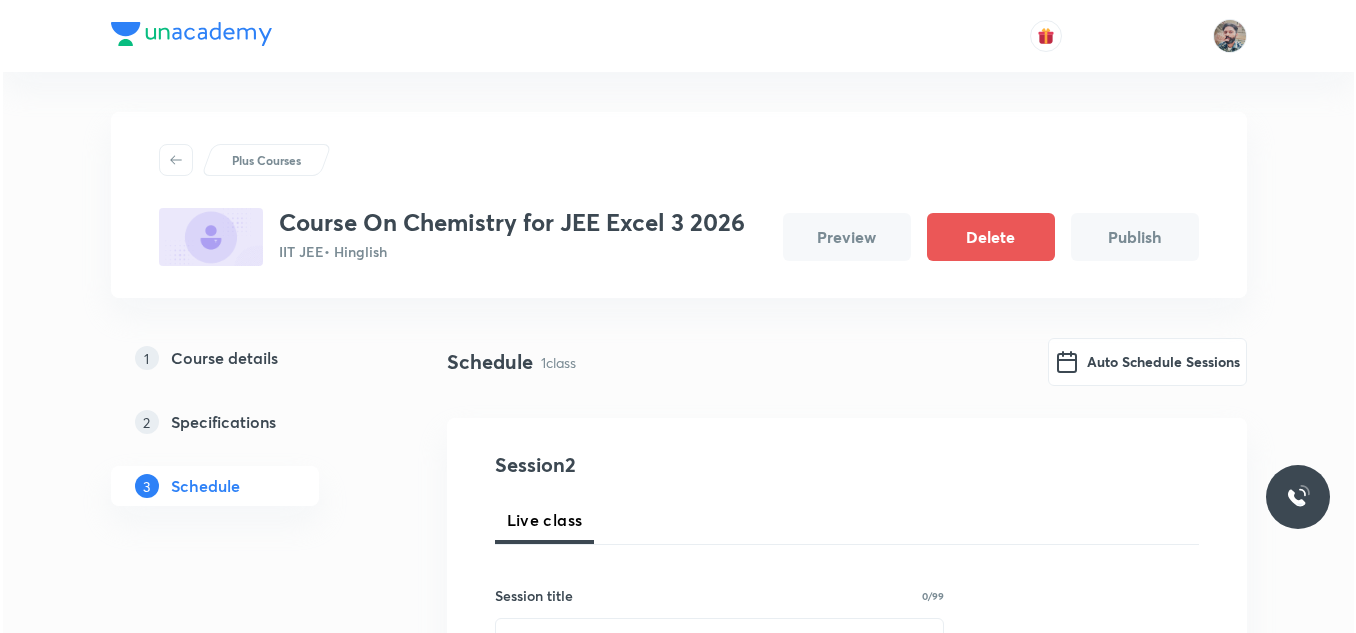 scroll, scrollTop: 0, scrollLeft: 0, axis: both 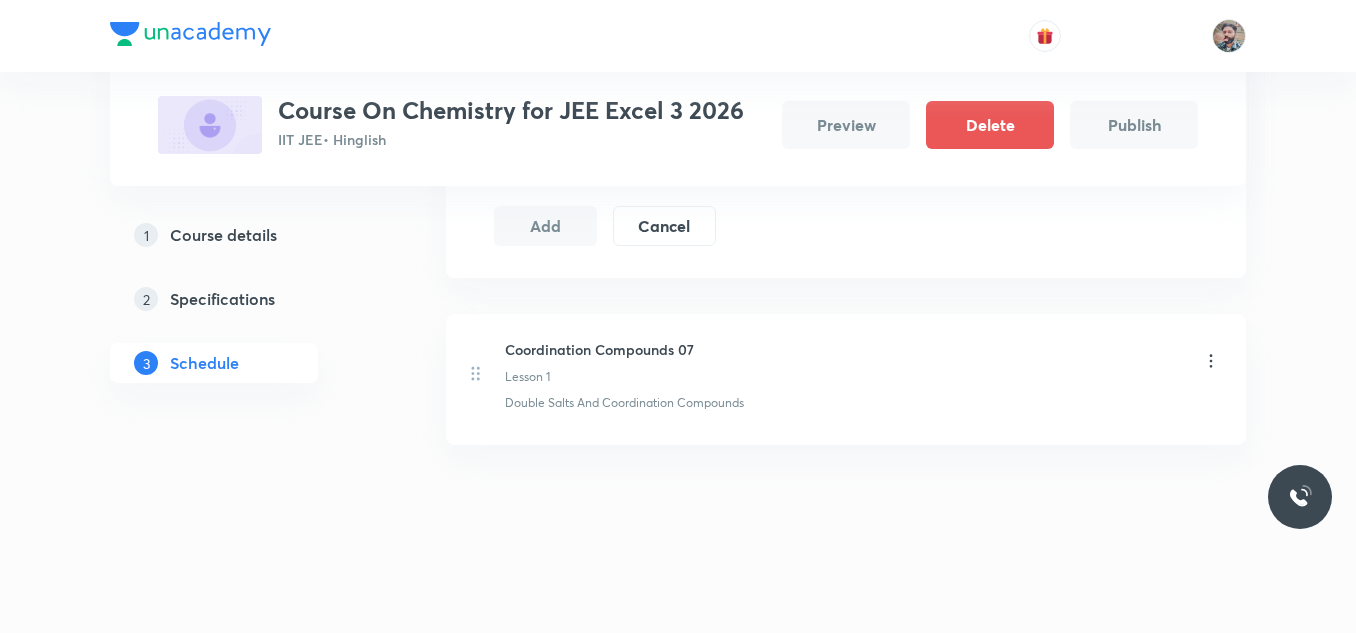 click on "Schedule 1  class Auto Schedule Sessions Session  2 Live class Session title 0/99 ​   Session type Online Offline Sub-concepts Select concepts that wil be covered in this session Add Cancel Coordination Compounds 07 Lesson 1 Double Salts And Coordination Compounds" at bounding box center (846, 86) 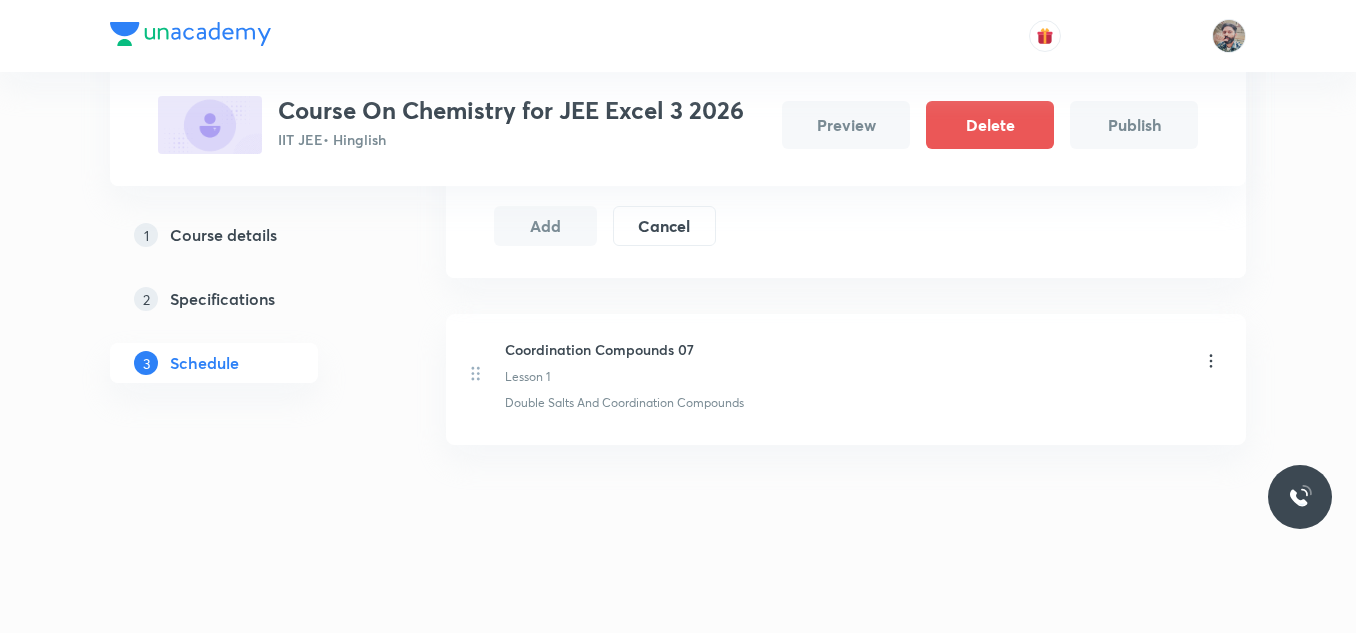 click on "Coordination Compounds 07" at bounding box center (599, 349) 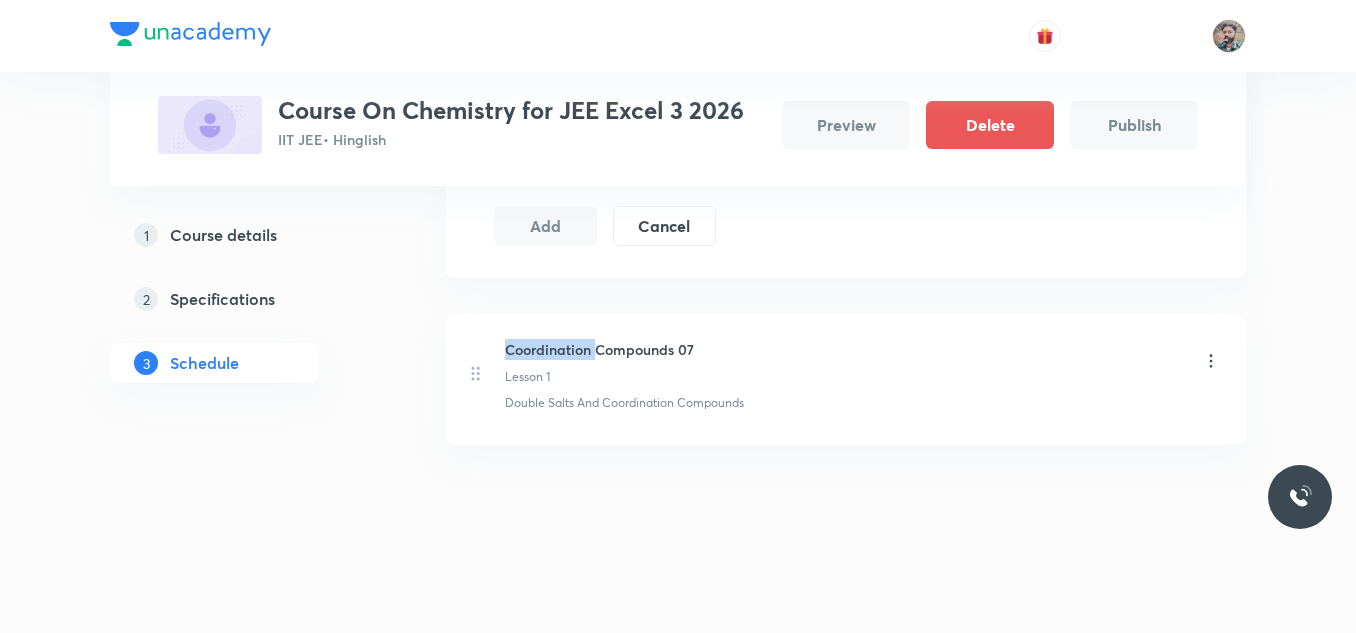 click on "Coordination Compounds 07" at bounding box center (599, 349) 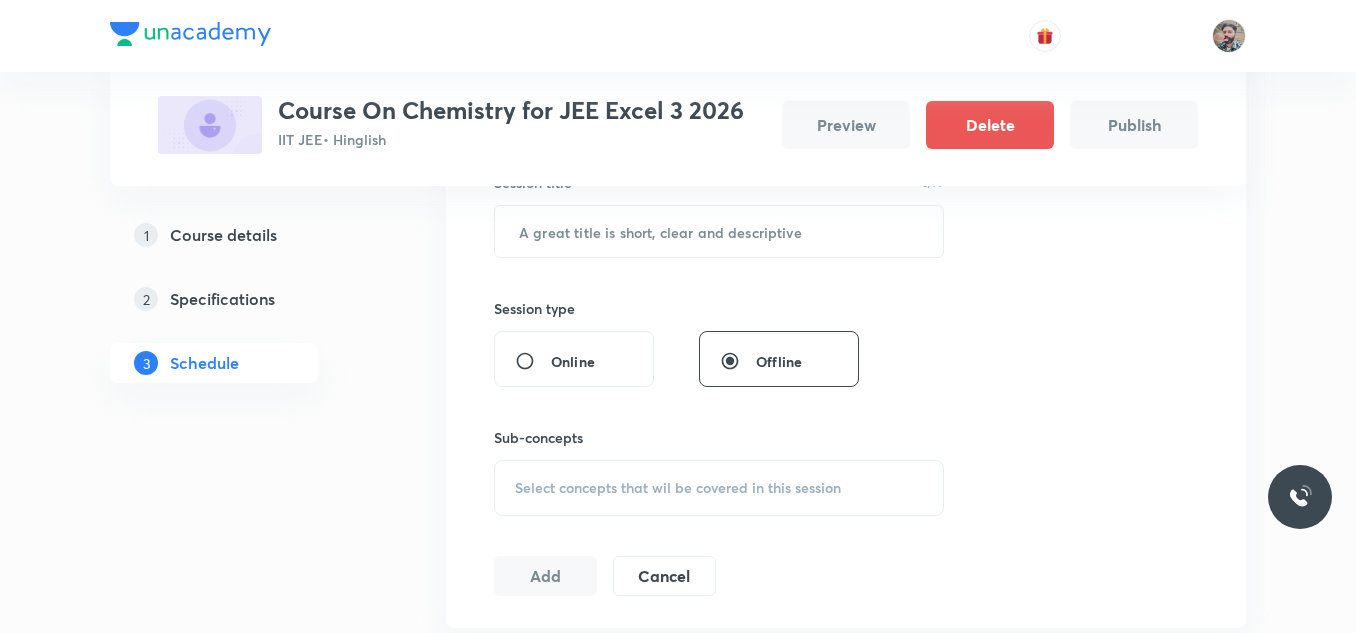 scroll, scrollTop: 363, scrollLeft: 0, axis: vertical 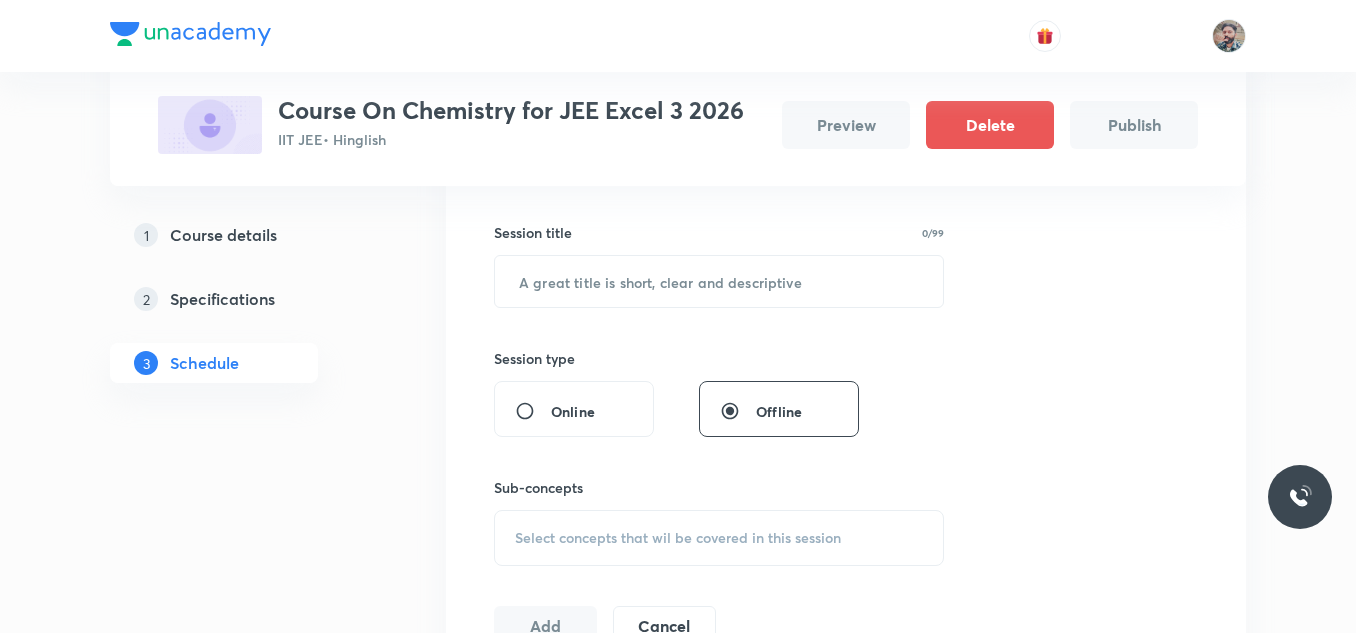 click on "1 Course details" at bounding box center (246, 235) 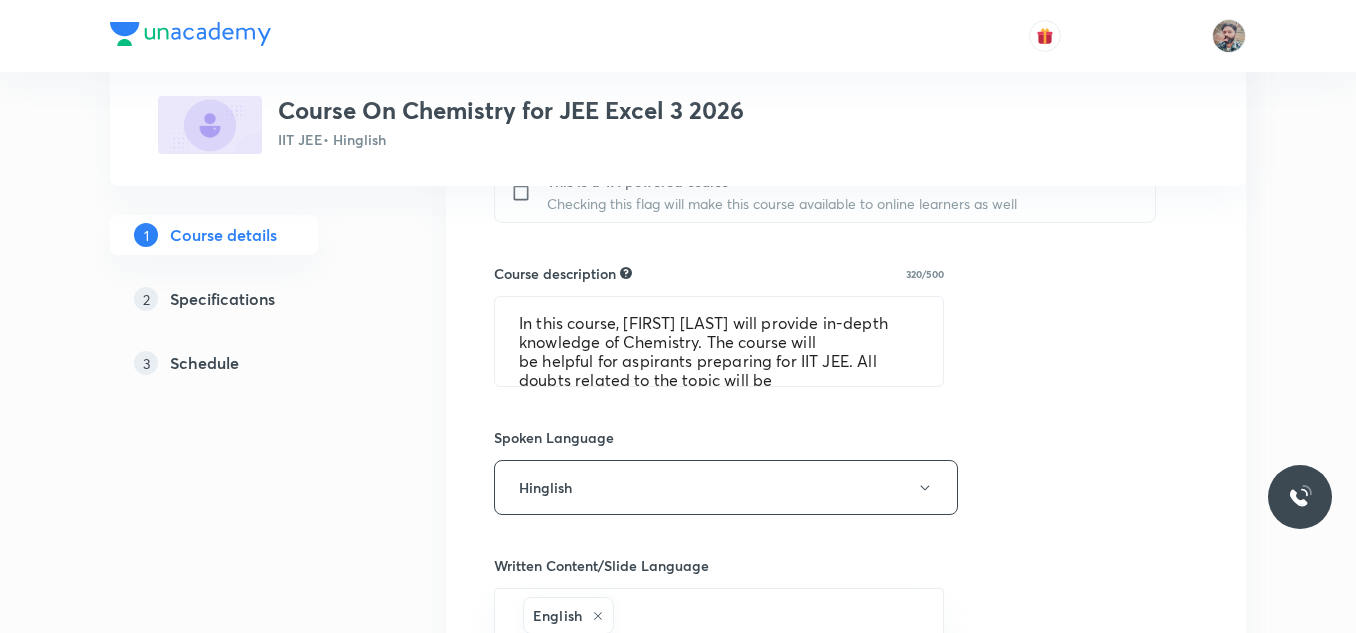 scroll, scrollTop: 900, scrollLeft: 0, axis: vertical 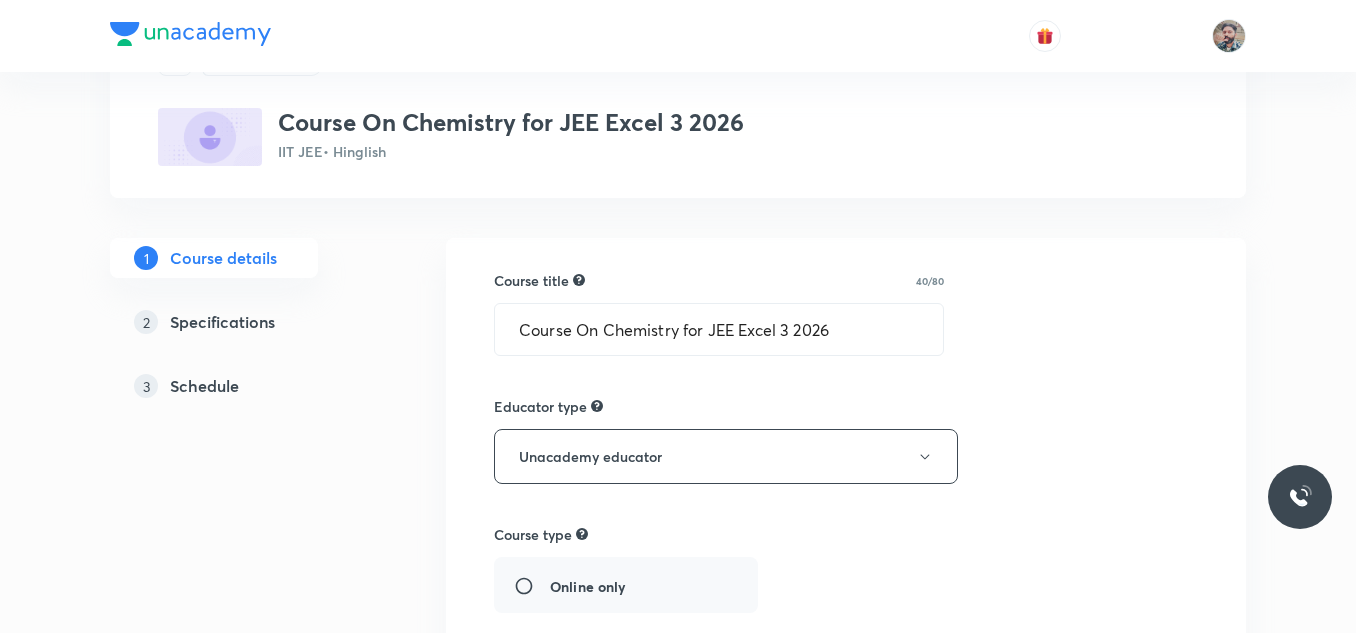 click on "Specifications" at bounding box center [222, 322] 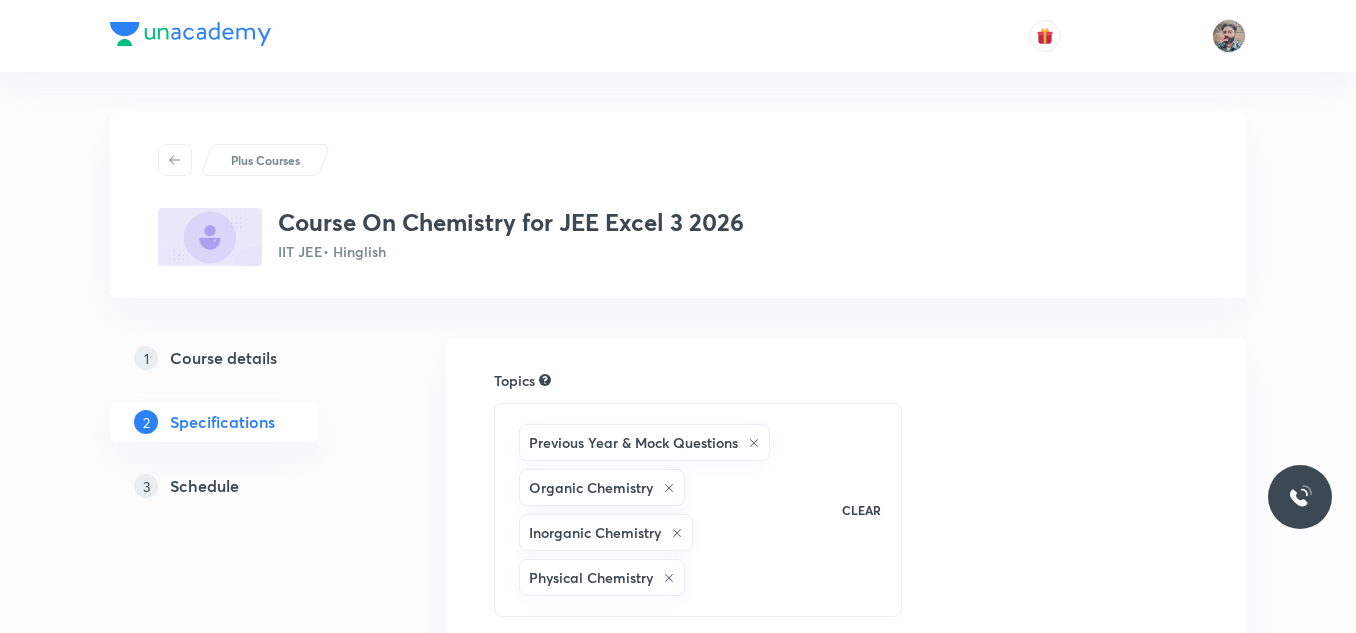 click on "Schedule" at bounding box center (204, 486) 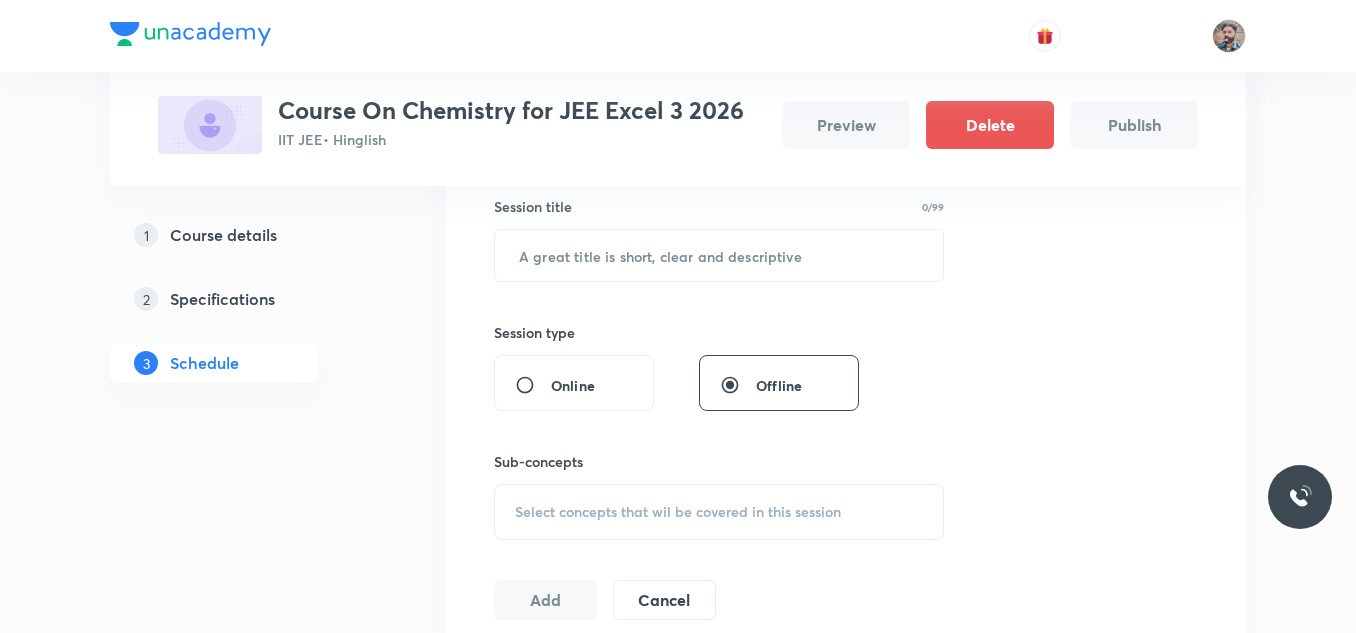 scroll, scrollTop: 400, scrollLeft: 0, axis: vertical 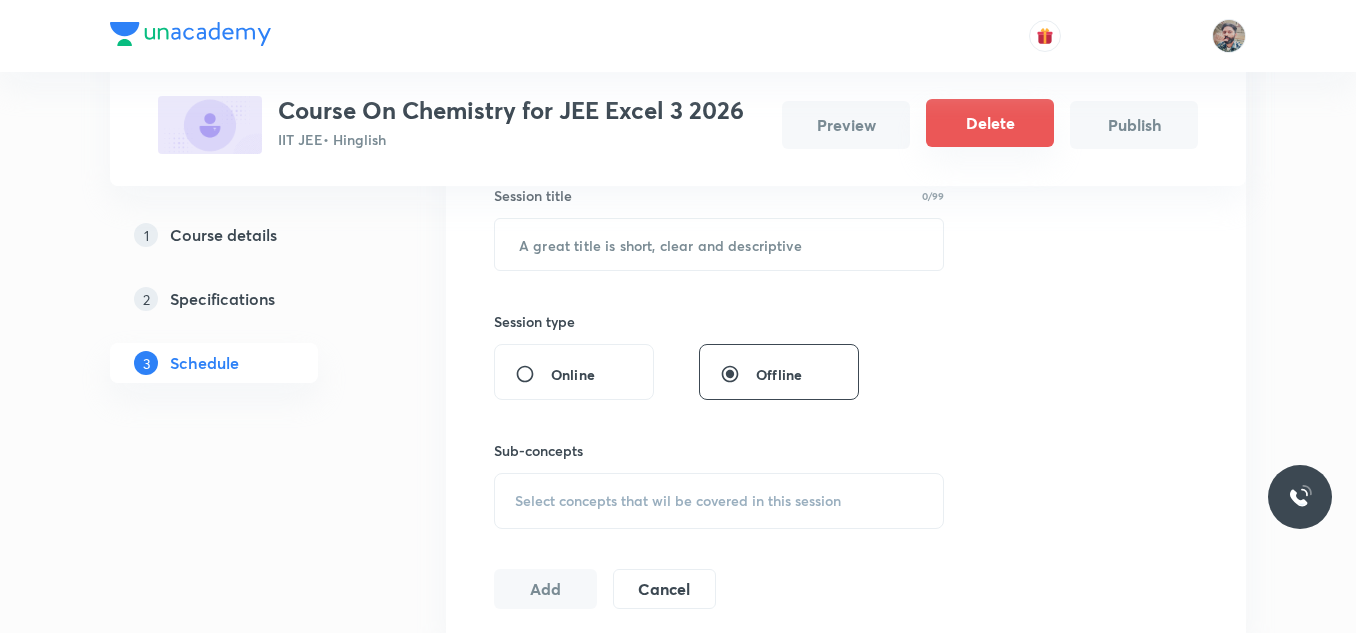click on "Delete" at bounding box center [990, 123] 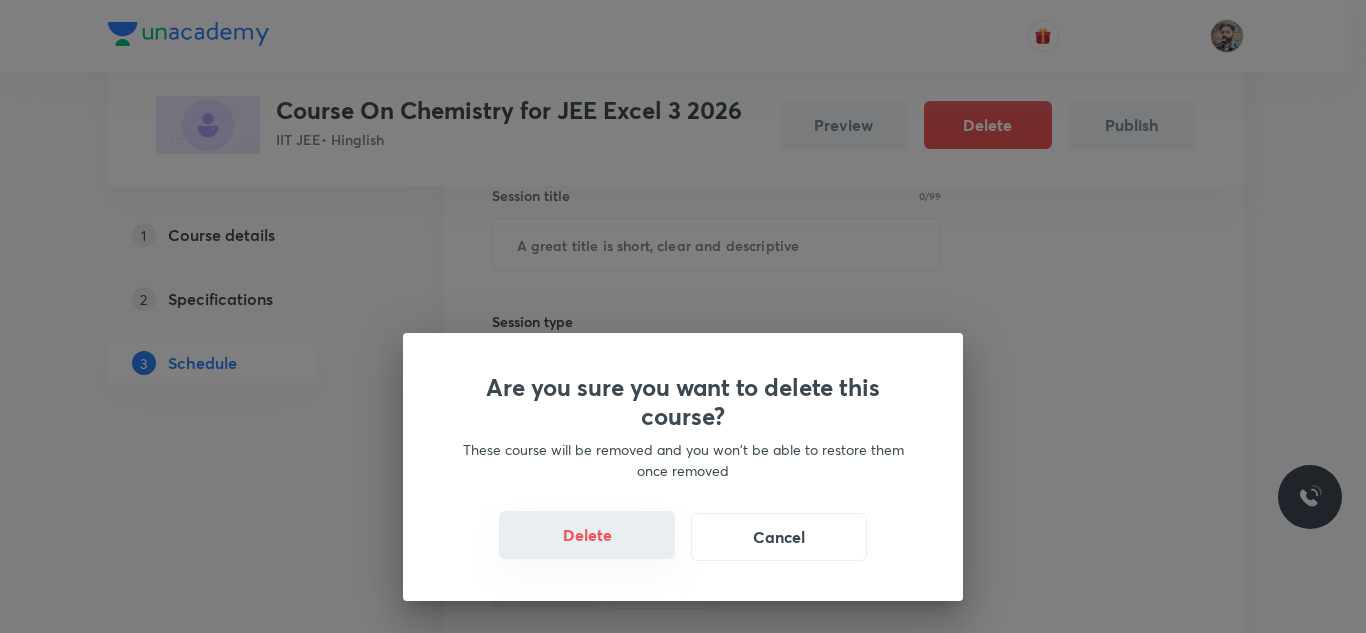 click on "Delete" at bounding box center (587, 535) 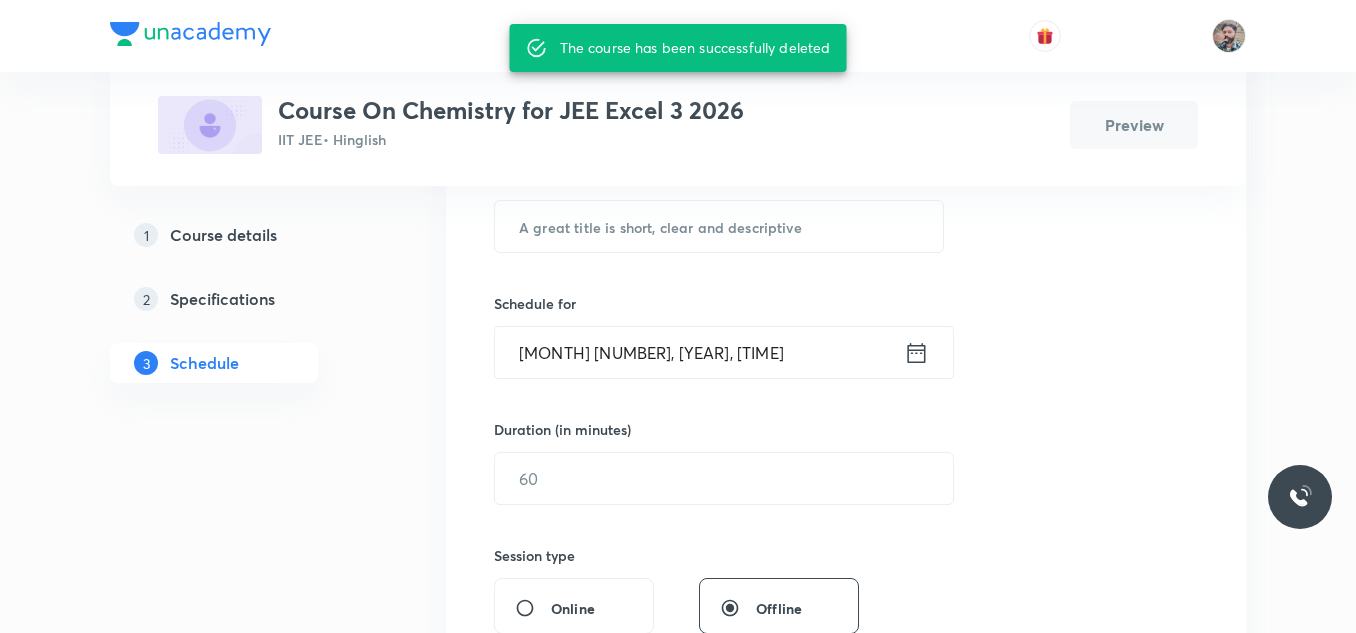 scroll, scrollTop: 0, scrollLeft: 0, axis: both 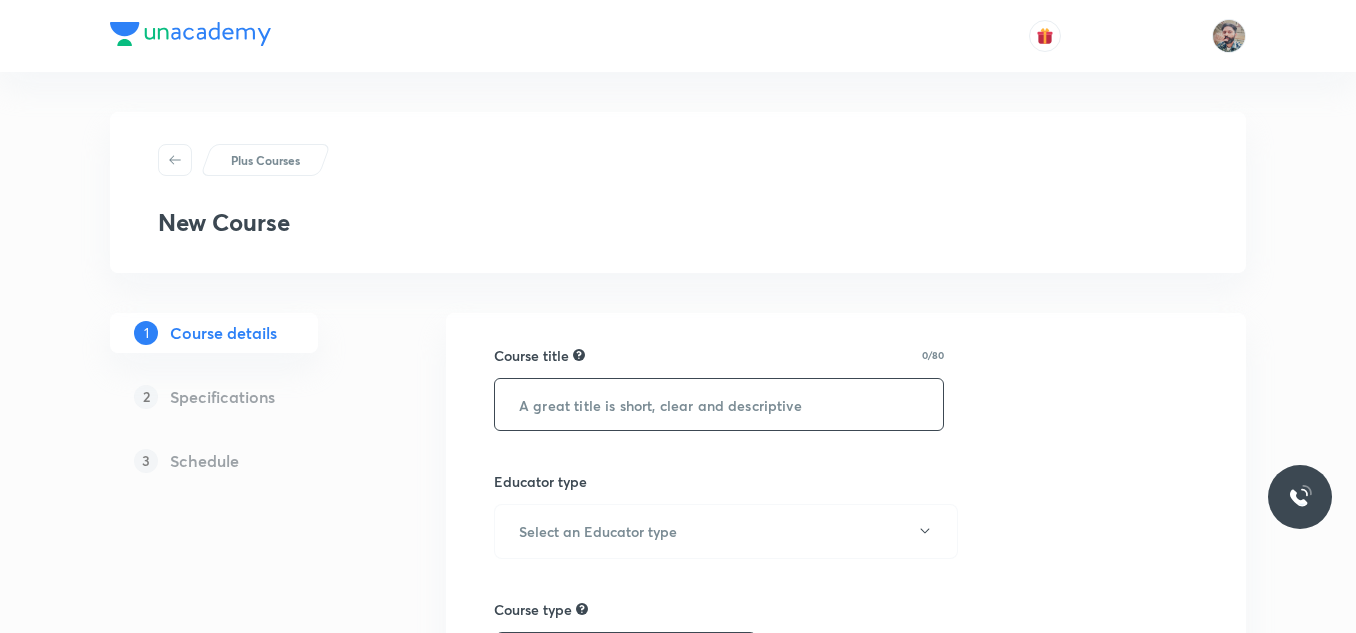 click at bounding box center [719, 404] 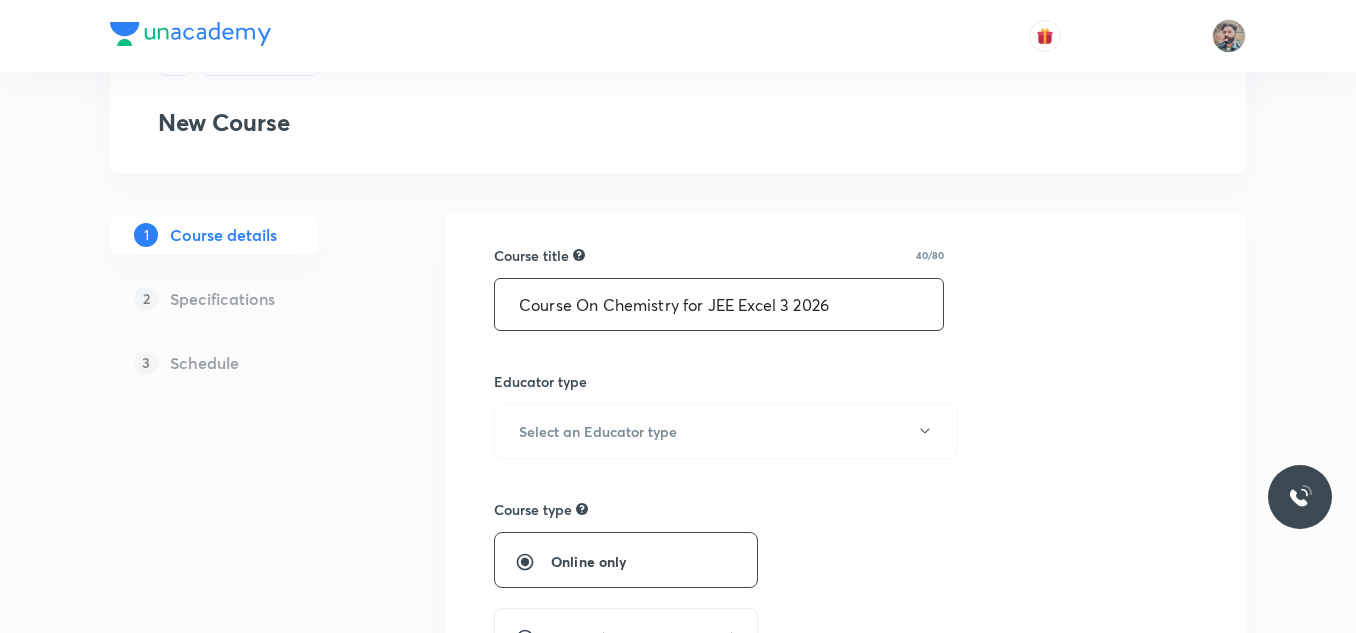 scroll, scrollTop: 200, scrollLeft: 0, axis: vertical 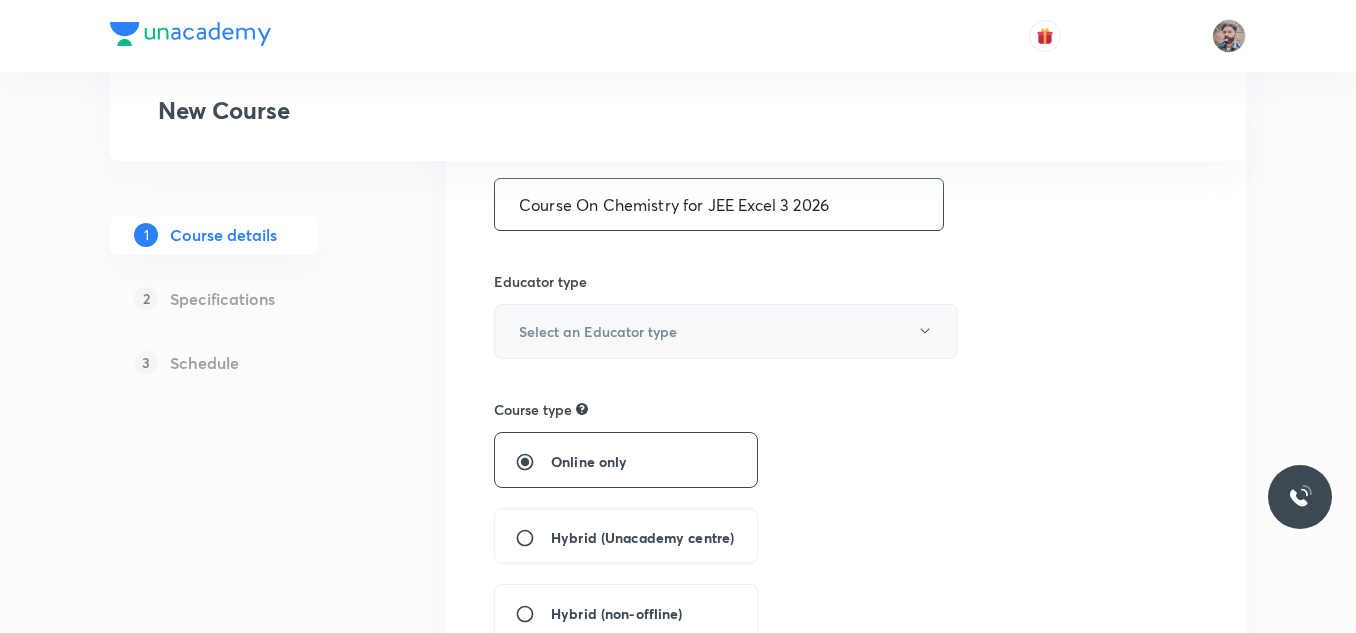 type on "Course On Chemistry for JEE Excel 3 2026" 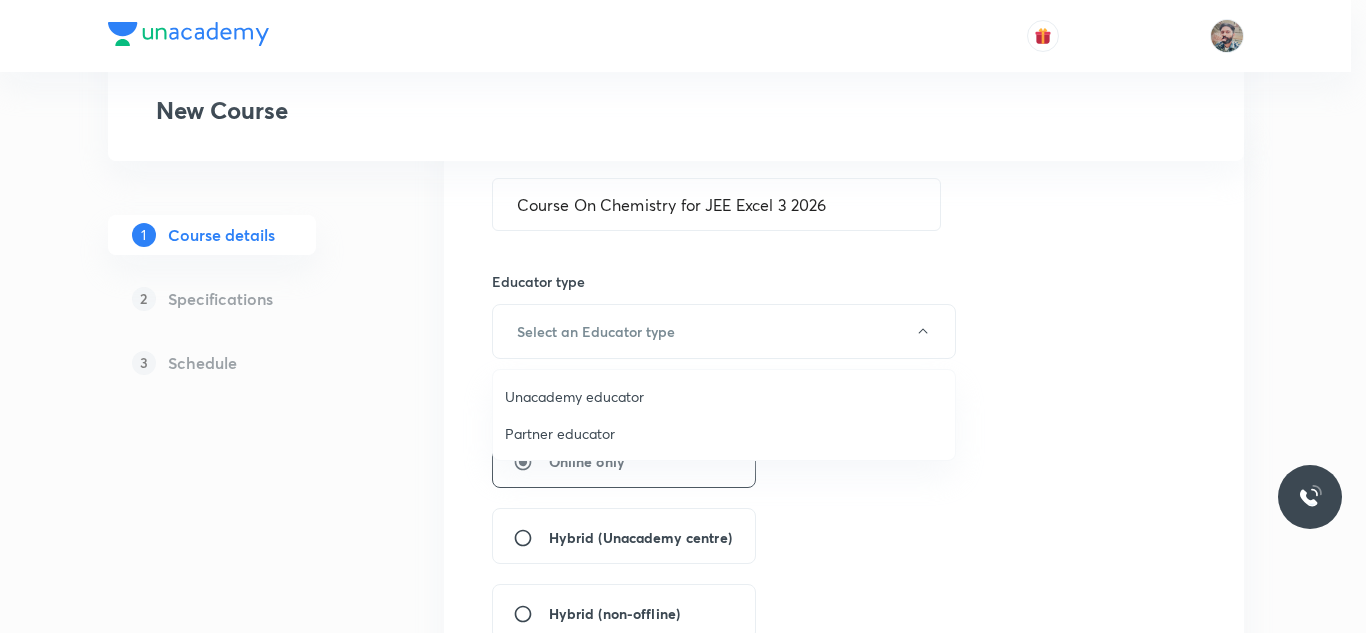 click on "Unacademy educator" at bounding box center [724, 396] 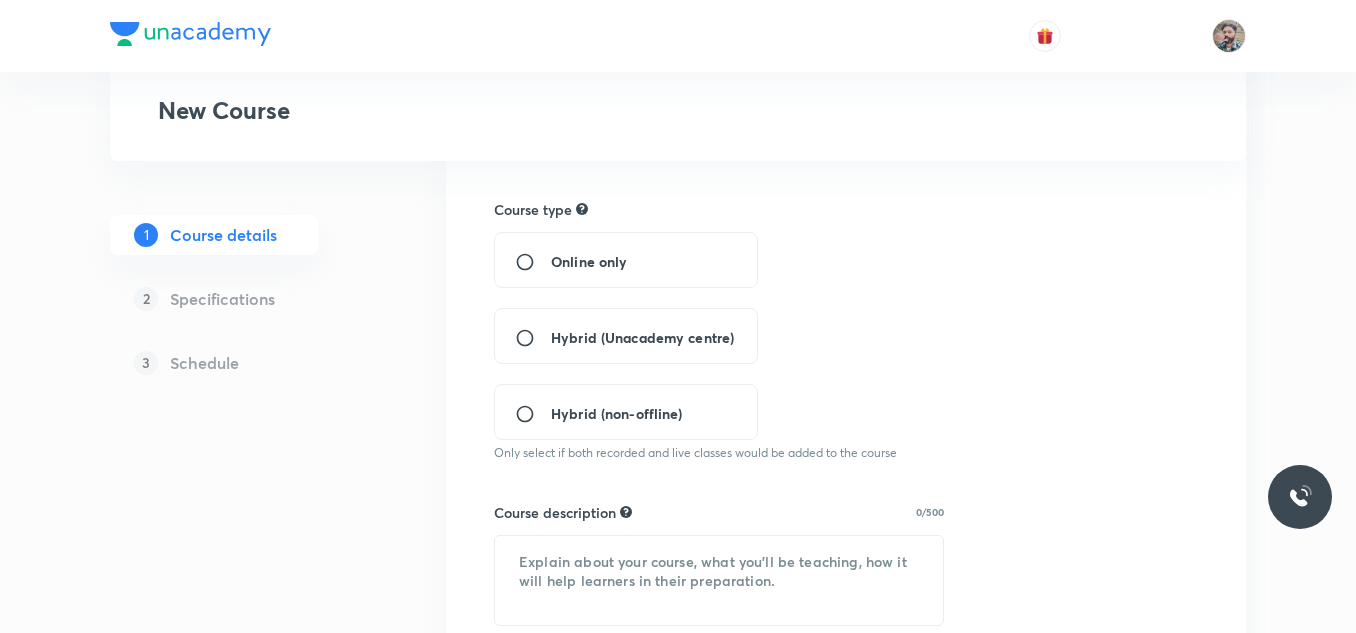 click on "Hybrid (Unacademy centre)" at bounding box center (642, 337) 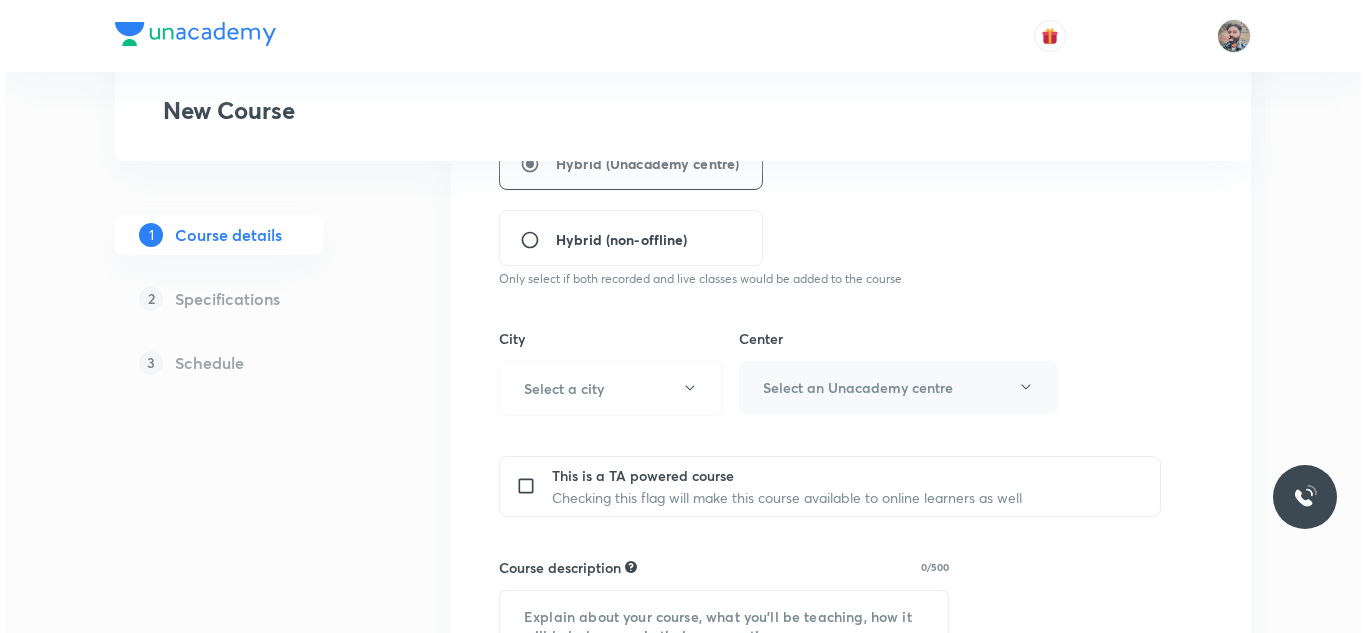scroll, scrollTop: 600, scrollLeft: 0, axis: vertical 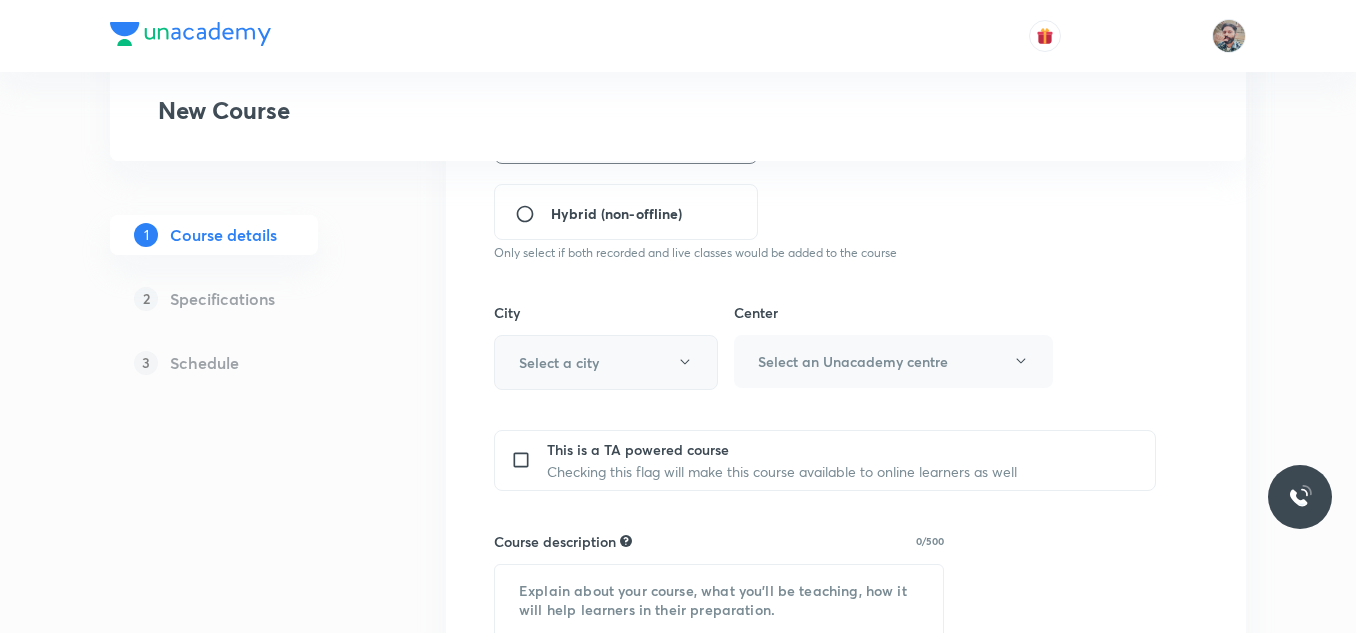 click on "Select a city" at bounding box center (606, 362) 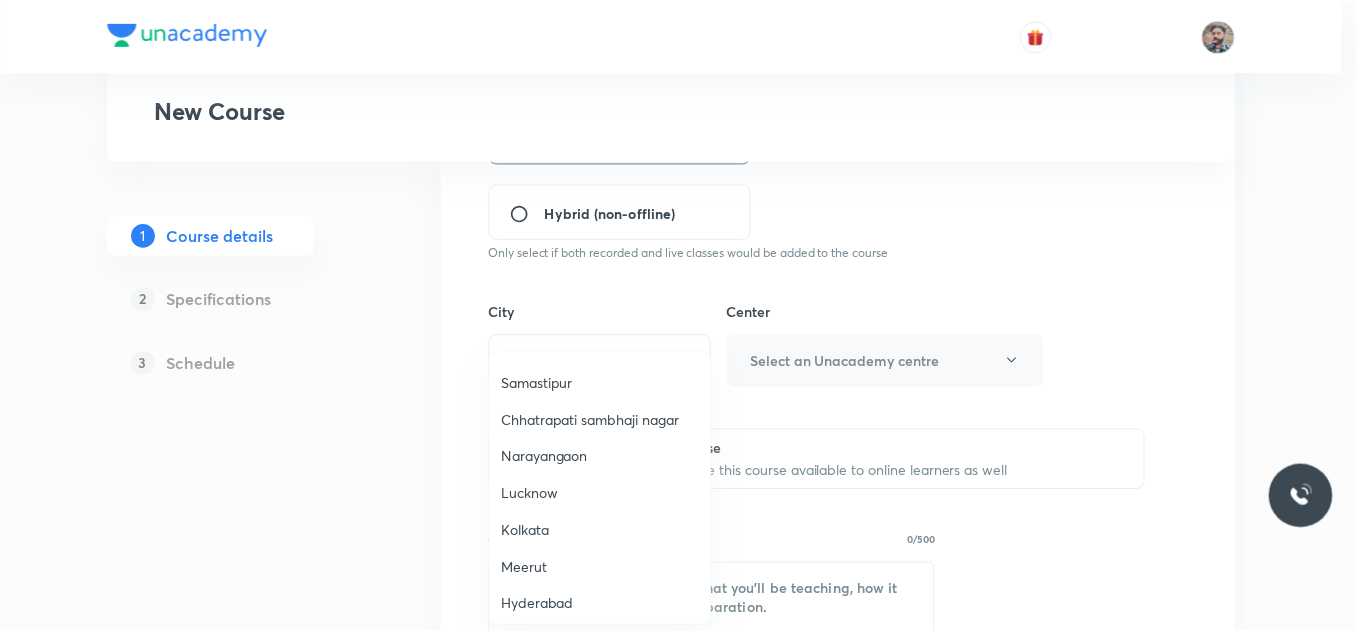 scroll, scrollTop: 1100, scrollLeft: 0, axis: vertical 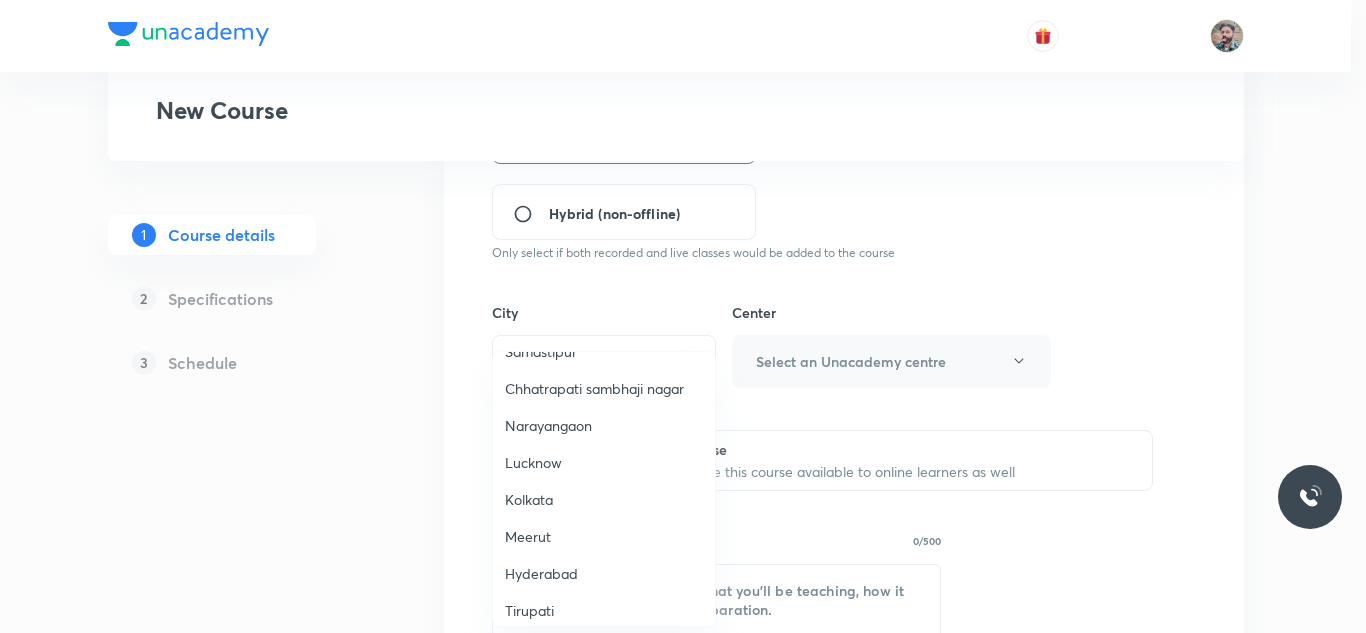 click on "Meerut" at bounding box center (604, 536) 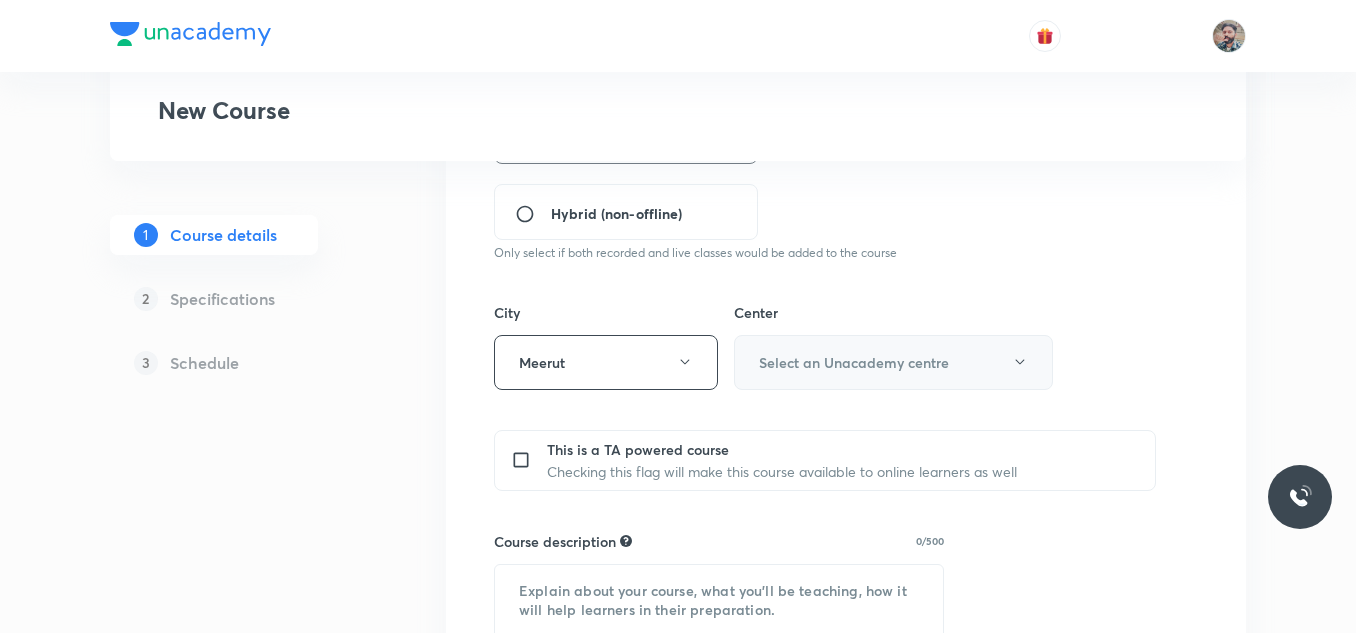 click on "Select an Unacademy centre" at bounding box center (893, 362) 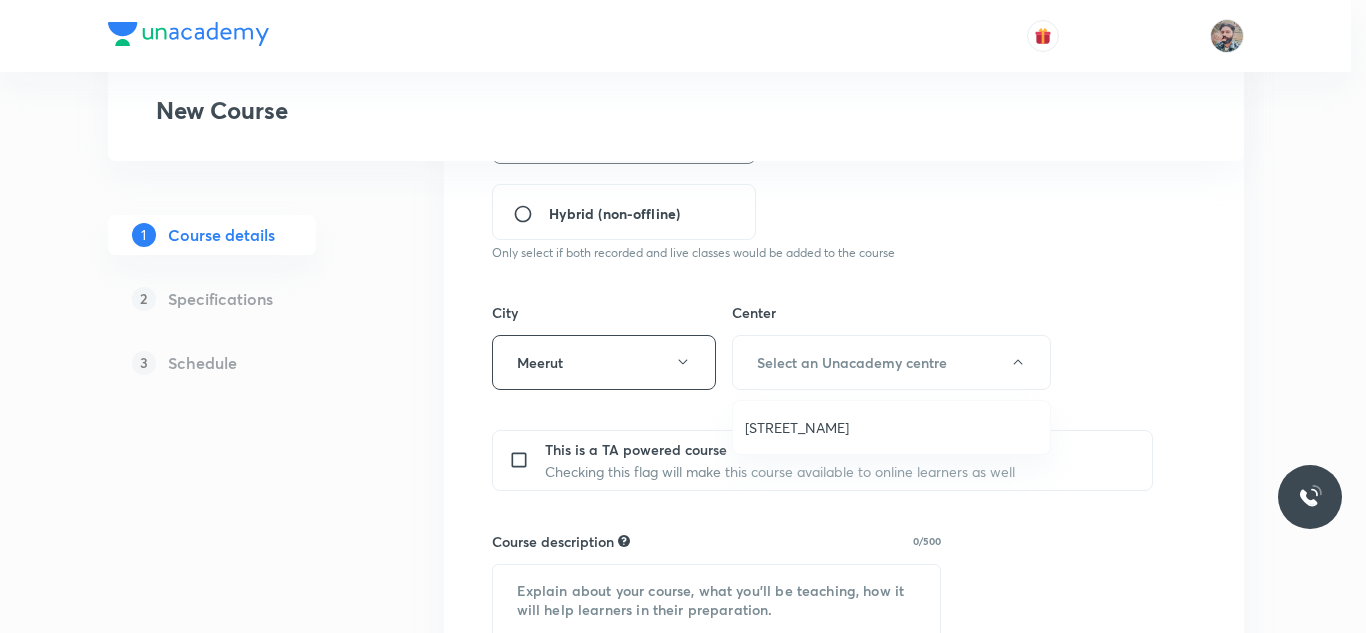click on "Mangal Pandey Nagar" at bounding box center (891, 427) 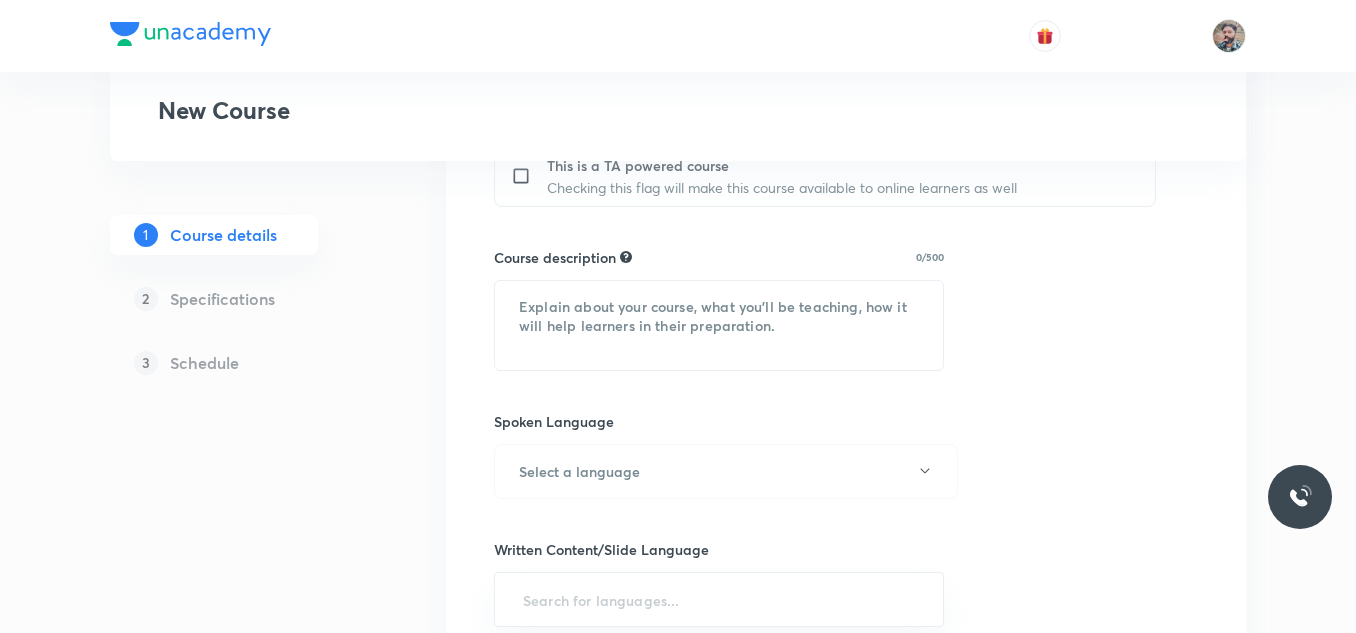 scroll, scrollTop: 900, scrollLeft: 0, axis: vertical 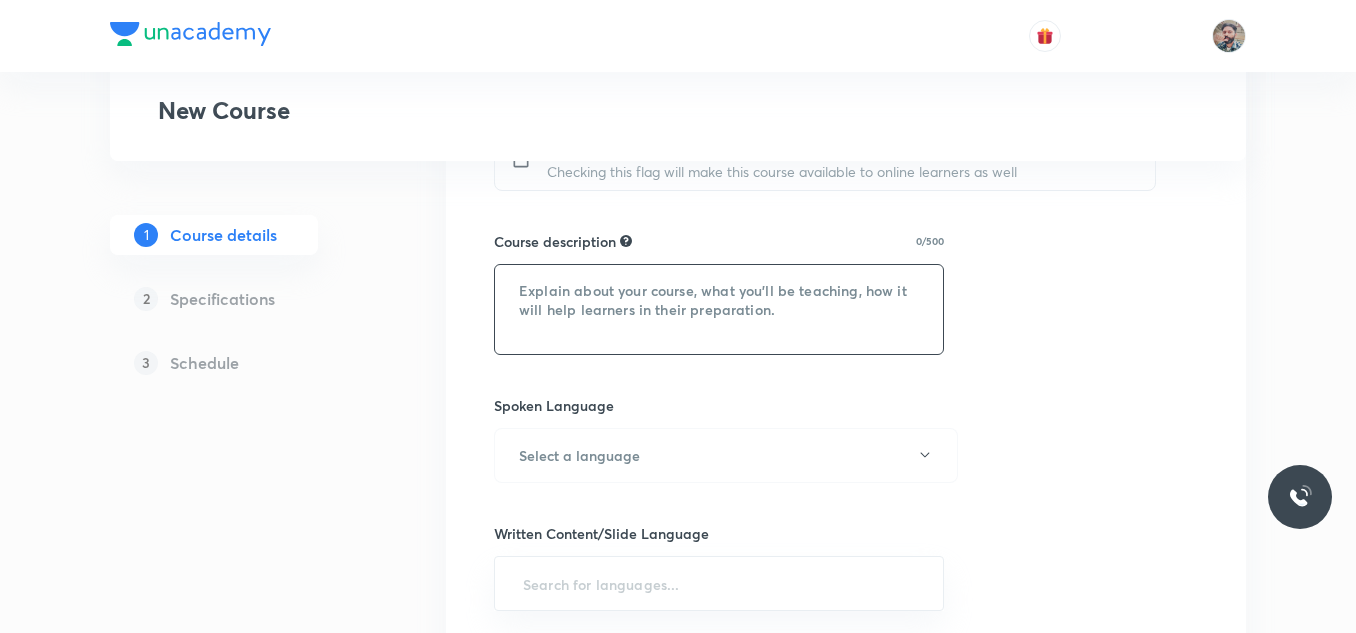 click at bounding box center (719, 309) 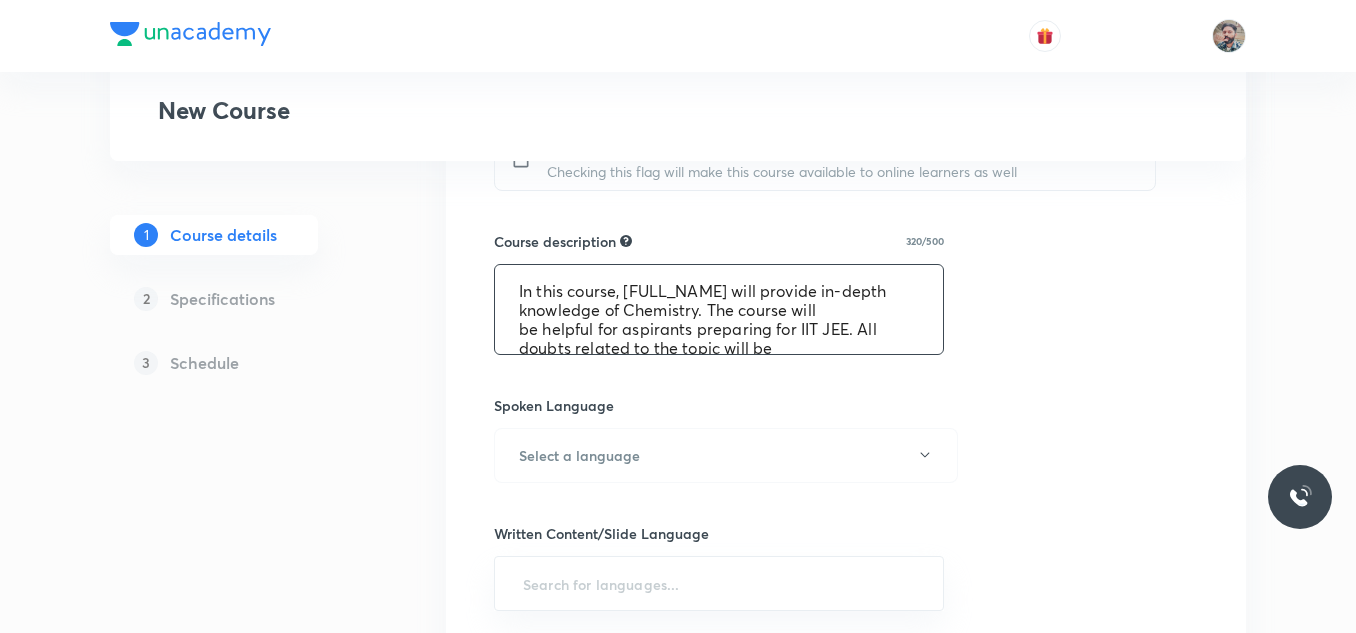 scroll, scrollTop: 61, scrollLeft: 0, axis: vertical 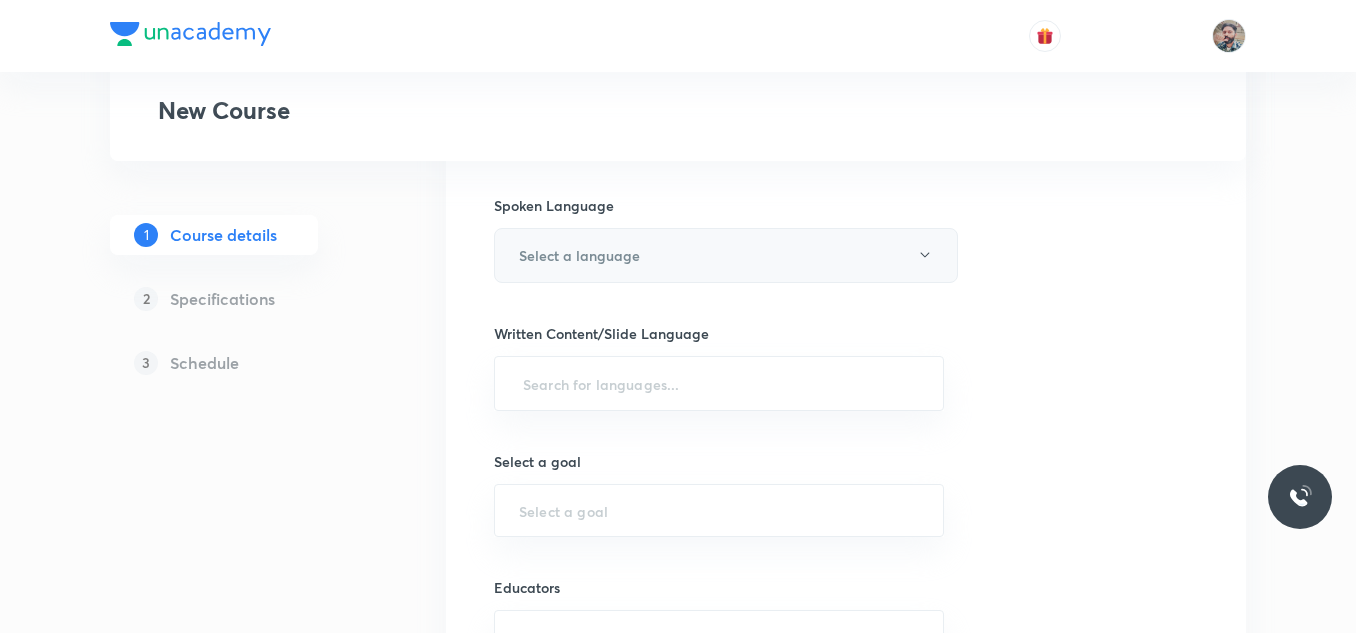 type on ""In this course, Sumit Kumar will provide in-depth knowledge of Chemistry. The course will
be helpful for aspirants preparing for IIT JEE. All doubts related to the topic will be
clarified during the doubt-clearing sessions in the course. The course will be covered in Hinglish and the notes will be provided in English"" 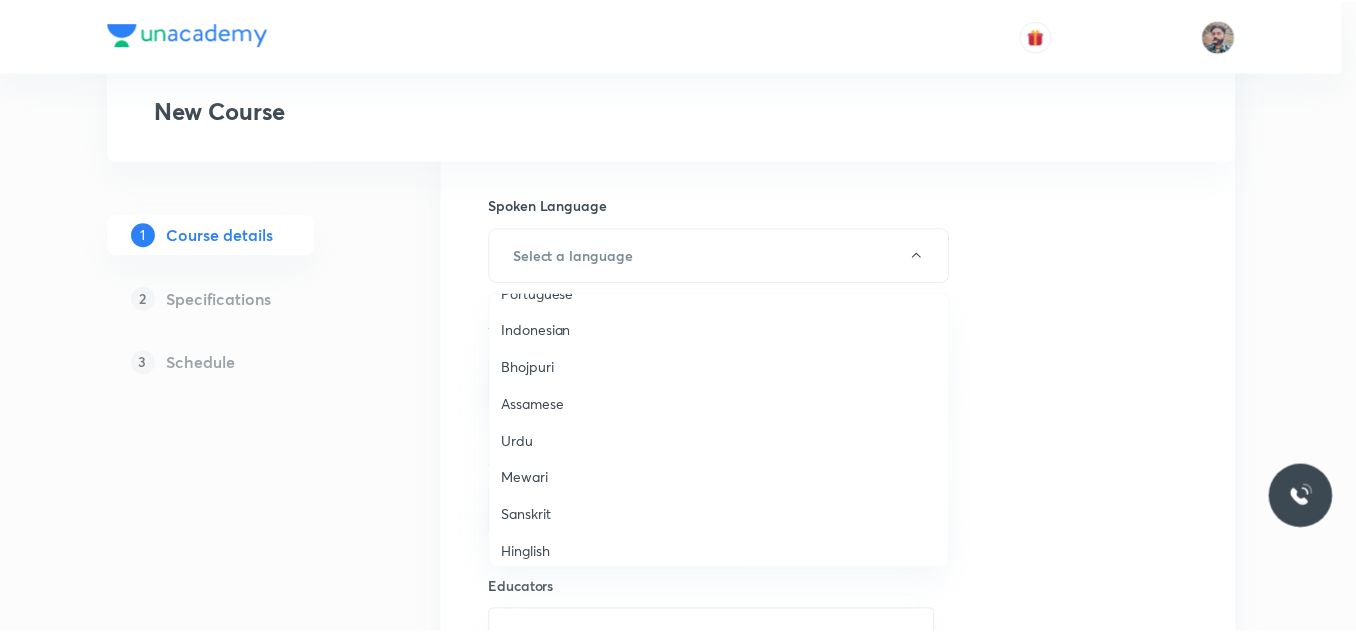 scroll, scrollTop: 593, scrollLeft: 0, axis: vertical 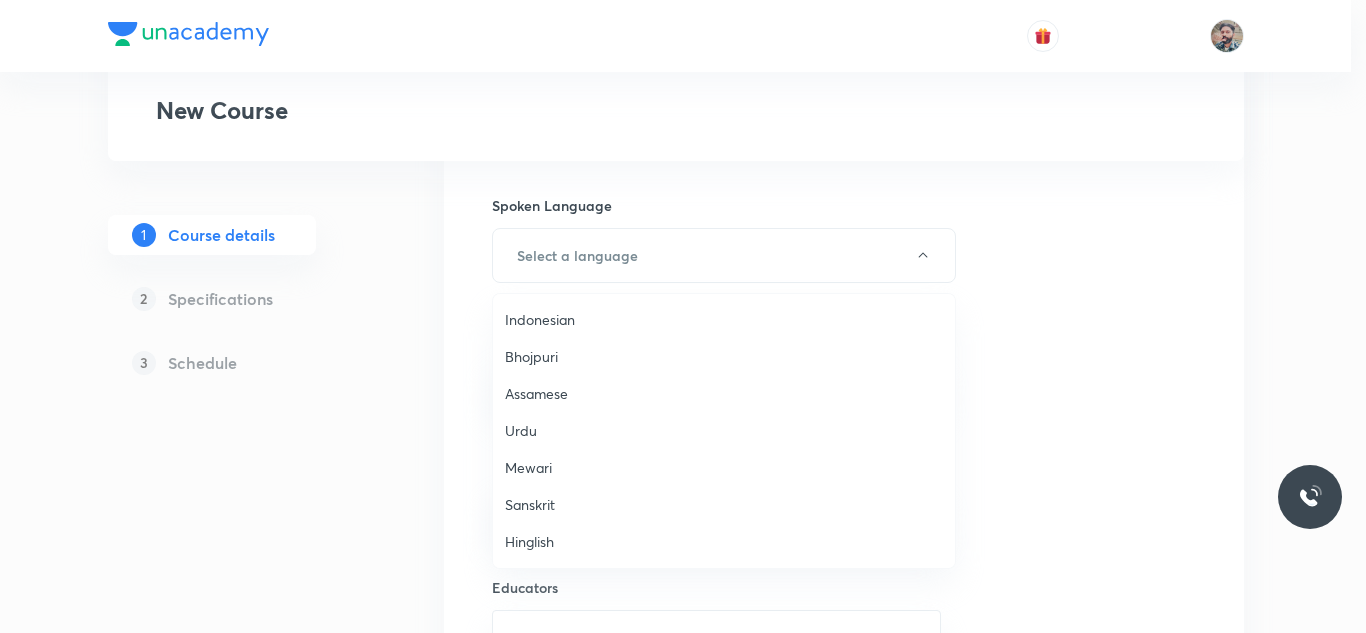 click on "Hinglish" at bounding box center [724, 541] 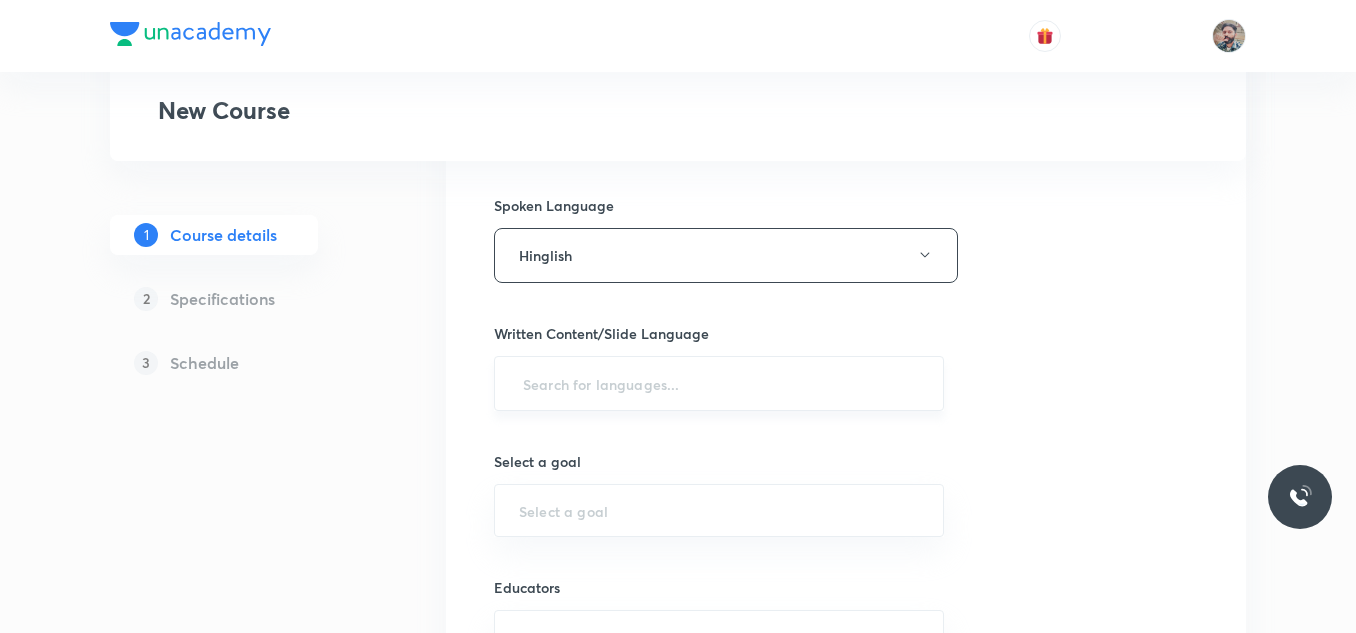 click at bounding box center [719, 383] 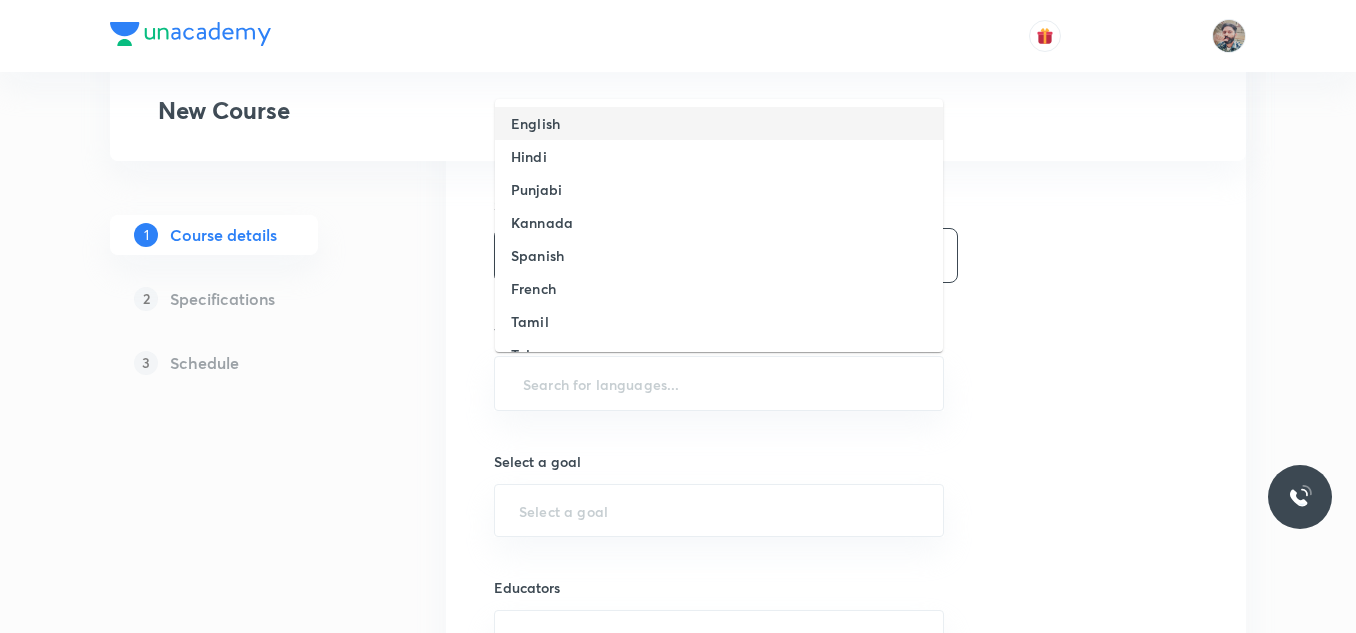 click on "English" at bounding box center (535, 123) 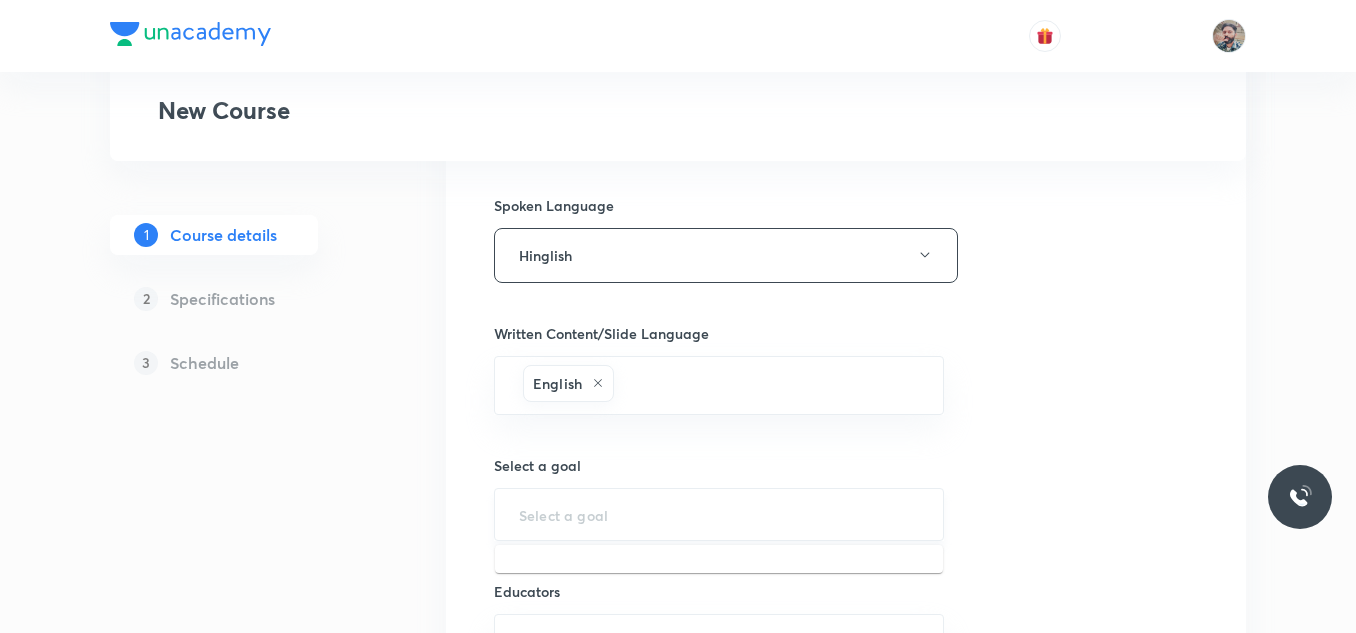 click at bounding box center (719, 514) 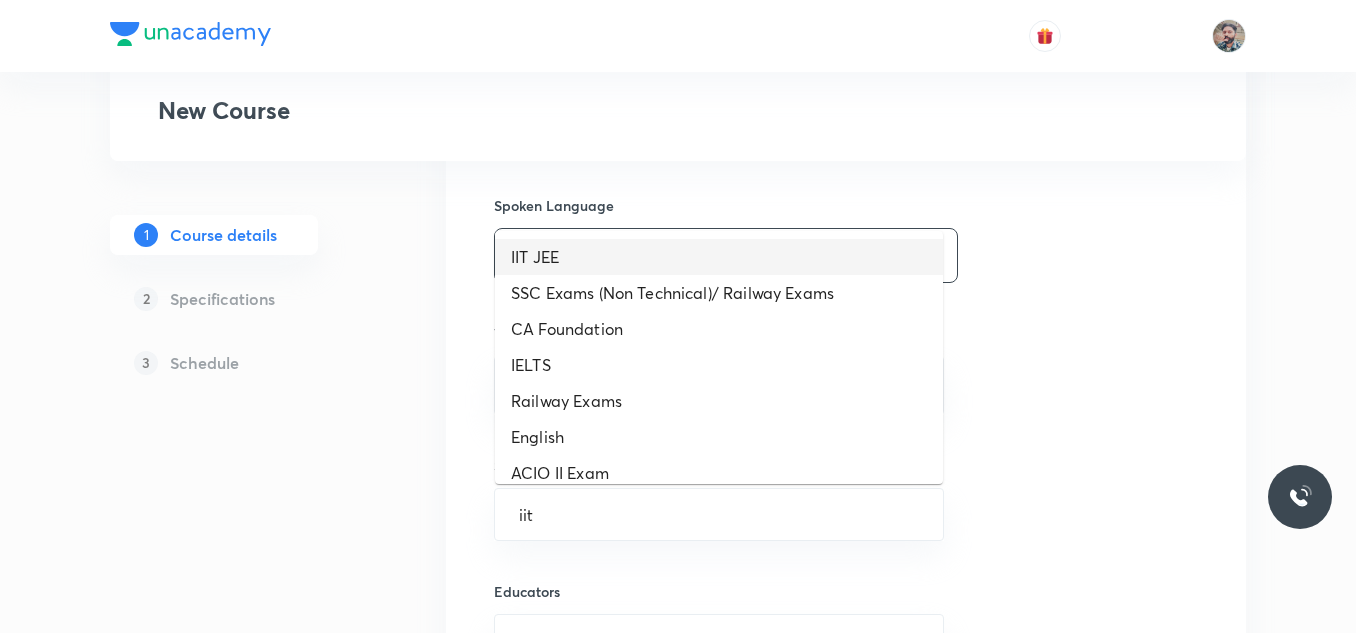 click on "IIT JEE" at bounding box center (719, 257) 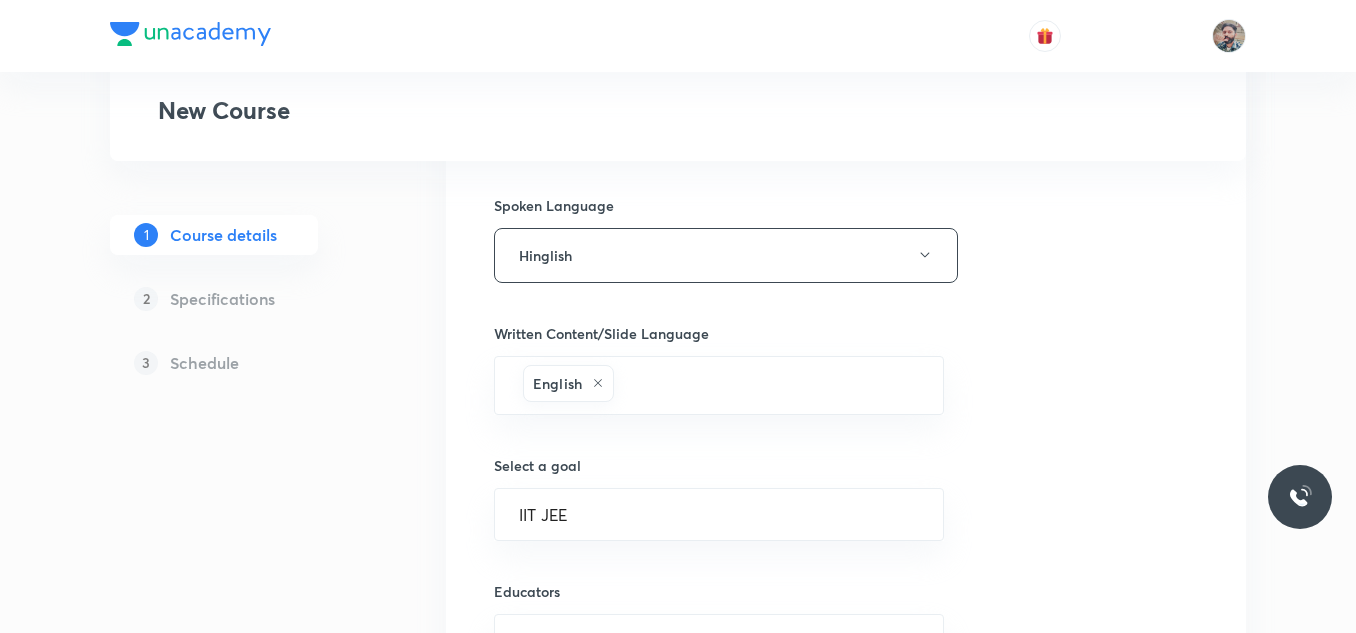 click on "Plus Courses New Course 1 Course details 2 Specifications 3 Schedule Course title 40/80 Course On Chemistry for JEE Excel 3 2026 ​ Educator type Unacademy educator   Course type Online only Hybrid (Unacademy centre) Hybrid (non-offline) Only select if both recorded and live classes would be added to the course City Meerut Center Mangal Pandey Nagar This is a TA powered course Checking this flag will make this course available to online learners as well Course description 320/500 "In this course, Sumit Kumar will provide in-depth knowledge of Chemistry. The course will
be helpful for aspirants preparing for IIT JEE. All doubts related to the topic will be
clarified during the doubt-clearing sessions in the course. The course will be covered in Hinglish and the notes will be provided in English" ​ Spoken Language Hinglish Written Content/Slide Language English ​ Select a goal IIT JEE ​ Educators ​ Save & continue" at bounding box center (678, -124) 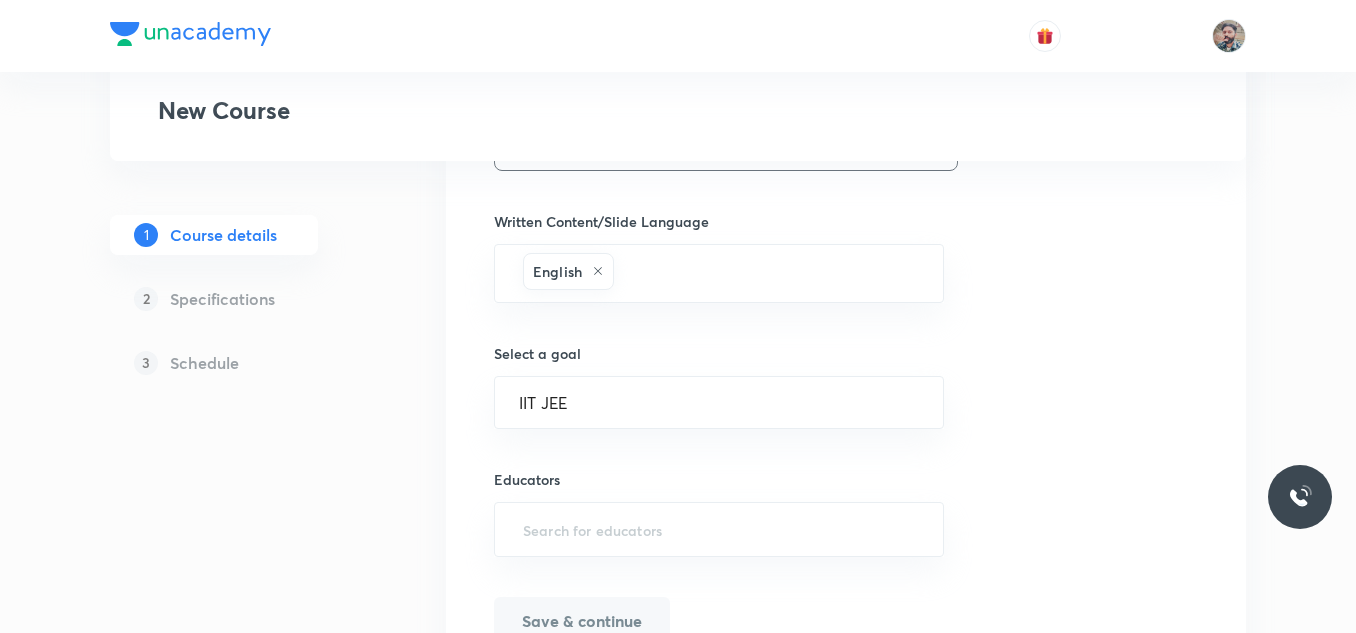 scroll, scrollTop: 1300, scrollLeft: 0, axis: vertical 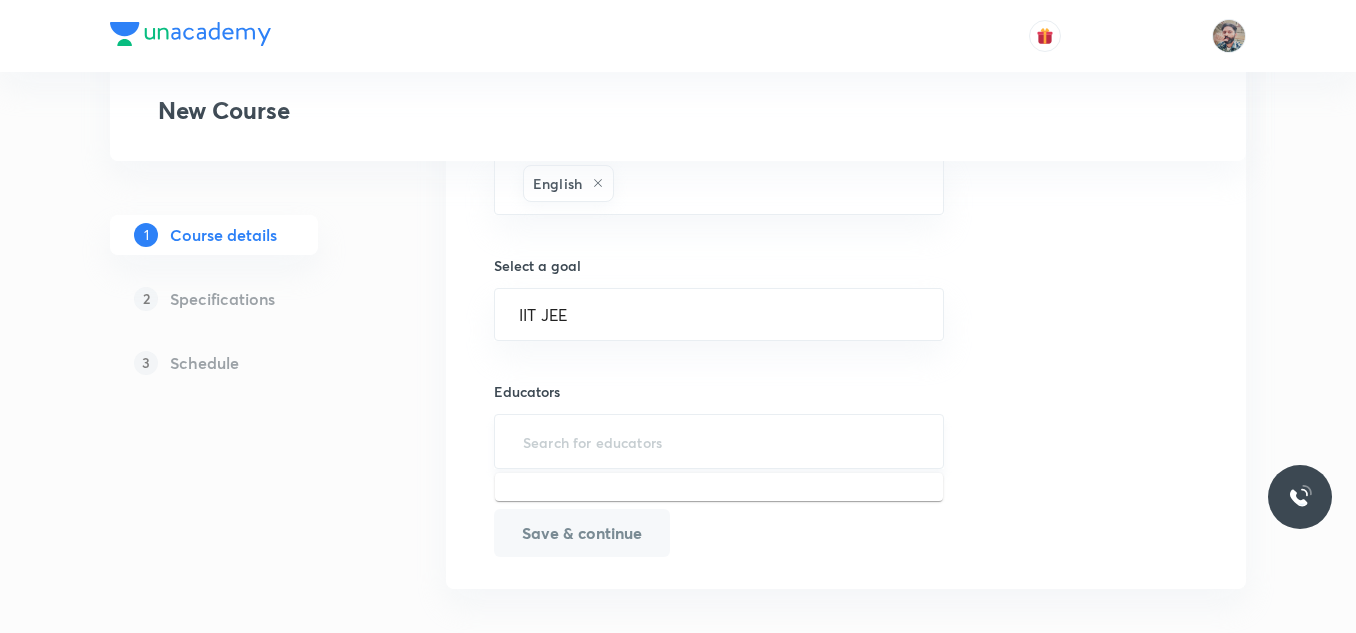 click at bounding box center [719, 441] 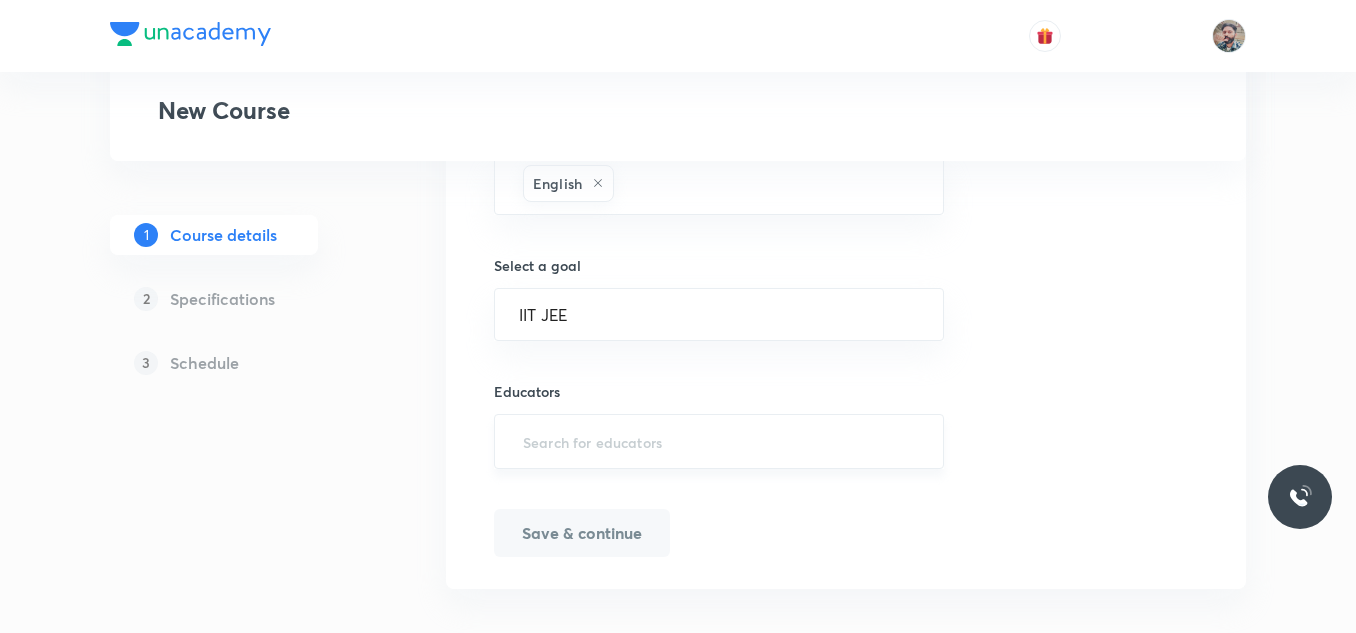 paste on "unacademy-user-wsigowfouzrn" 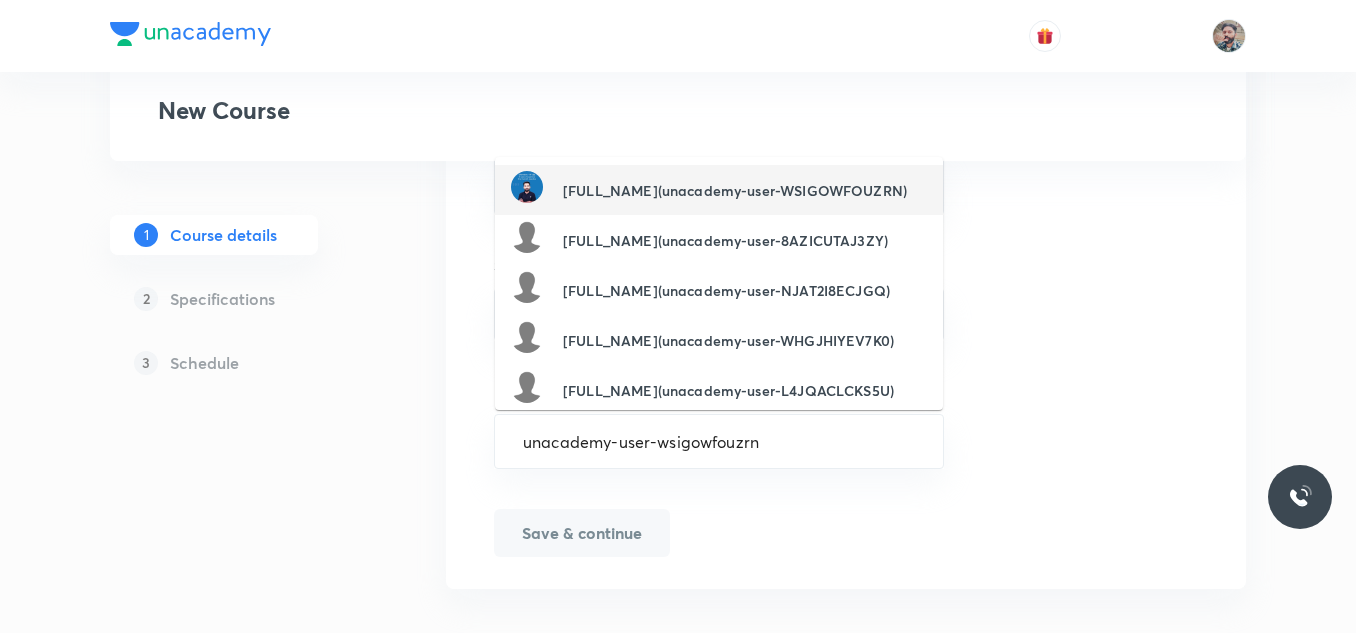 click on "Sumit Kumar(unacademy-user-WSIGOWFOUZRN)" at bounding box center [735, 190] 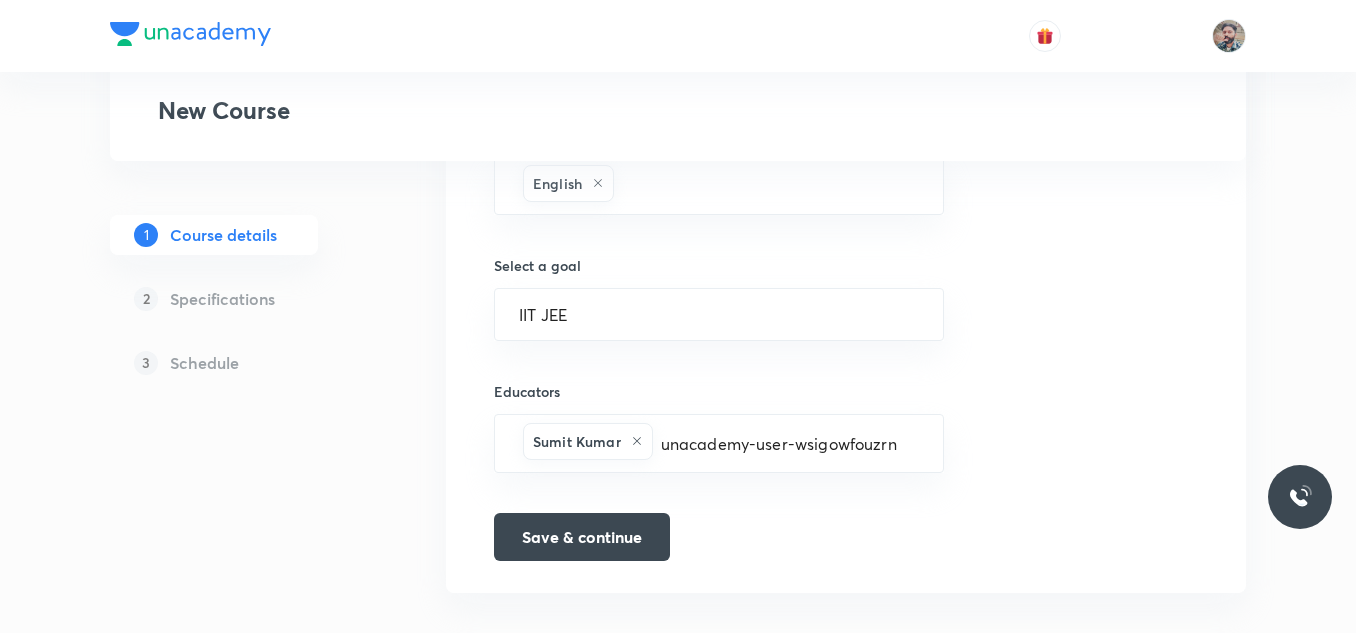 type 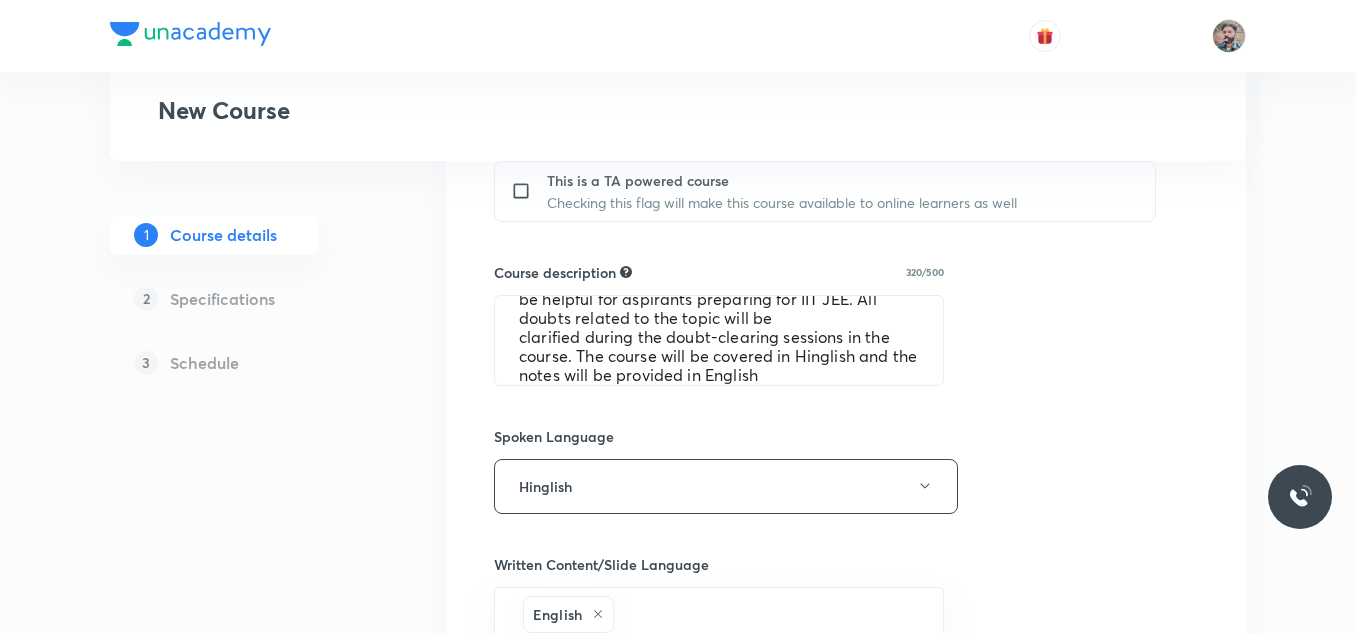 scroll, scrollTop: 900, scrollLeft: 0, axis: vertical 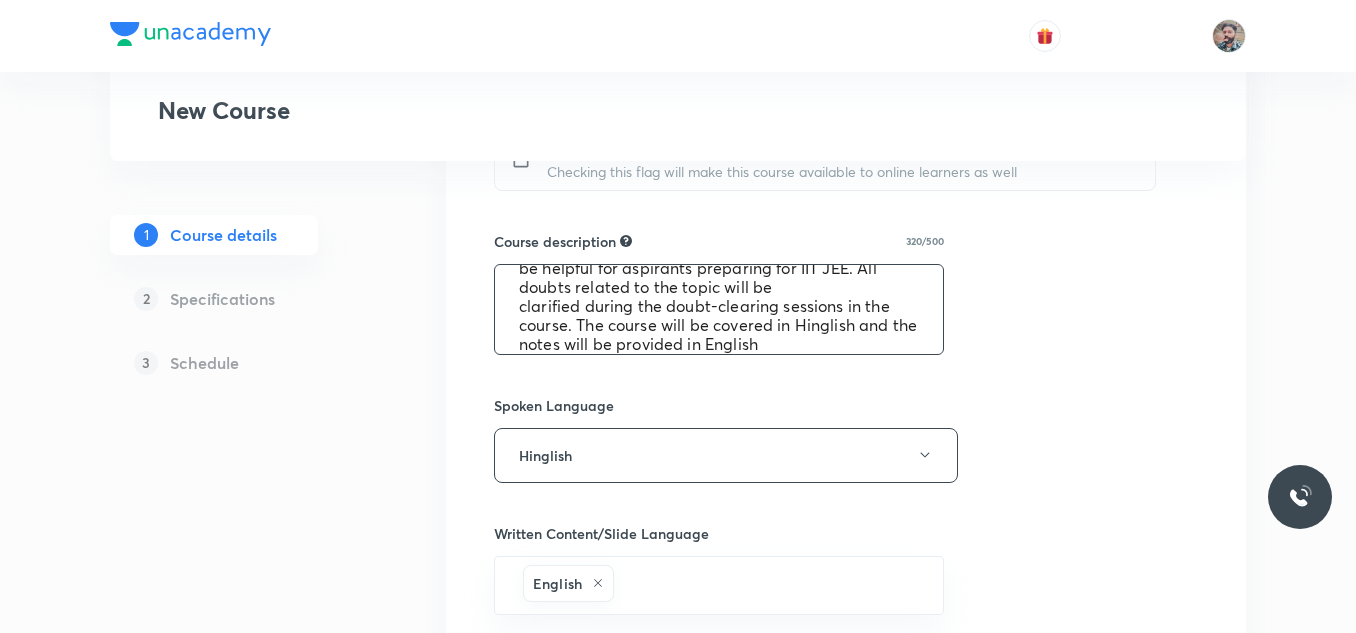 click on ""In this course, Sumit Kumar will provide in-depth knowledge of Chemistry. The course will
be helpful for aspirants preparing for IIT JEE. All doubts related to the topic will be
clarified during the doubt-clearing sessions in the course. The course will be covered in Hinglish and the notes will be provided in English"" at bounding box center [719, 309] 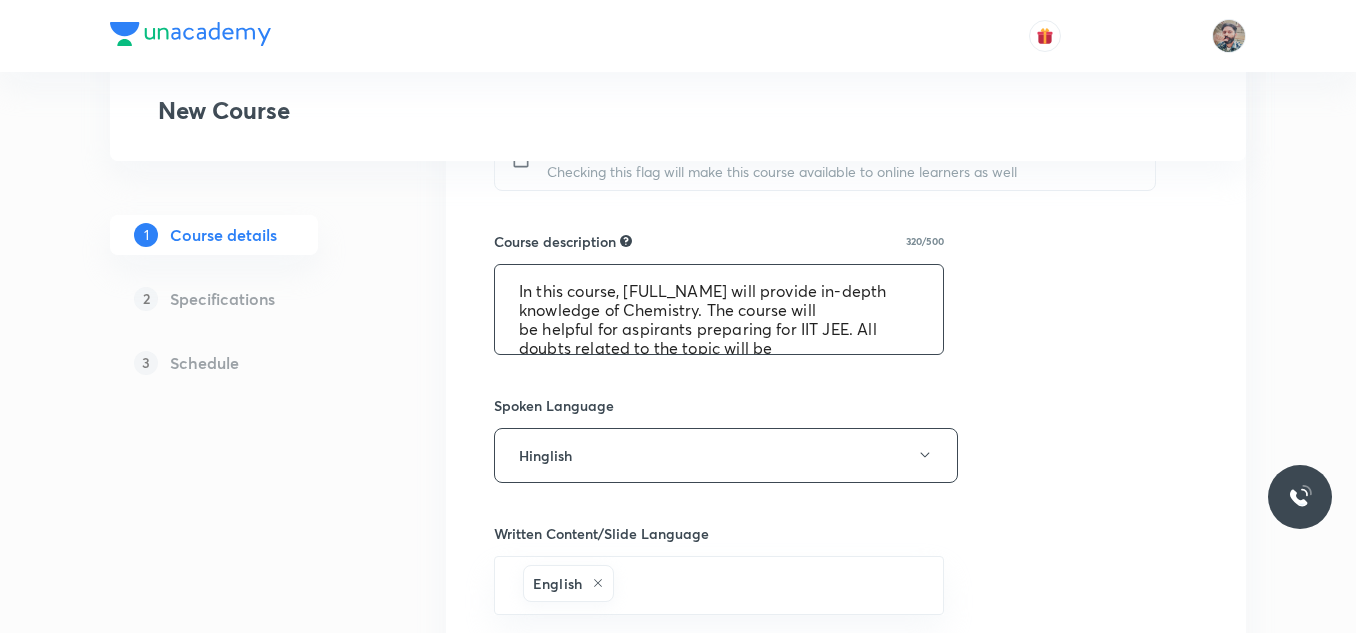 scroll, scrollTop: 76, scrollLeft: 0, axis: vertical 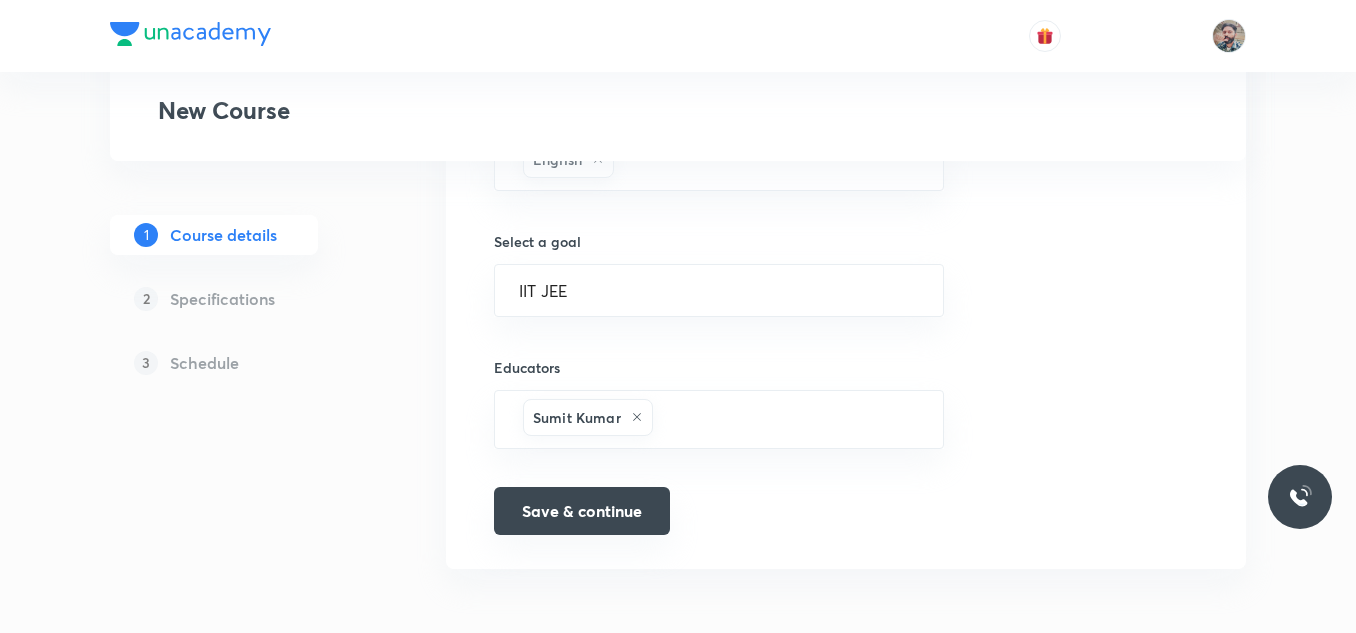 click on "Save & continue" at bounding box center [582, 511] 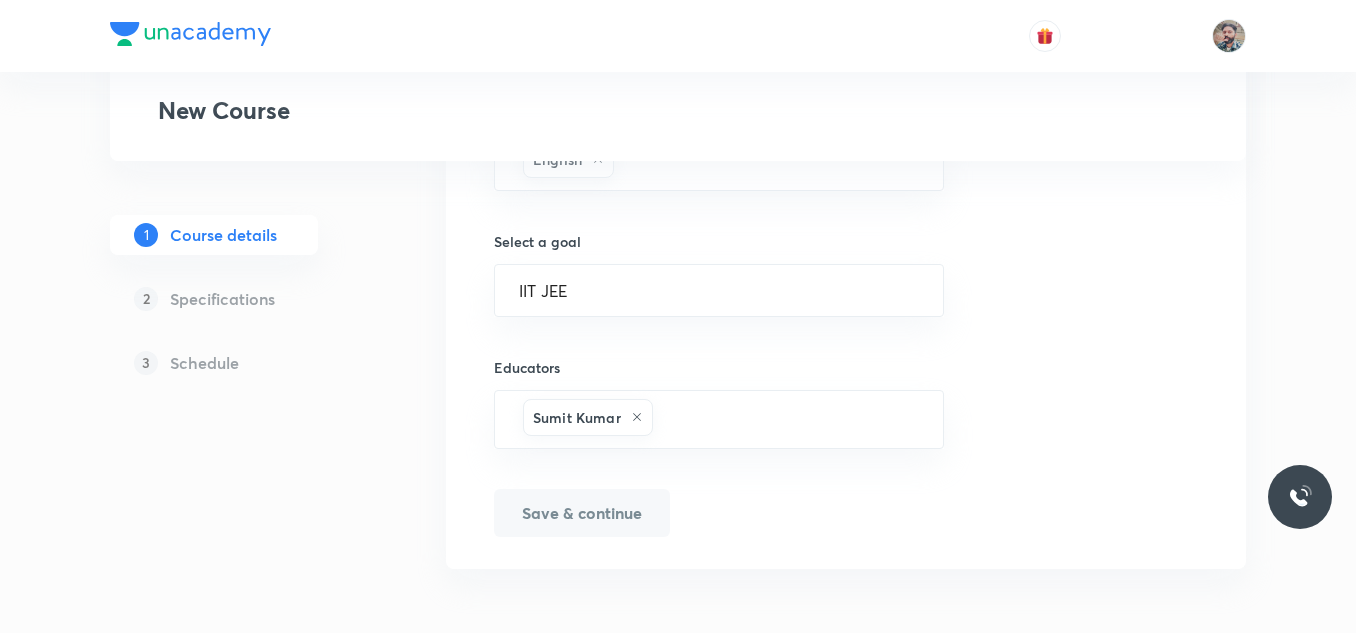 scroll, scrollTop: 1347, scrollLeft: 0, axis: vertical 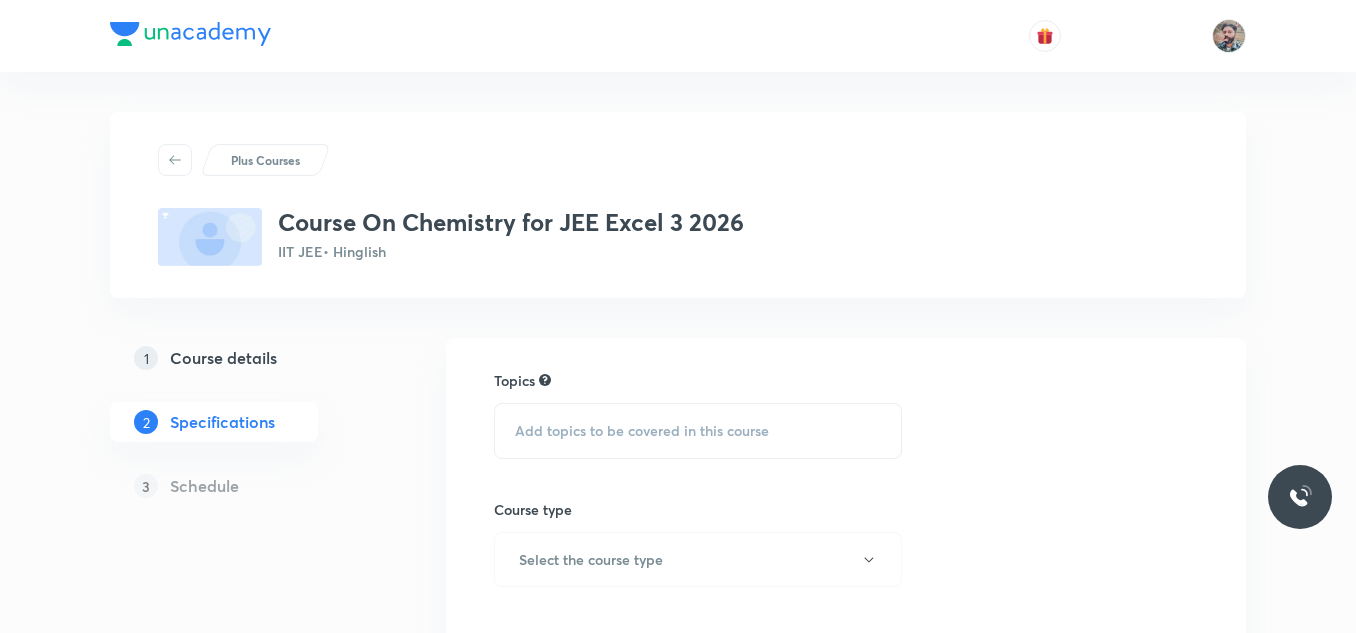 click on "Add topics to be covered in this course" at bounding box center (642, 431) 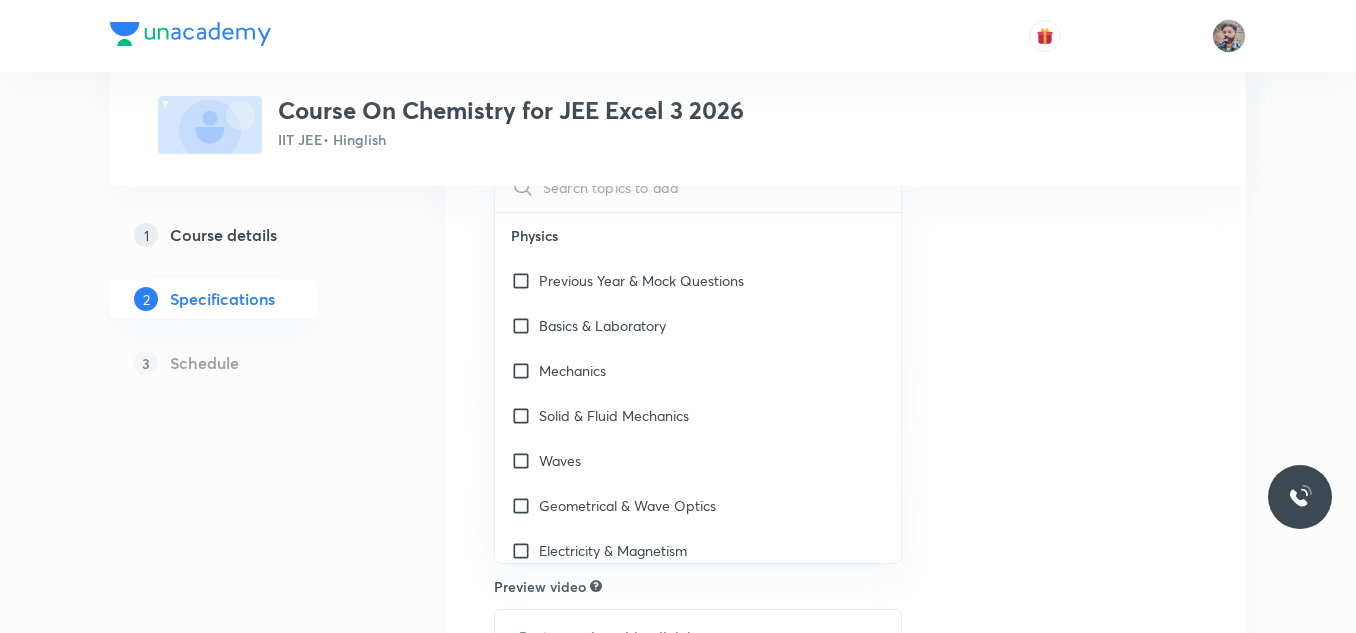scroll, scrollTop: 200, scrollLeft: 0, axis: vertical 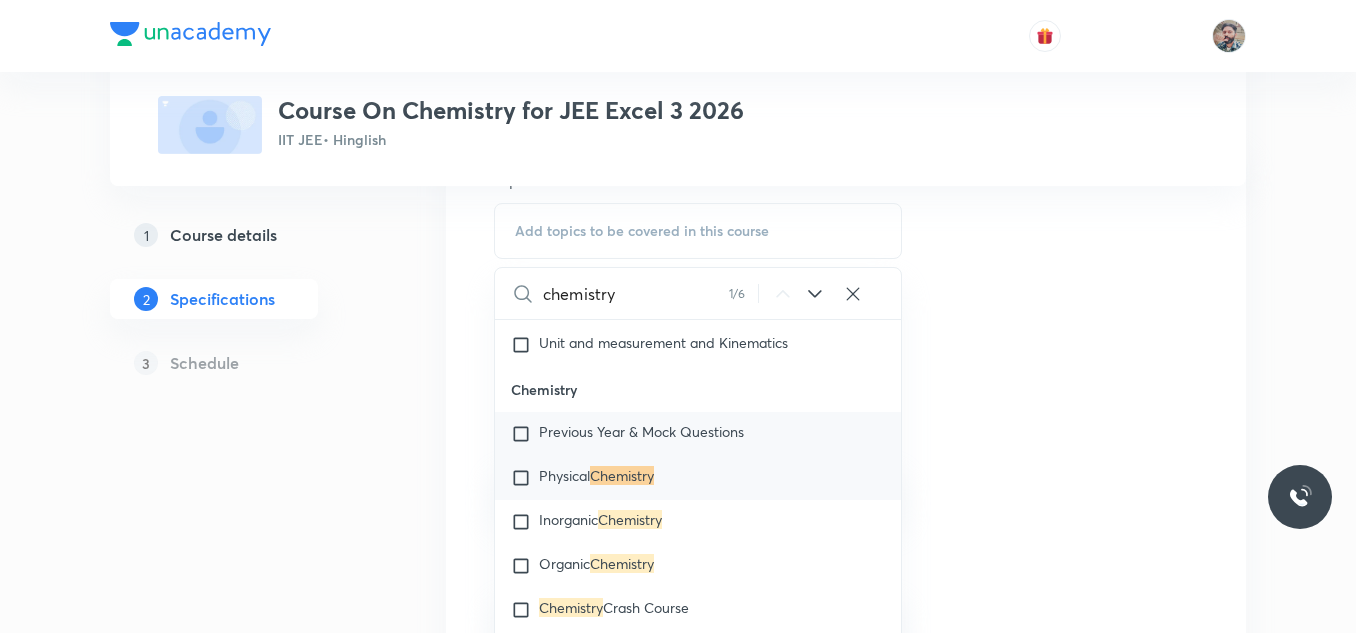 type on "chemistry" 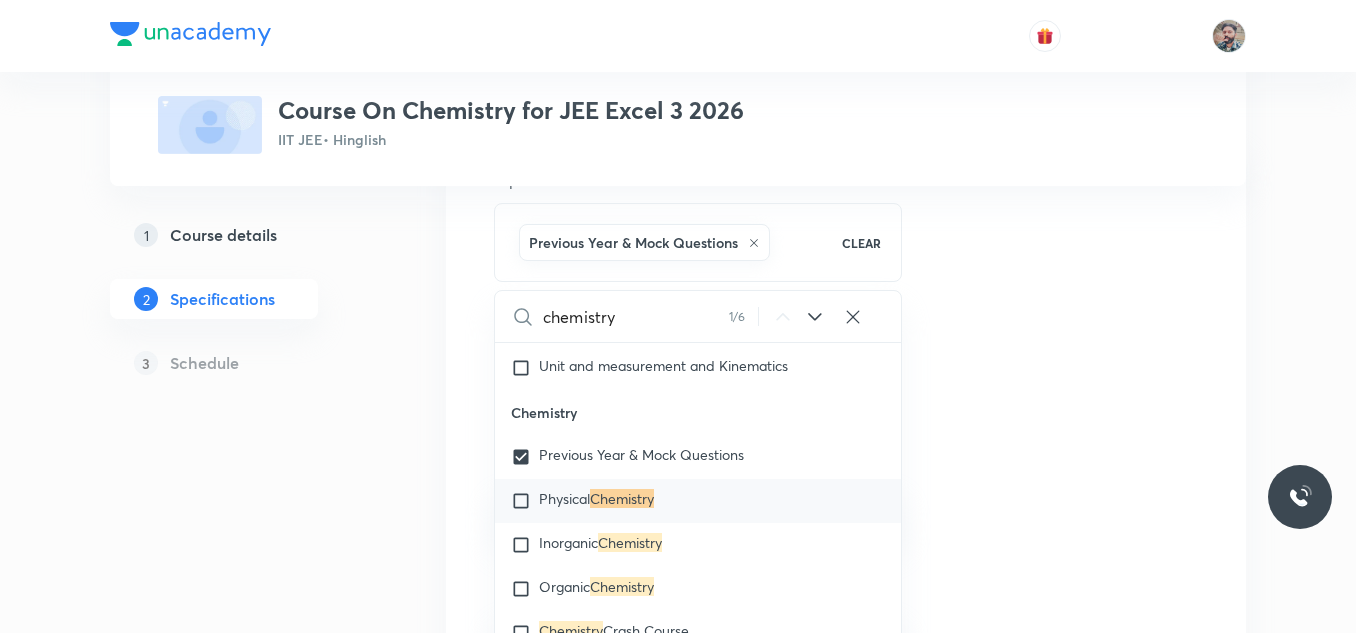 click on "Physical" at bounding box center (564, 498) 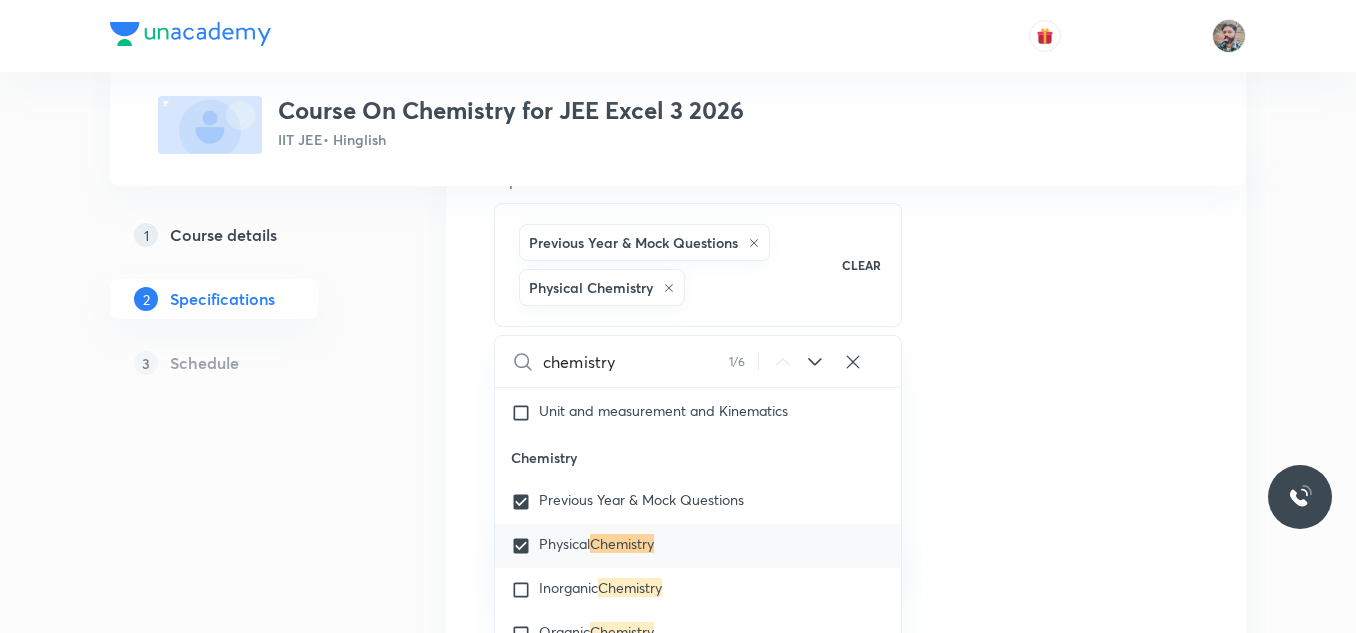 click on "Physical" at bounding box center (564, 543) 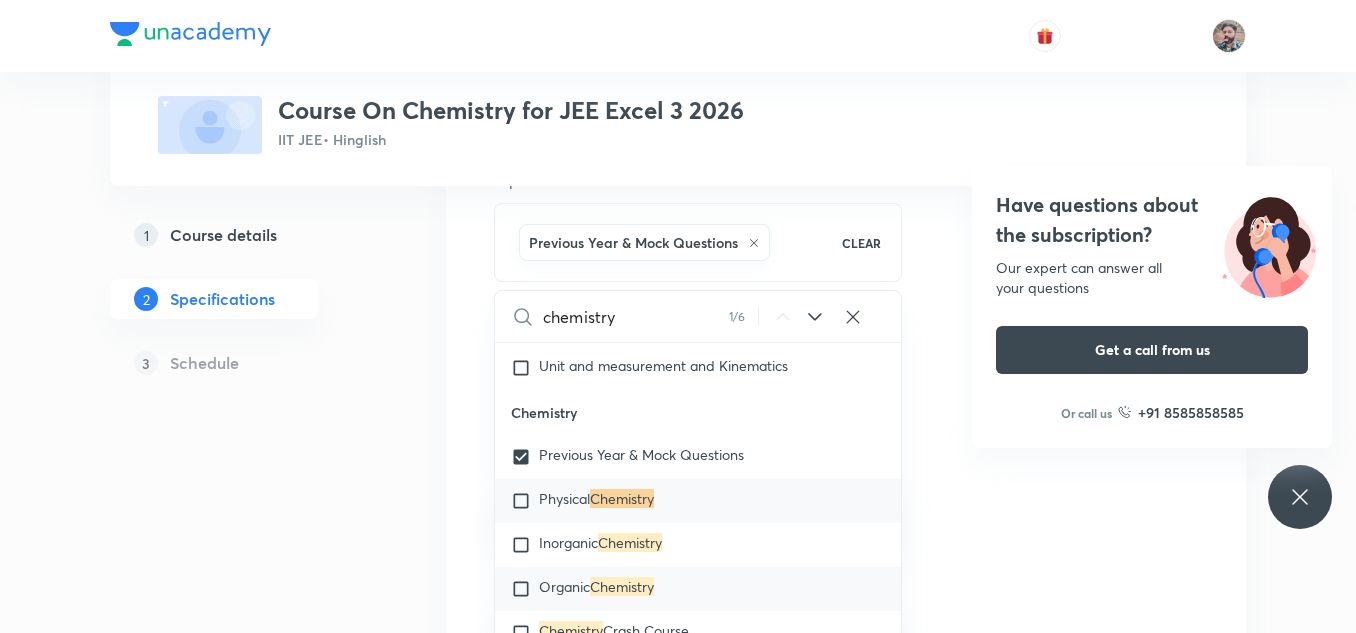 click on "Organic" at bounding box center [564, 586] 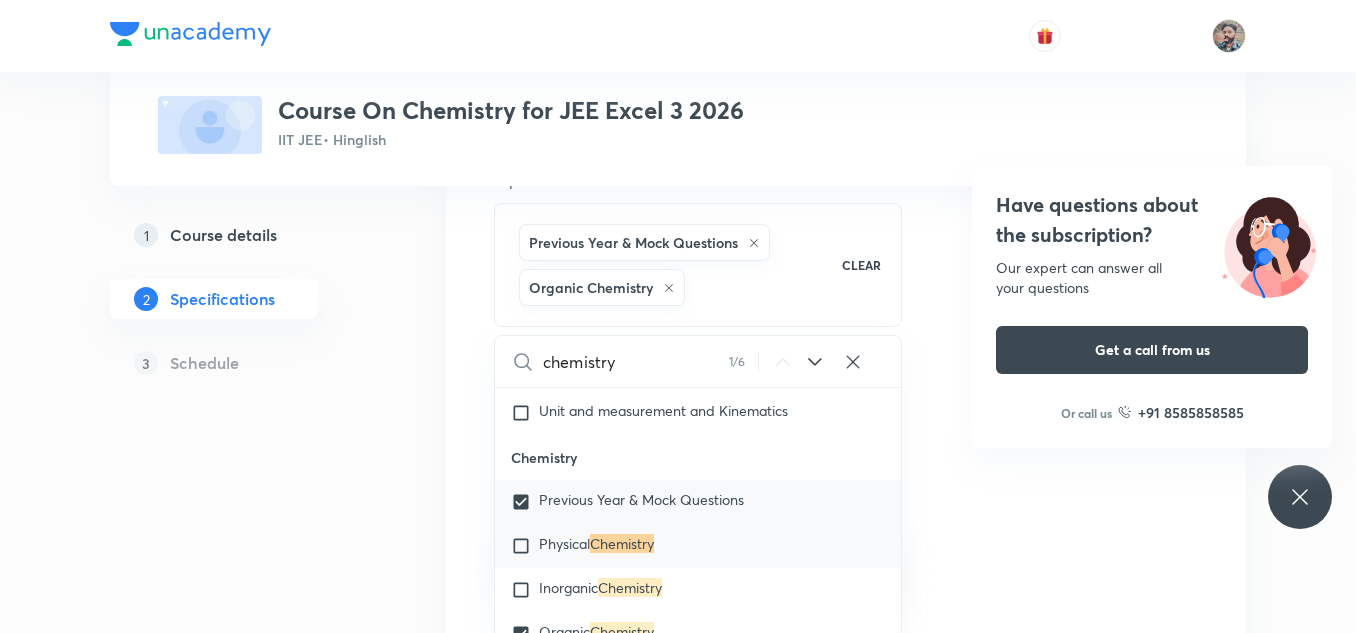 drag, startPoint x: 522, startPoint y: 544, endPoint x: 516, endPoint y: 562, distance: 18.973665 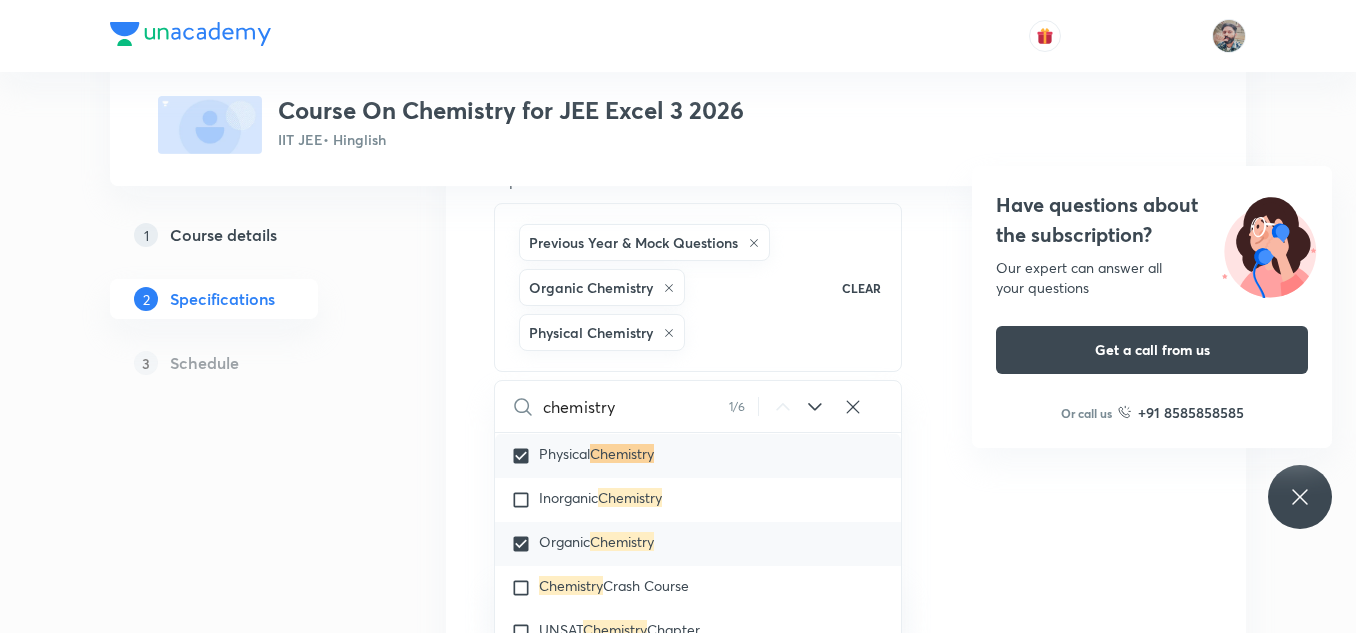 scroll, scrollTop: 2046, scrollLeft: 0, axis: vertical 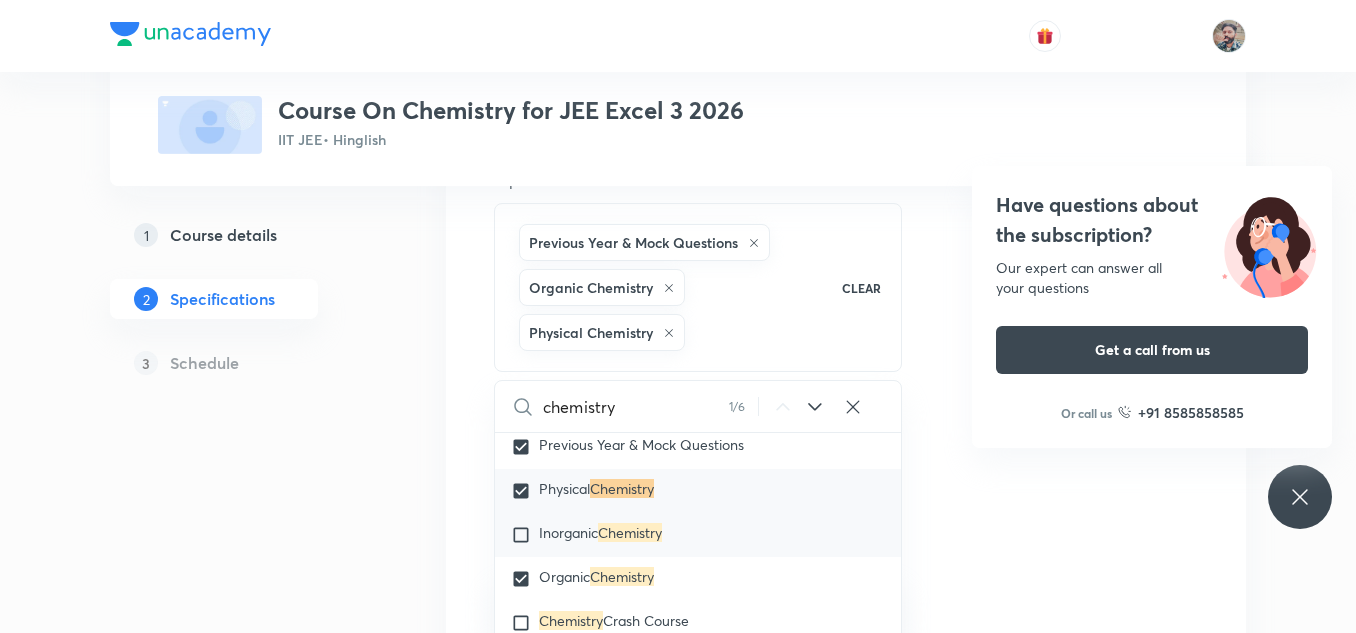 click at bounding box center [525, 535] 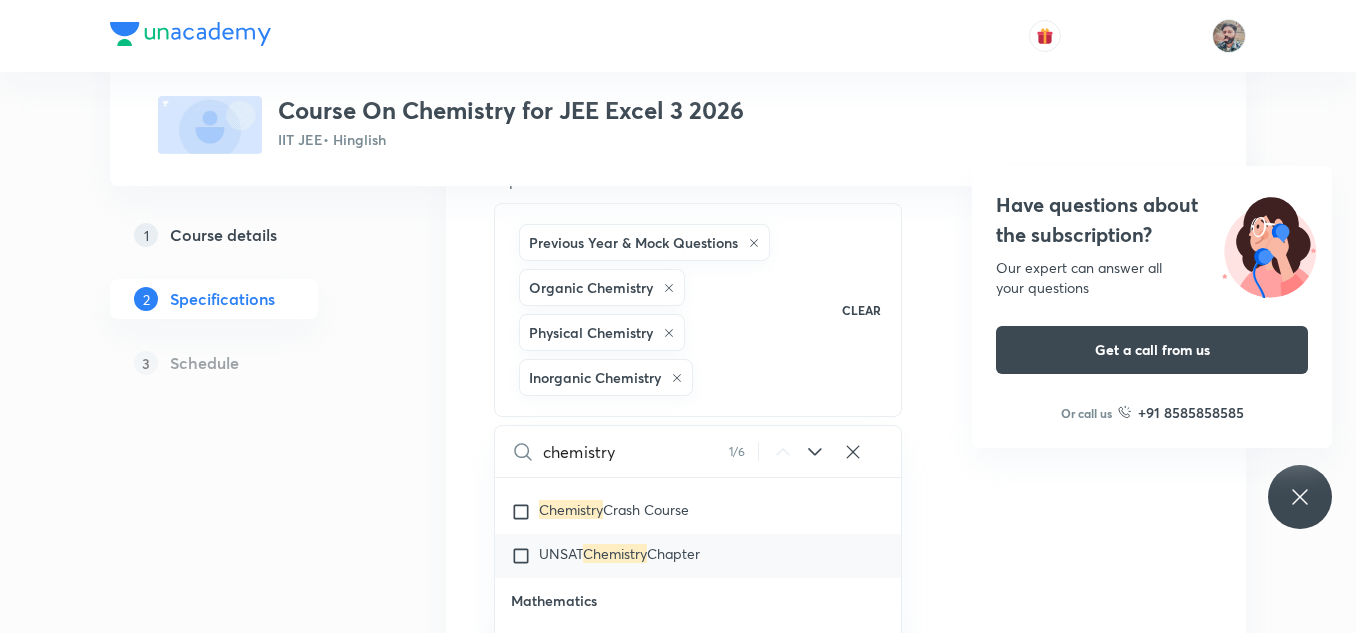scroll, scrollTop: 2246, scrollLeft: 0, axis: vertical 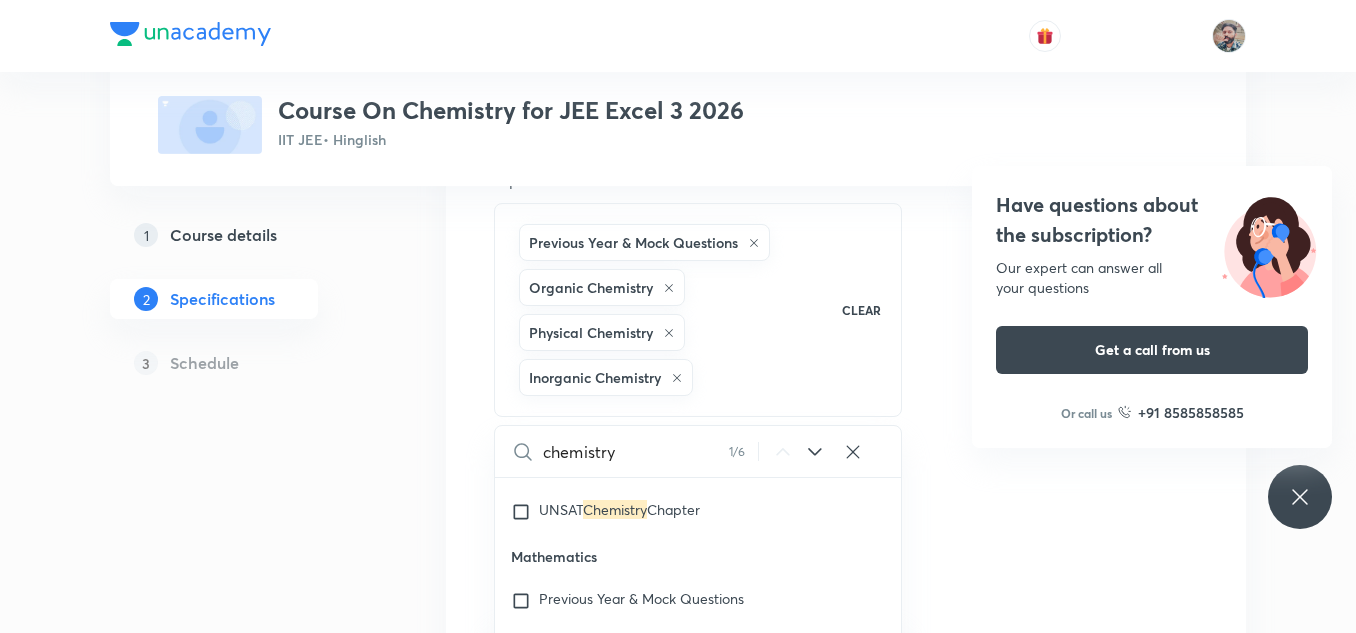 click on "Topics Previous Year & Mock Questions Organic Chemistry Physical Chemistry Inorganic Chemistry CLEAR chemistry 1 / 6 ​ Physics Previous Year & Mock Questions Basics & Laboratory Mechanics Solid & Fluid Mechanics Waves Geometrical & Wave Optics Electricity & Magnetism Thermal Physics Modern Physics Physics Crash Course Basic Mathematics and Vector Newton's Law of Motion and Friction Kinematics-2D Kinematics-1D and Calculus Current Electricity Capacitance Electrostatics Magnetic Effect of Current and Magnetism Center of Mass and Collision Error Rotational Motion Circular Motion Work, Power & Energy Wave Optics and Electromagnetic Waves Electromagnetic Induction and Alternating Current Unit and Dimension Principle of Communication Newton's Law of Motion 1D Motion Modern Physics - 1 Modern Physics - 2 Geometrical Optics Basic Math Elasticity, Thermal Expansion, Calorimetry and Heat Transfer KTG and Thermodynamics Fluid Mechanics Wave on String Sound Wave Simple Harmonic Motion Gravitation Motion in Straightline" at bounding box center (846, 644) 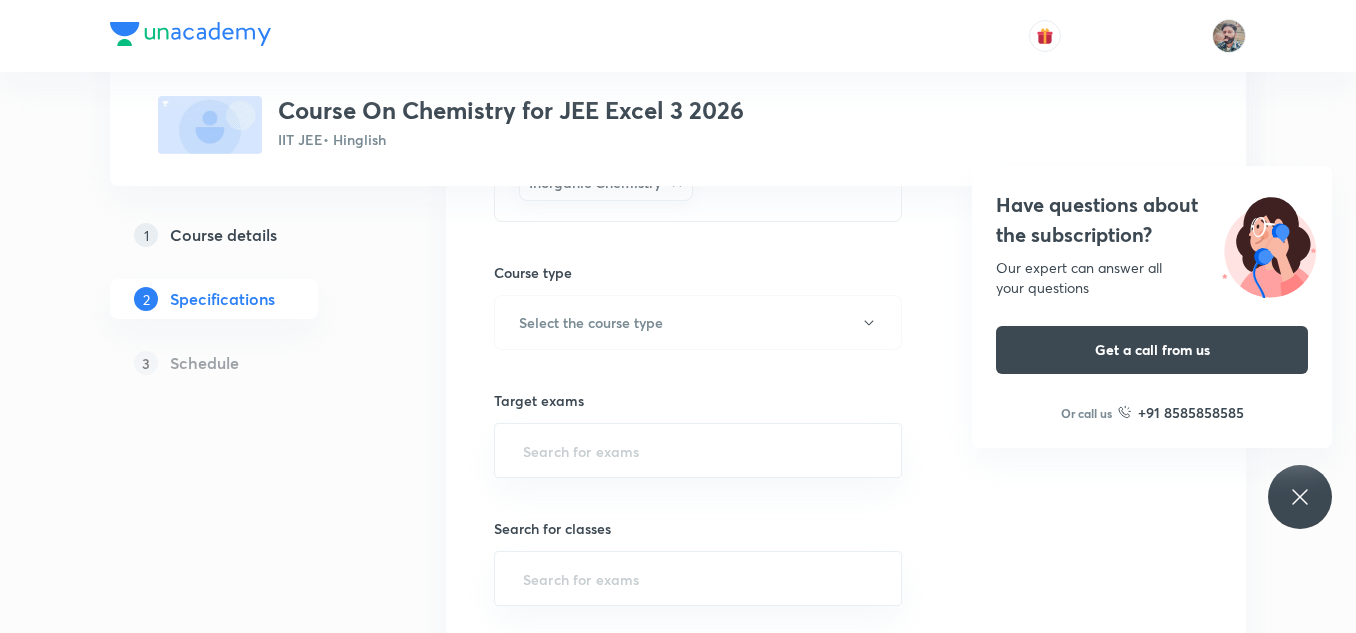 scroll, scrollTop: 400, scrollLeft: 0, axis: vertical 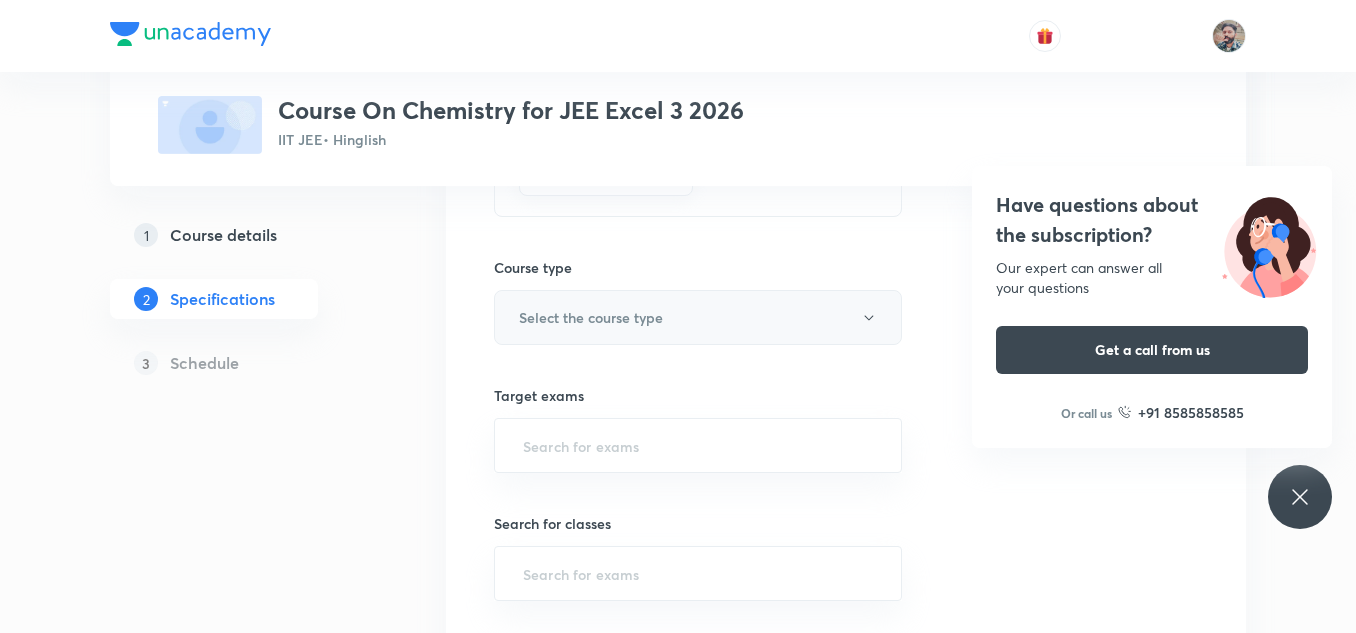 click on "Select the course type" at bounding box center (591, 317) 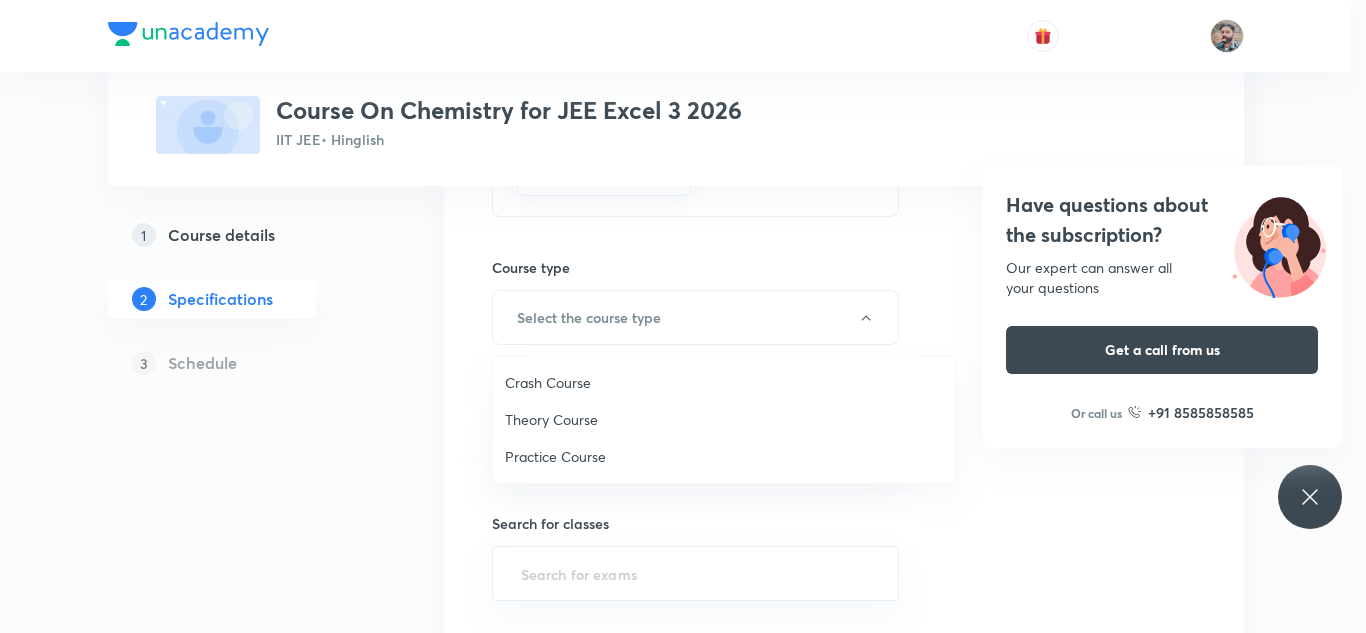 click on "Theory Course" at bounding box center (724, 419) 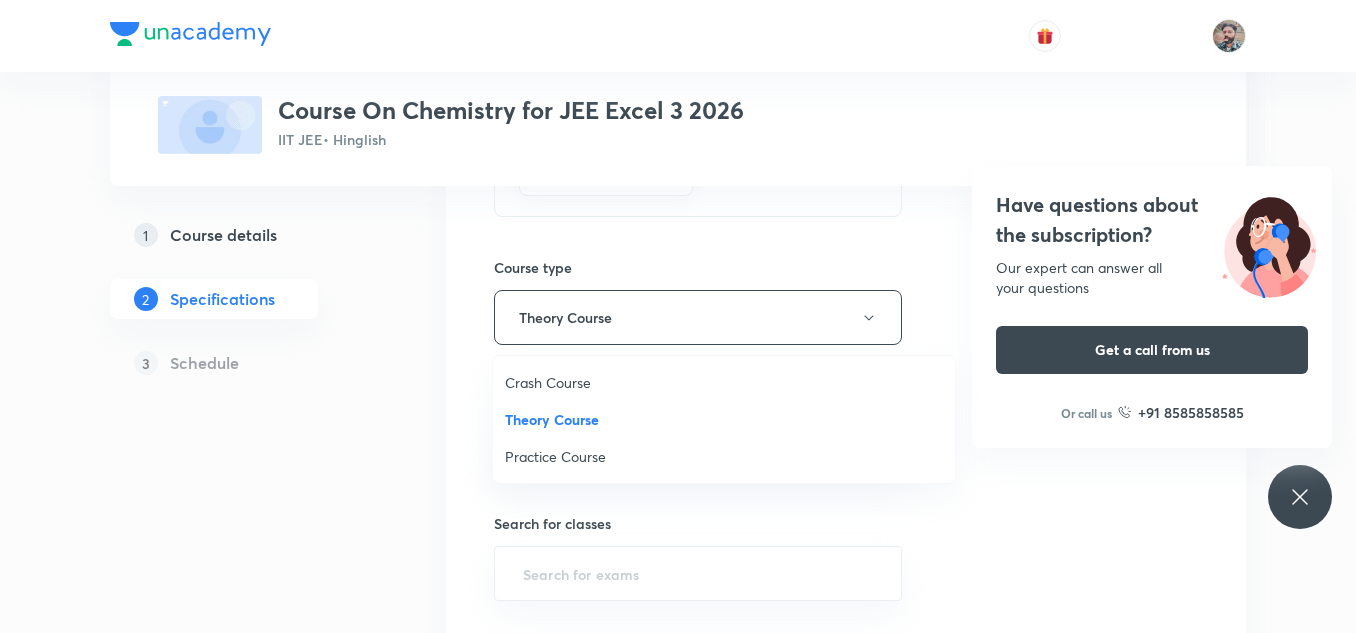click on "Plus Courses Course On Chemistry for JEE Excel 3 2026 IIT JEE  • Hinglish 1 Course details 2 Specifications 3 Schedule Topics Previous Year & Mock Questions Organic Chemistry Physical Chemistry Inorganic Chemistry CLEAR Course type Theory Course Target exams ​ Search for classes ​ Preview video ​ Thumbnail Format: 500x300 · Max size: 1MB Upload custom thumbnail Save & continue" at bounding box center (678, 345) 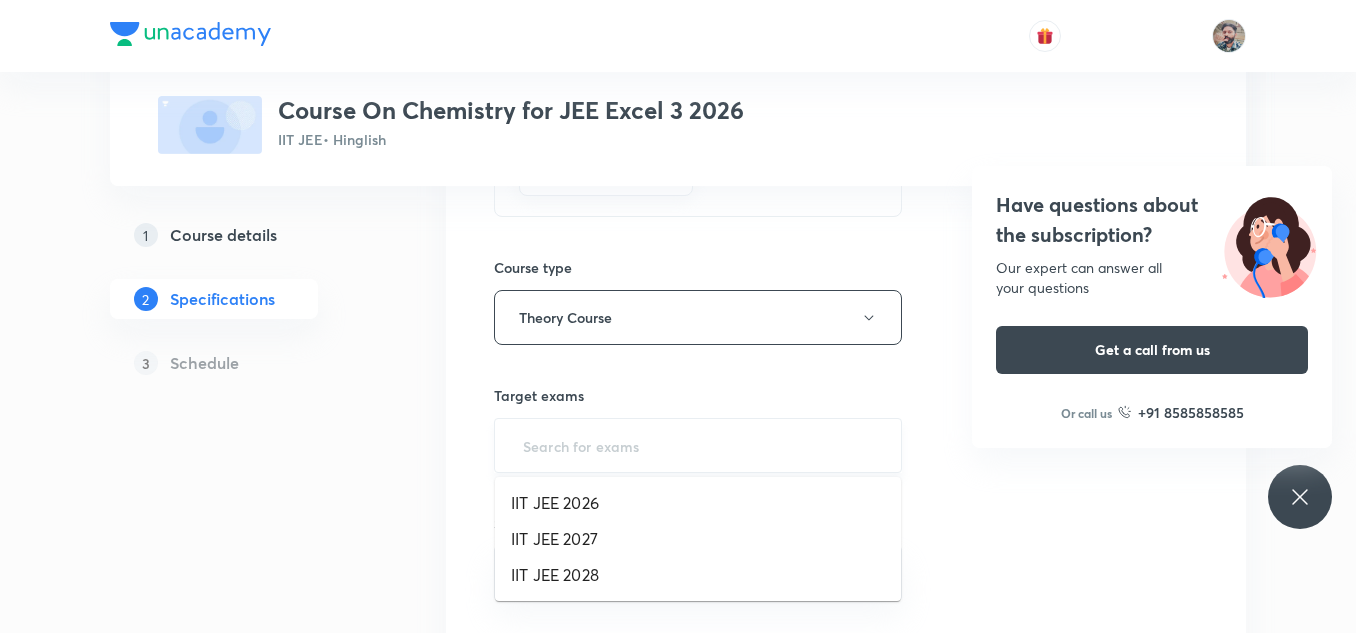 click at bounding box center [698, 445] 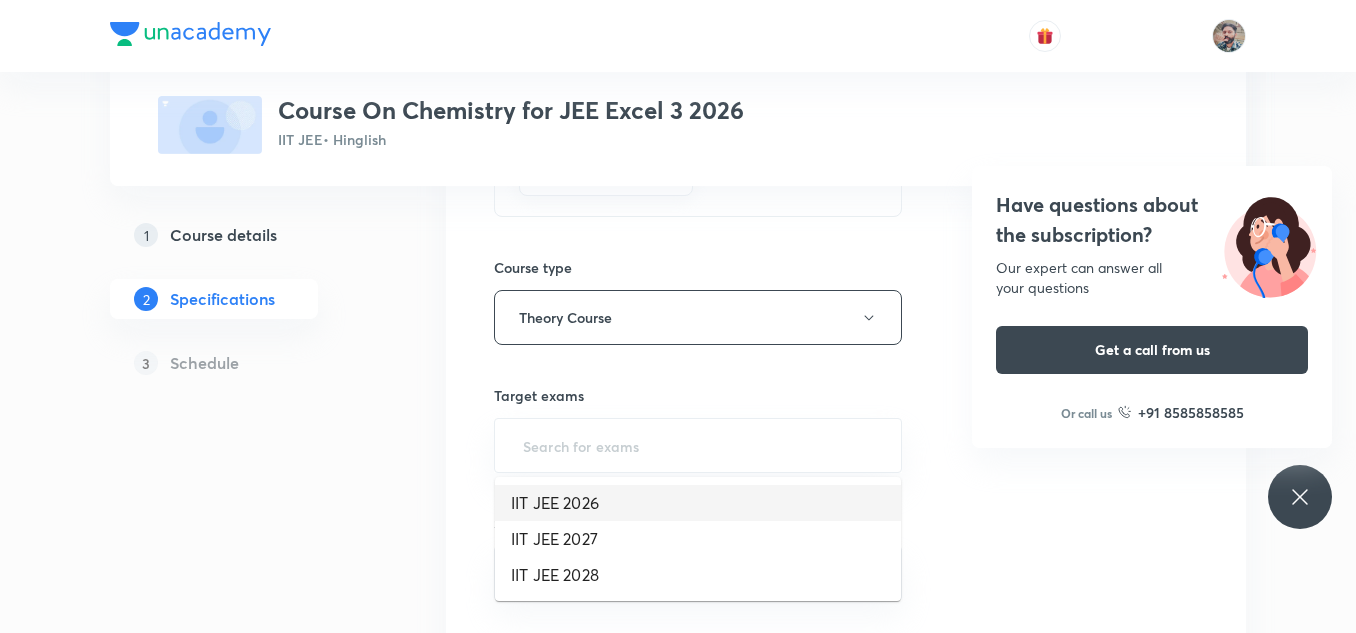 click on "IIT JEE 2026" at bounding box center [698, 503] 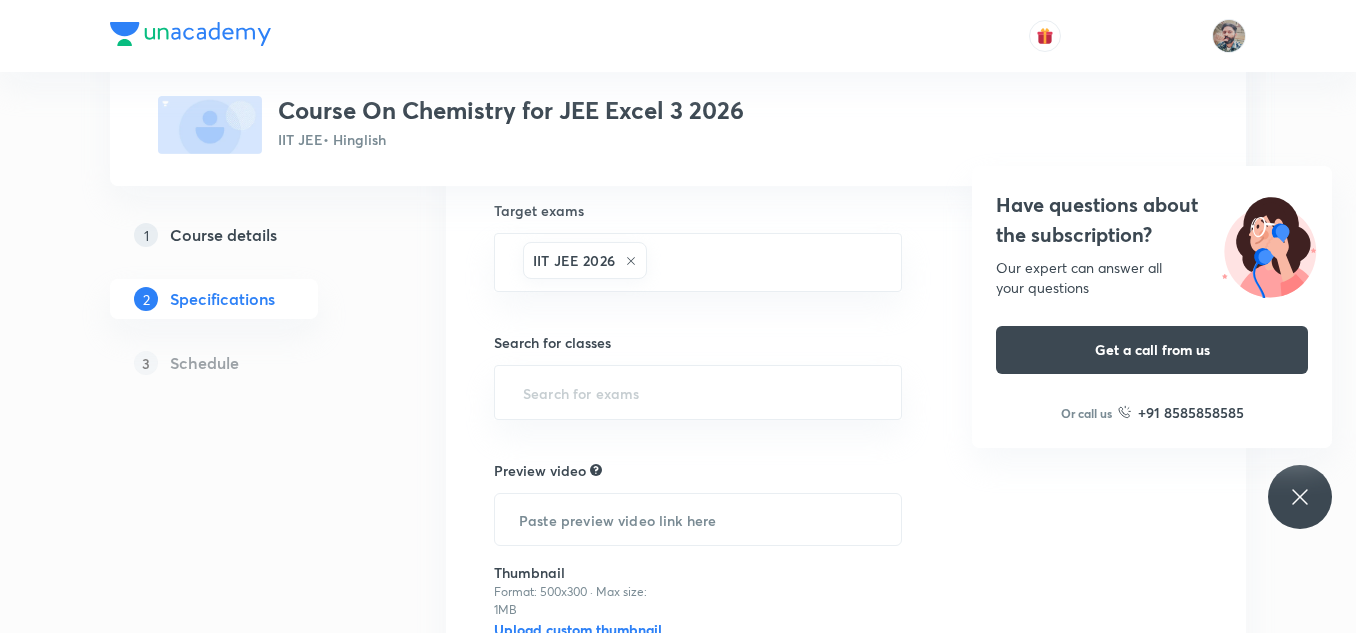 scroll, scrollTop: 600, scrollLeft: 0, axis: vertical 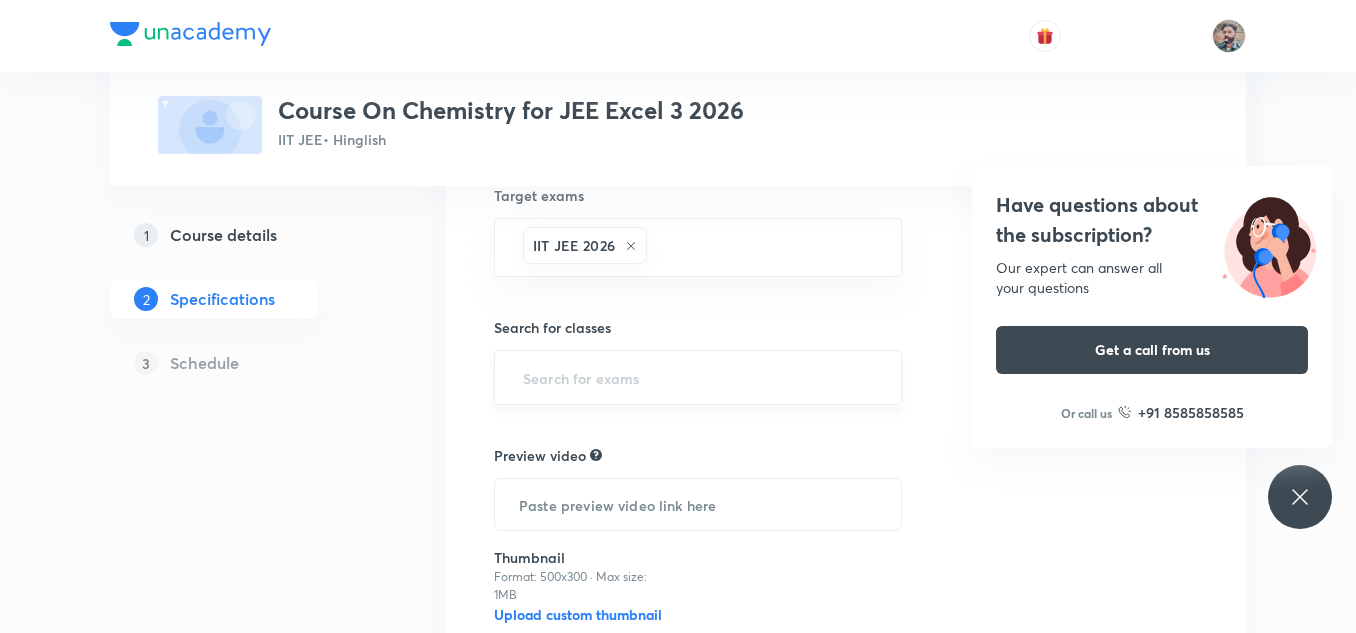 click at bounding box center [698, 377] 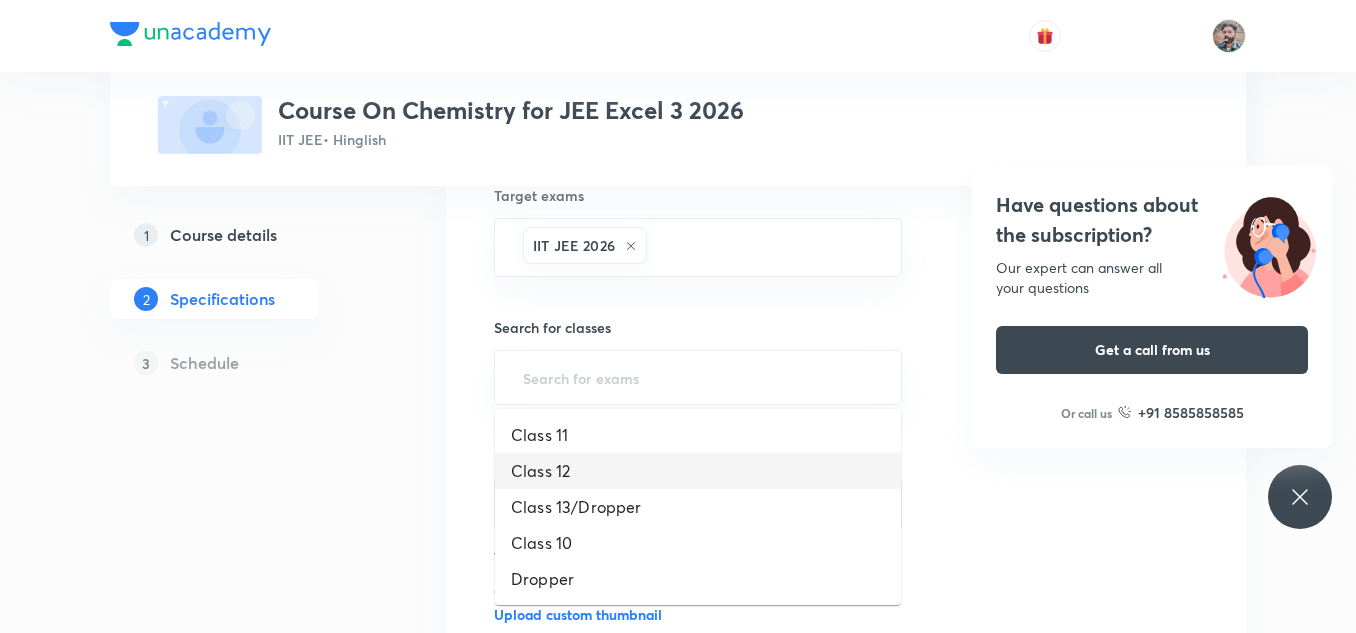 click on "Class 12" at bounding box center [698, 471] 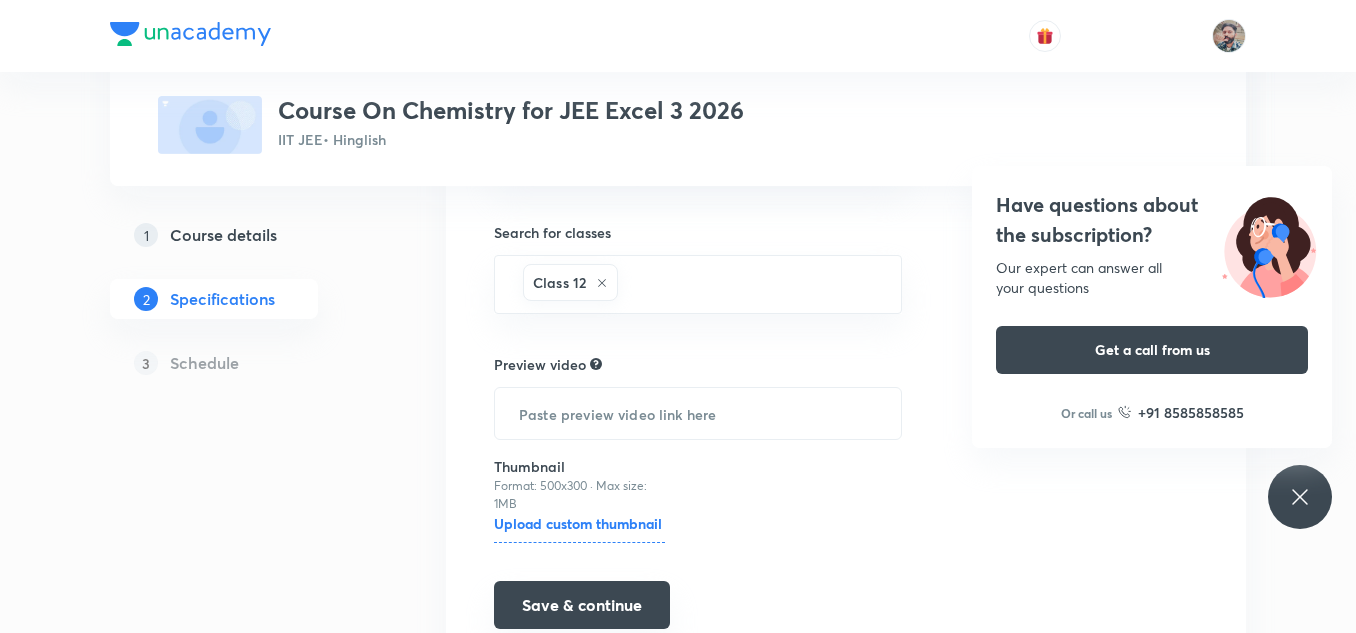 scroll, scrollTop: 789, scrollLeft: 0, axis: vertical 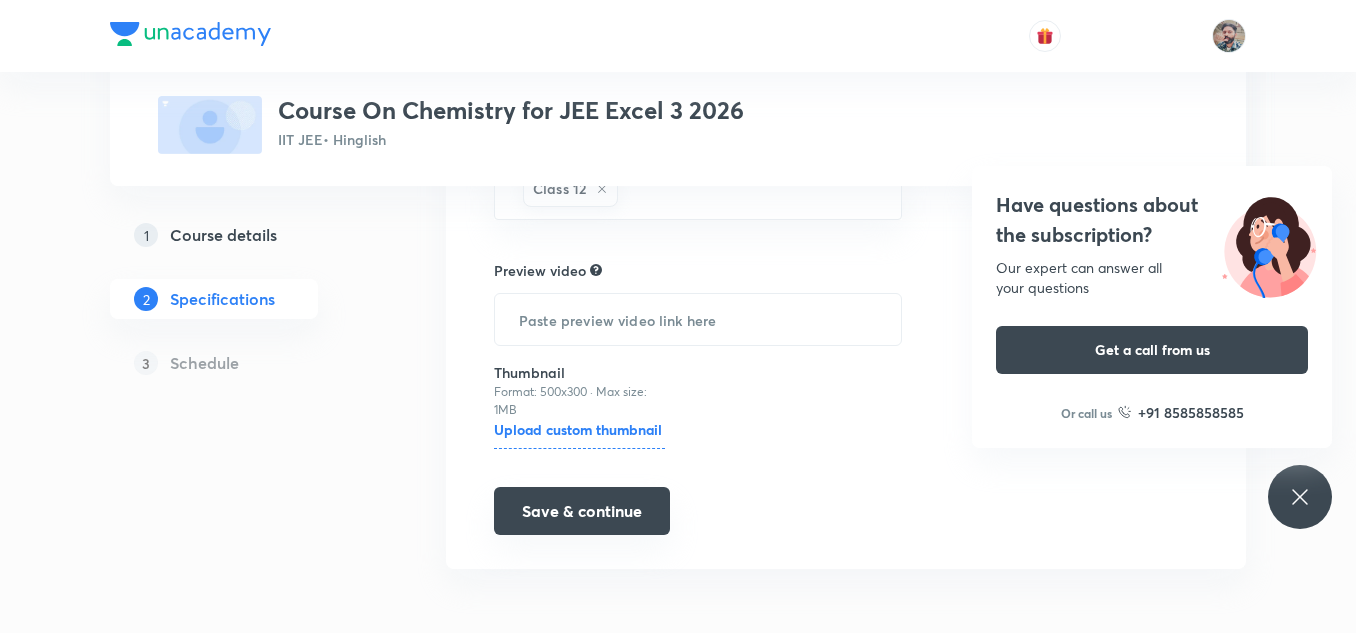 click on "Save & continue" at bounding box center [582, 511] 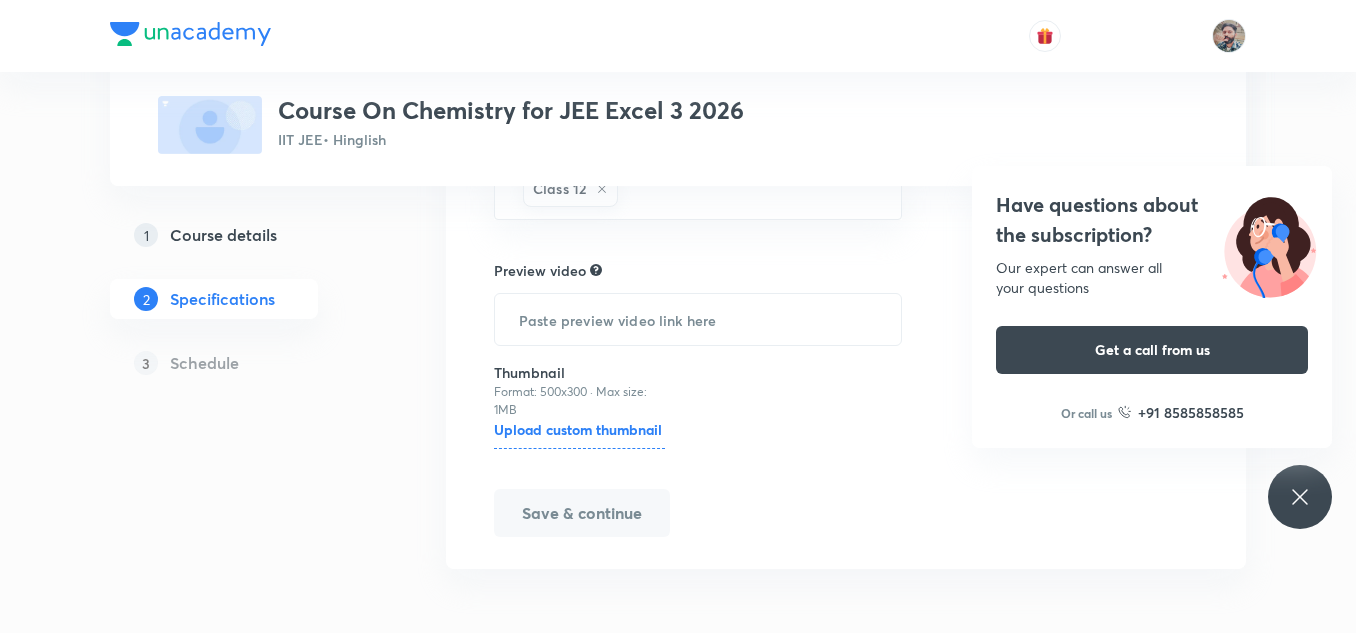 click 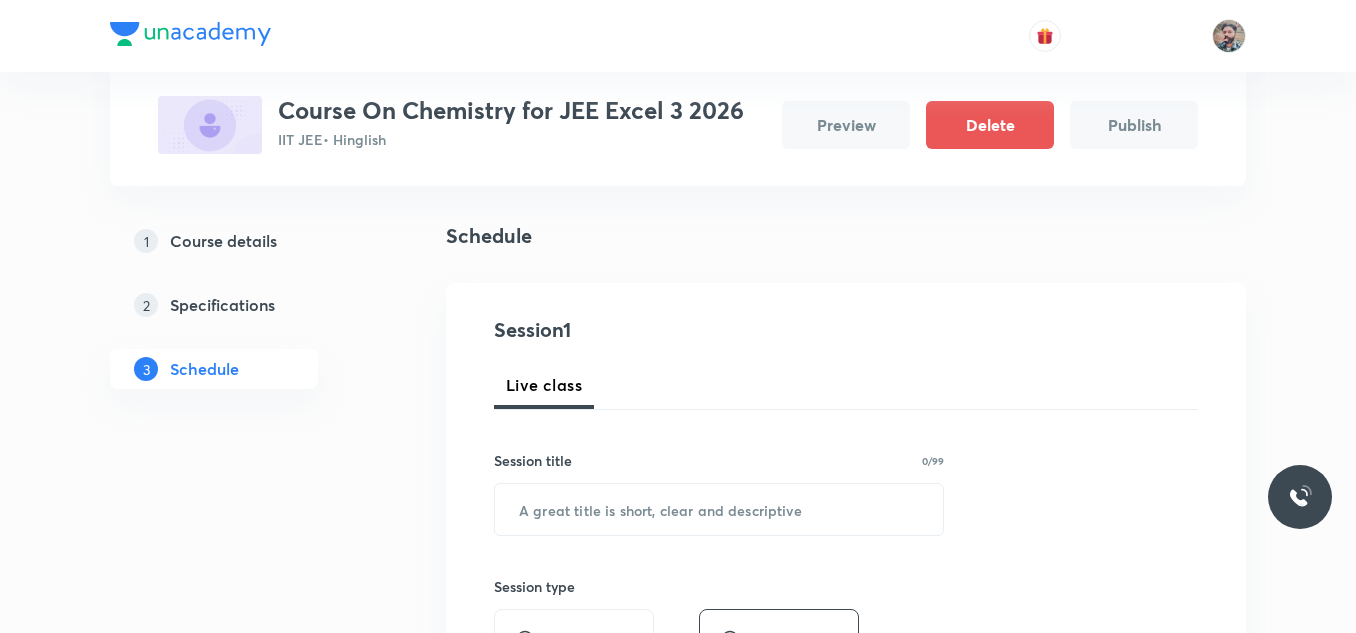 scroll, scrollTop: 300, scrollLeft: 0, axis: vertical 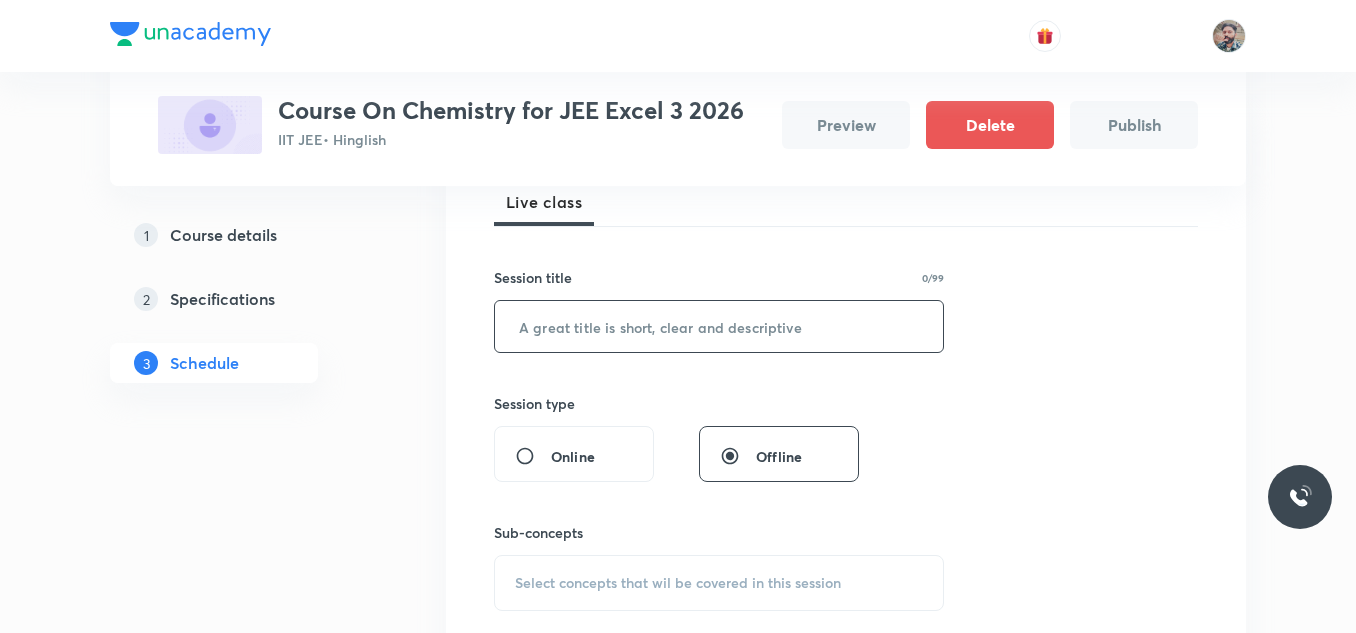 click at bounding box center [719, 326] 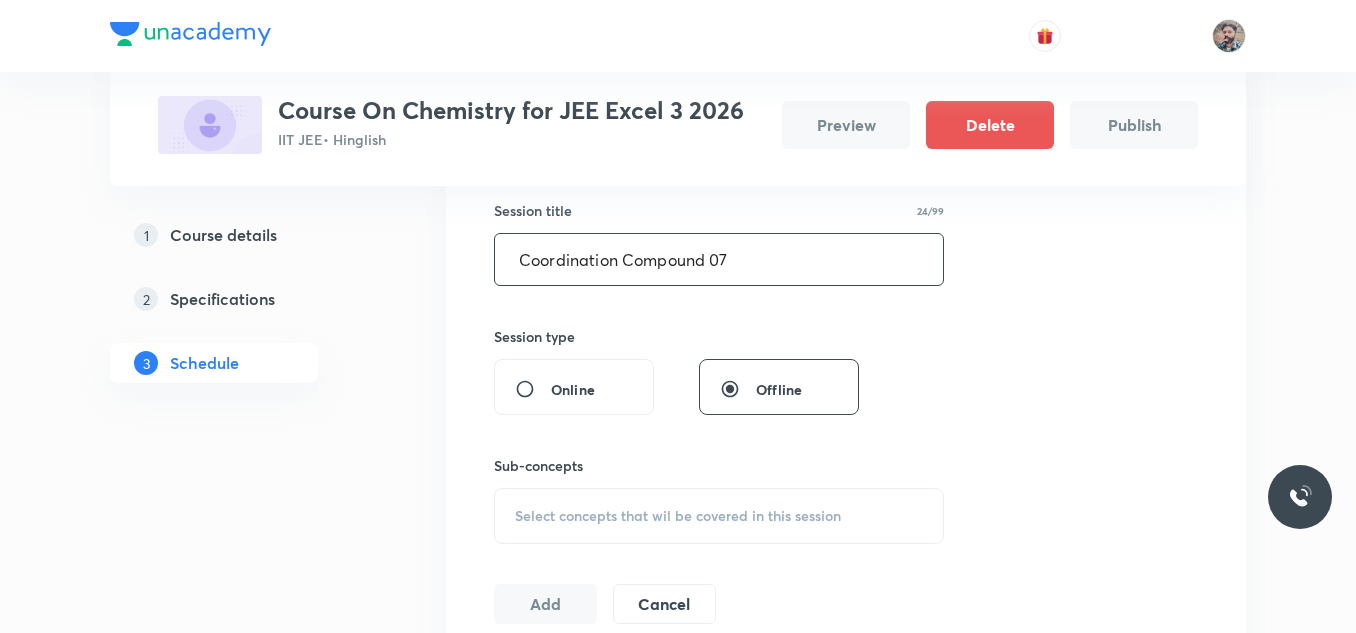 scroll, scrollTop: 400, scrollLeft: 0, axis: vertical 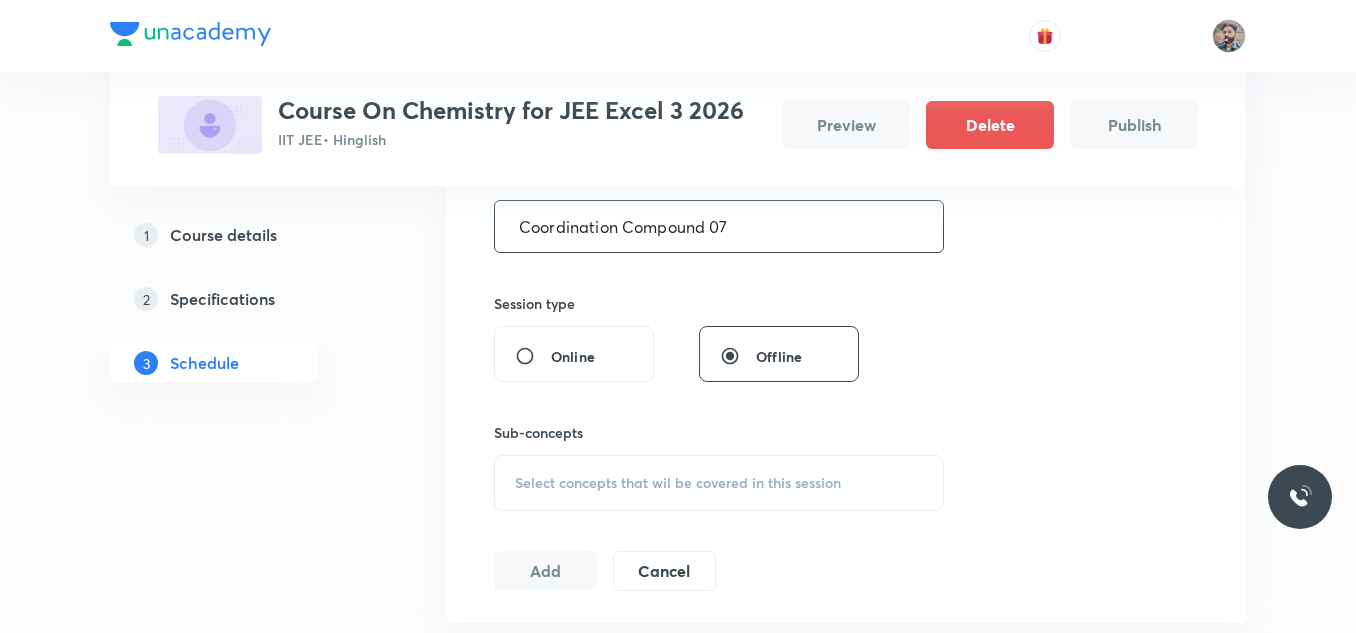 type on "Coordination Compound 07" 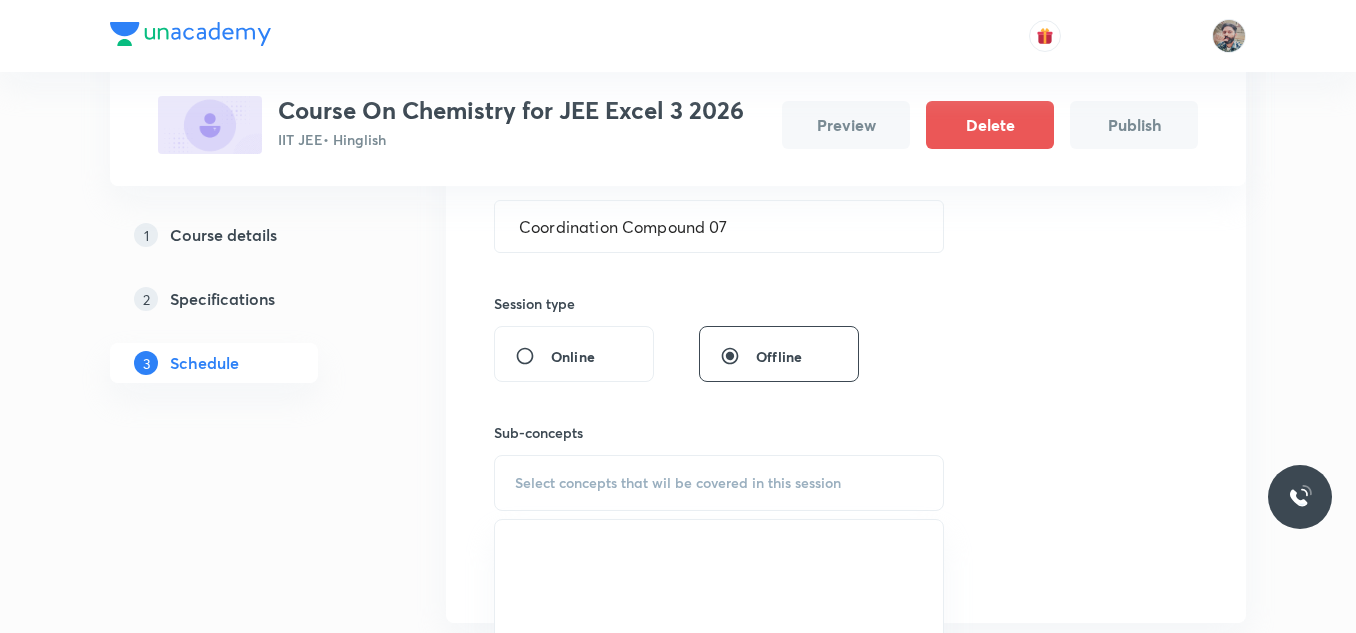 drag, startPoint x: 709, startPoint y: 222, endPoint x: 367, endPoint y: 174, distance: 345.352 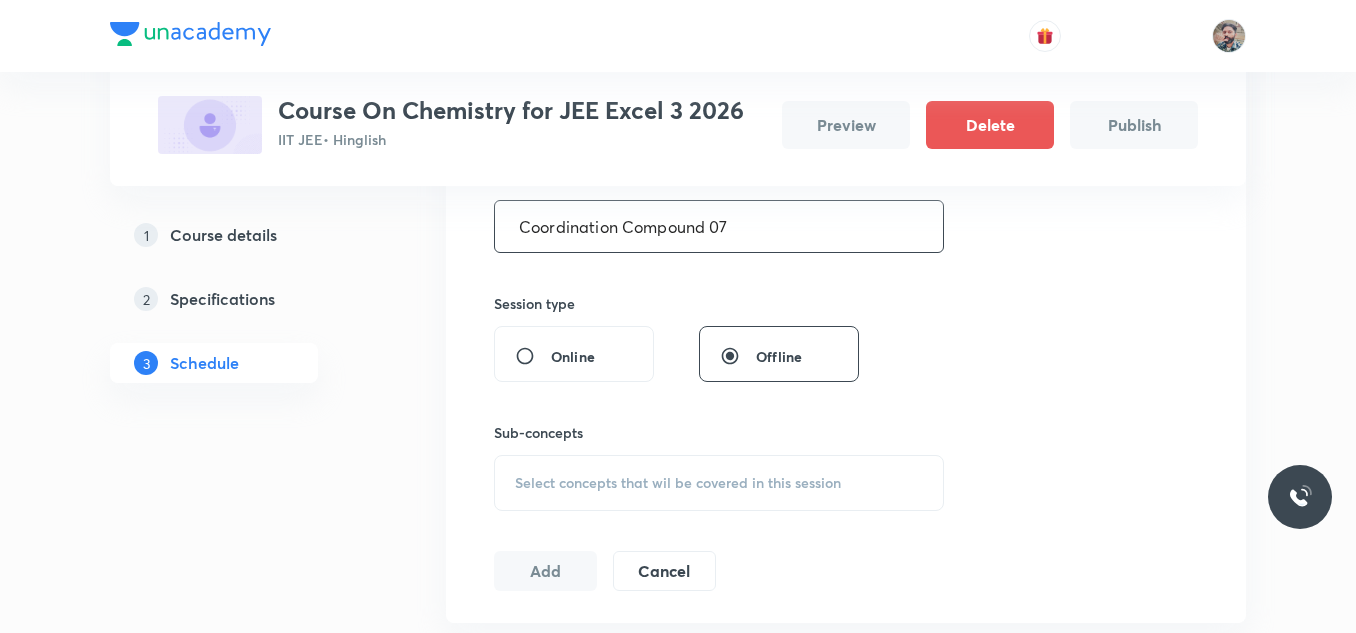 drag, startPoint x: 703, startPoint y: 226, endPoint x: 438, endPoint y: 180, distance: 268.96283 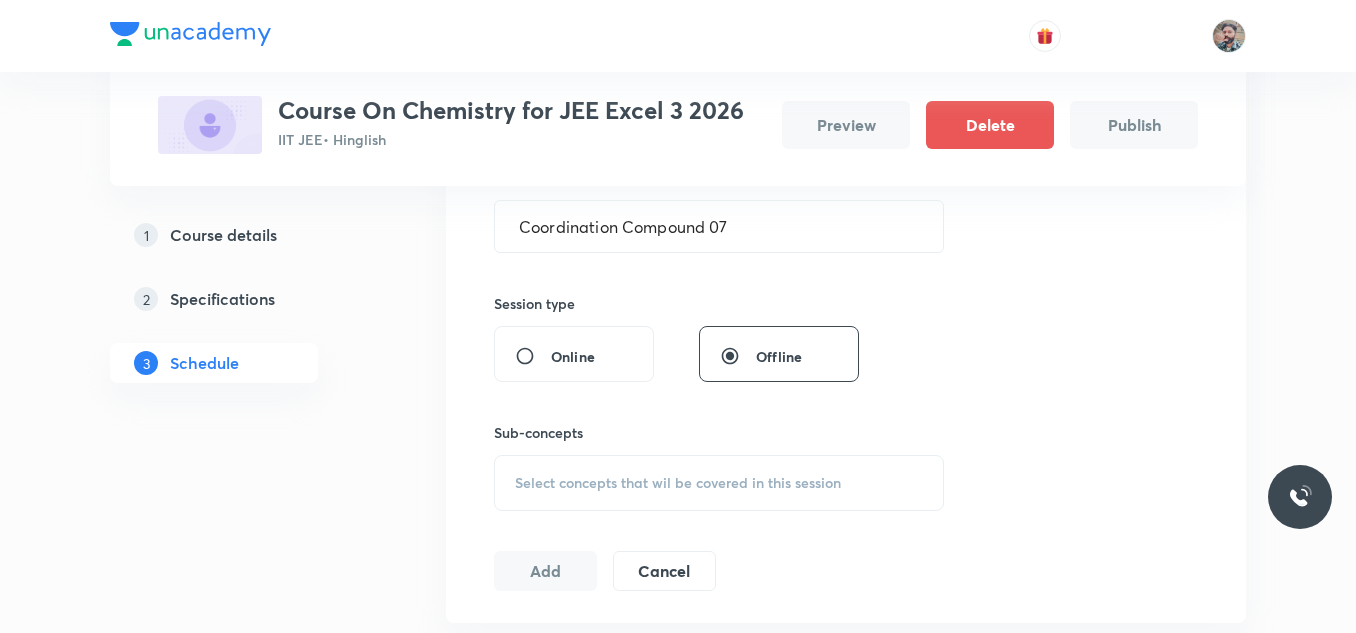 click on "Select concepts that wil be covered in this session" at bounding box center [678, 483] 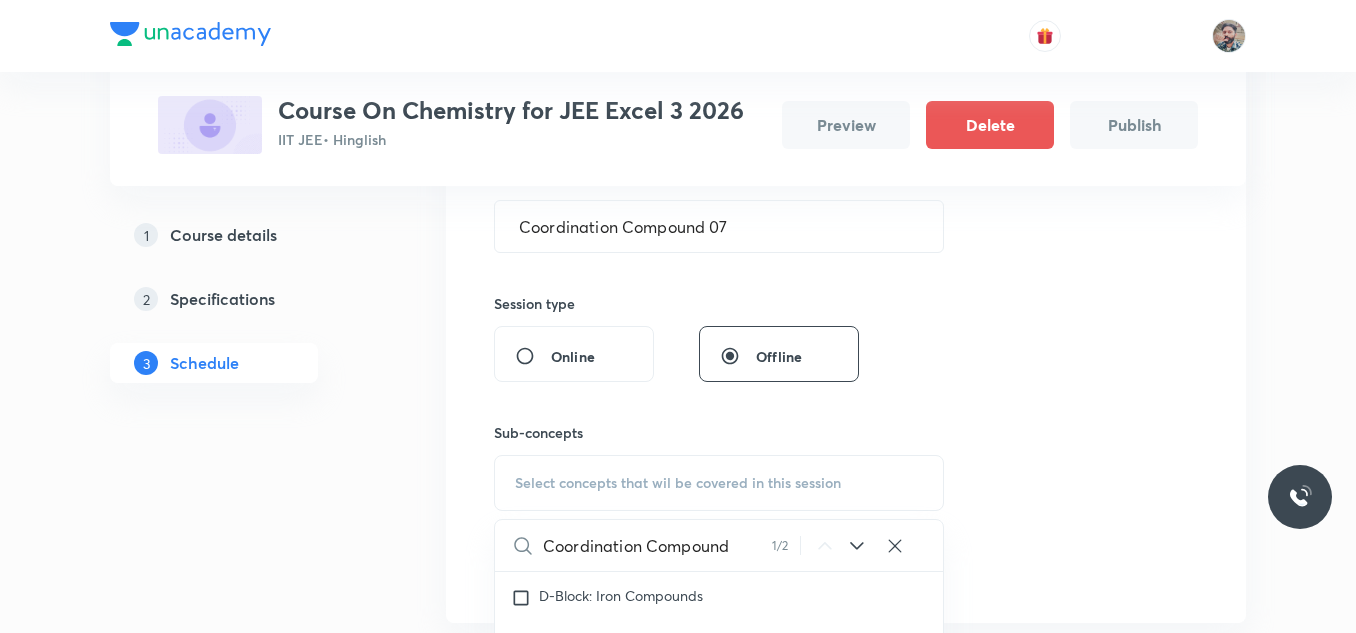 scroll, scrollTop: 25880, scrollLeft: 0, axis: vertical 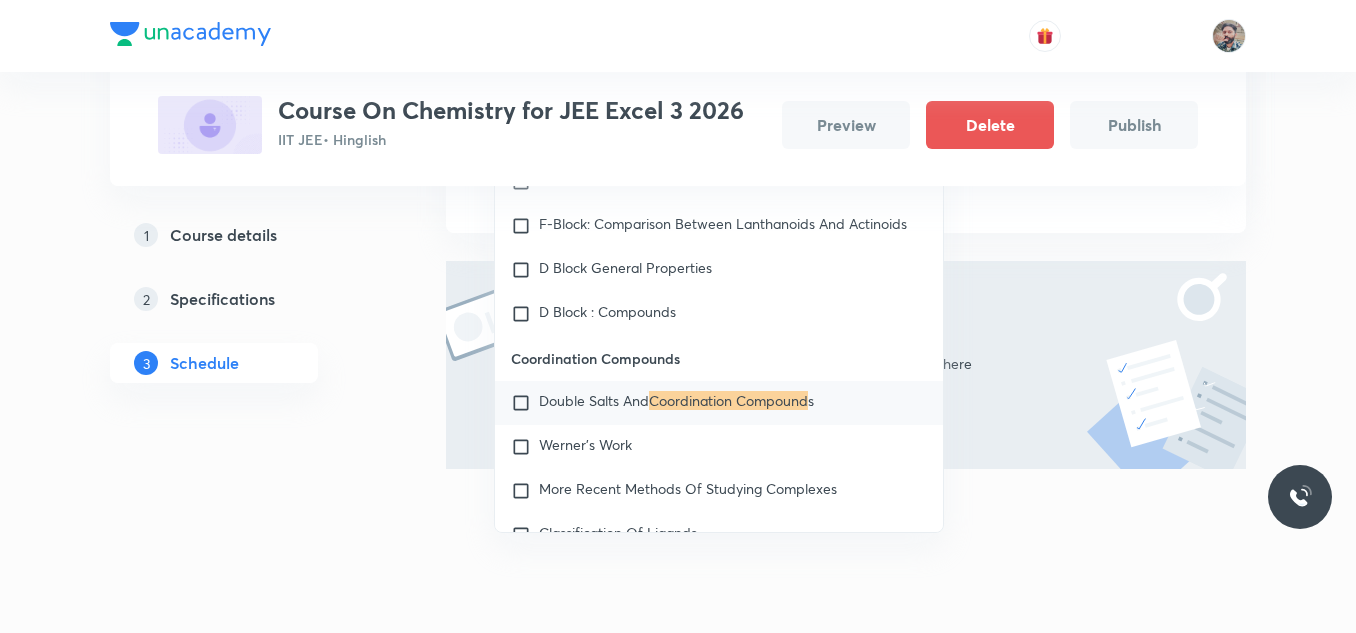 type on "Coordination Compound" 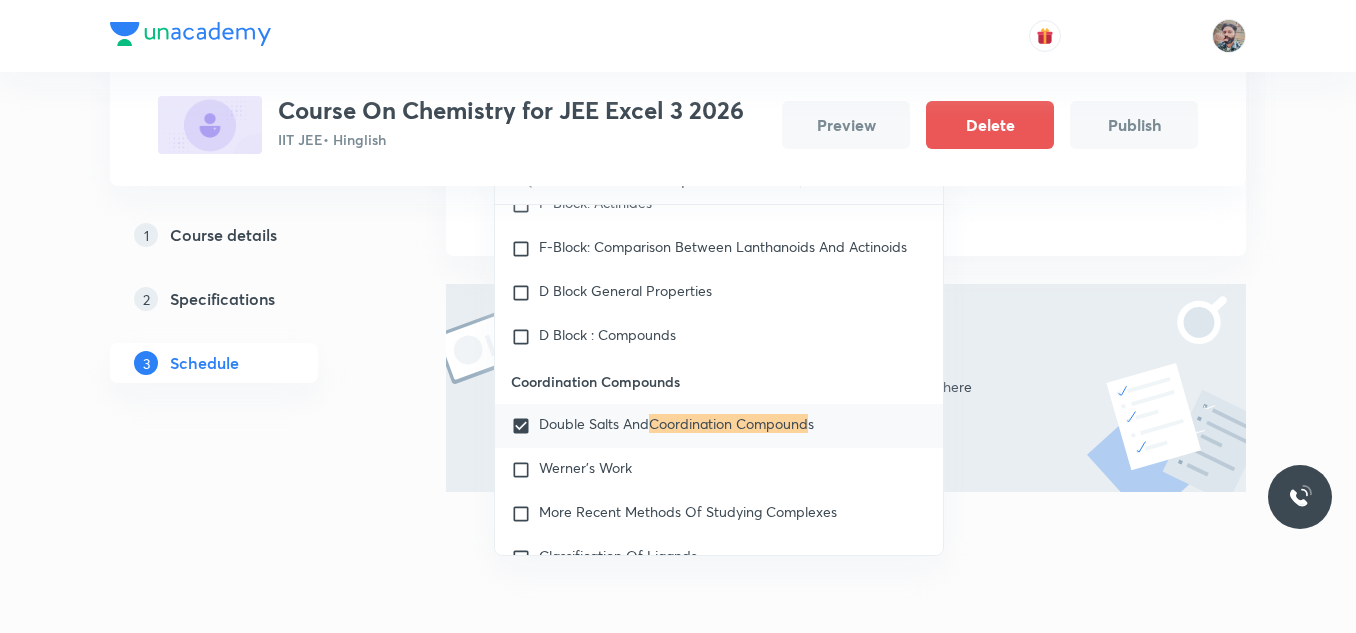 click on "Plus Courses Course On Chemistry for JEE Excel 3 2026 IIT JEE  • Hinglish Preview Delete Publish 1 Course details 2 Specifications 3 Schedule Schedule Session  1 Live class Session title 24/99 Coordination Compound 07 ​   Session type Online Offline Sub-concepts Double Salts And Coordination Compounds CLEAR Coordination Compound 1 / 2 ​ Chemistry Mock Questions Chemistry Mock Questions Chemistry Previous Year Chemistry Previous Year General Topics & Mole Concept Basic Concepts Basic Introduction Percentage Composition Stoichiometry Principle of Atom Conservation (POAC) Relation between Stoichiometric Quantities Application of Mole Concept: Gravimetric Analysis Different Laws Formula and Composition Concentration Terms Some basic concepts of Chemistry Atomic Structure Discovery Of Electron Some Prerequisites of Physics Discovery Of Protons And Neutrons Atomic Models and Theories  Representation Of Atom With Electrons And Neutrons Nature of Waves Nature Of Electromagnetic Radiation Photoelectric Effect s" at bounding box center (678, -67) 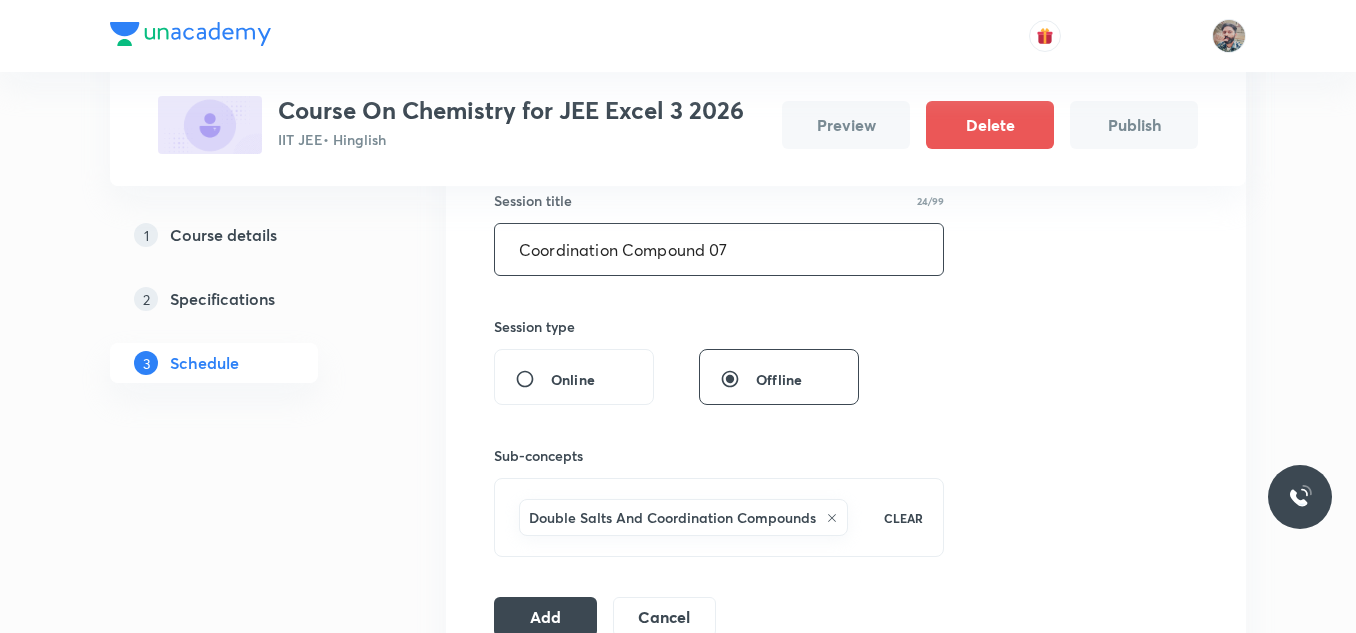 scroll, scrollTop: 590, scrollLeft: 0, axis: vertical 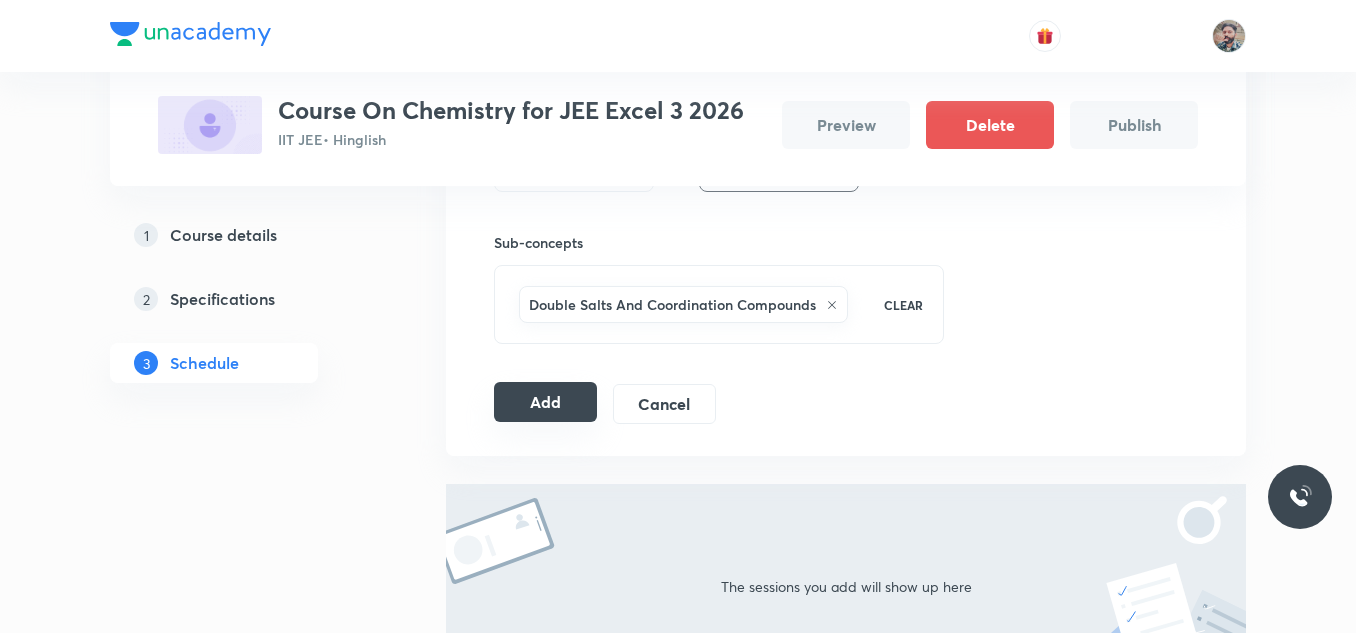click on "Add" at bounding box center [545, 402] 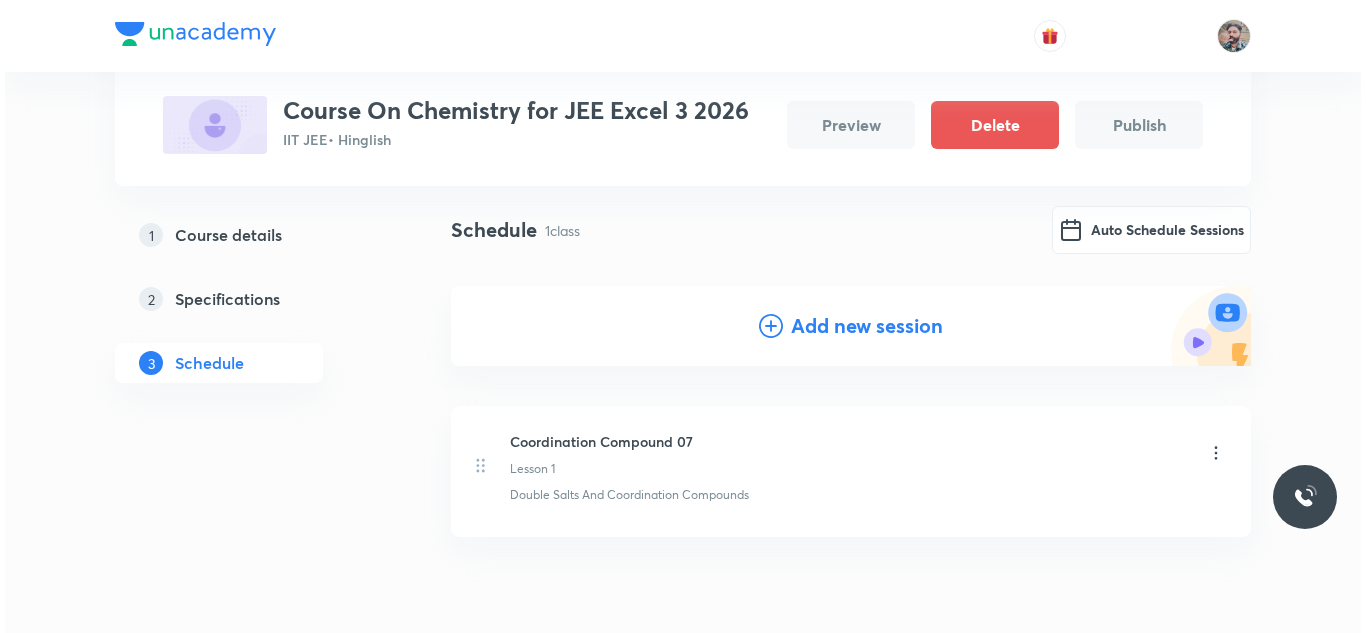 scroll, scrollTop: 101, scrollLeft: 0, axis: vertical 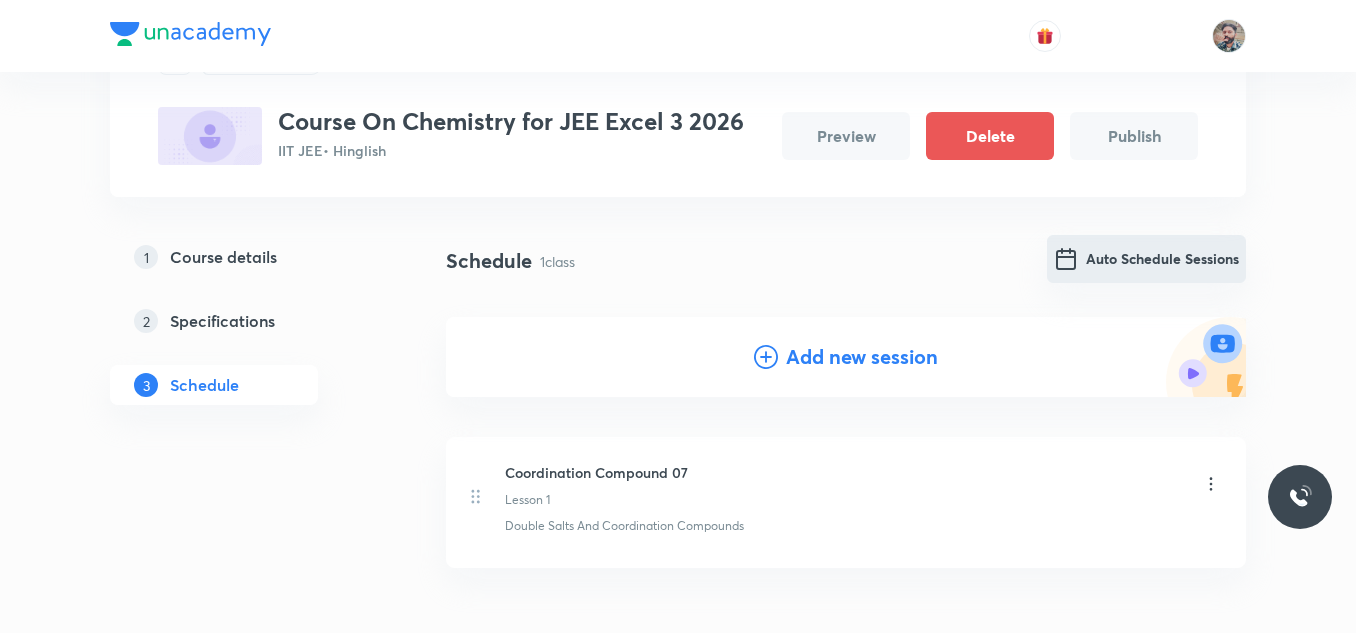 click on "Auto Schedule Sessions" at bounding box center [1146, 259] 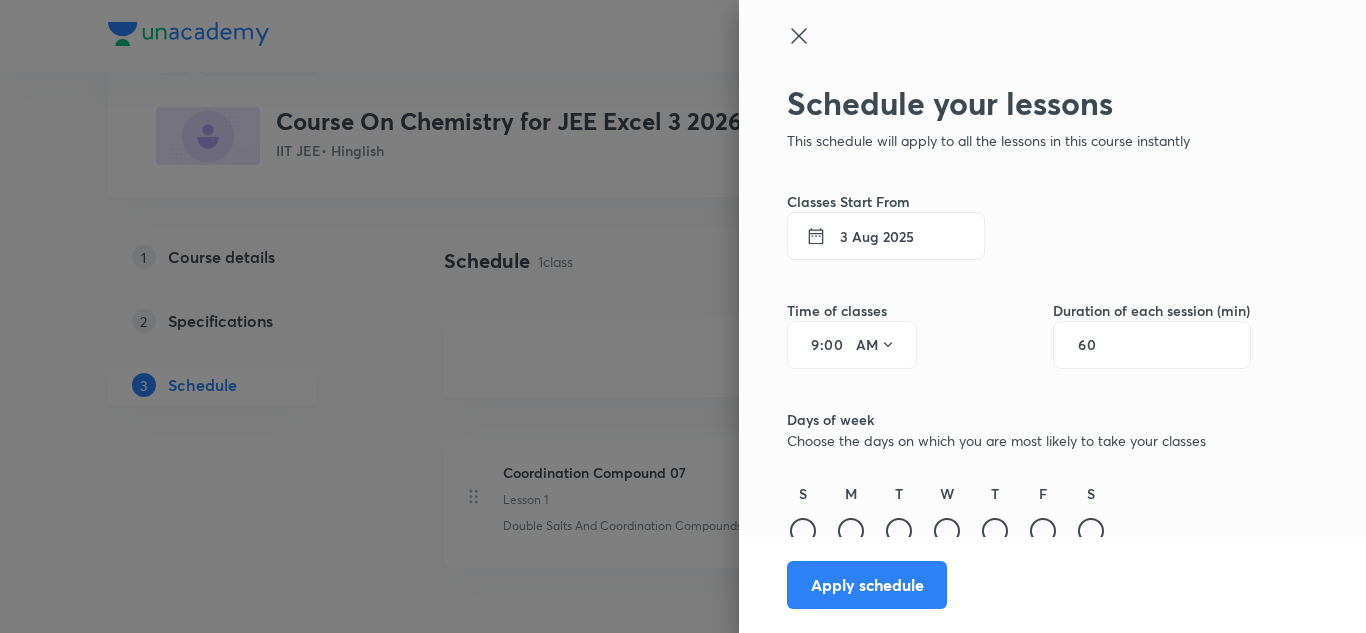 click on "3 Aug 2025" at bounding box center [886, 236] 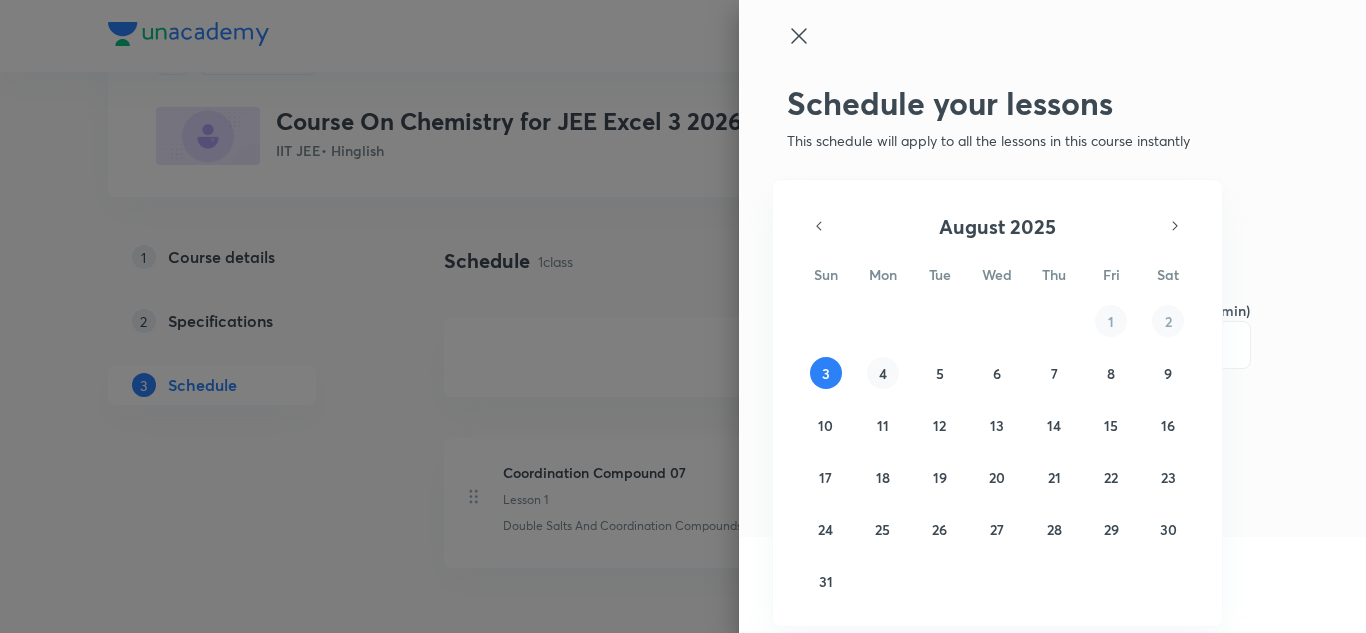 click on "4" at bounding box center [883, 373] 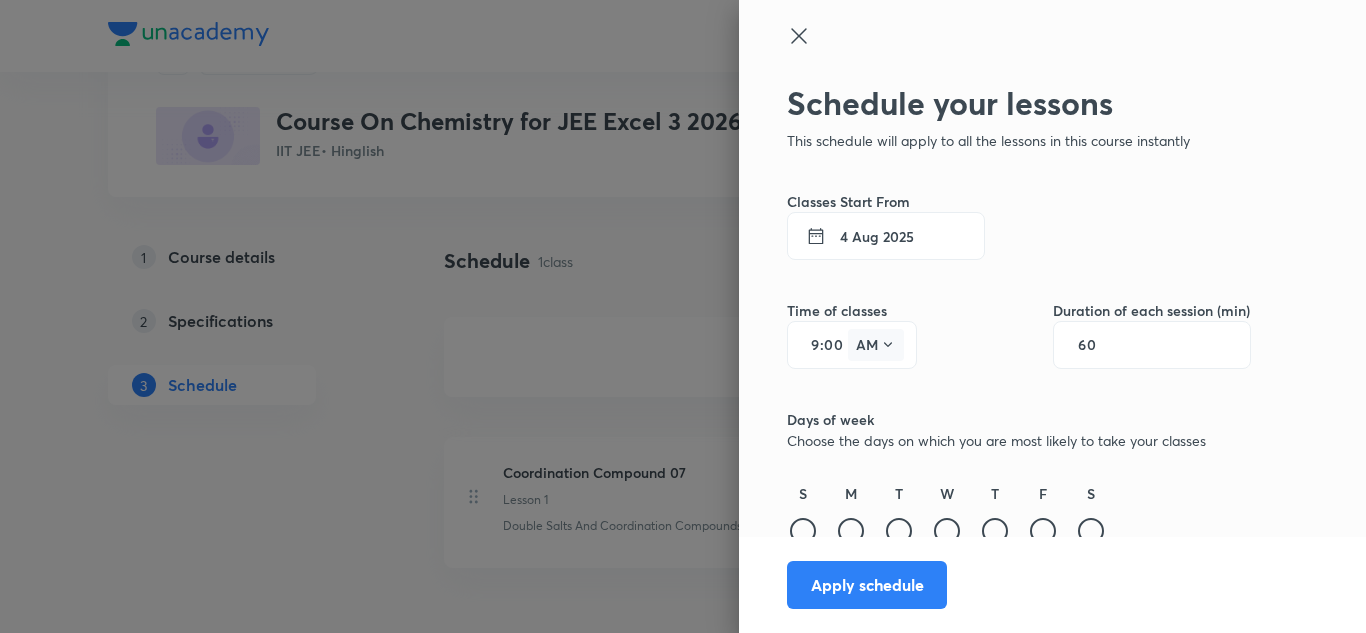 click on "AM" at bounding box center (876, 345) 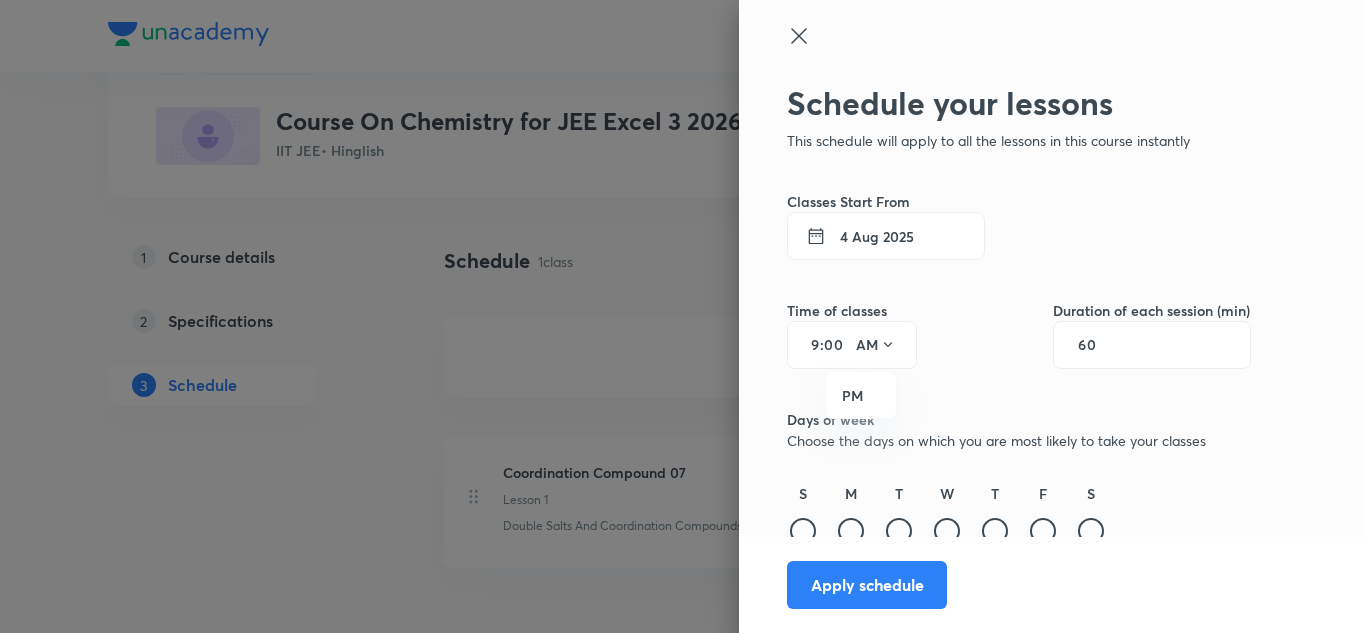 click at bounding box center [683, 316] 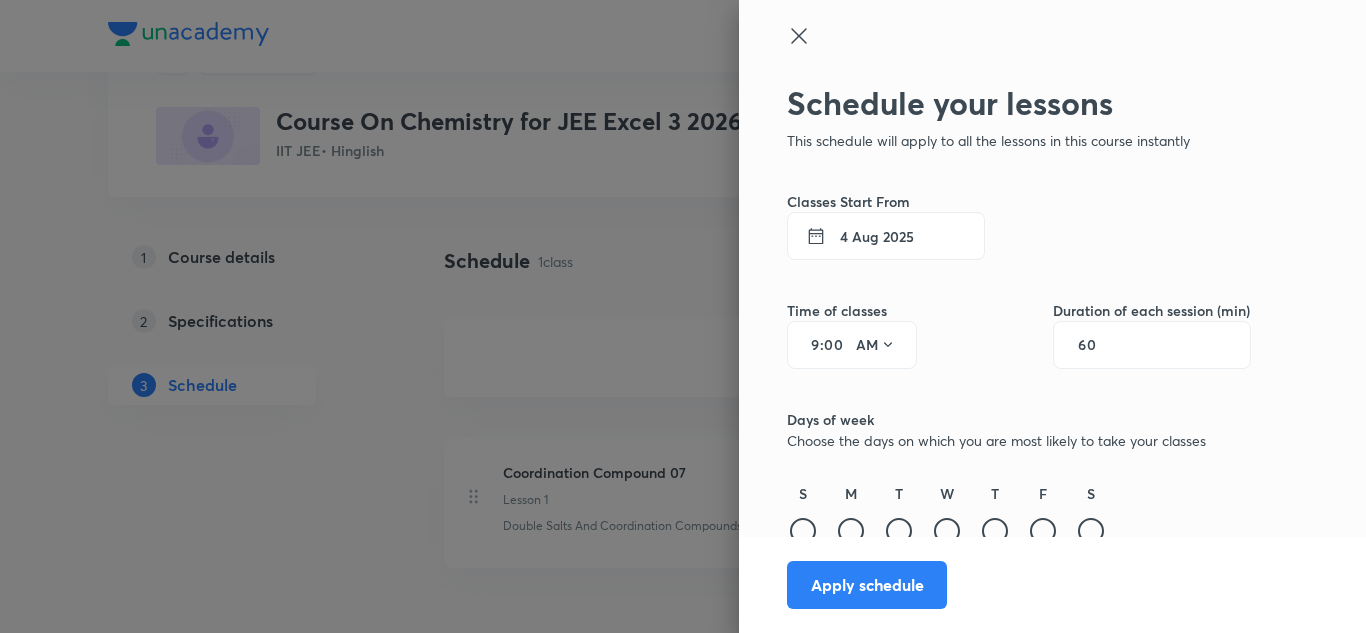 click on "9" at bounding box center (808, 345) 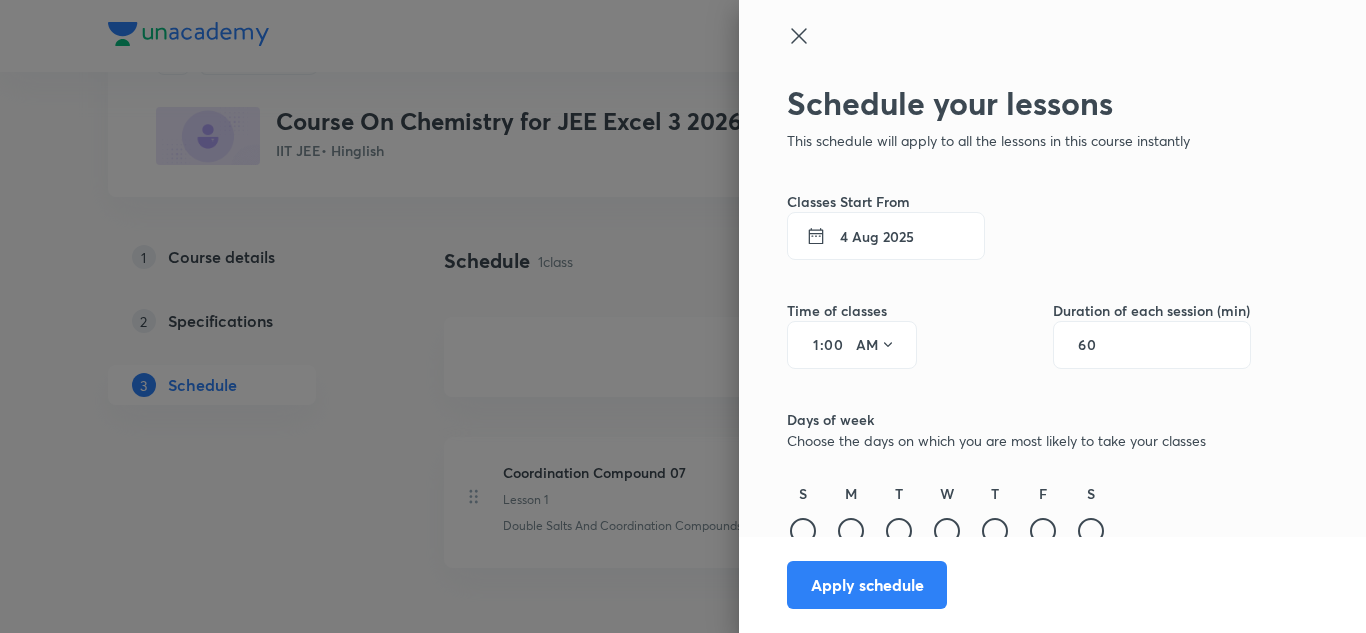 type on "10" 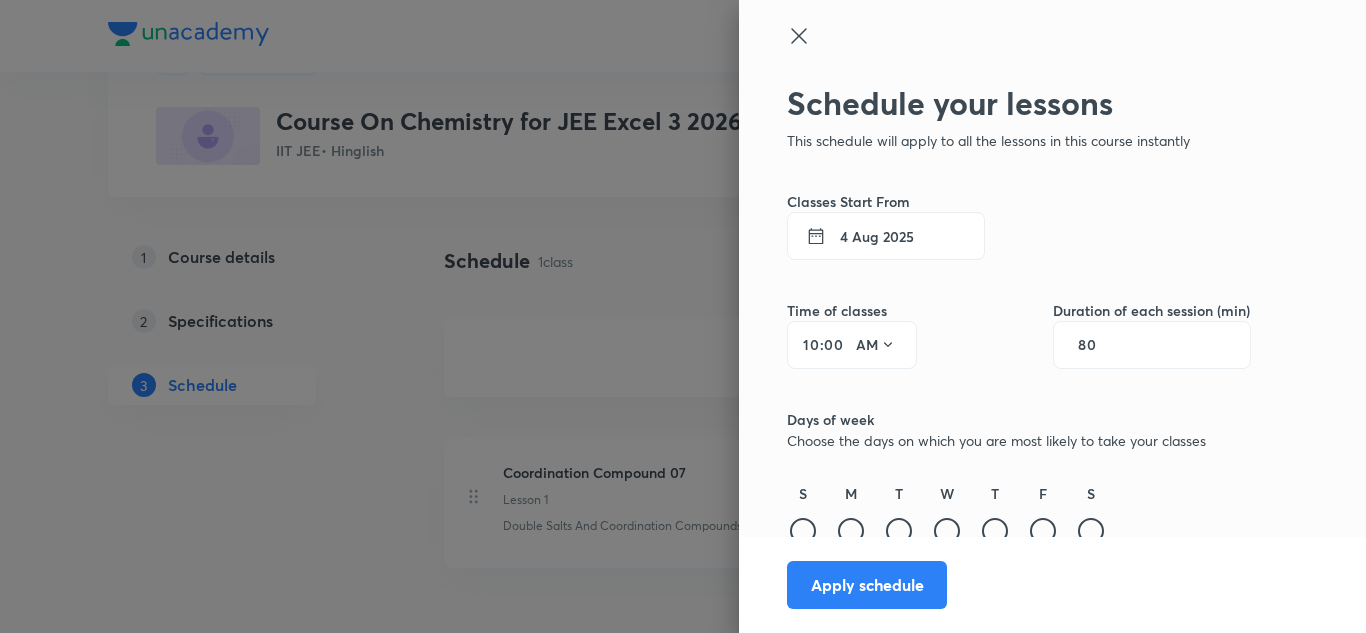 scroll, scrollTop: 1, scrollLeft: 0, axis: vertical 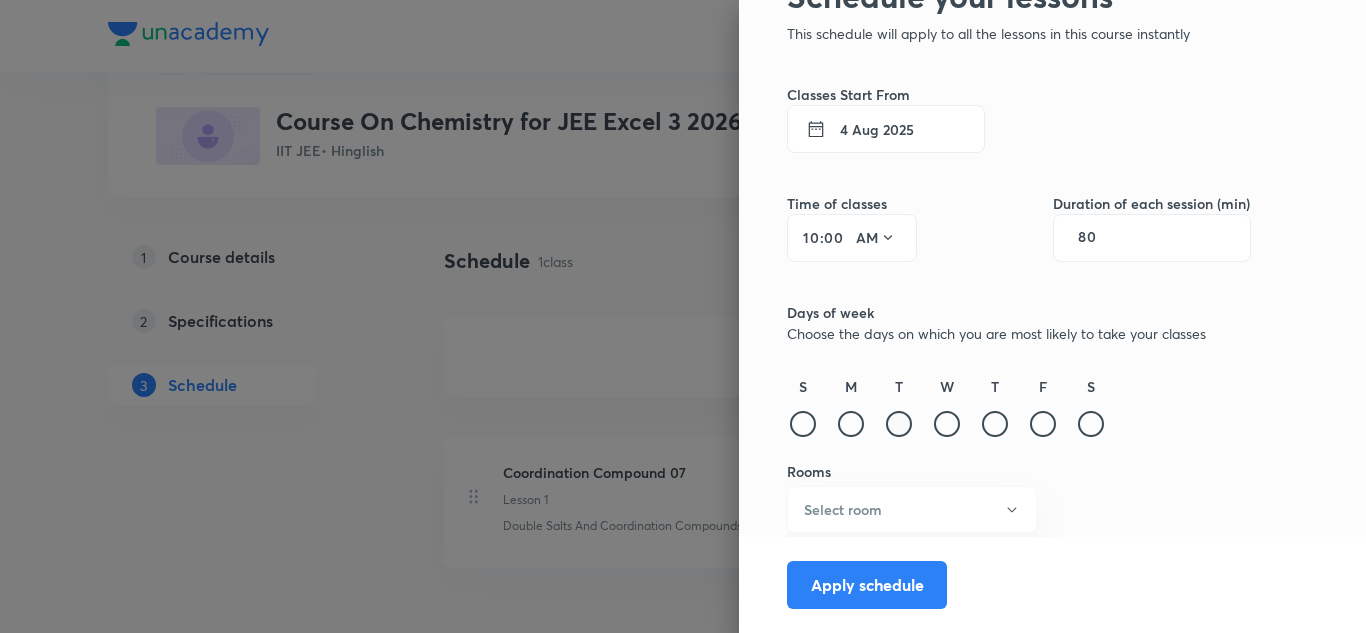 type on "80" 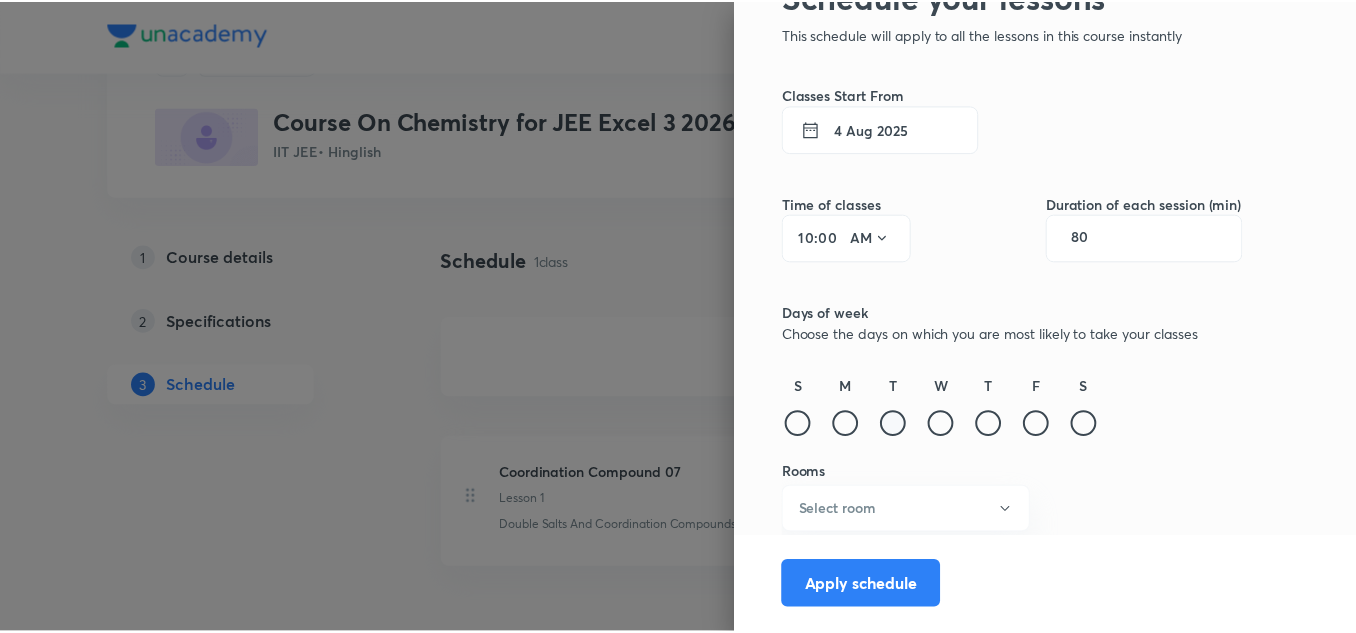 scroll, scrollTop: 0, scrollLeft: 0, axis: both 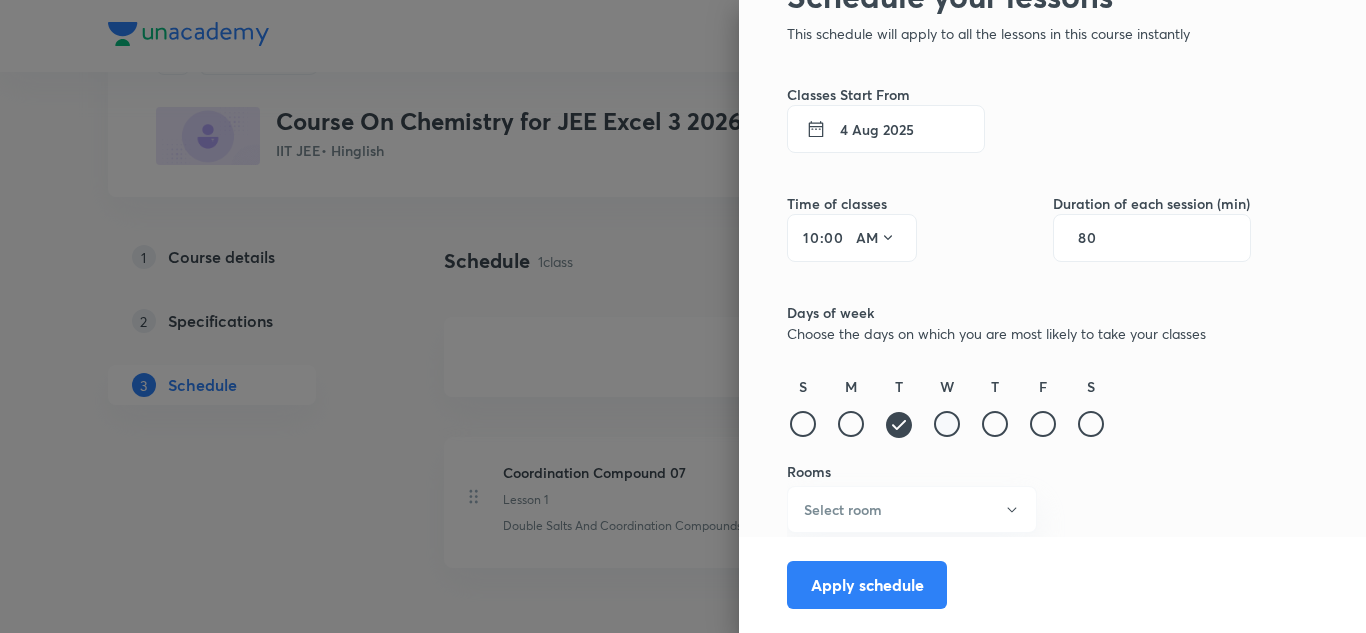 click at bounding box center [947, 424] 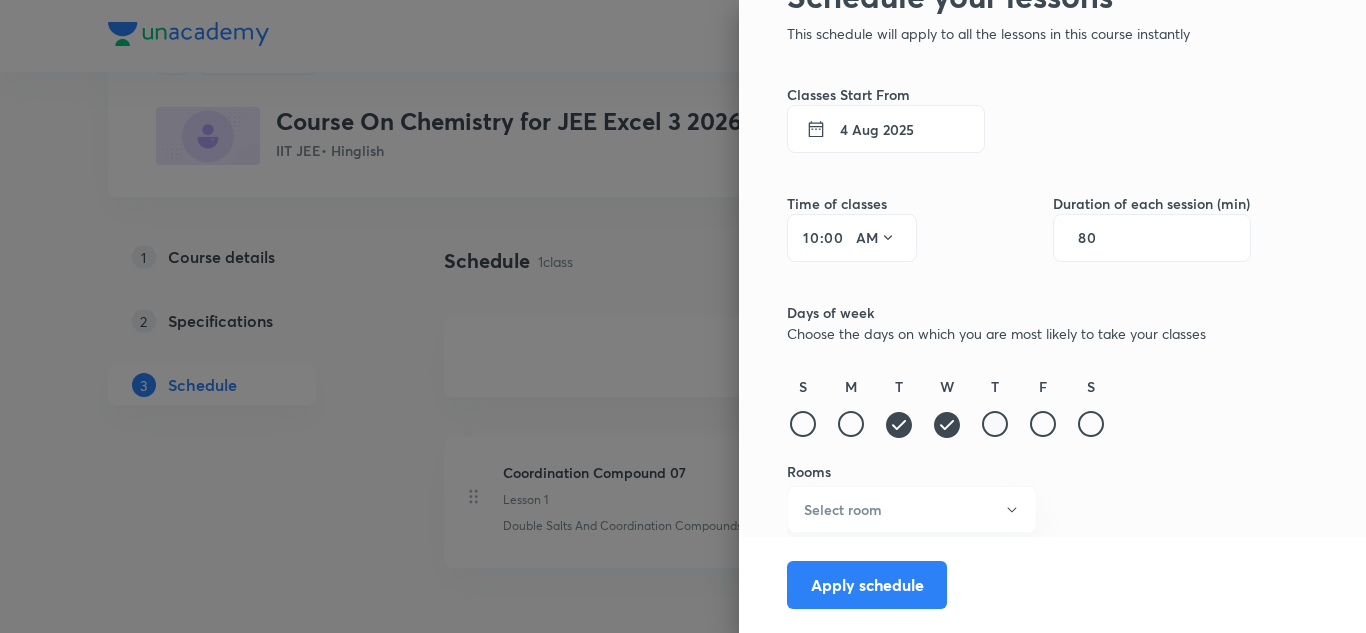 click at bounding box center (995, 424) 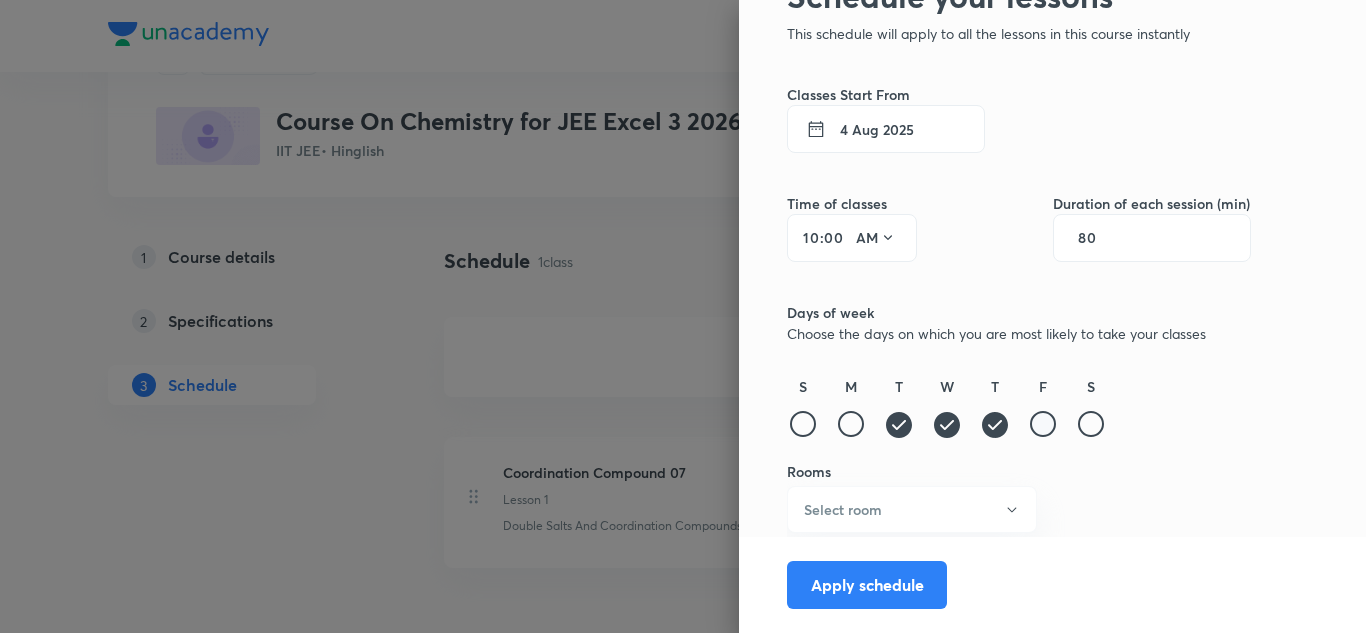 click at bounding box center [1043, 424] 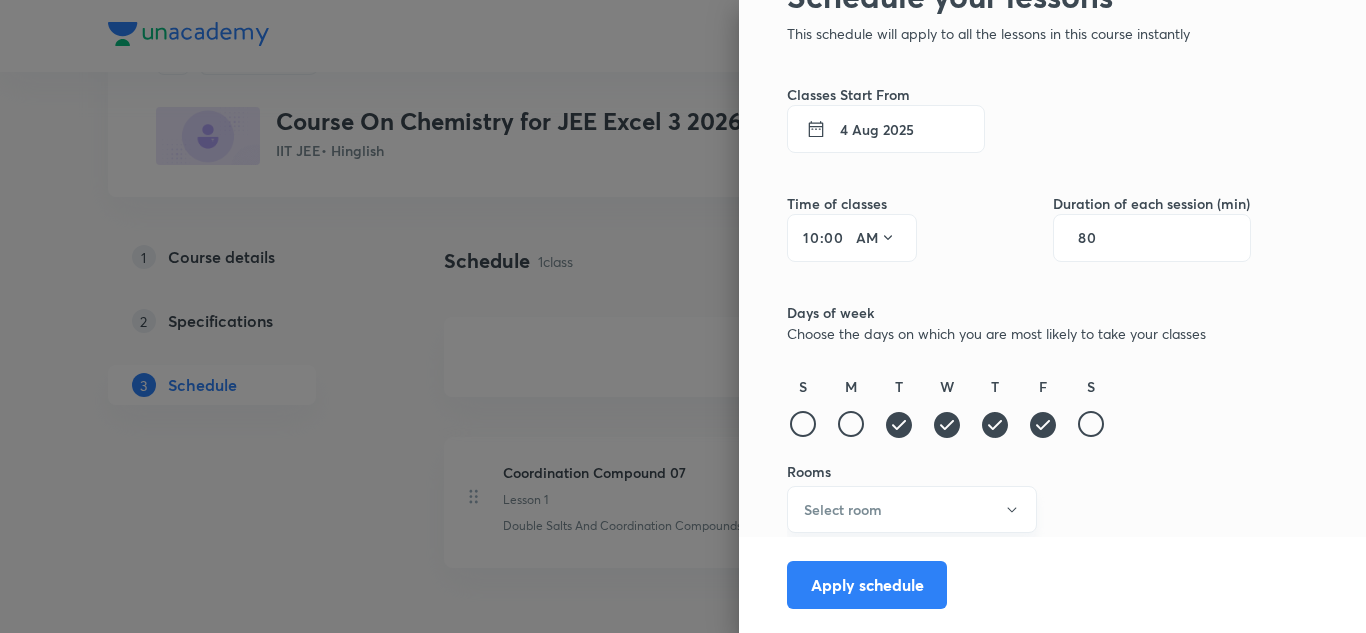 click on "Select room" at bounding box center (843, 509) 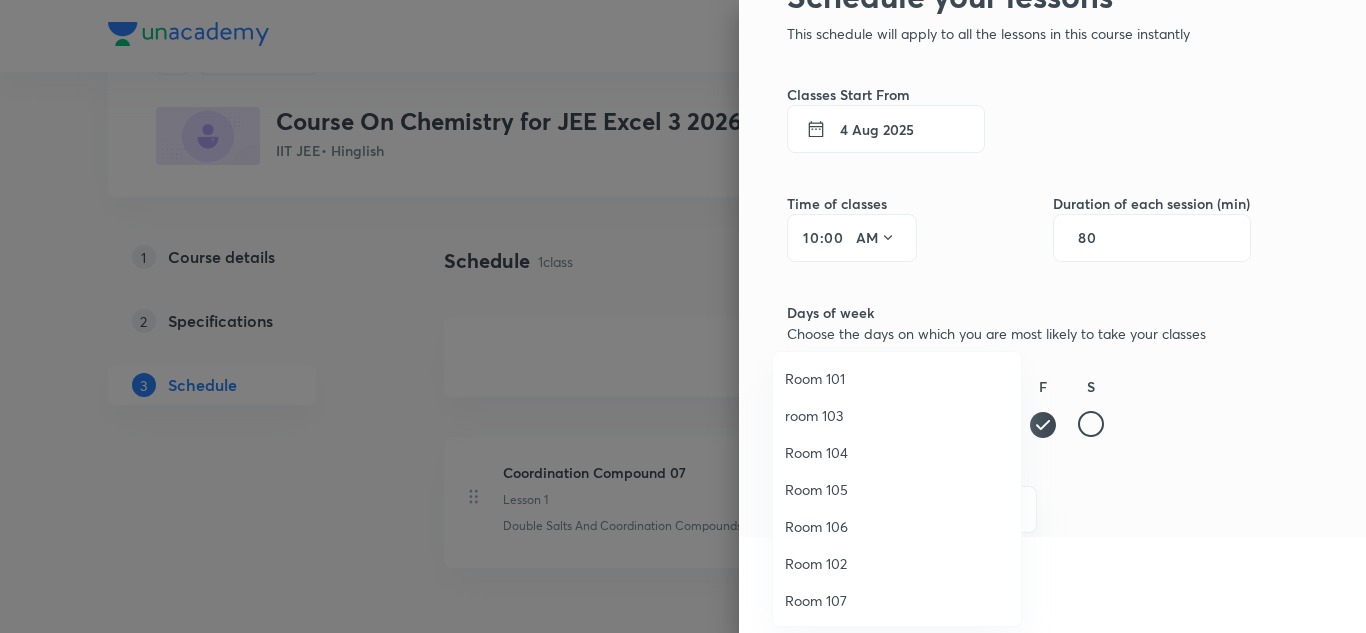 click on "Room 106" at bounding box center (897, 526) 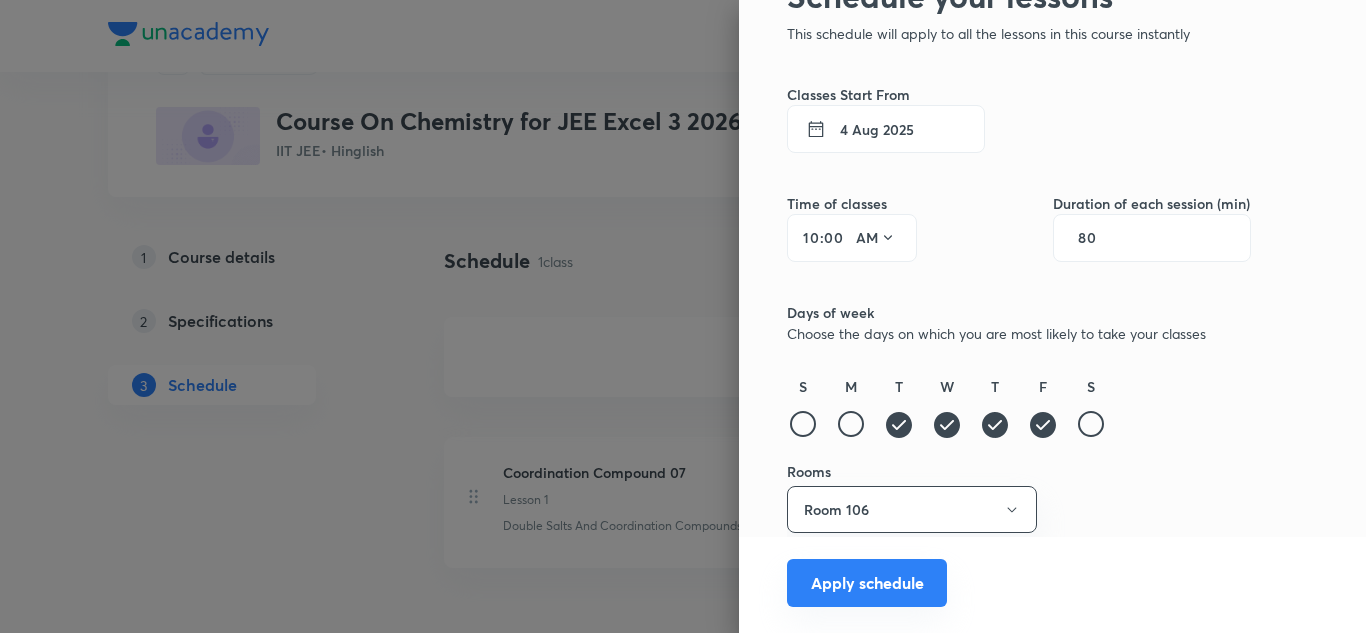 click on "Apply schedule" at bounding box center (867, 583) 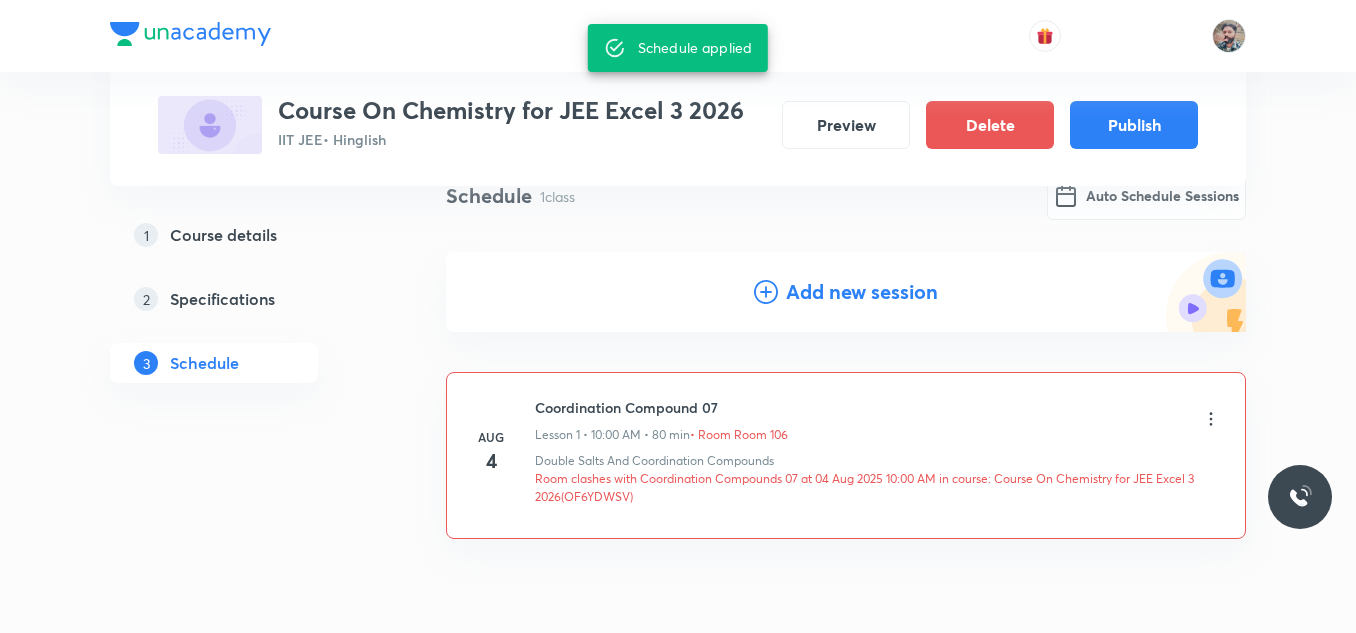 scroll, scrollTop: 201, scrollLeft: 0, axis: vertical 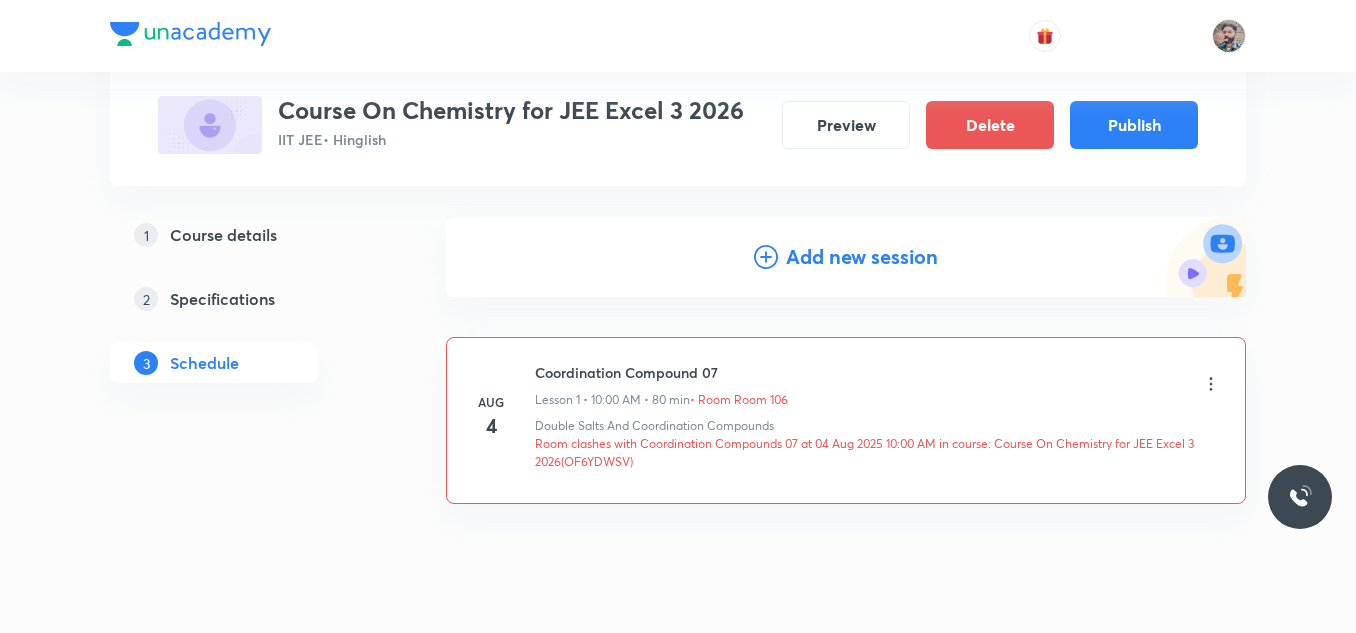 click 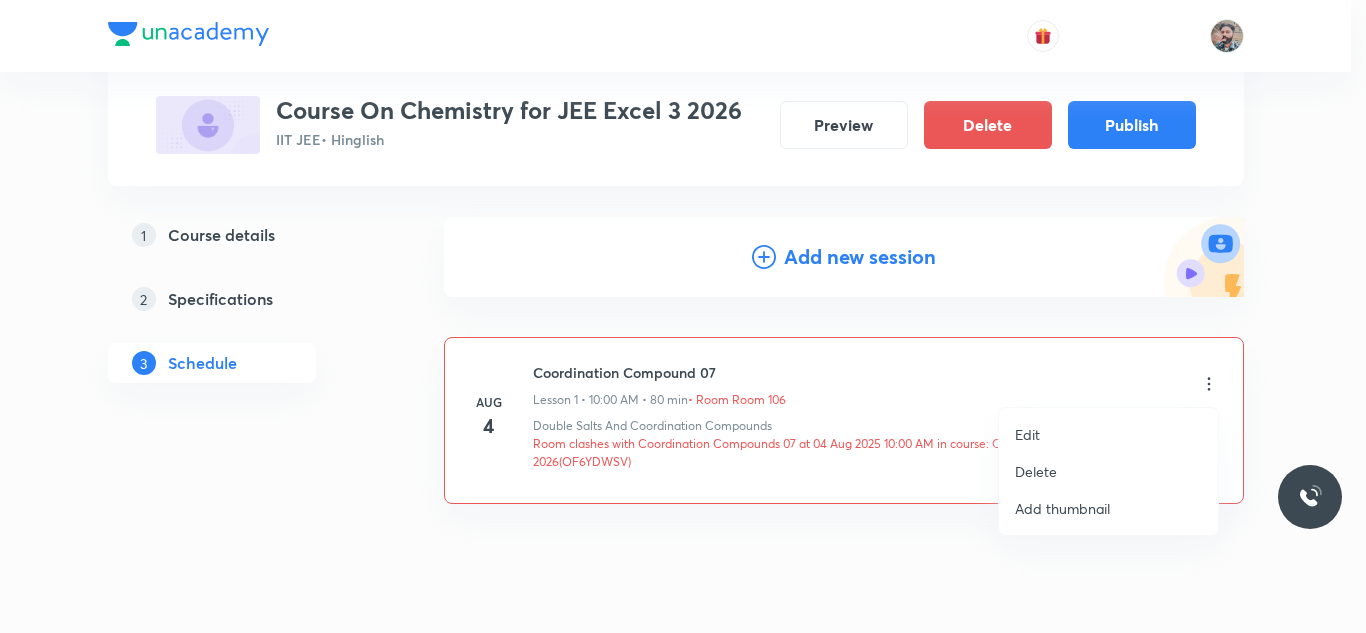 click on "Edit" at bounding box center (1027, 434) 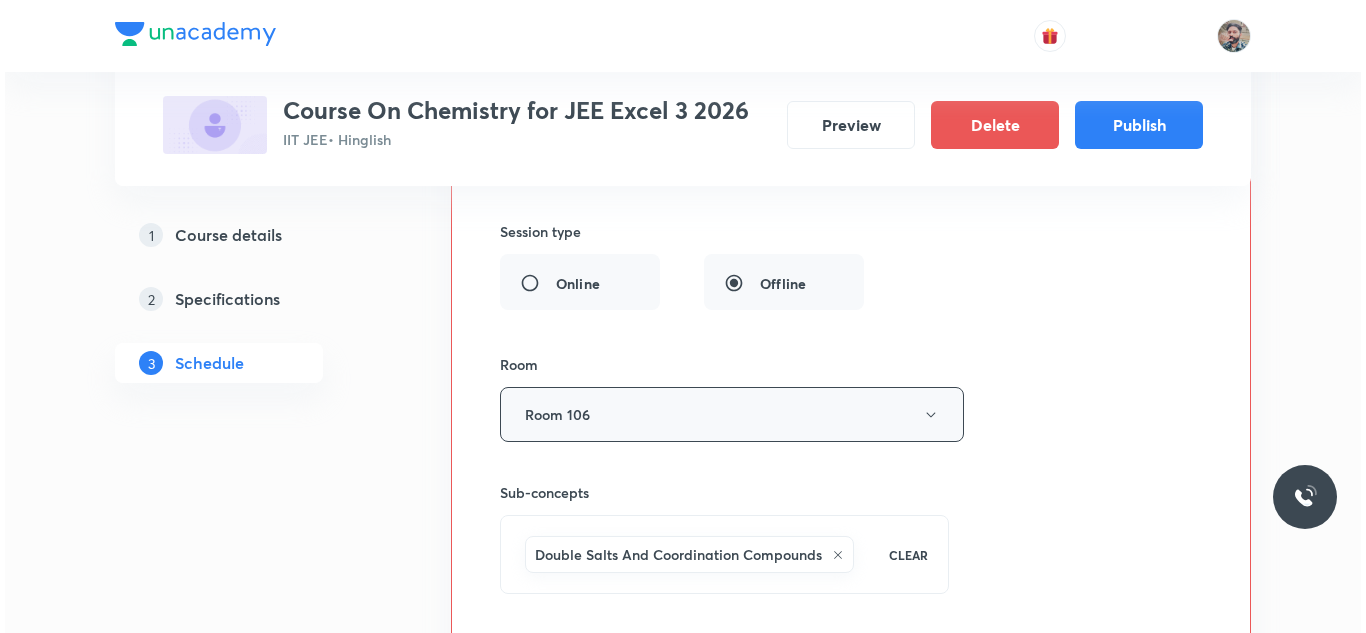 scroll, scrollTop: 801, scrollLeft: 0, axis: vertical 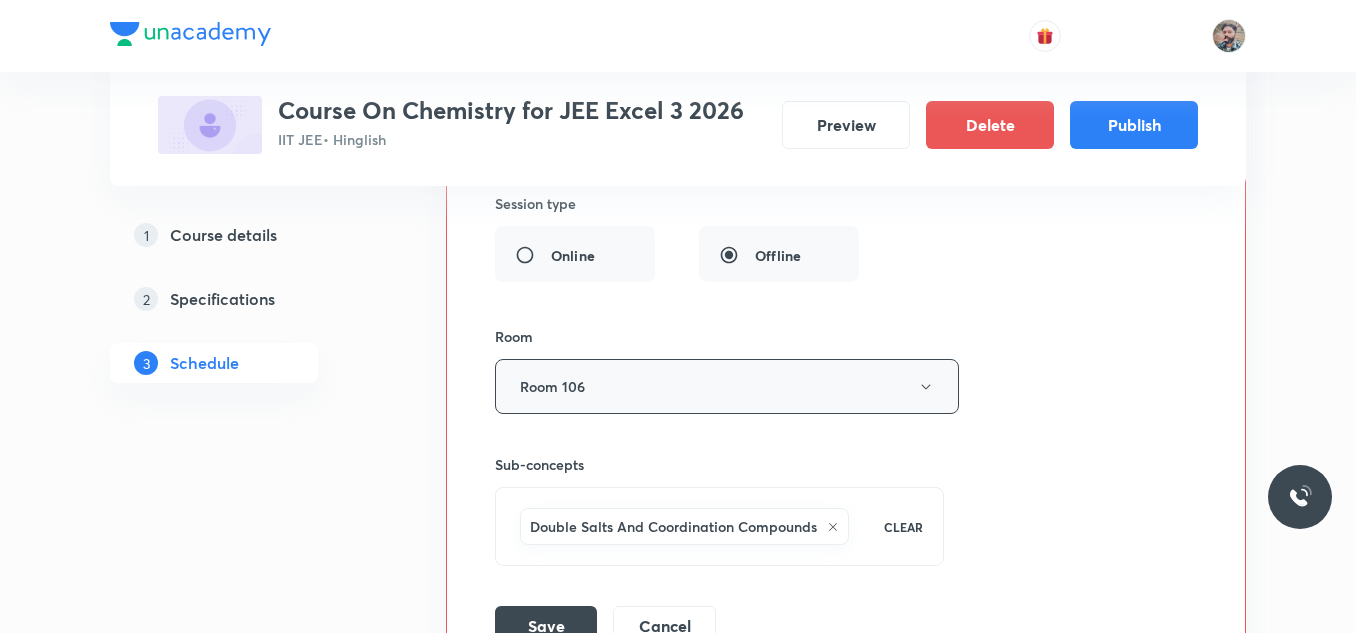 click on "Room 106" at bounding box center [727, 386] 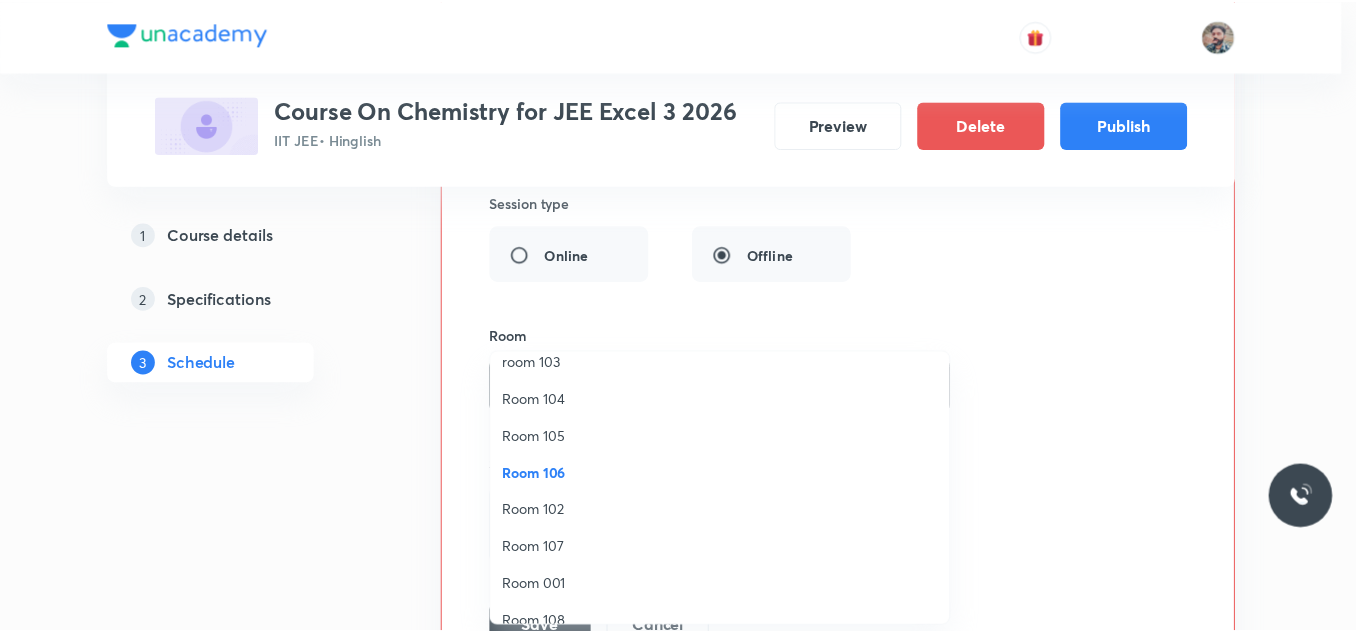 scroll, scrollTop: 149, scrollLeft: 0, axis: vertical 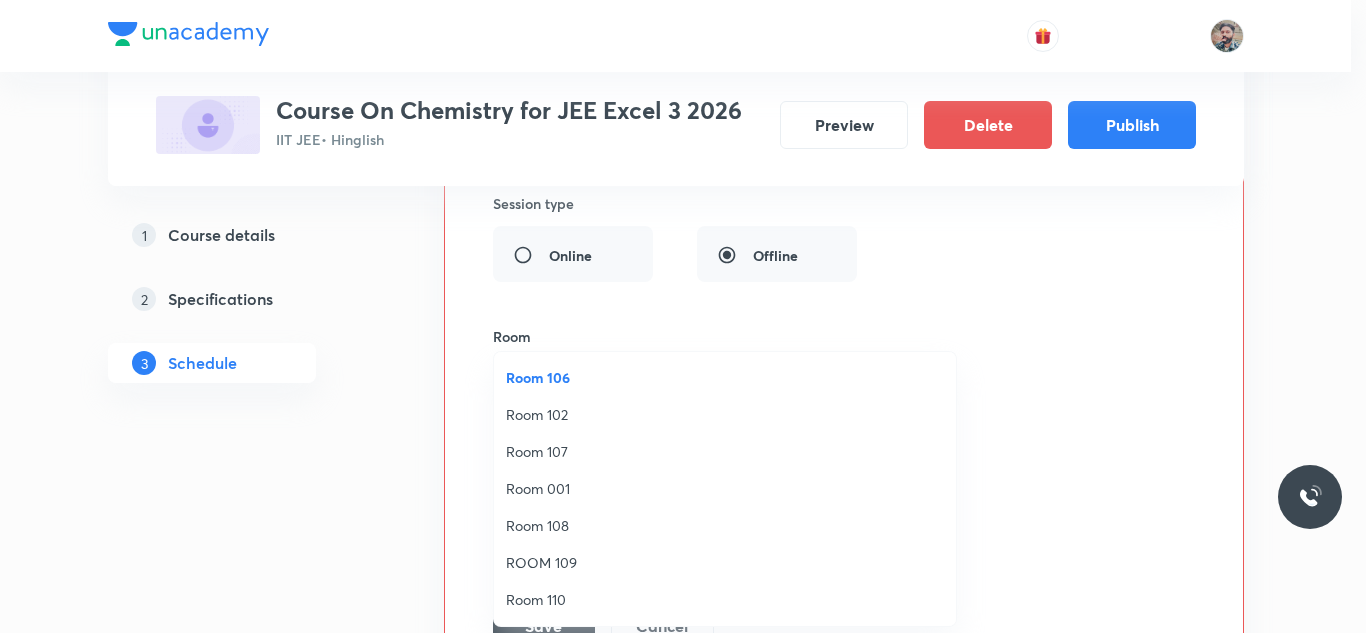 click on "Room 108" at bounding box center [725, 525] 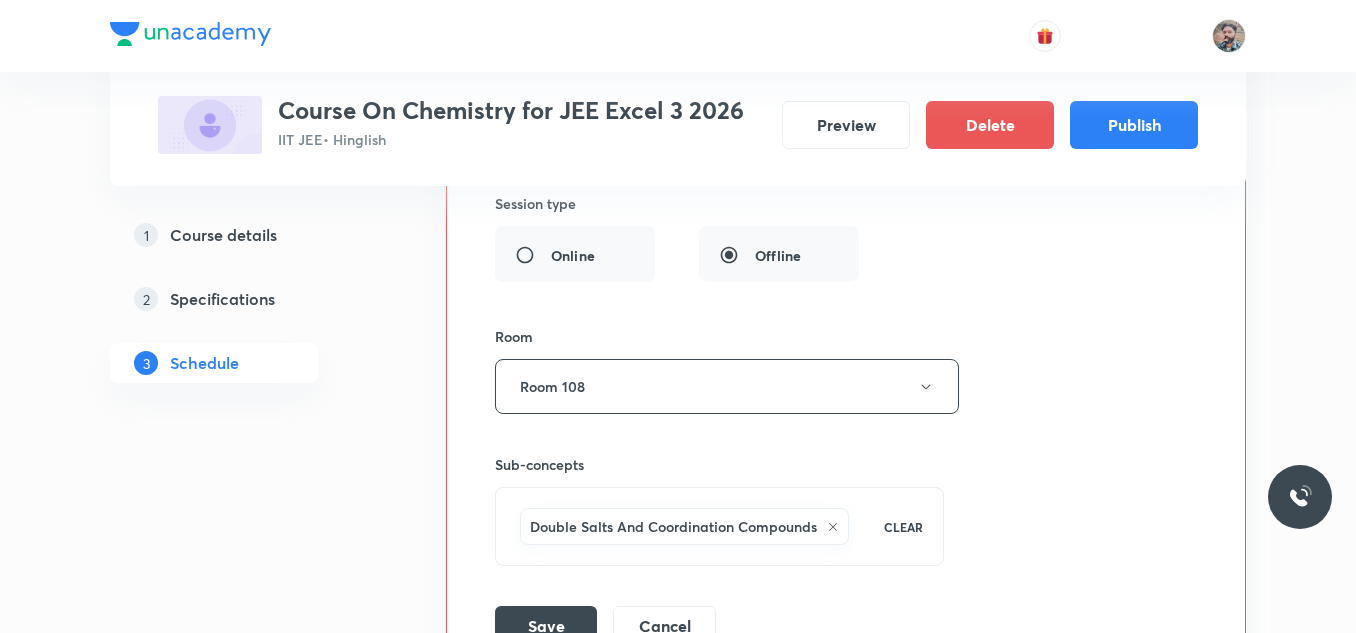 click on "Plus Courses Course On Chemistry for JEE Excel 3 2026 IIT JEE  • Hinglish Preview Delete Publish 1 Course details 2 Specifications 3 Schedule Schedule 1  class Auto Schedule Sessions Coordination Compound 07 Lesson 1  • Room Room 106 Double Salts And Coordination Compounds Session  1 Live class Session title 24/99 Coordination Compound 07 ​ Schedule for Aug 4, 2025, 10:00 AM ​ Room clashes with Coordination Compounds 07 at 04 Aug 2025 10:00 AM in course: Course On Chemistry for JEE Excel 3 2026(OF6YDWSV) Duration (in minutes) 80 ​   Session type Online Offline Room Room 108 Sub-concepts Double Salts And Coordination Compounds CLEAR Save Cancel" at bounding box center (678, 29) 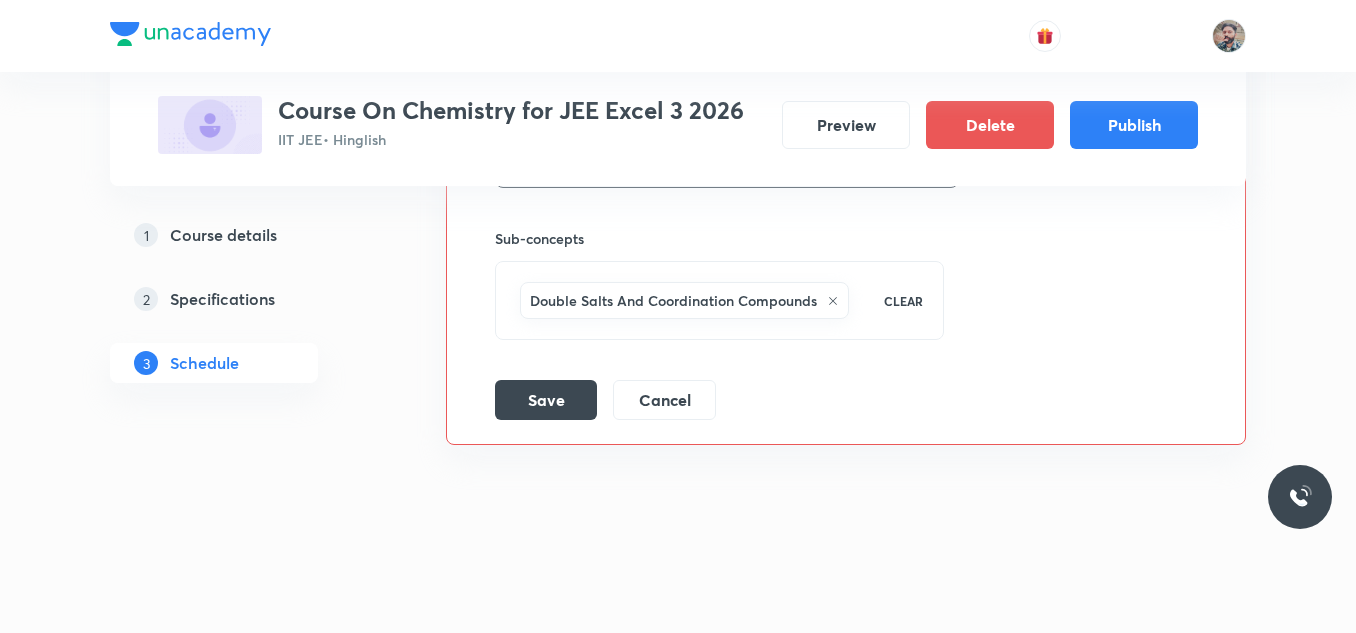 scroll, scrollTop: 1048, scrollLeft: 0, axis: vertical 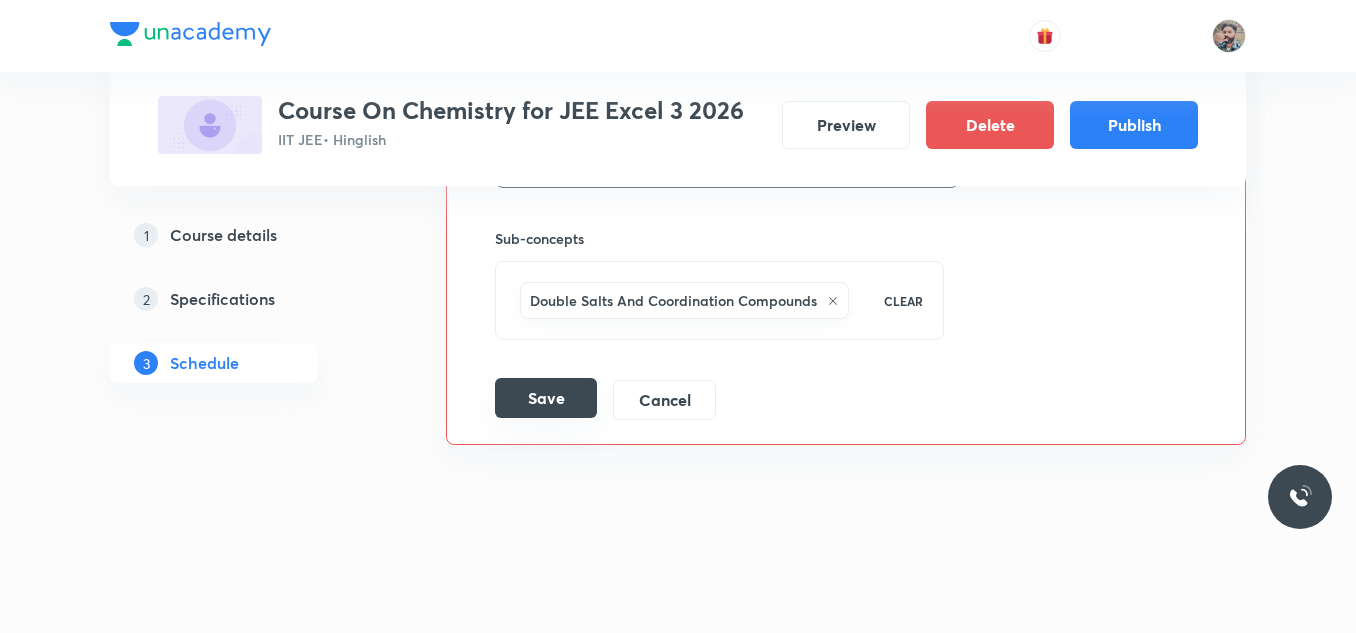 click on "Save" at bounding box center (546, 398) 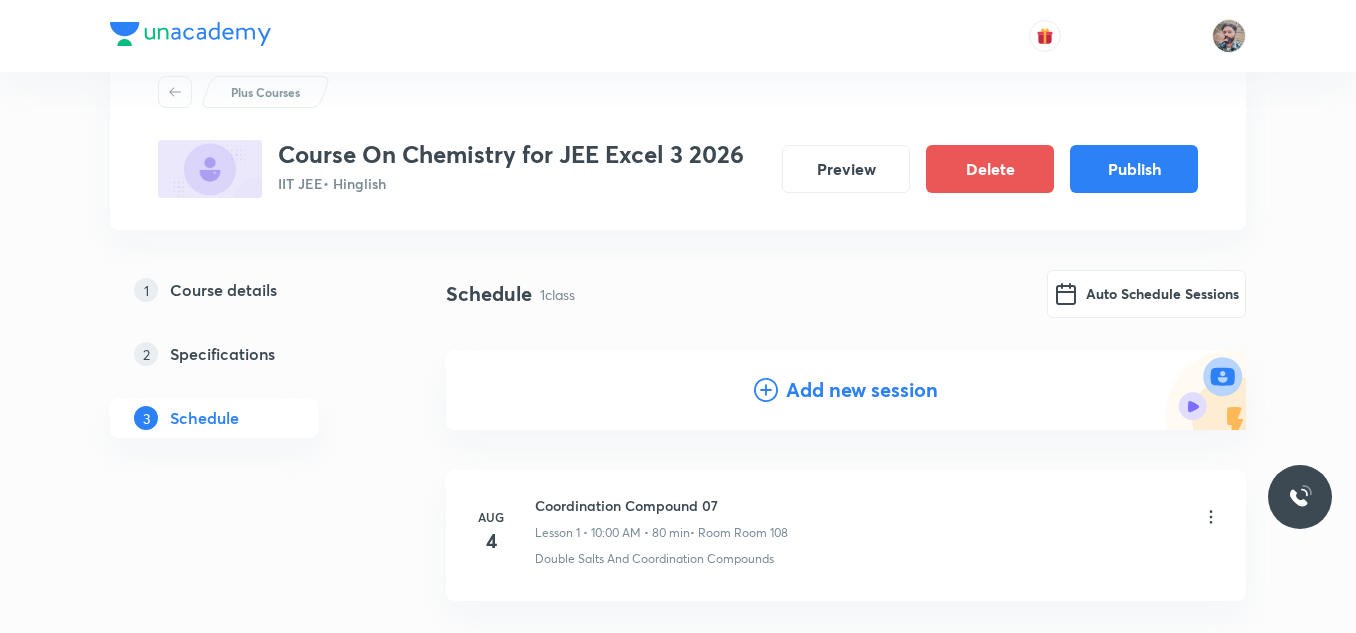 scroll, scrollTop: 100, scrollLeft: 0, axis: vertical 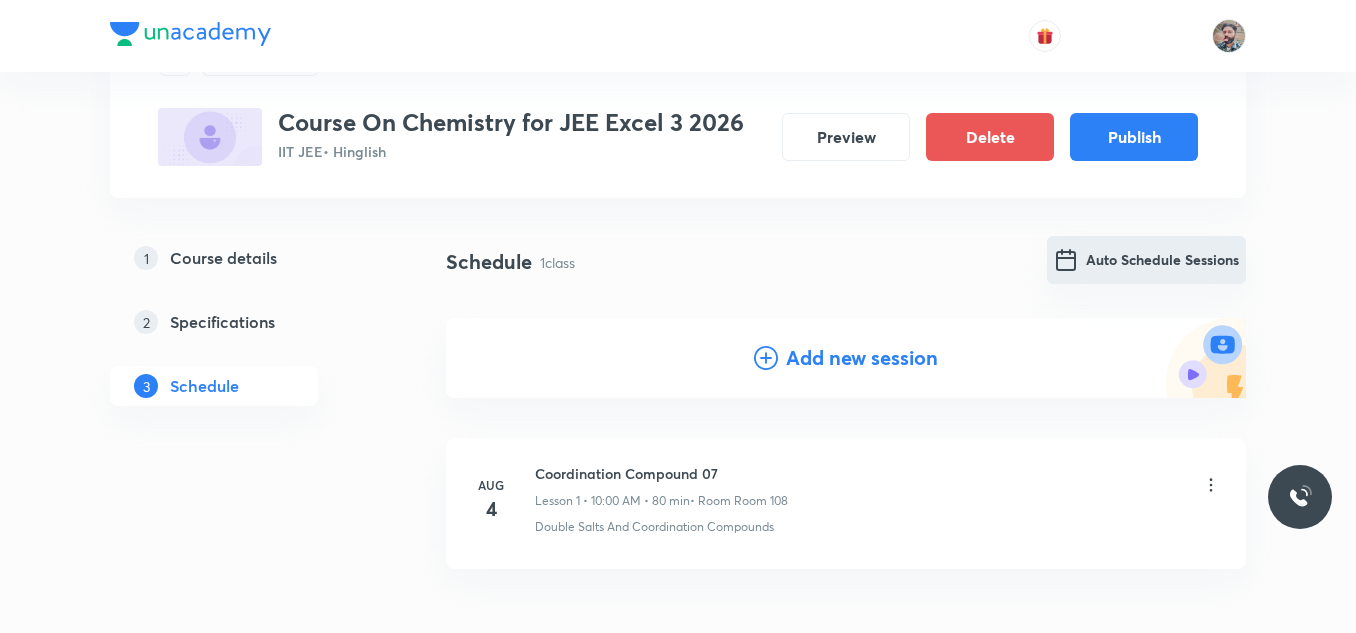 click on "Auto Schedule Sessions" at bounding box center (1146, 260) 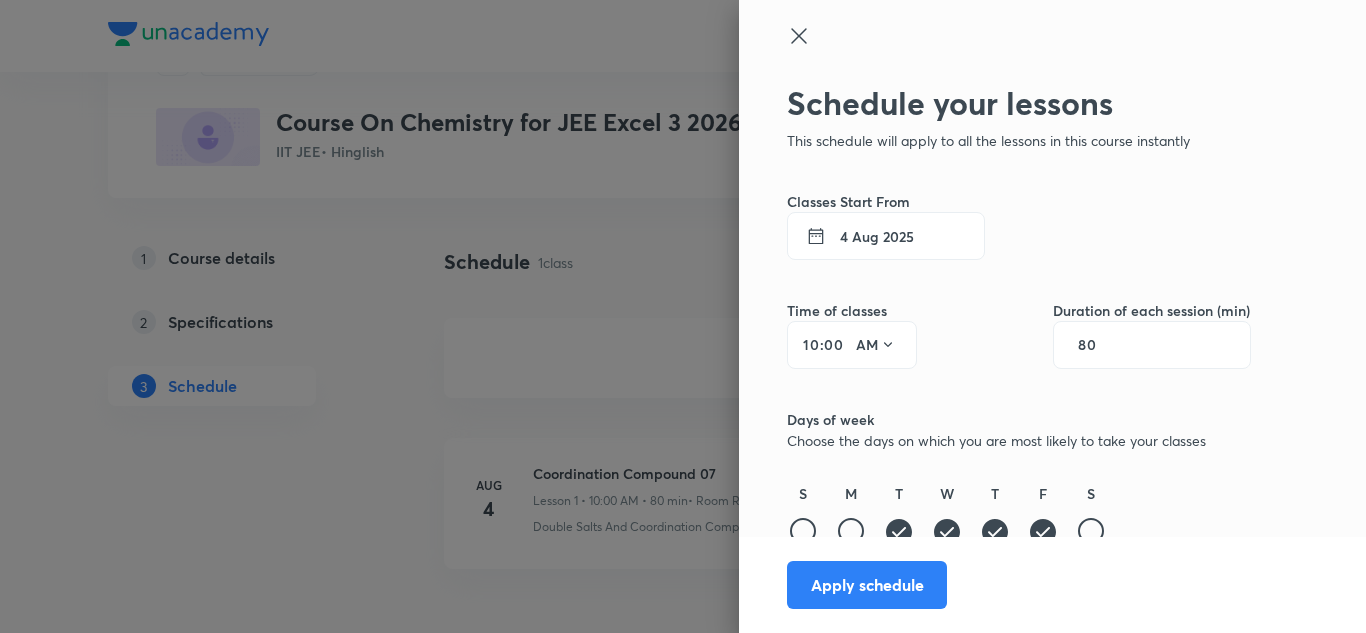 click 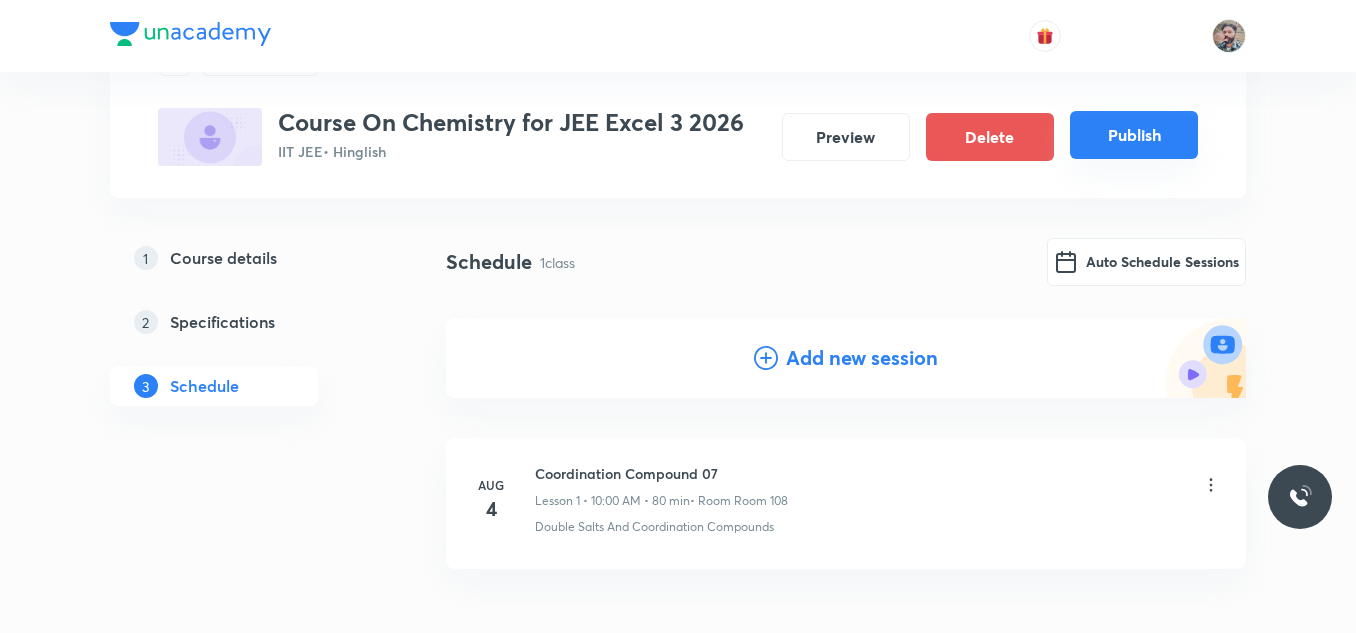 click on "Publish" at bounding box center [1134, 135] 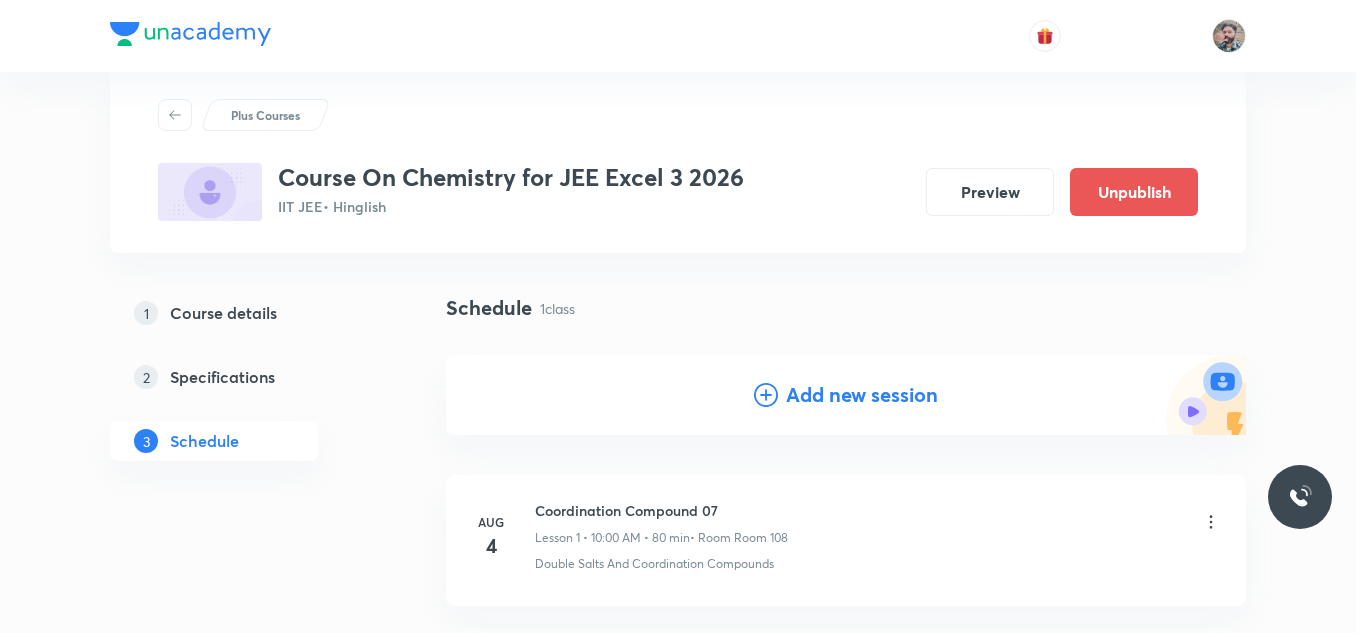 scroll, scrollTop: 0, scrollLeft: 0, axis: both 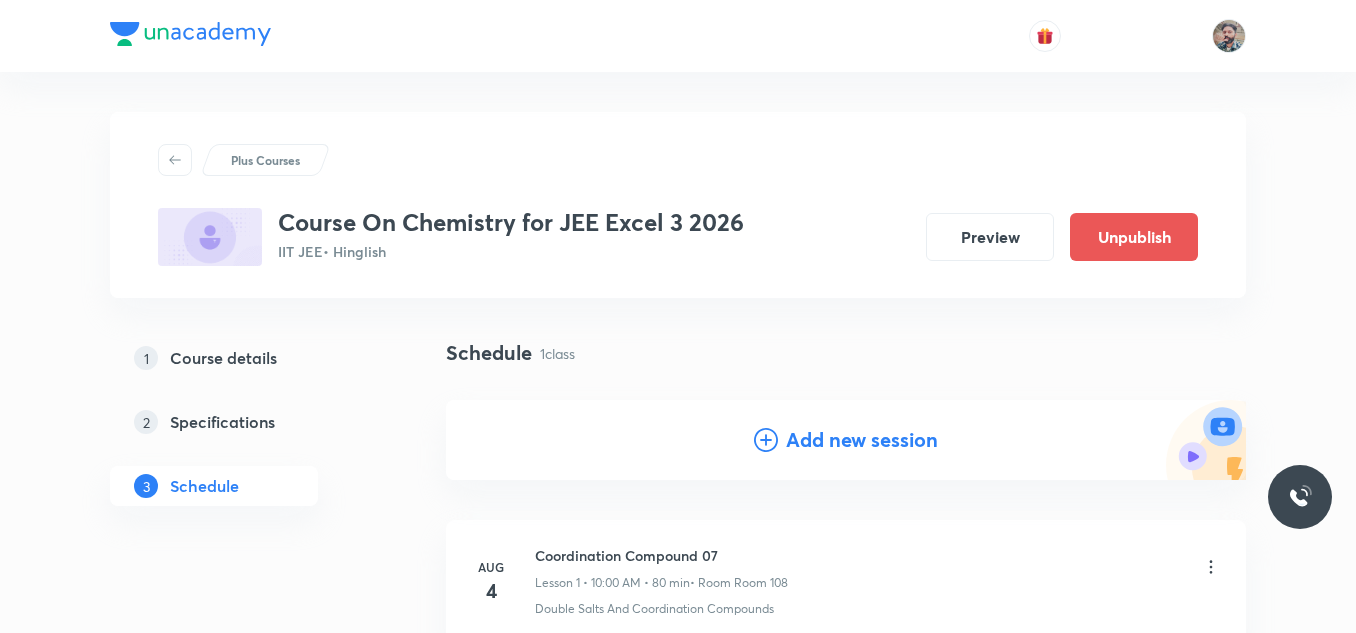 click on "Plus Courses Course On Chemistry for JEE Excel 3 2026 IIT JEE  • Hinglish Preview Unpublish" at bounding box center (678, 205) 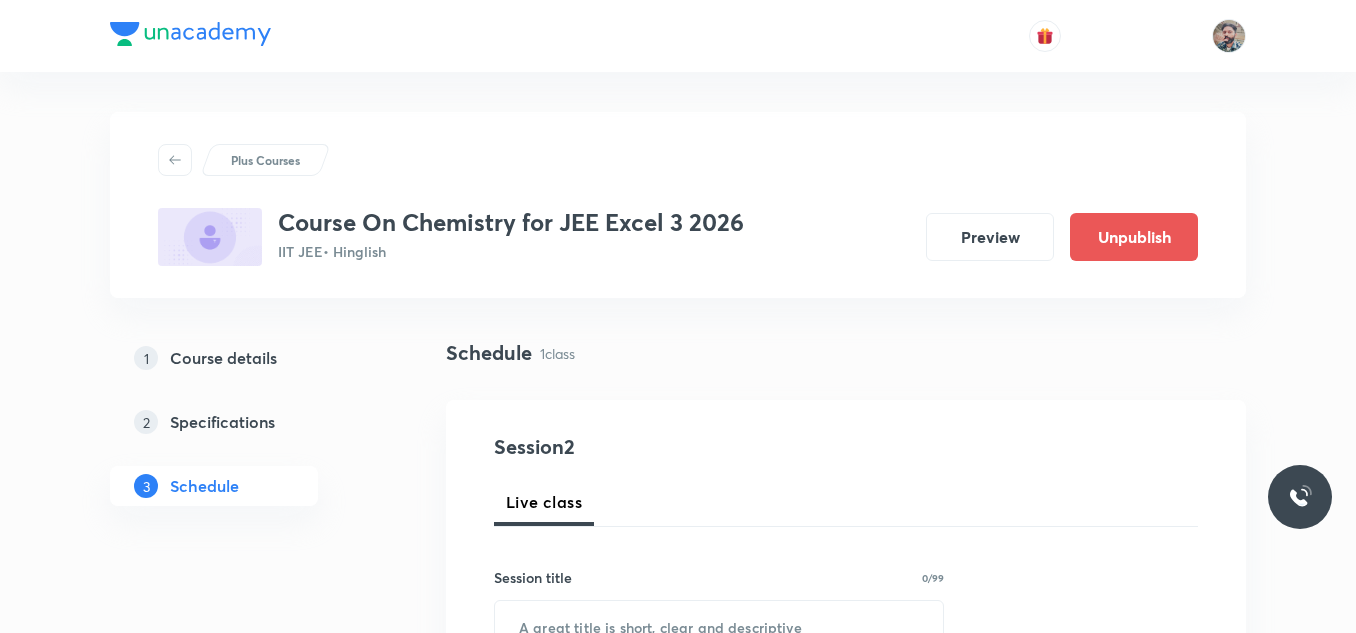 scroll, scrollTop: 0, scrollLeft: 0, axis: both 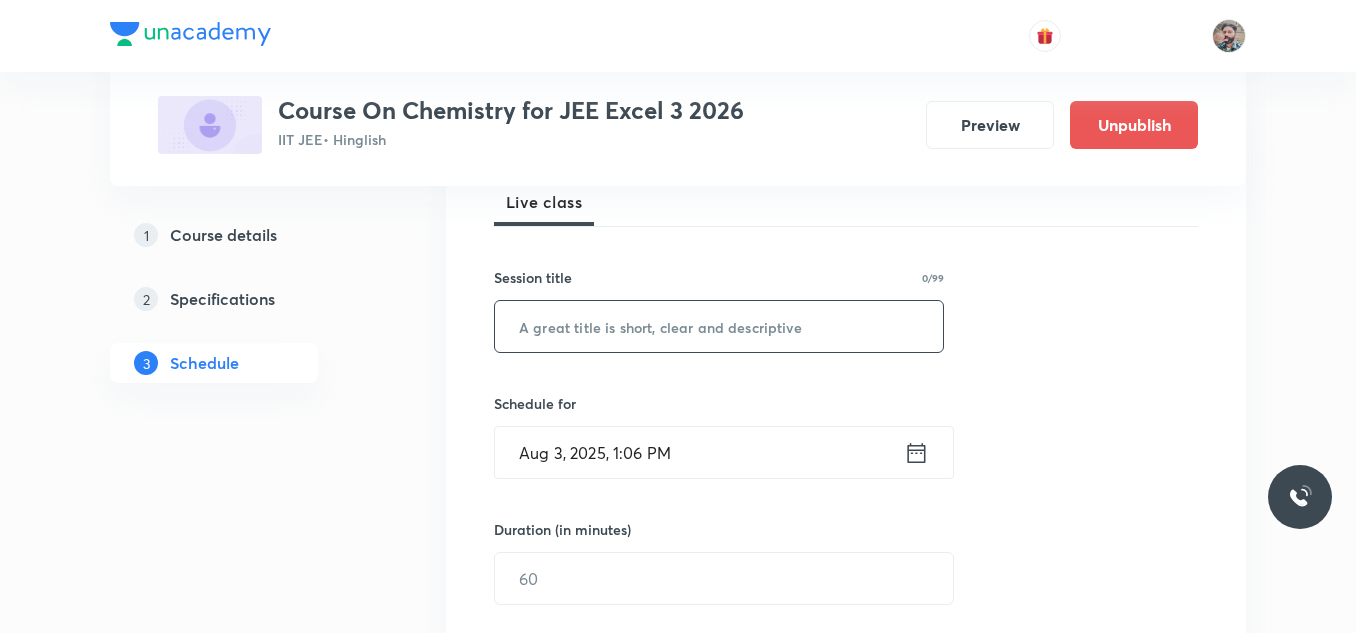 click at bounding box center (719, 326) 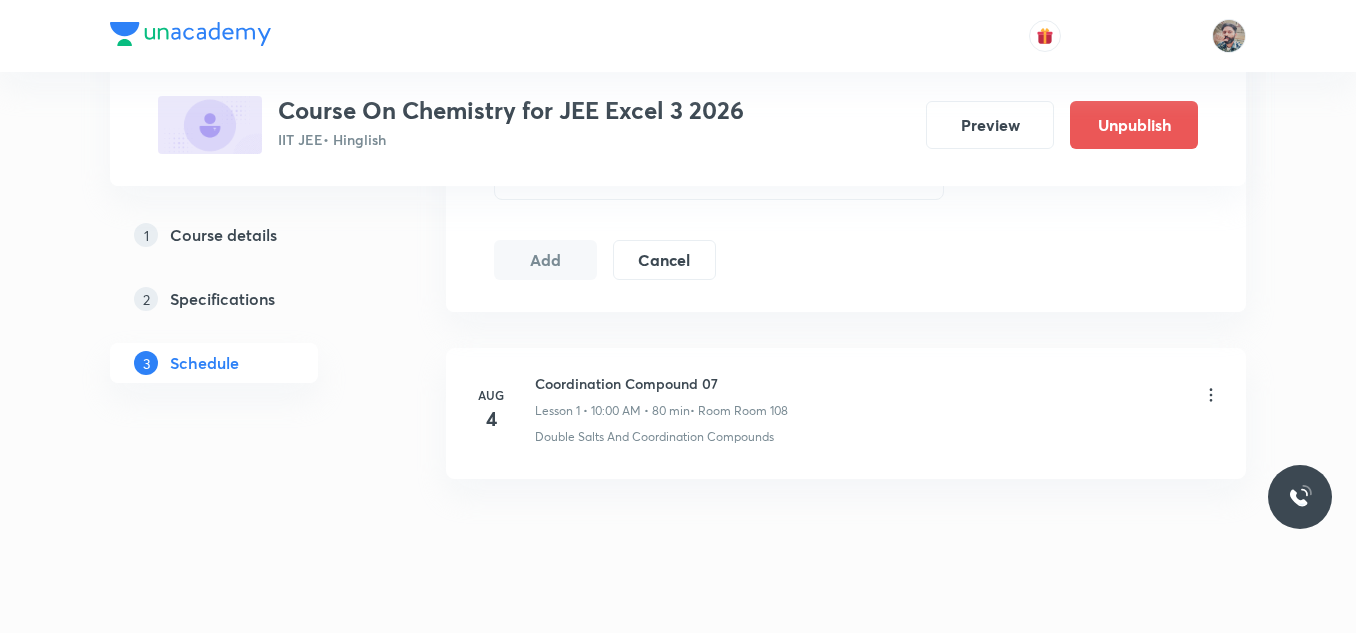 scroll, scrollTop: 1100, scrollLeft: 0, axis: vertical 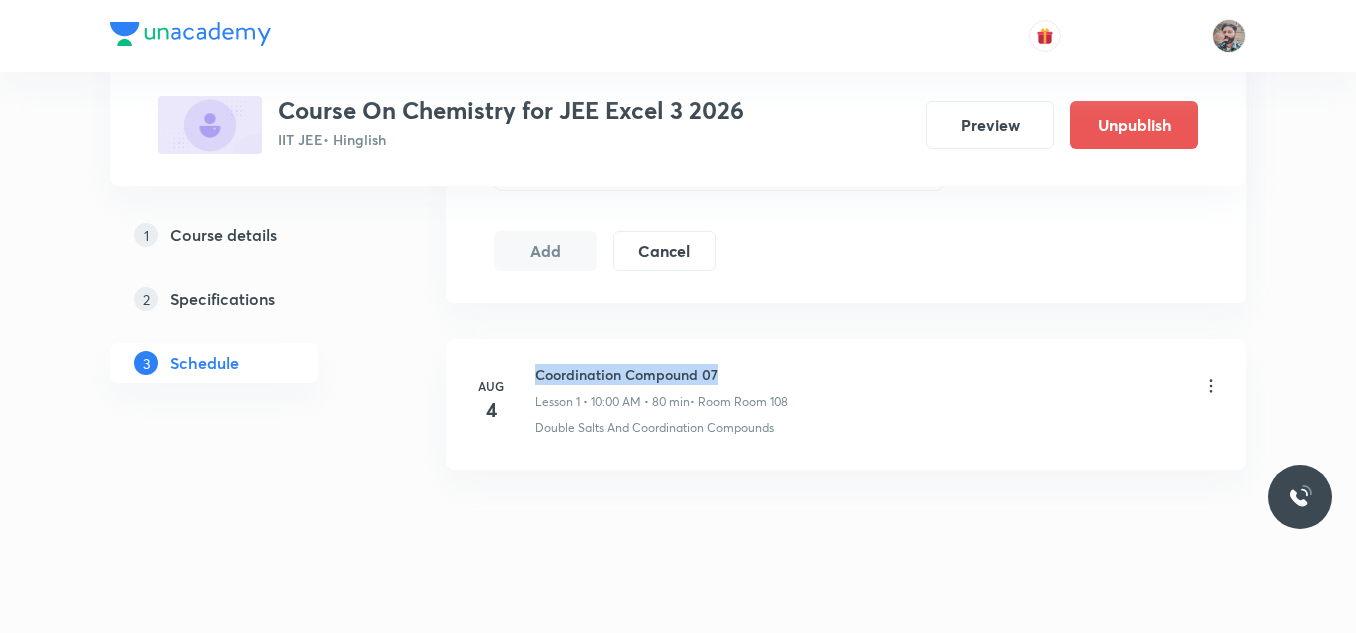 drag, startPoint x: 744, startPoint y: 382, endPoint x: 536, endPoint y: 370, distance: 208.34587 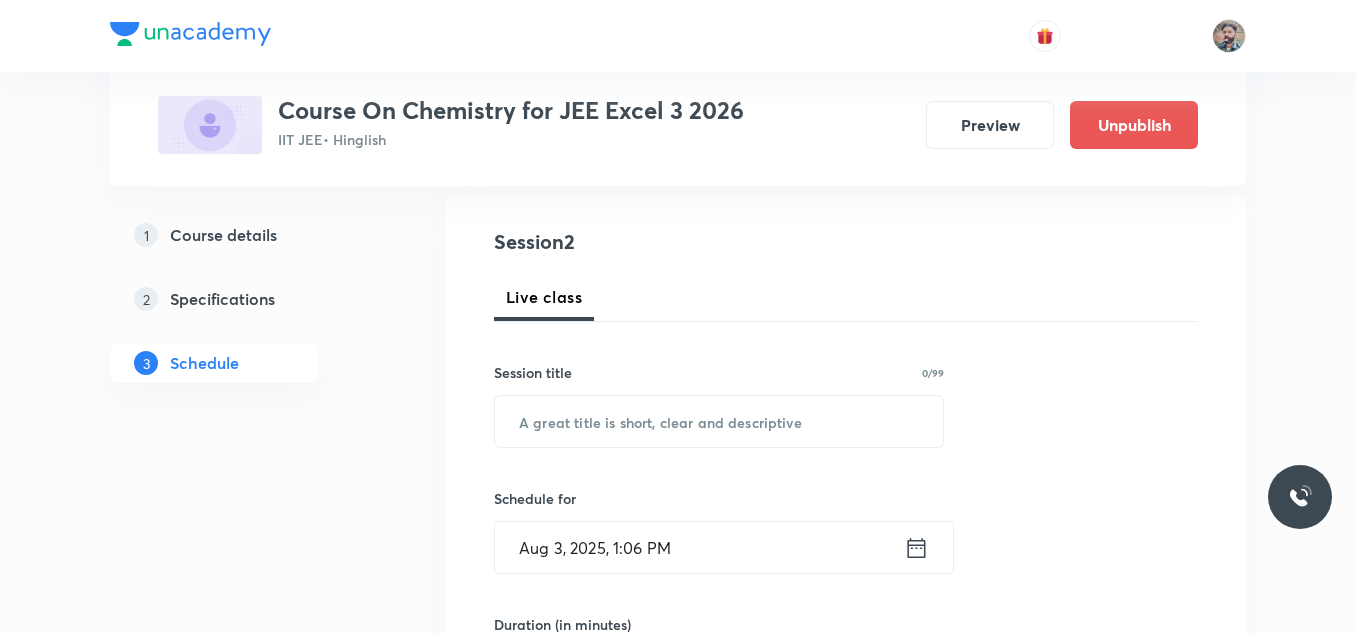scroll, scrollTop: 300, scrollLeft: 0, axis: vertical 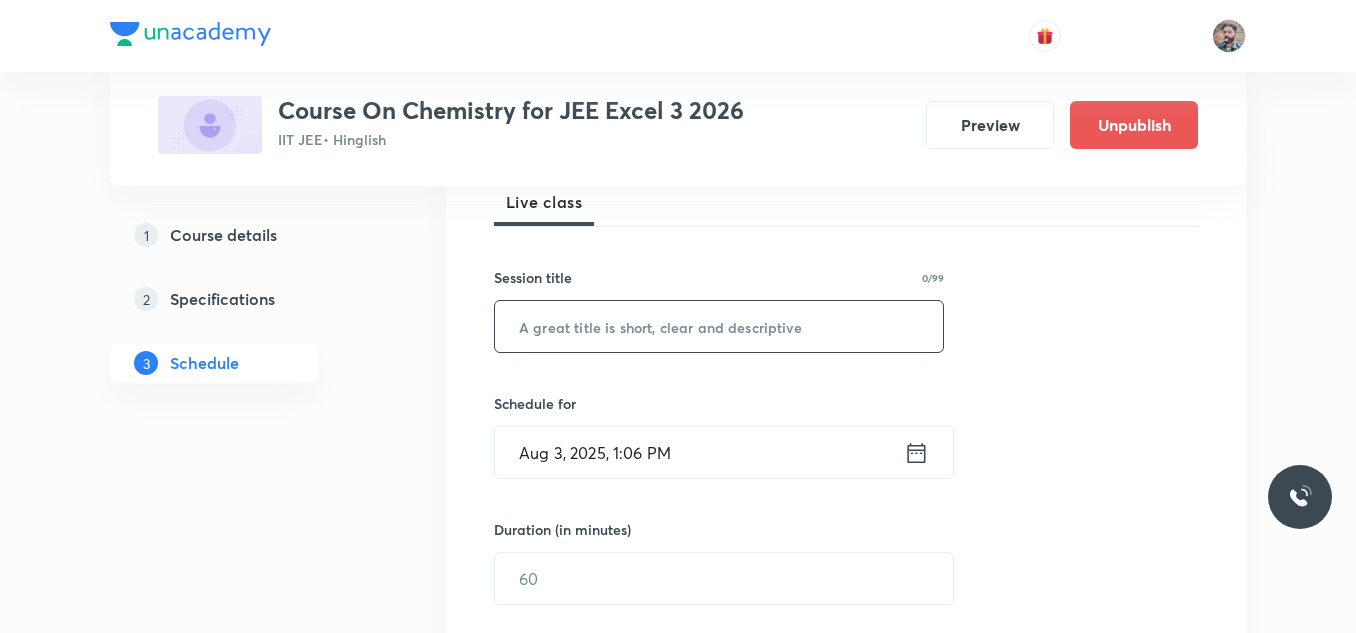 click at bounding box center (719, 326) 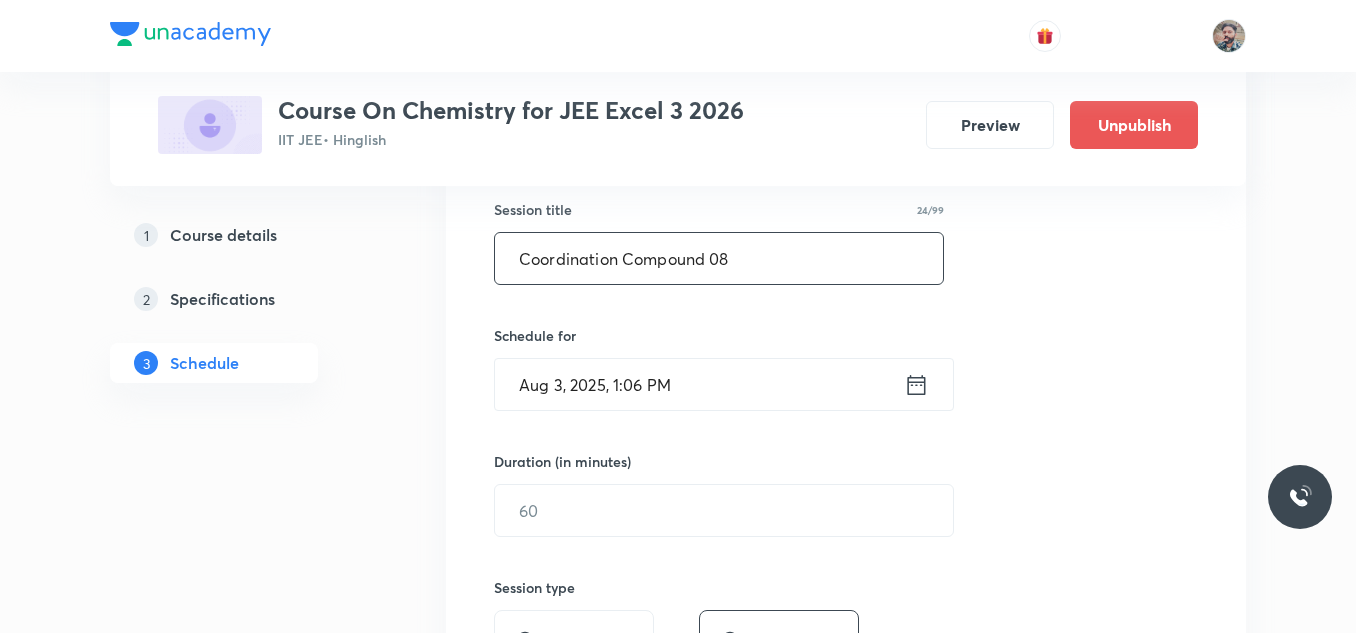 scroll, scrollTop: 500, scrollLeft: 0, axis: vertical 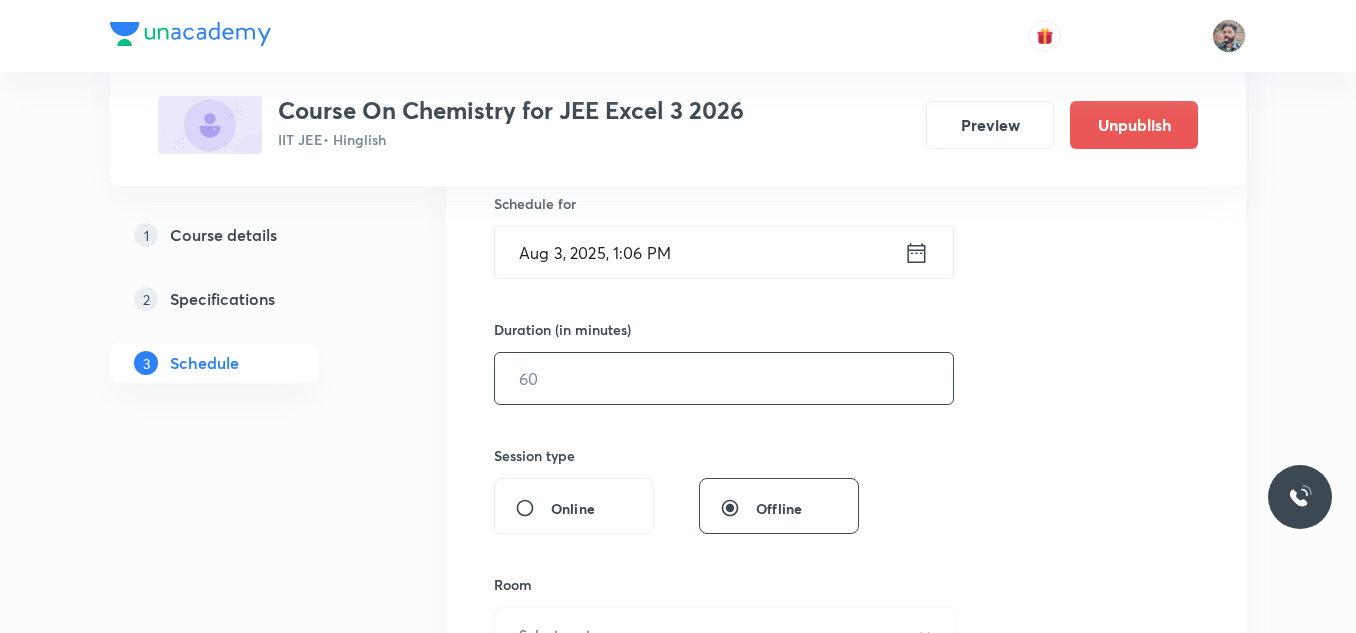 type on "Coordination Compound 08" 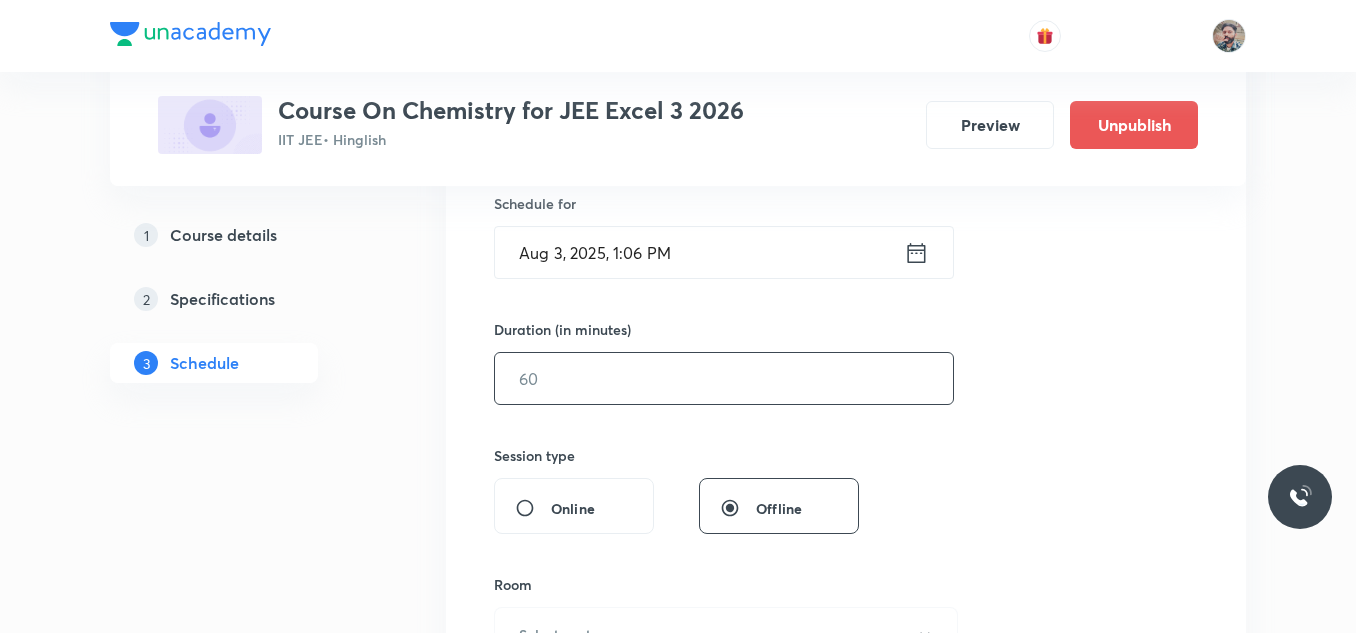 click at bounding box center [724, 378] 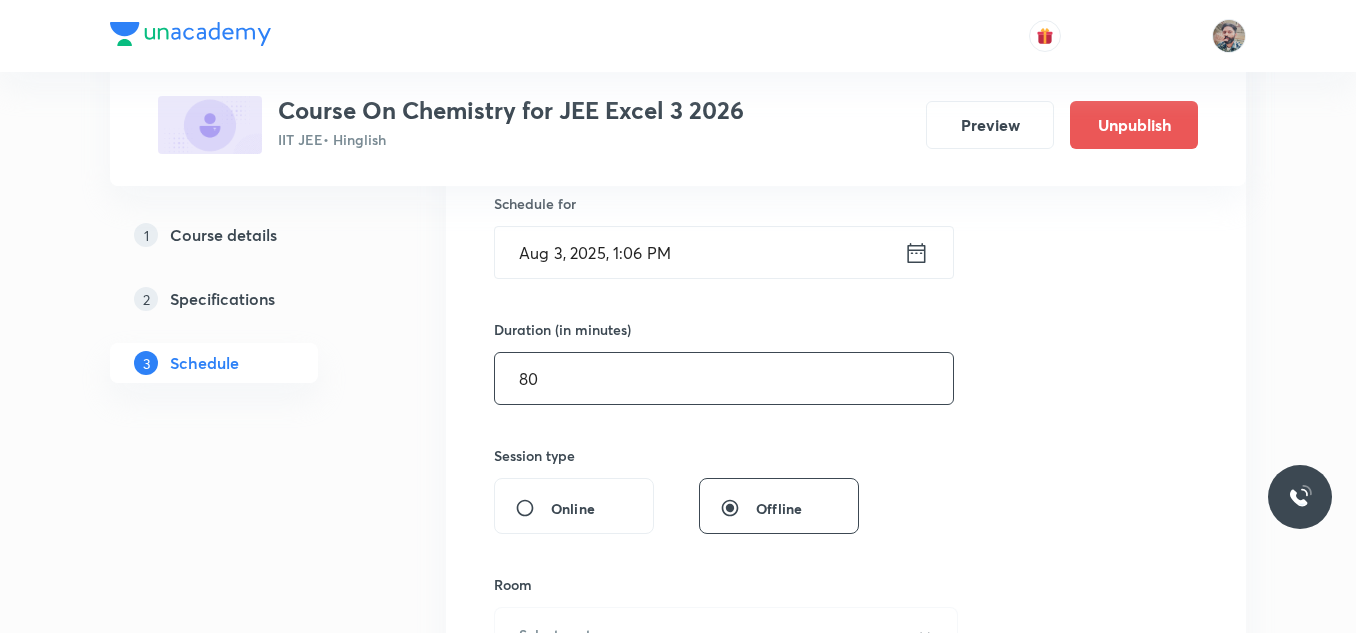 type on "80" 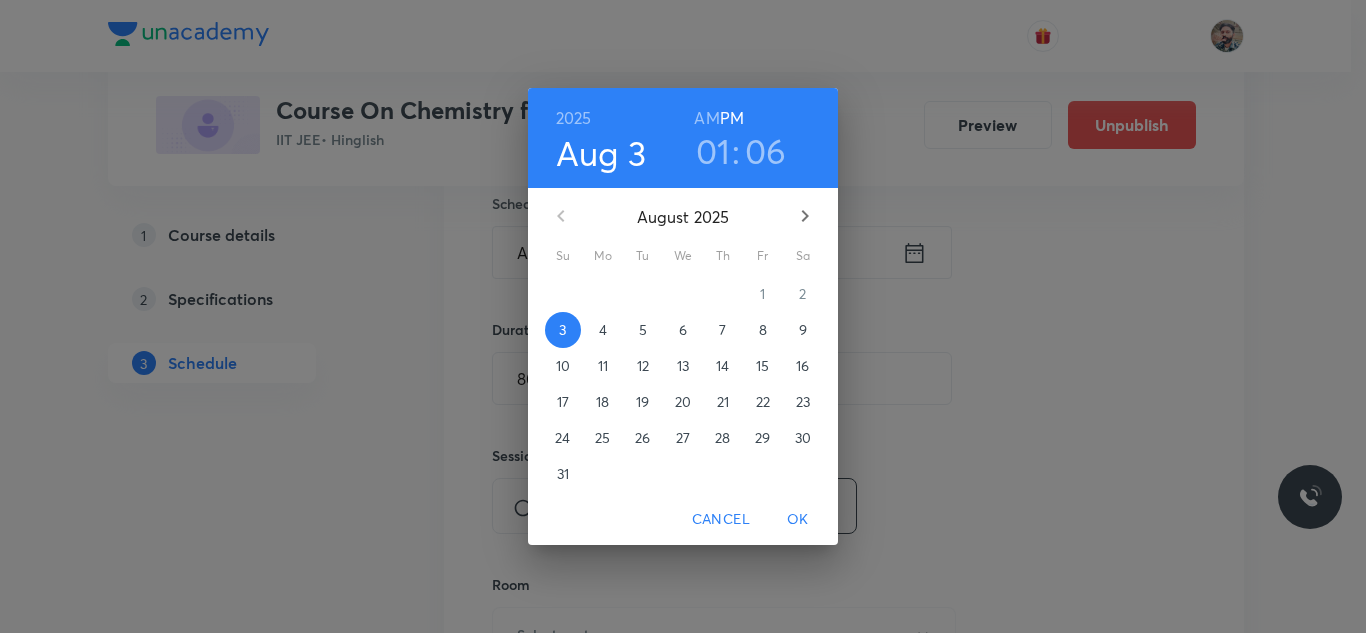 drag, startPoint x: 735, startPoint y: 515, endPoint x: 1015, endPoint y: 504, distance: 280.21597 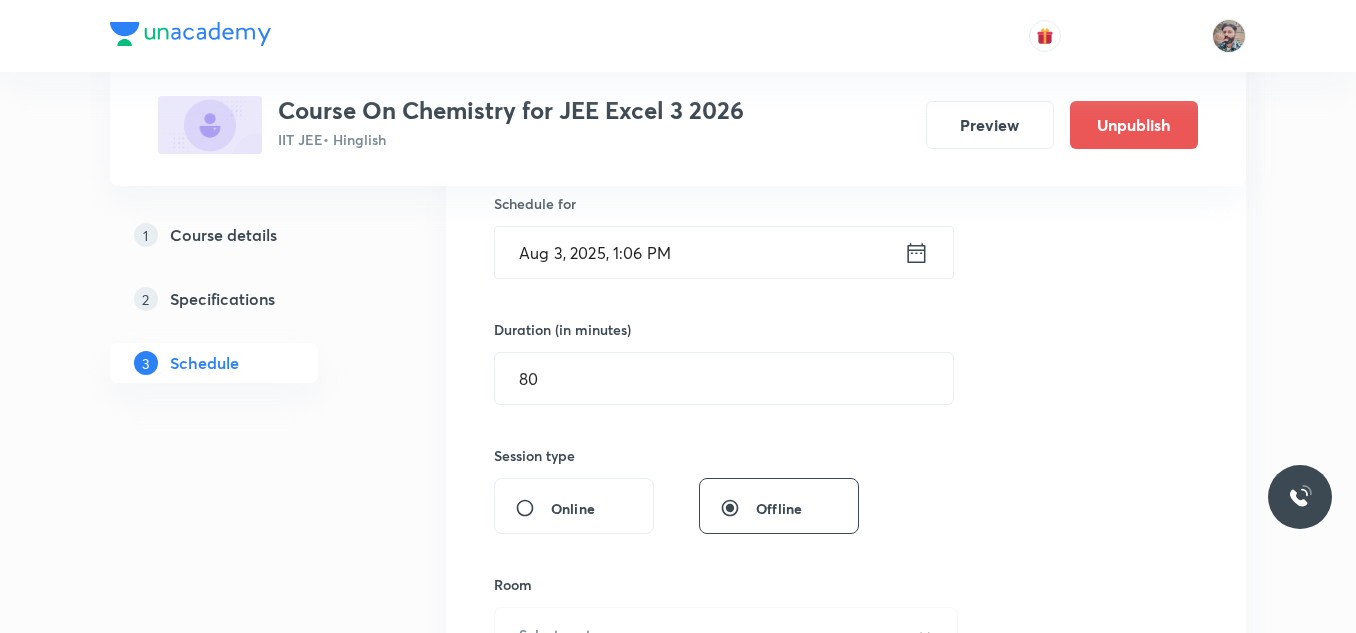 click on "Plus Courses Course On Chemistry for JEE Excel 3 2026 IIT JEE  • Hinglish Preview Unpublish 1 Course details 2 Specifications 3 Schedule Schedule 1  class Session  2 Live class Session title 24/99 Coordination Compound 08 ​ Schedule for Aug 3, 2025, 1:06 PM ​ Duration (in minutes) 80 ​   Session type Online Offline Room Select centre room Sub-concepts Select concepts that wil be covered in this session Add Cancel Aug 4 Coordination Compound 07 Lesson 1 • 10:00 AM • 80 min  • Room Room 108 Double Salts And Coordination Compounds" at bounding box center [678, 379] 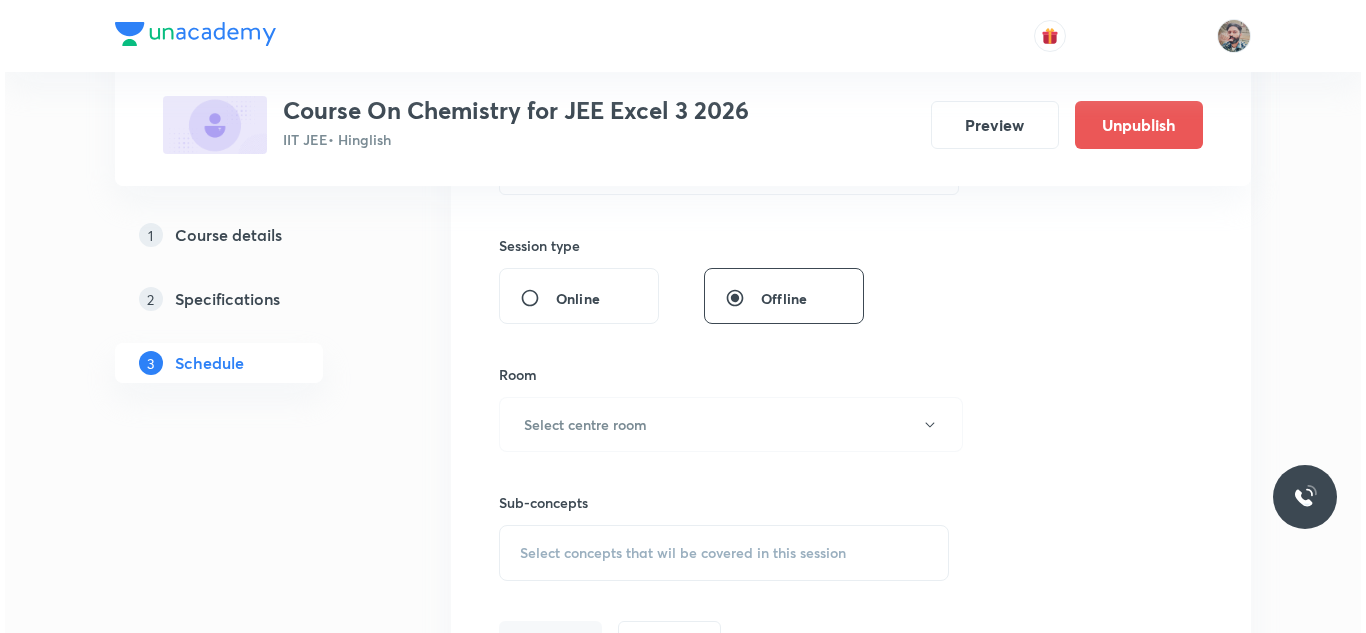 scroll, scrollTop: 1000, scrollLeft: 0, axis: vertical 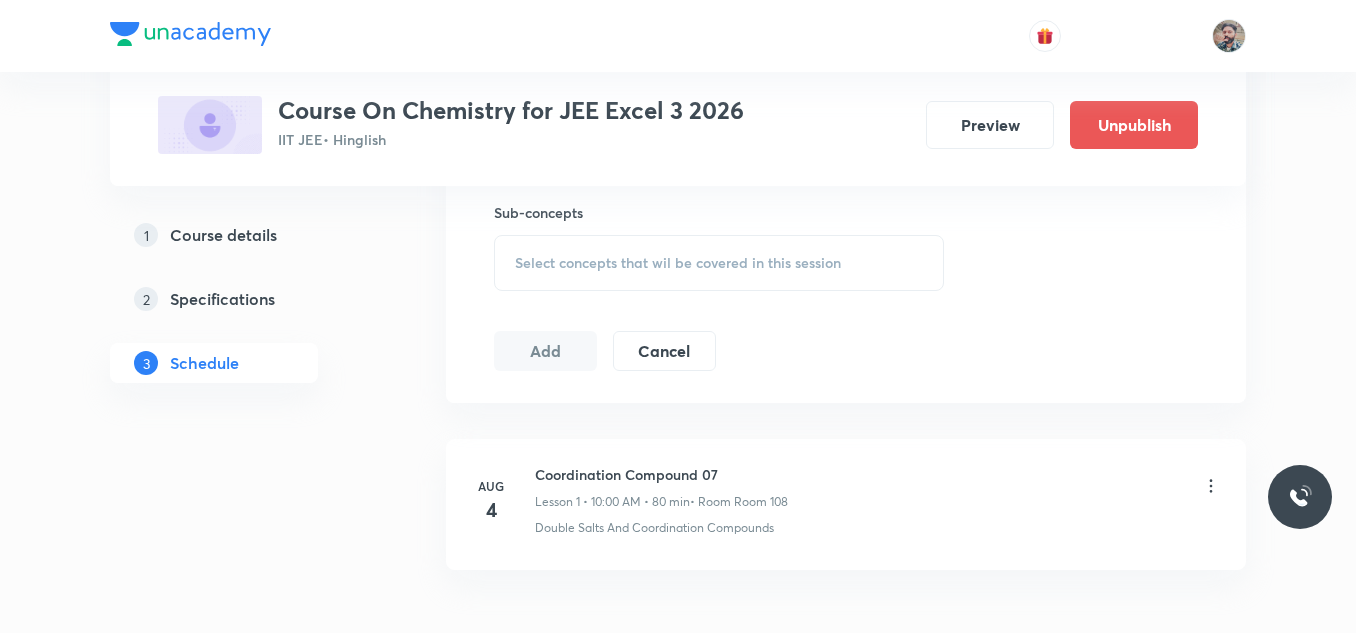 click 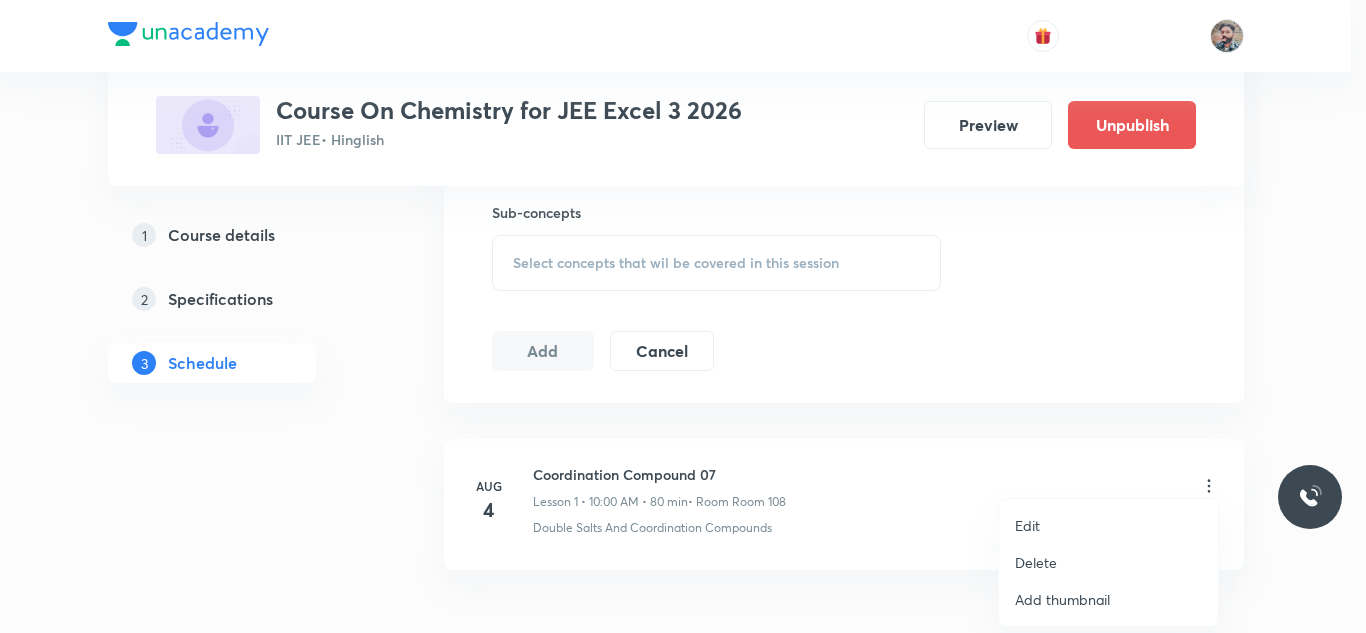 click on "Edit" at bounding box center [1108, 525] 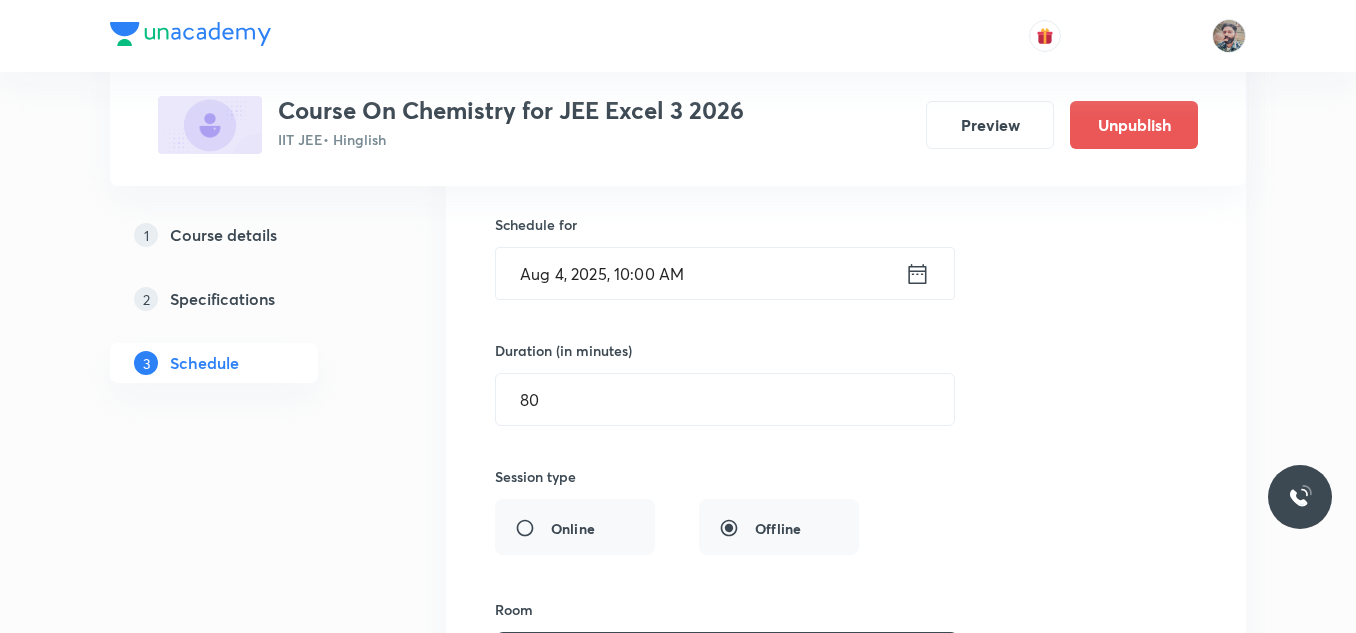 scroll, scrollTop: 275, scrollLeft: 0, axis: vertical 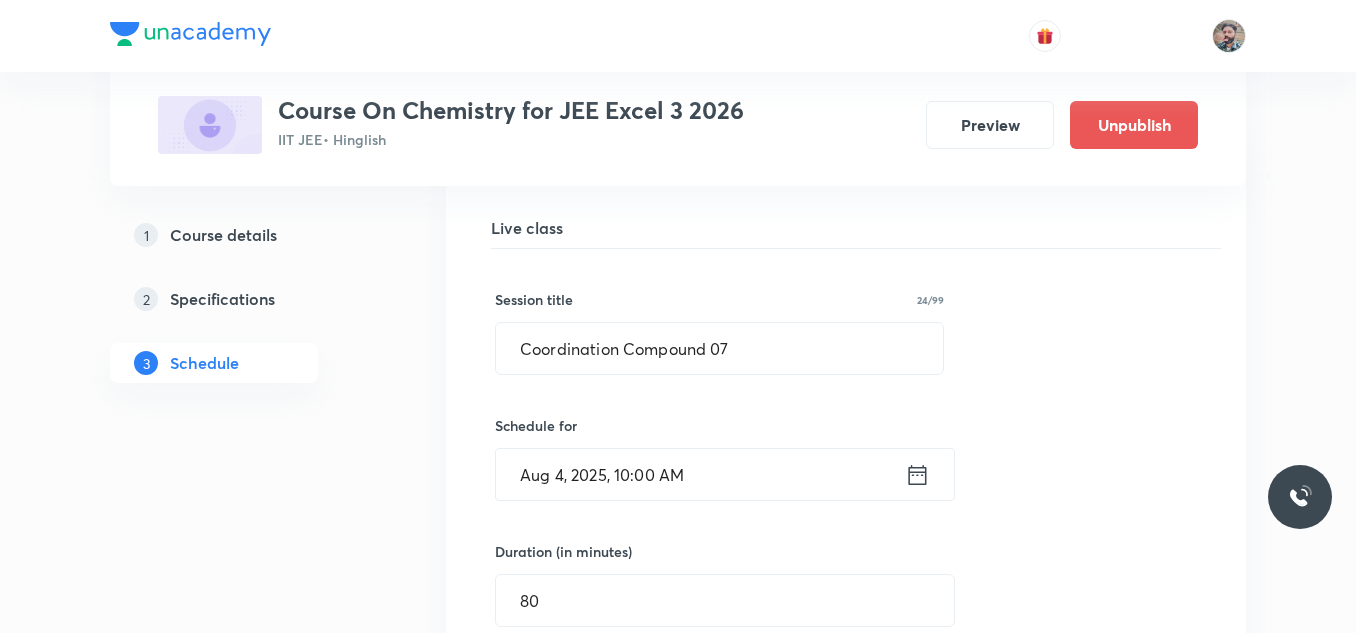click on "Aug 4, 2025, 10:00 AM" at bounding box center (700, 474) 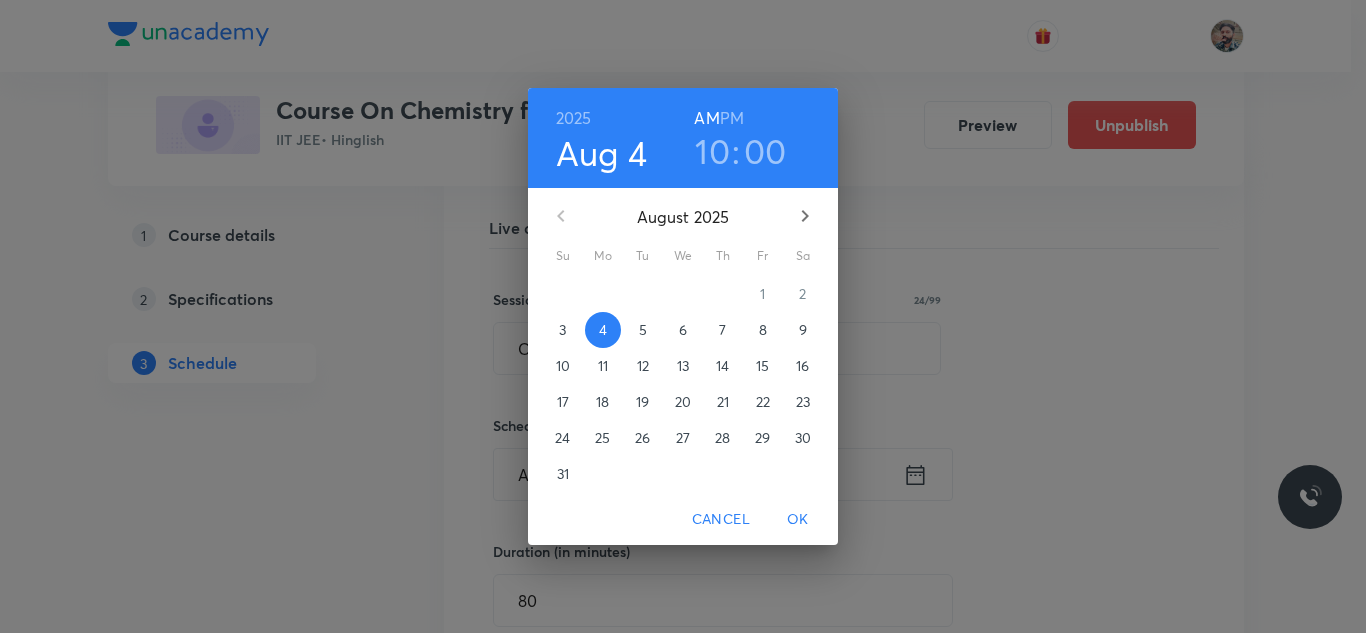 click on "5" at bounding box center [643, 330] 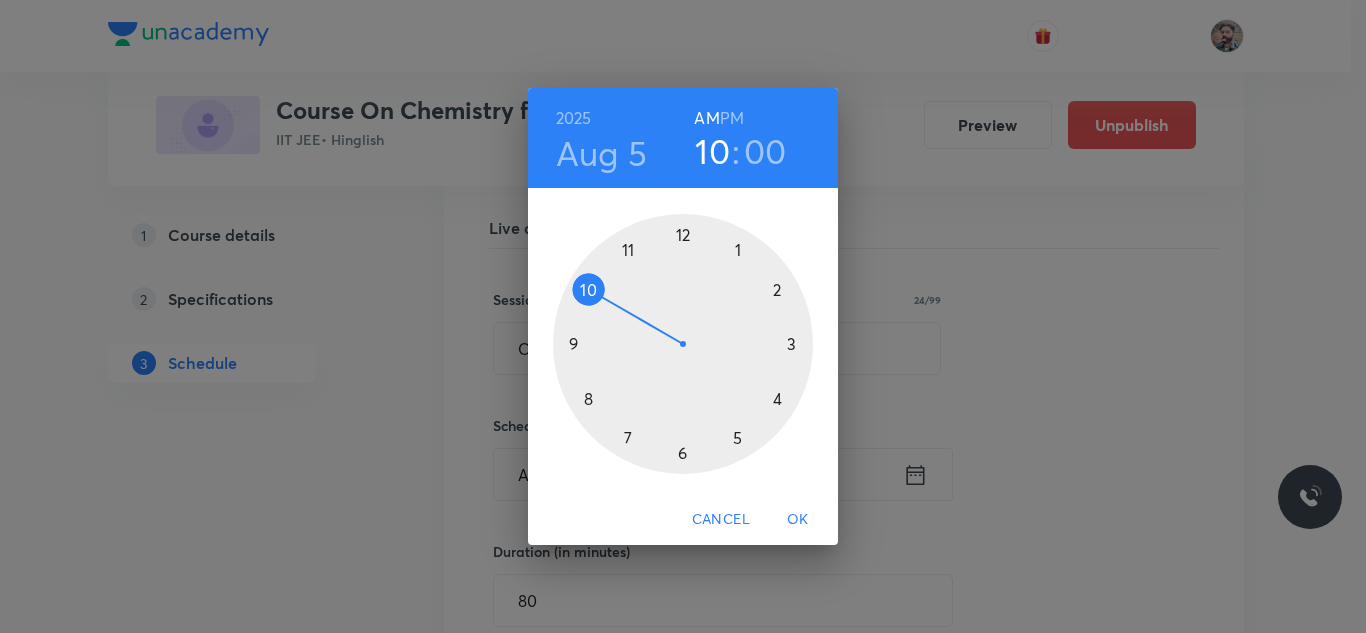 click on "OK" at bounding box center (798, 519) 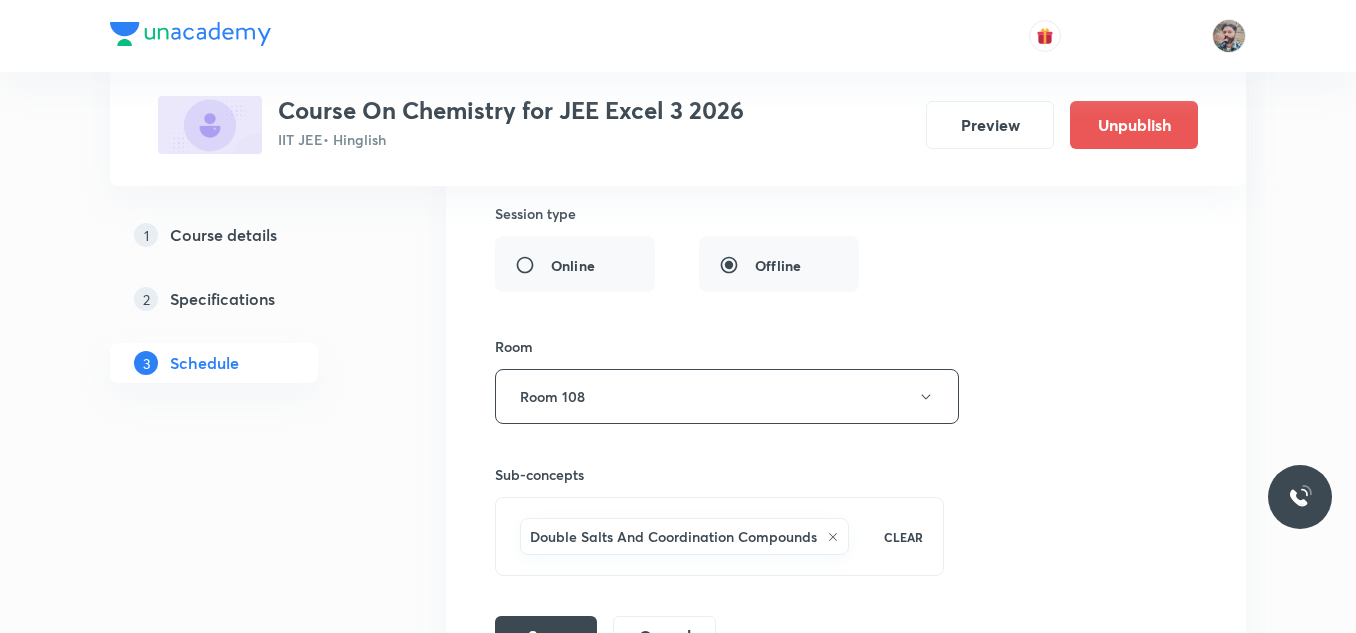 scroll, scrollTop: 775, scrollLeft: 0, axis: vertical 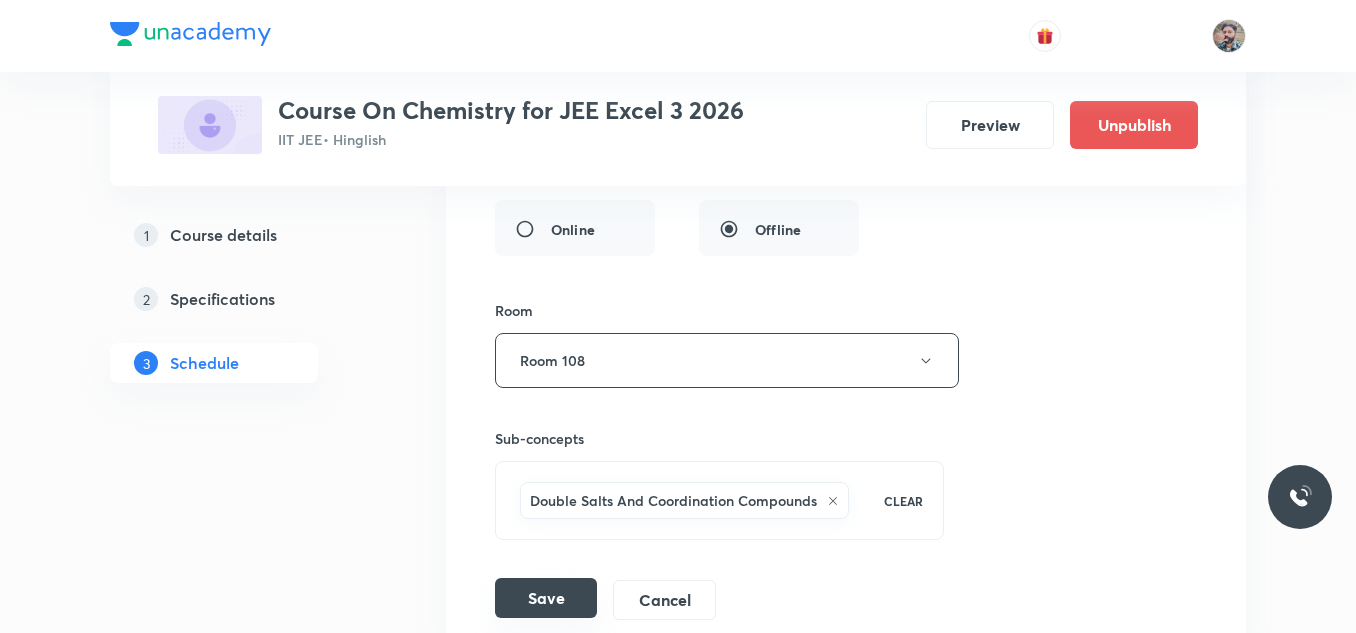 click on "Save" at bounding box center [546, 598] 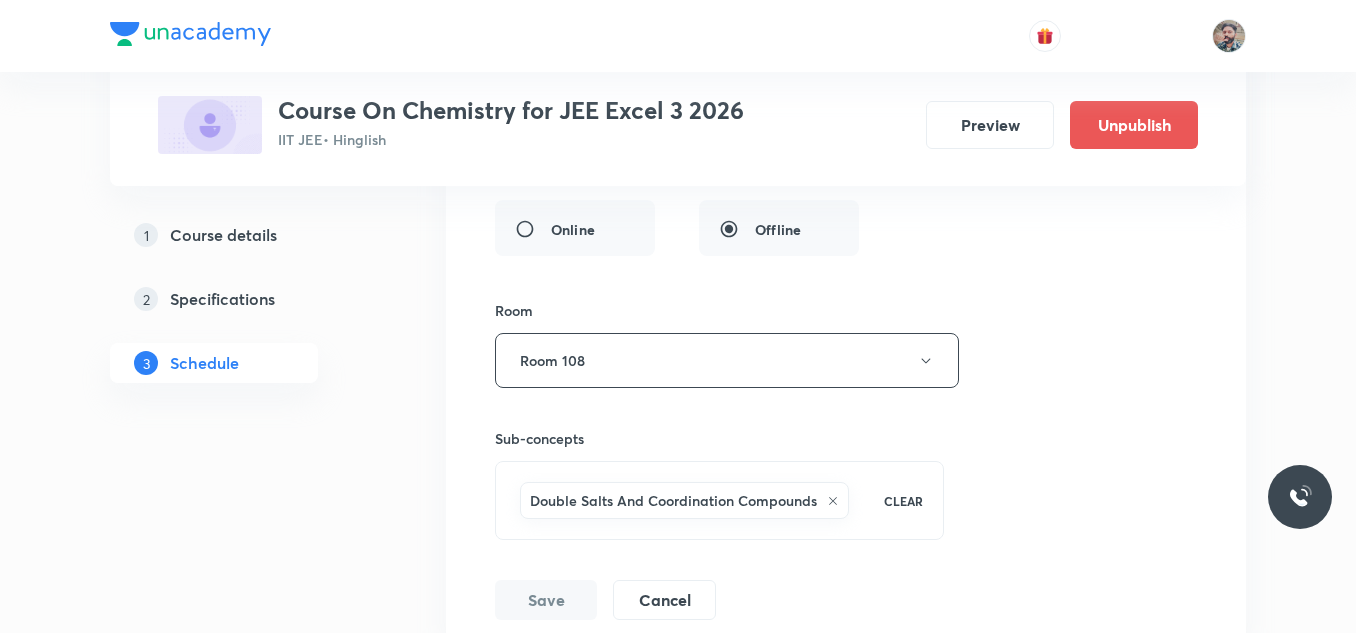 scroll, scrollTop: 206, scrollLeft: 0, axis: vertical 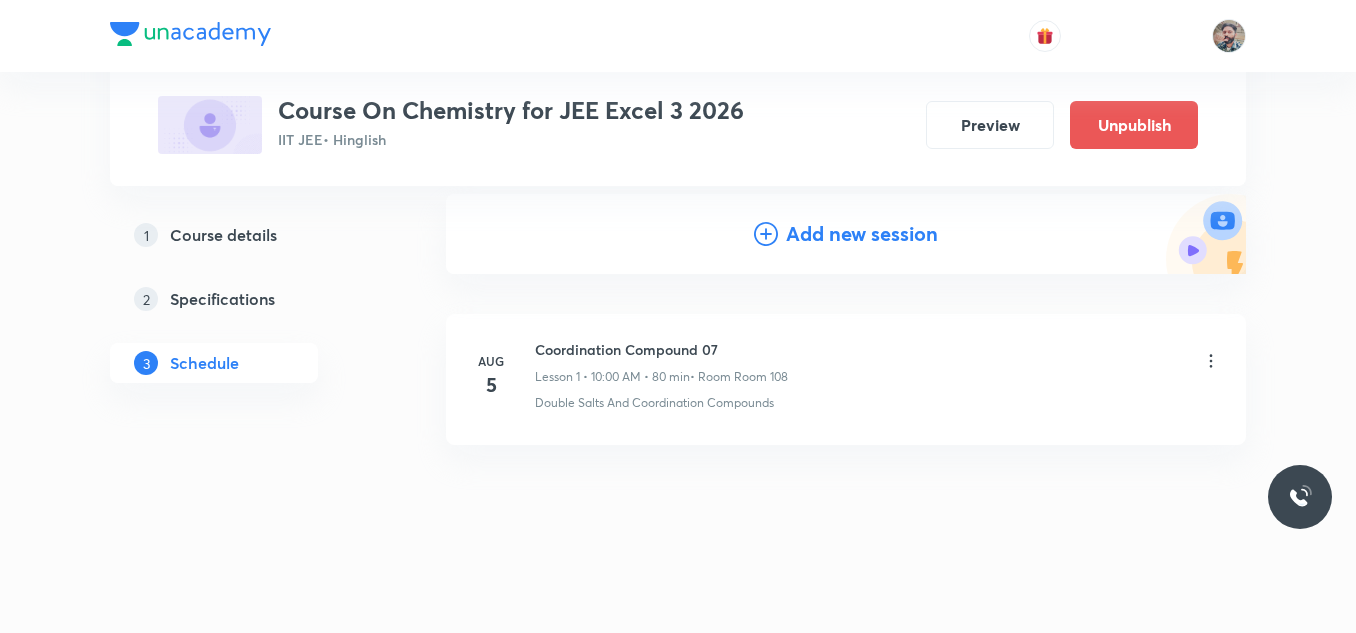click 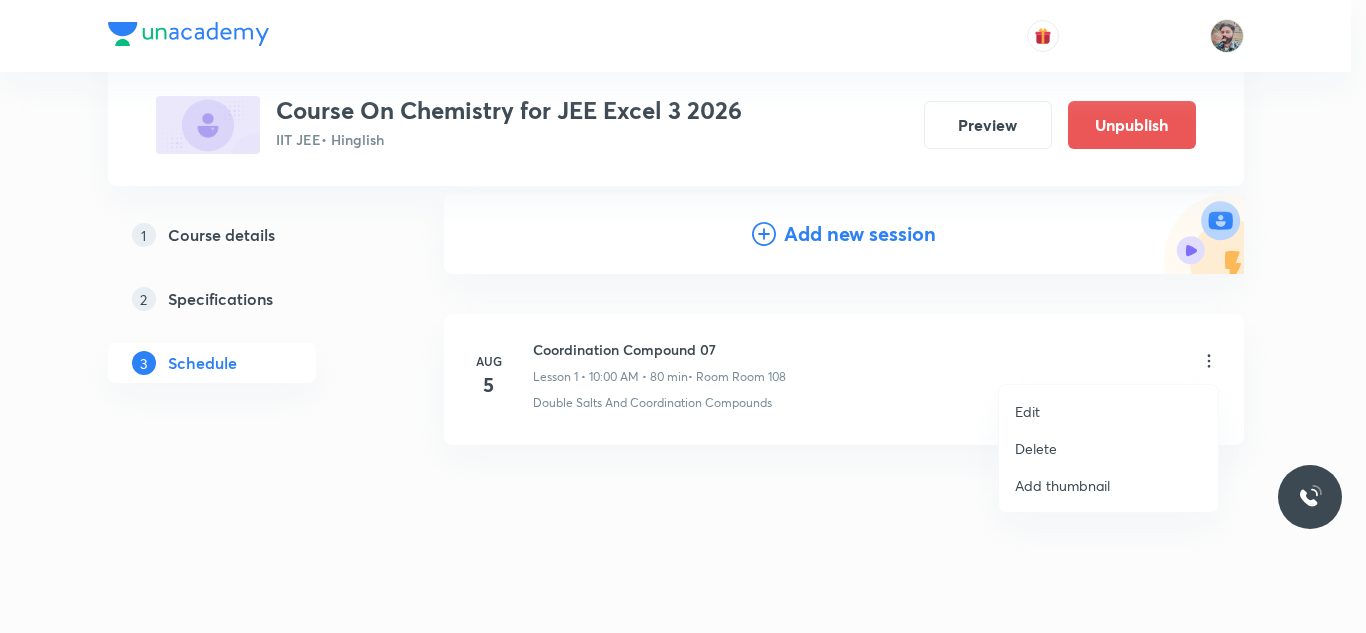 click on "Edit" at bounding box center [1027, 411] 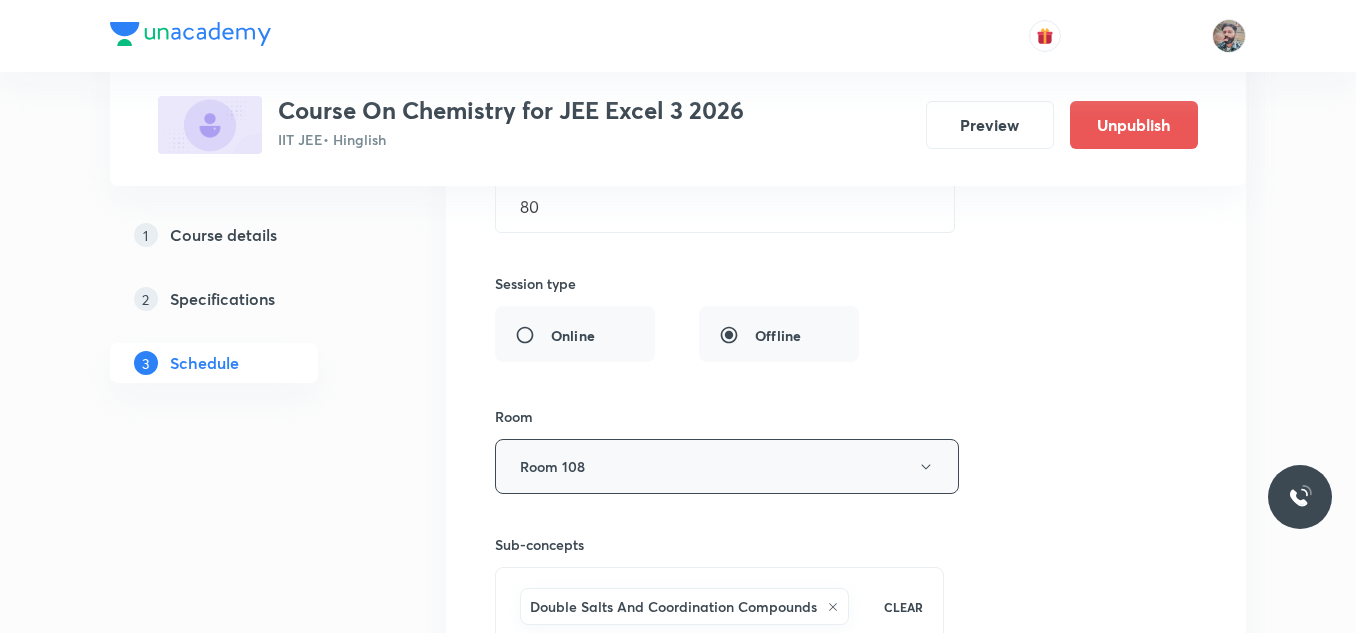 scroll, scrollTop: 706, scrollLeft: 0, axis: vertical 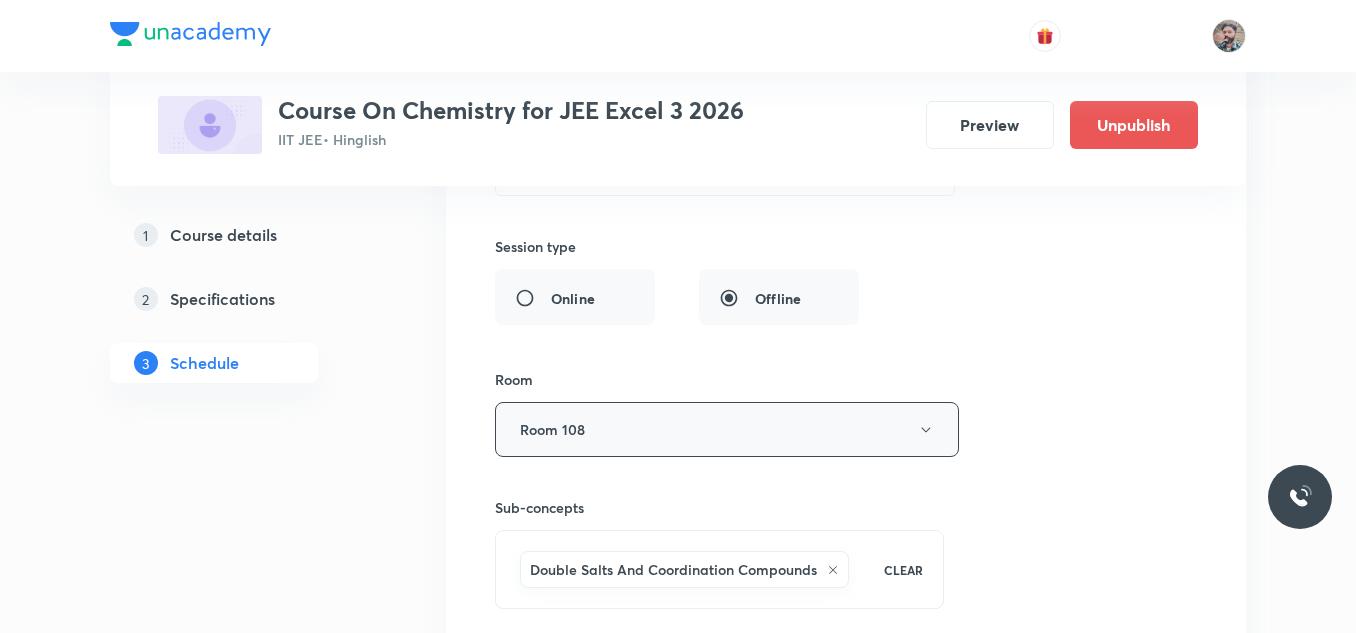 click on "Room 108" at bounding box center [727, 429] 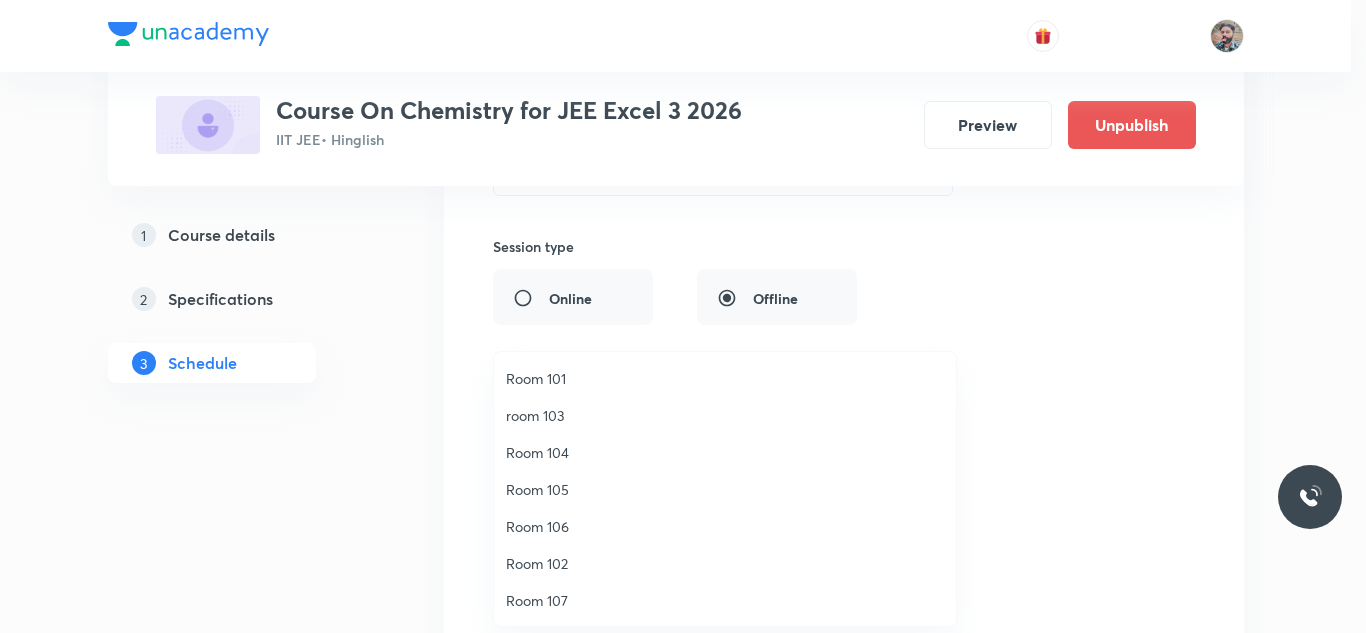click on "Room 106" at bounding box center [725, 526] 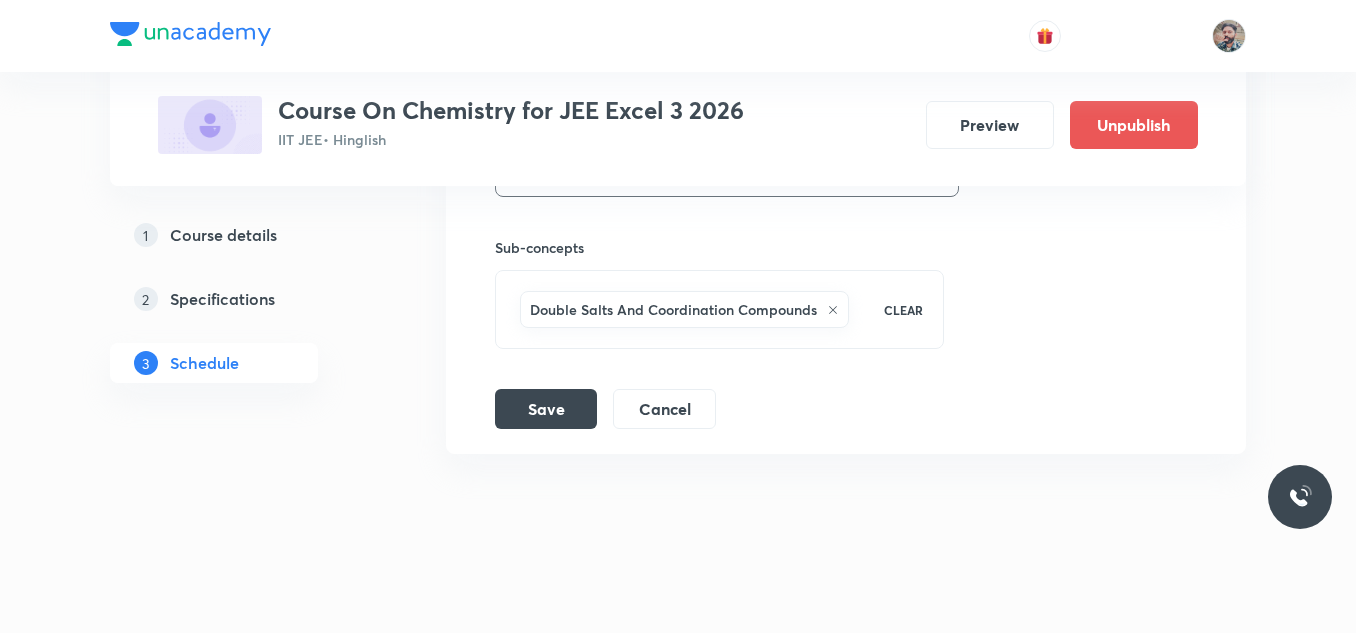 scroll, scrollTop: 975, scrollLeft: 0, axis: vertical 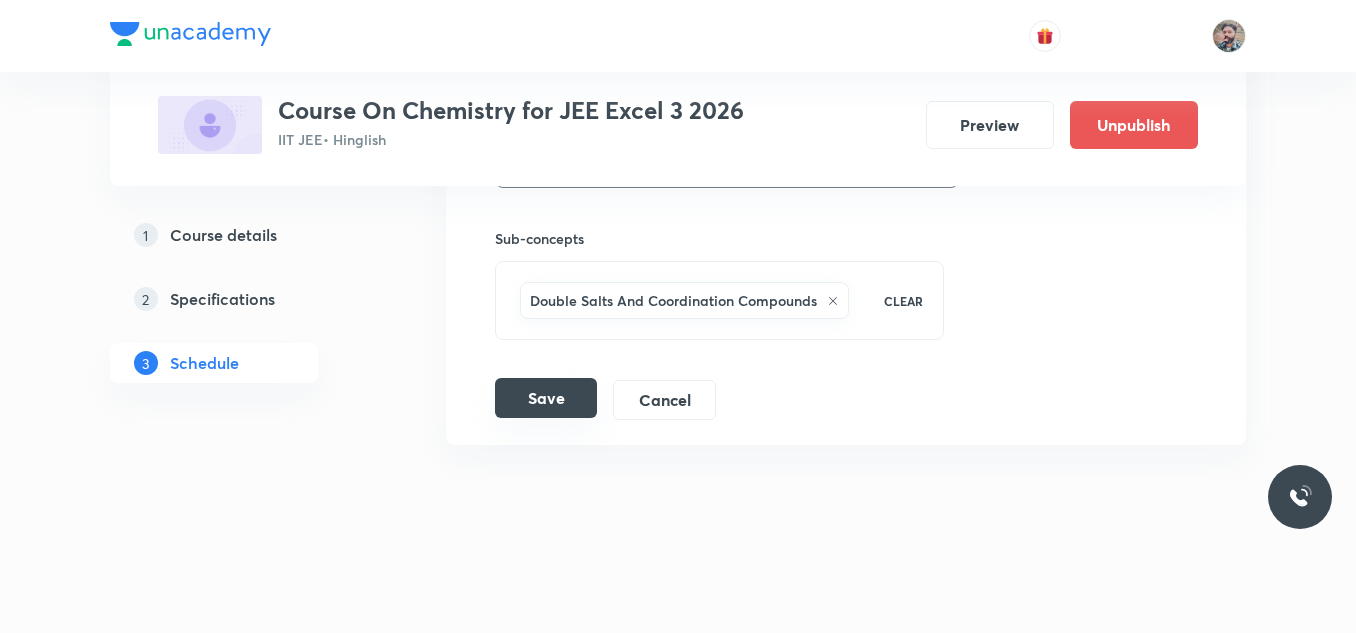 click on "Save" at bounding box center [546, 398] 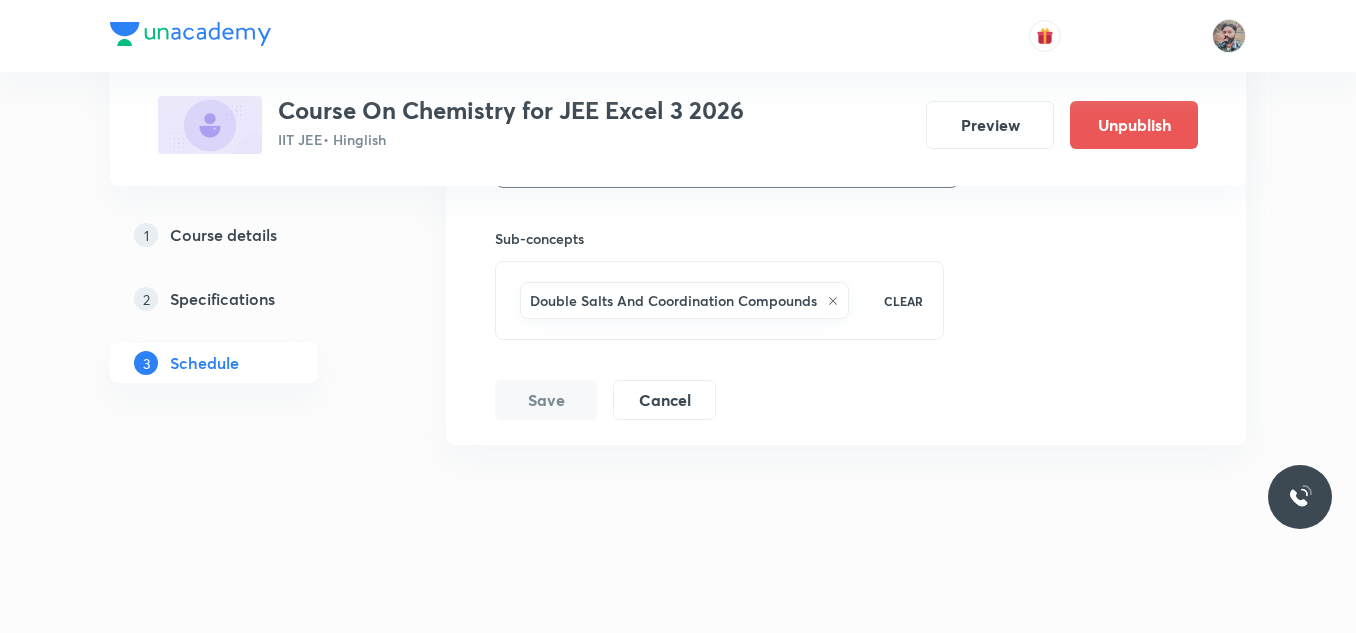 scroll, scrollTop: 206, scrollLeft: 0, axis: vertical 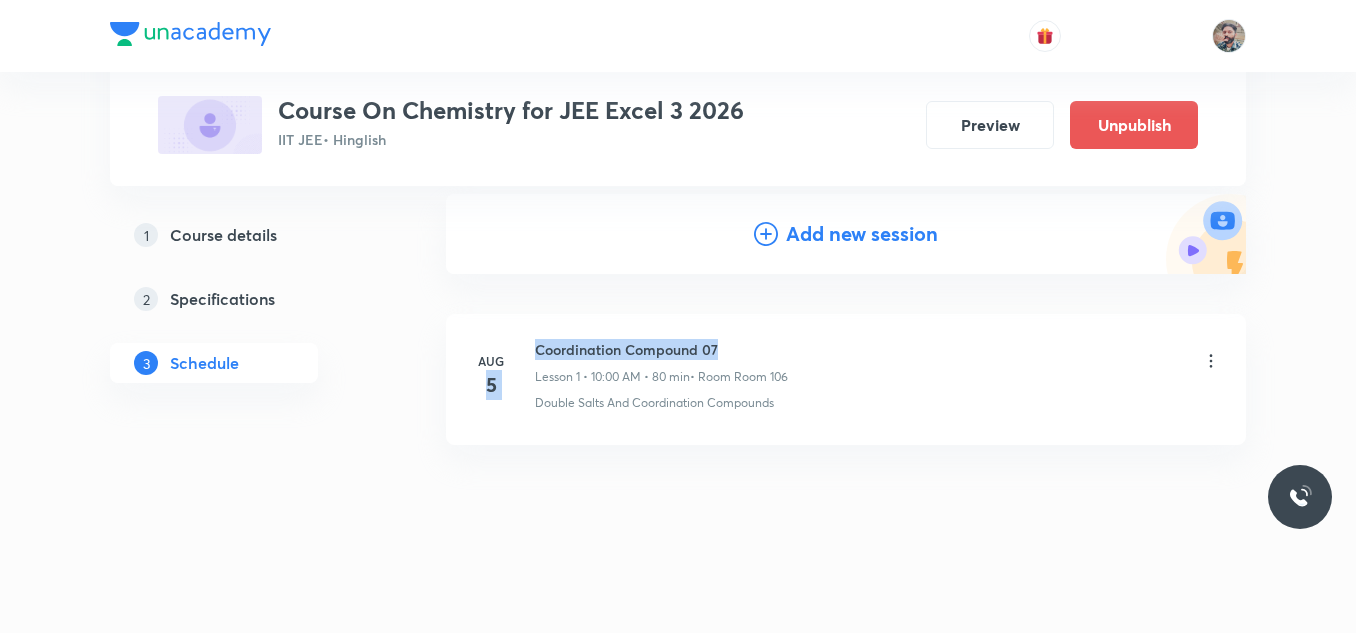drag, startPoint x: 724, startPoint y: 343, endPoint x: 533, endPoint y: 351, distance: 191.16747 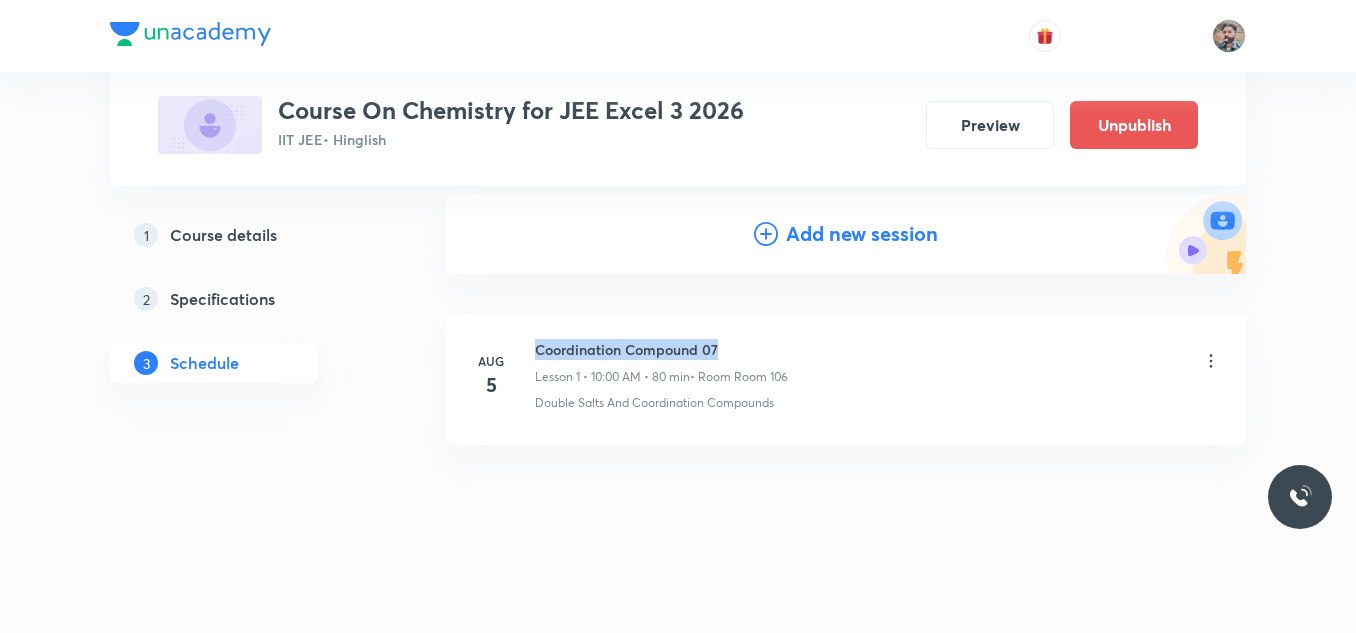 click on "Coordination Compound 07" at bounding box center [661, 349] 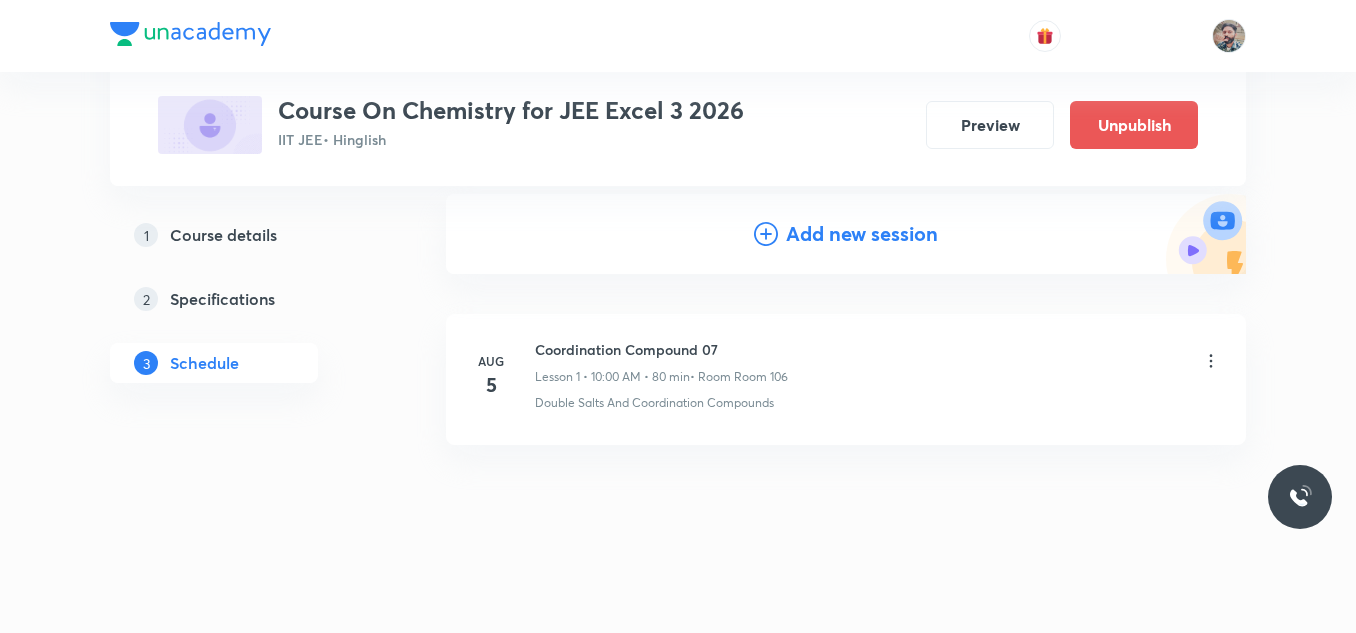 click on "Add new session" at bounding box center (862, 234) 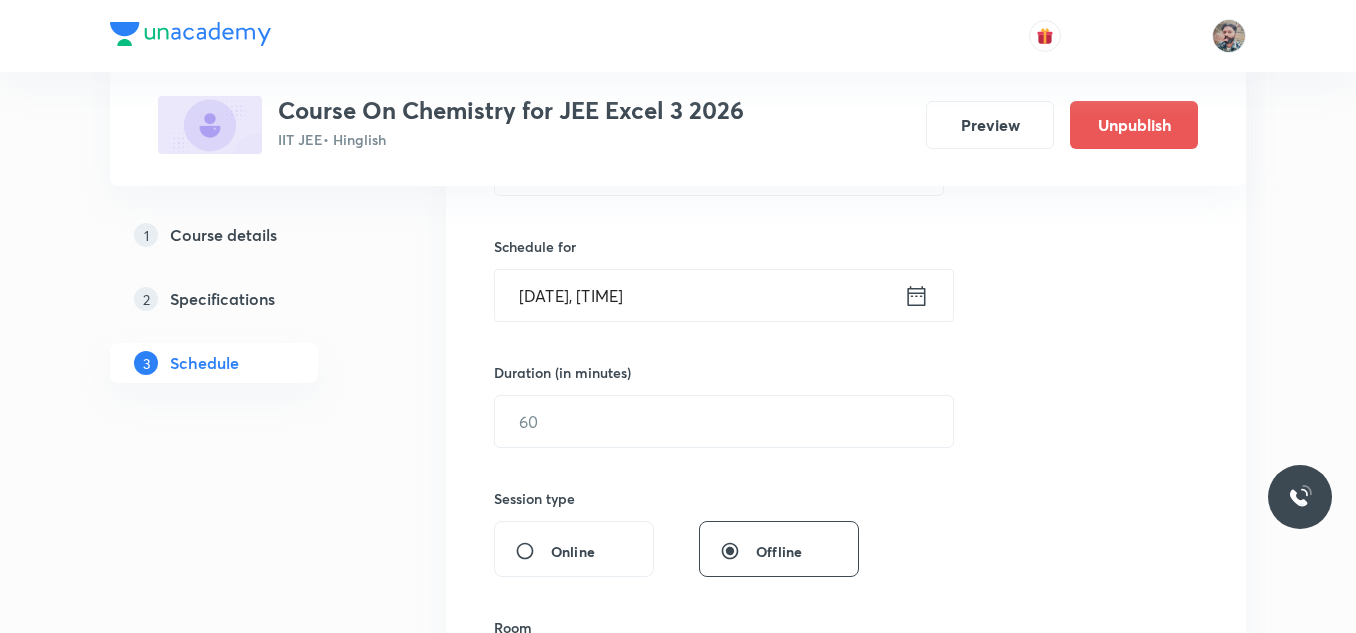 scroll, scrollTop: 975, scrollLeft: 0, axis: vertical 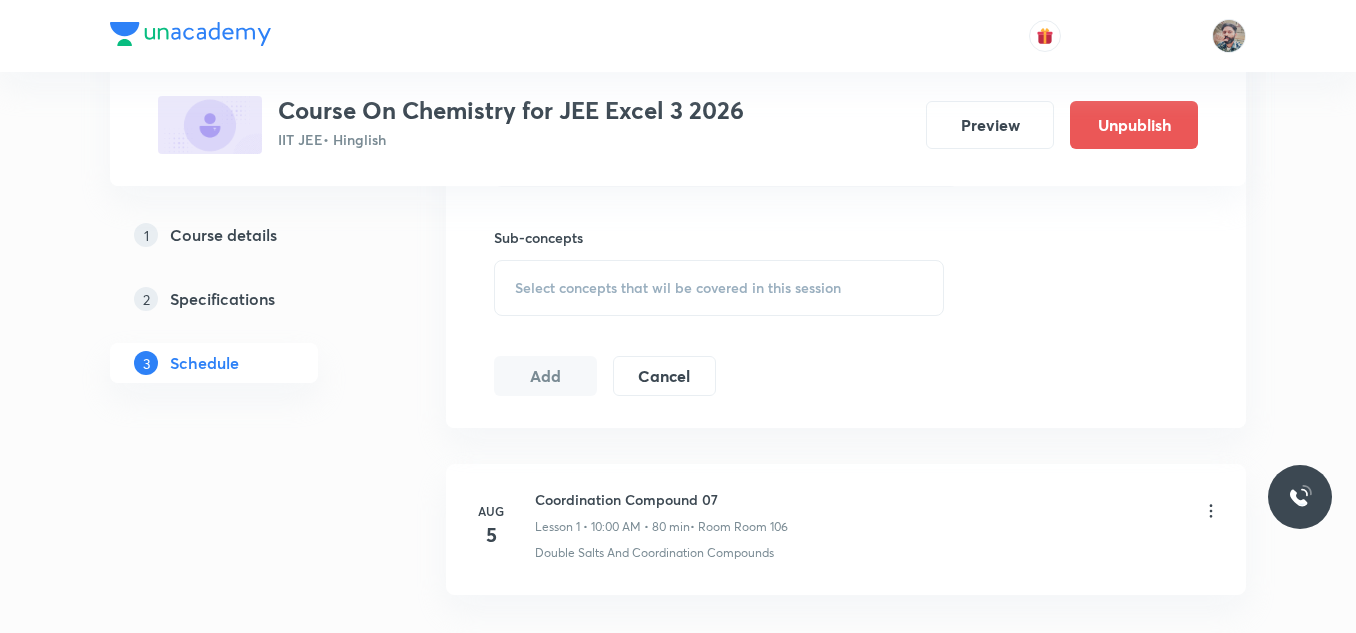 click on "Select concepts that wil be covered in this session" at bounding box center (678, 288) 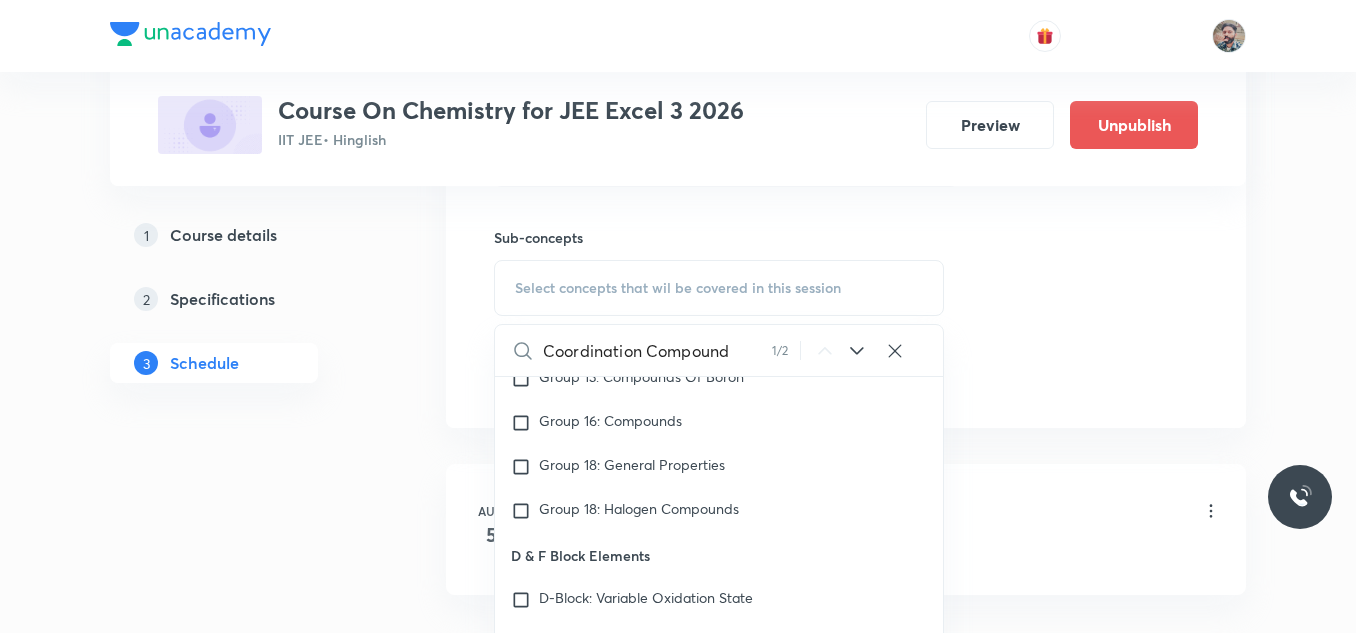 scroll, scrollTop: 25880, scrollLeft: 0, axis: vertical 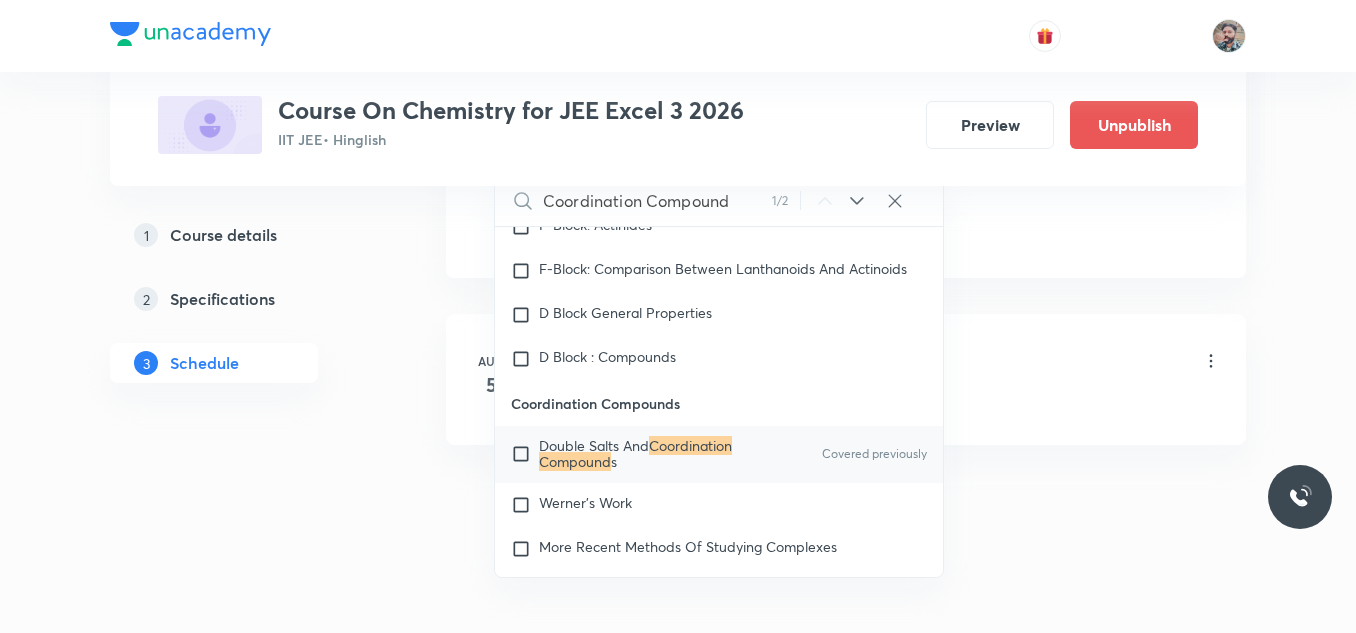 type on "Coordination Compound" 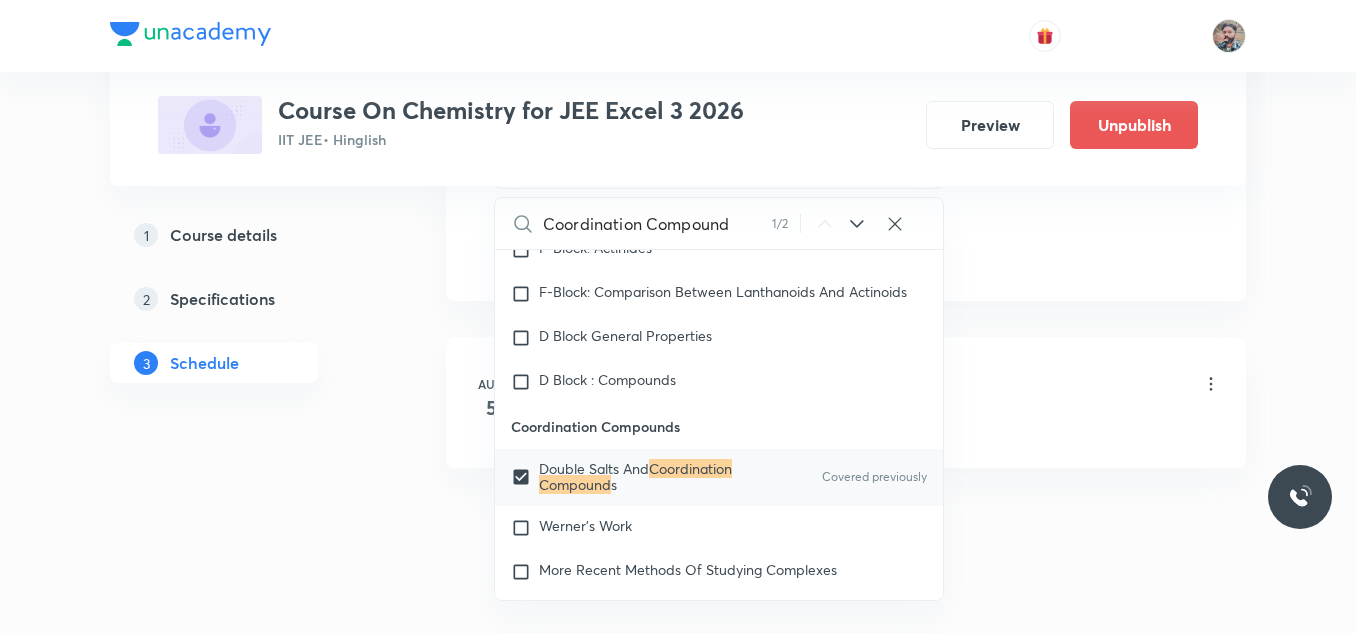 click on "Plus Courses Course On Chemistry for JEE Excel 3 2026 IIT JEE  • Hinglish Preview Unpublish 1 Course details 2 Specifications 3 Schedule Schedule 1  class Session  2 Live class Session title 0/99 ​ Schedule for Aug 3, 2025, 1:08 PM ​ Duration (in minutes) ​   Session type Online Offline Room Select centre room Sub-concepts Double Salts And Coordination Compounds CLEAR Coordination Compound 1 / 2 ​ Chemistry Mock Questions Chemistry Mock Questions Chemistry Previous Year Chemistry Previous Year General Topics & Mole Concept Basic Concepts Basic Introduction Percentage Composition Stoichiometry Principle of Atom Conservation (POAC) Relation between Stoichiometric Quantities Application of Mole Concept: Gravimetric Analysis Different Laws Formula and Composition Concentration Terms Some basic concepts of Chemistry Atomic Structure Discovery Of Electron Some Prerequisites of Physics Discovery Of Protons And Neutrons Atomic Models and Theories  Representation Of Atom With Electrons And Neutrons Gas Laws" at bounding box center [678, -235] 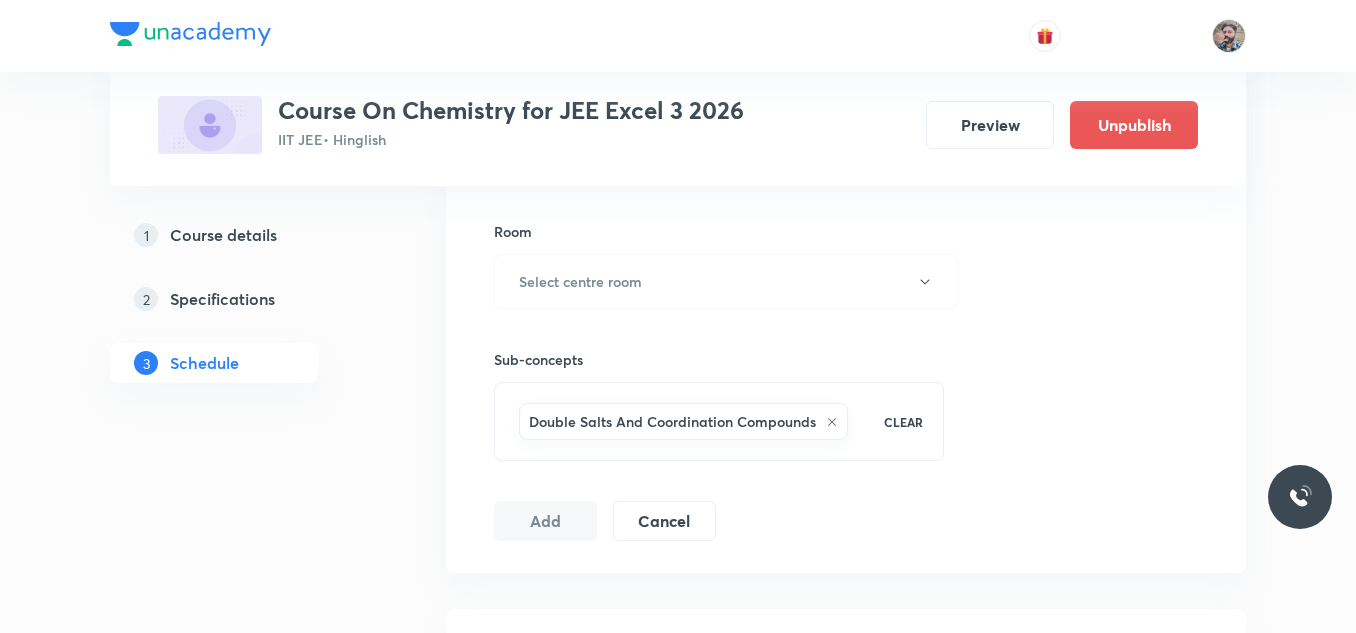 scroll, scrollTop: 825, scrollLeft: 0, axis: vertical 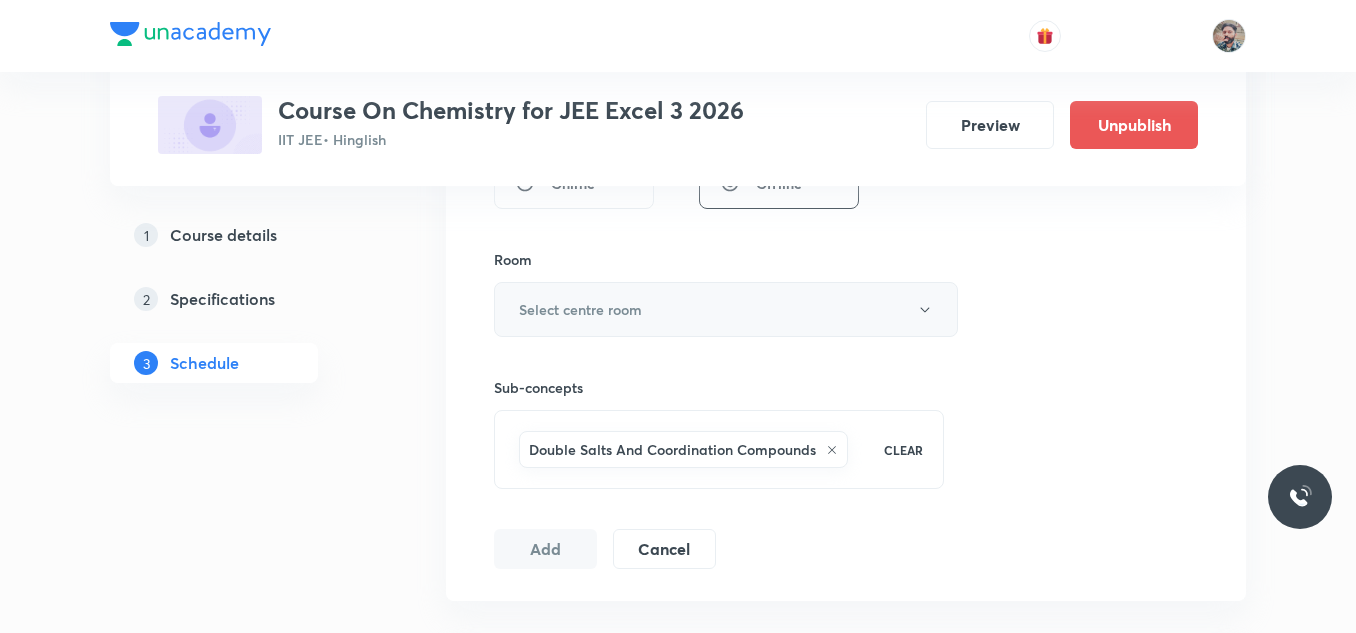 click on "Select centre room" at bounding box center (726, 309) 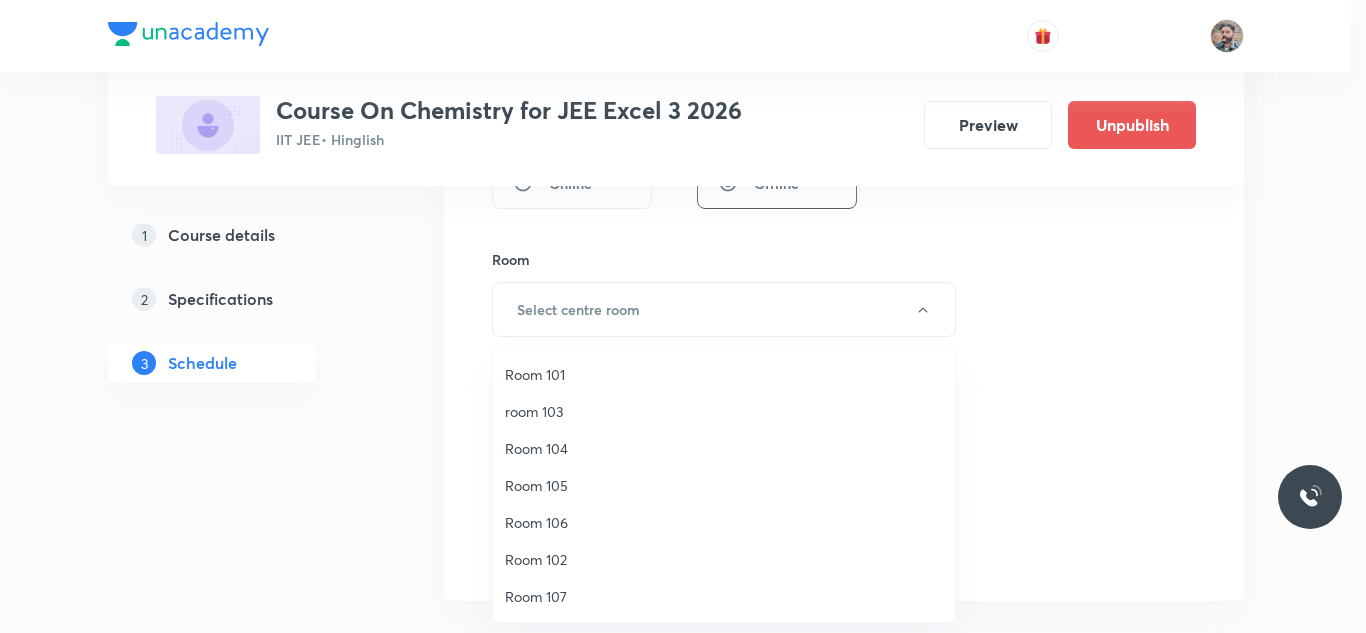 click on "Room 106" at bounding box center (724, 522) 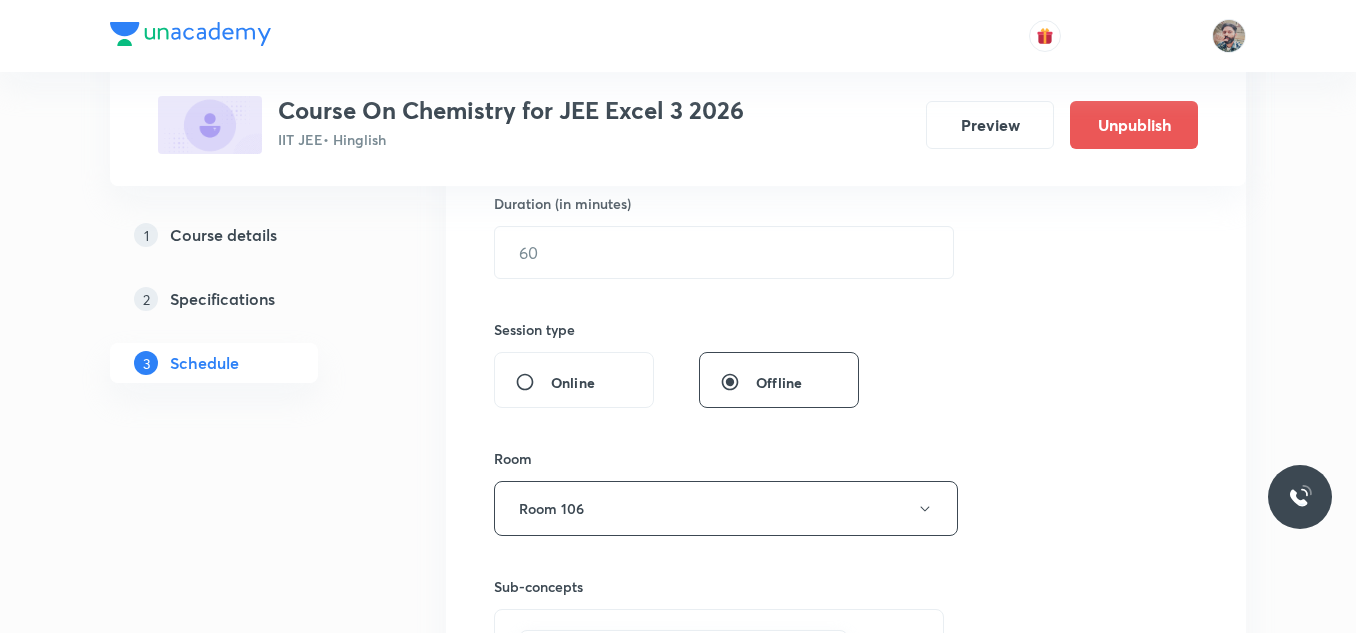 scroll, scrollTop: 625, scrollLeft: 0, axis: vertical 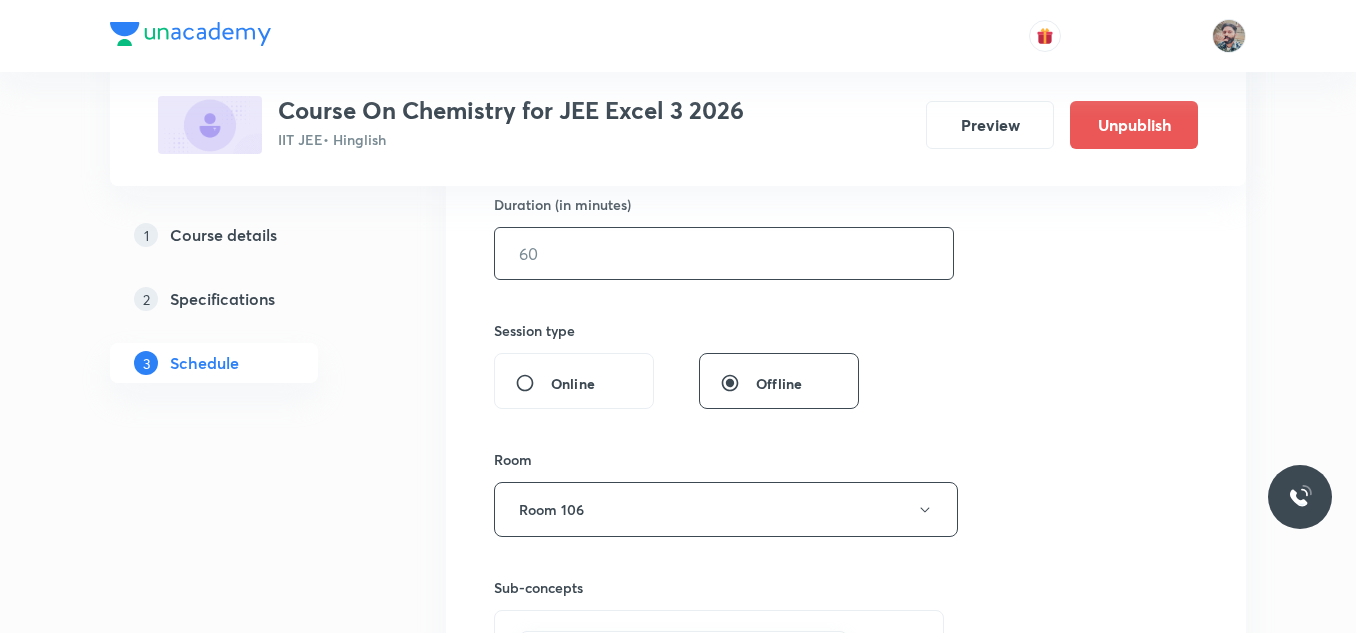 click at bounding box center (724, 253) 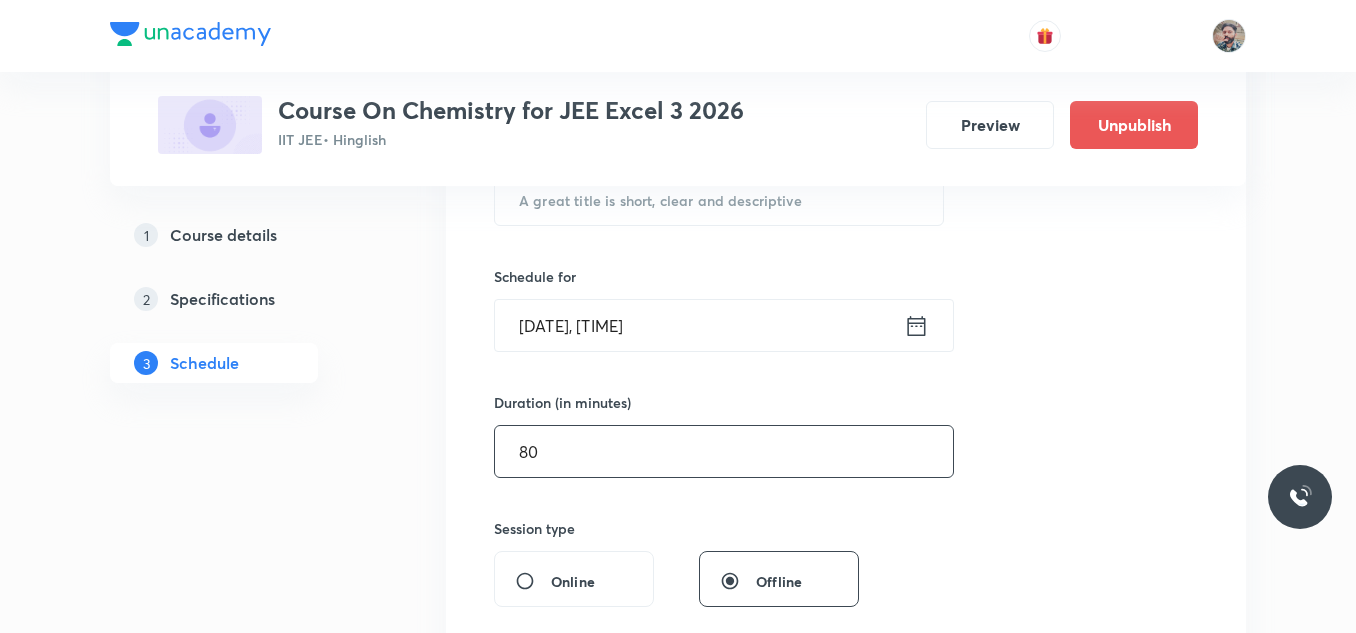 scroll, scrollTop: 425, scrollLeft: 0, axis: vertical 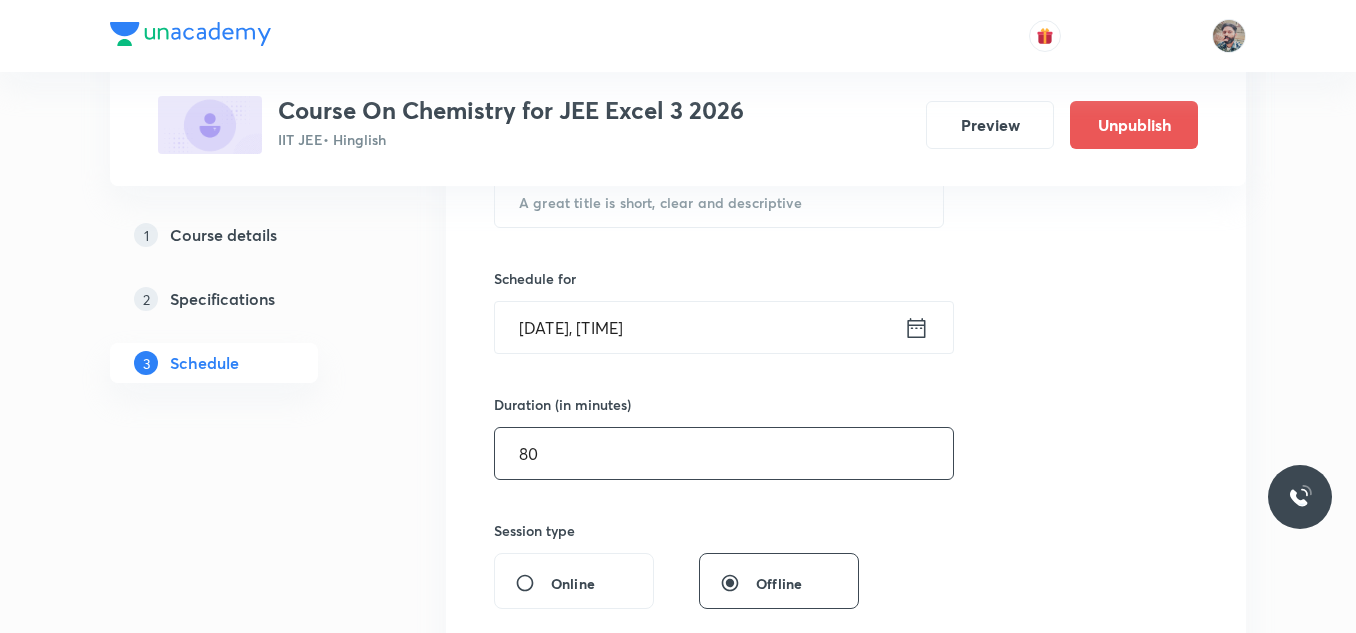 type on "80" 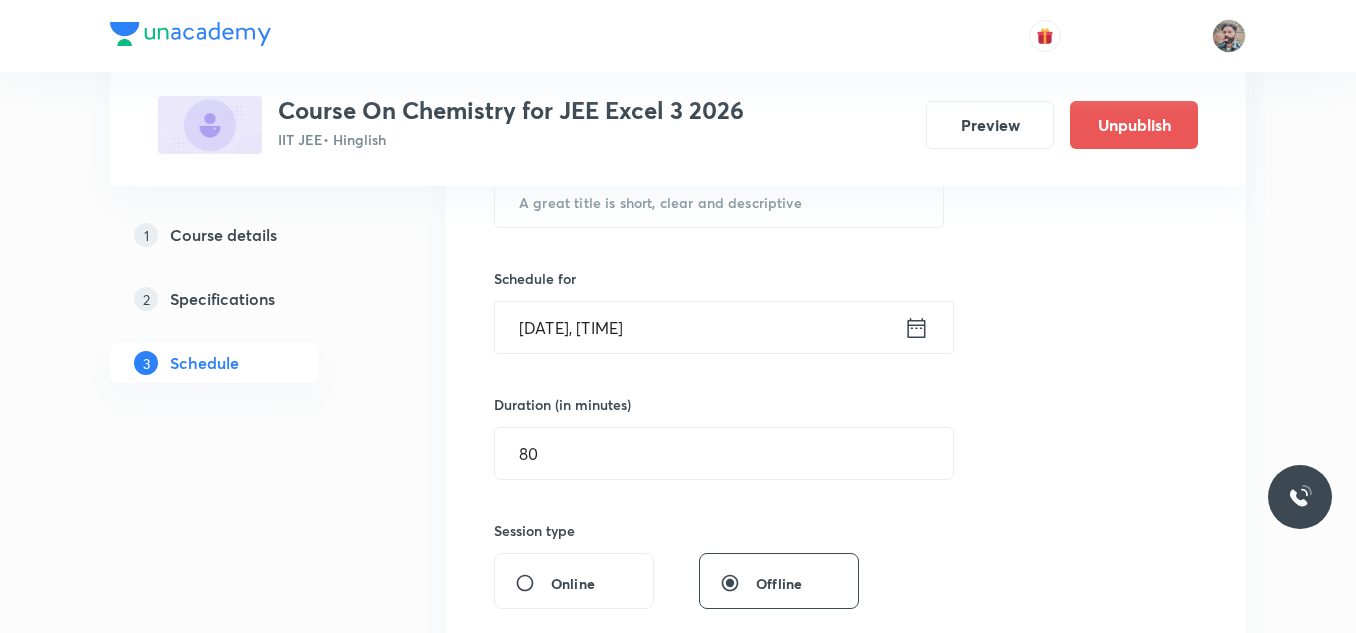 click 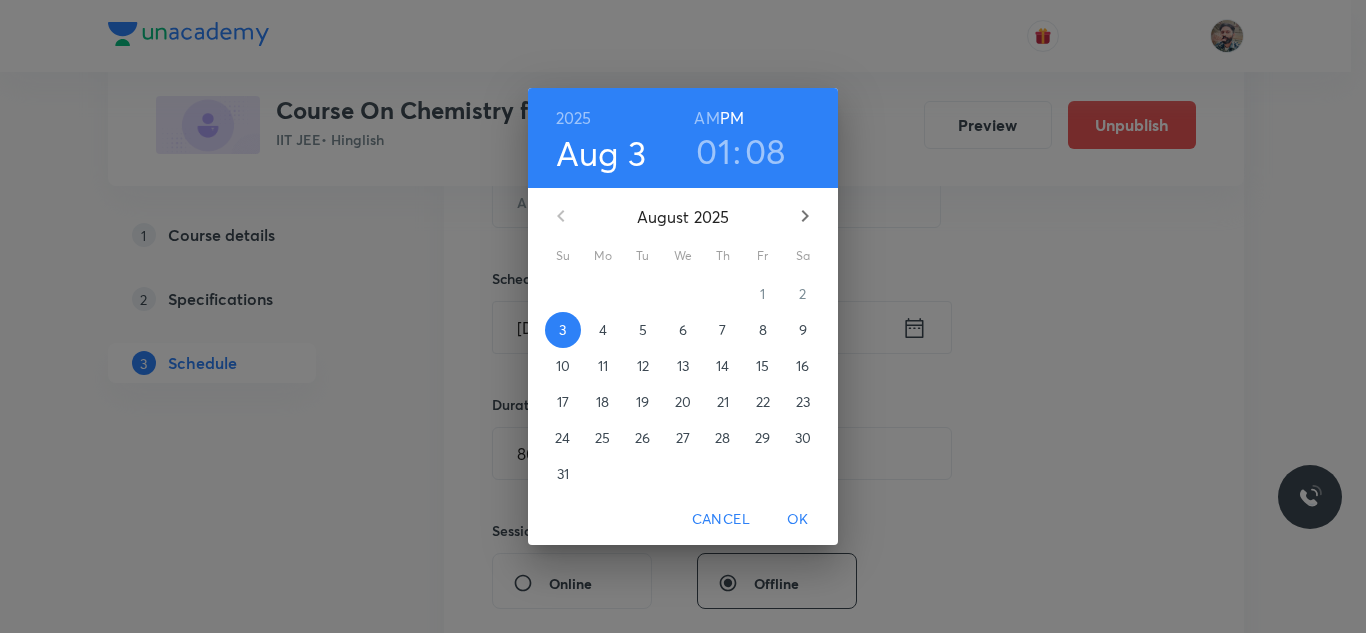 click on "6" at bounding box center (683, 330) 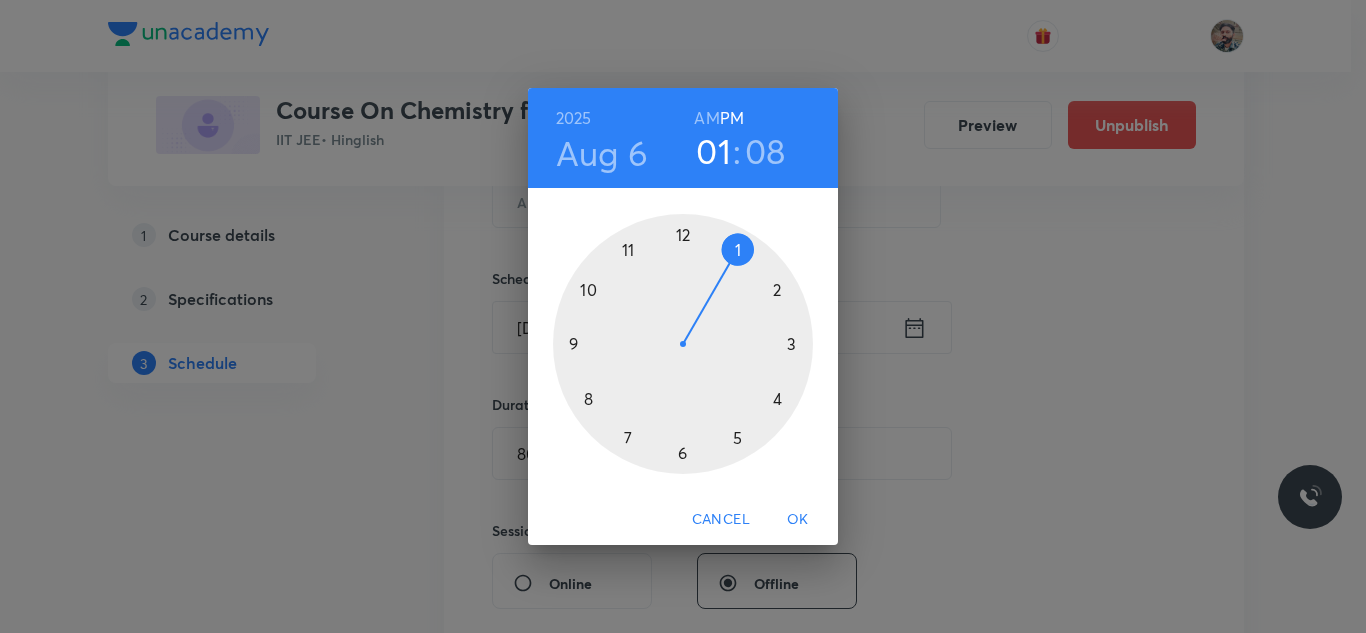 click at bounding box center (683, 344) 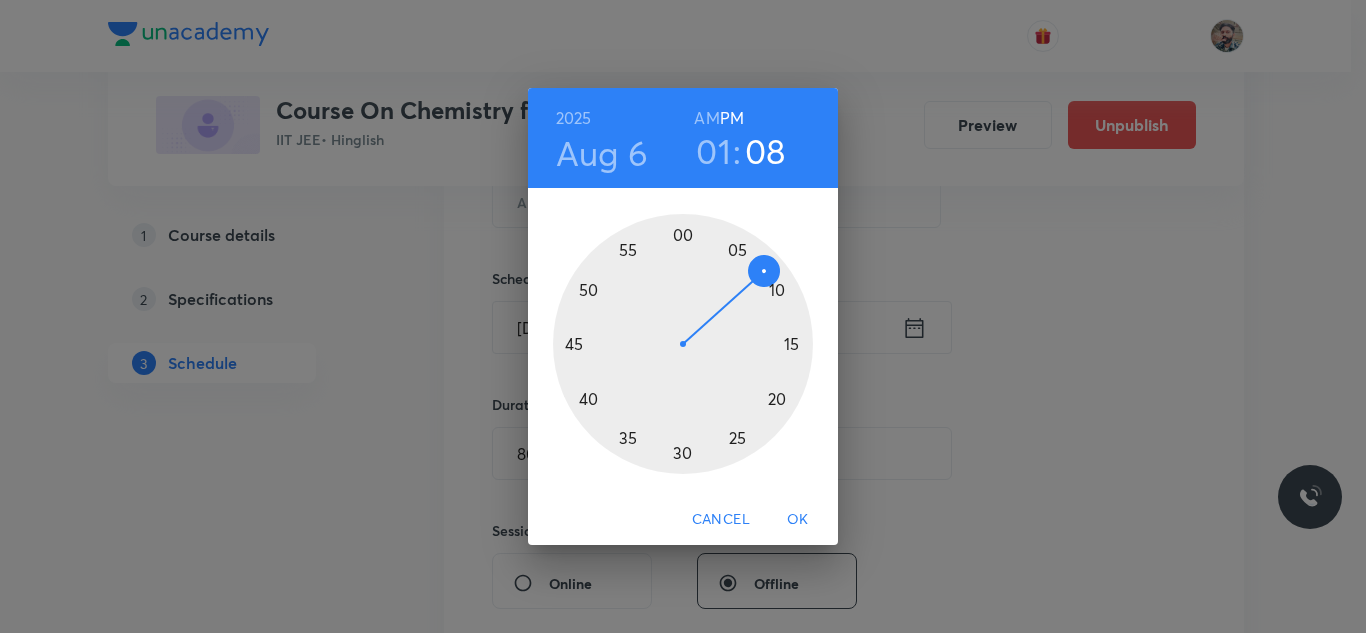 click at bounding box center (683, 344) 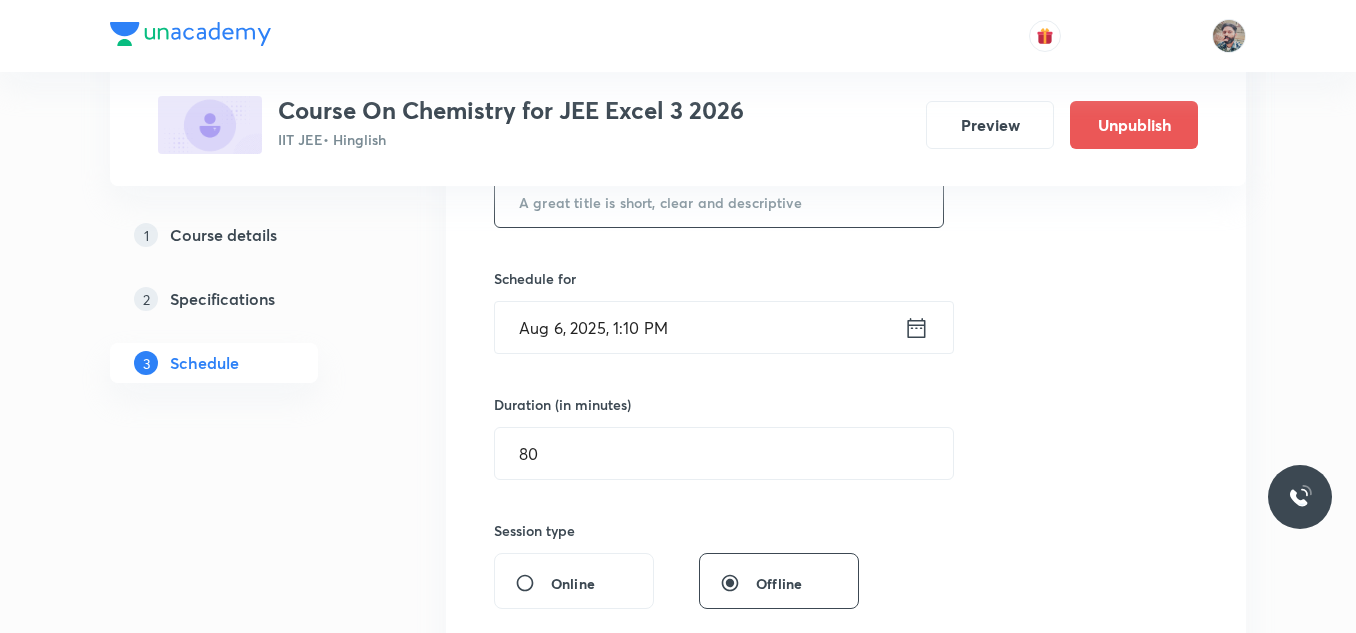 click at bounding box center (719, 201) 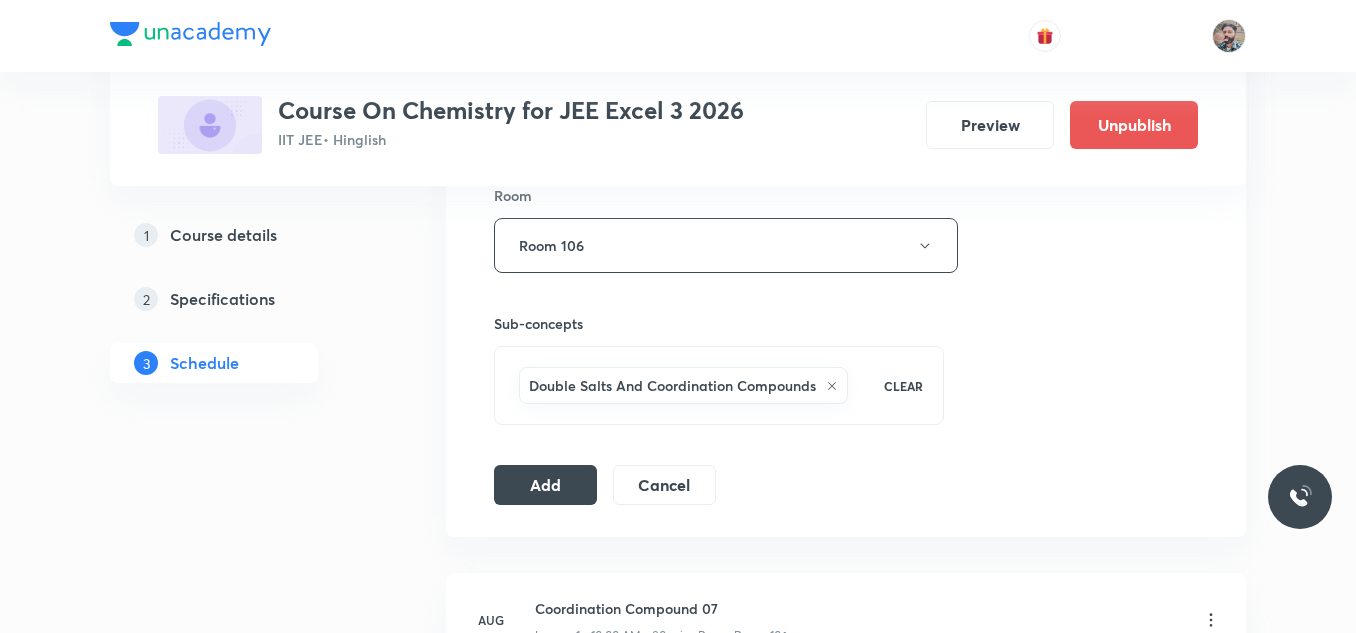scroll, scrollTop: 925, scrollLeft: 0, axis: vertical 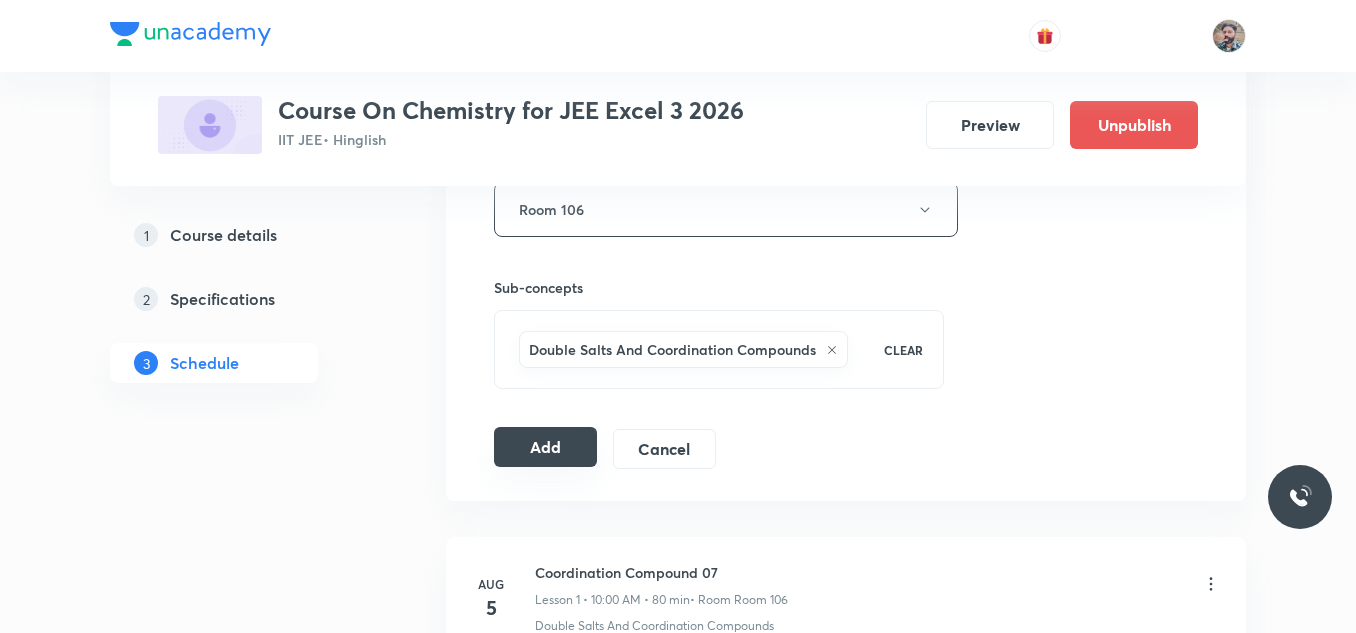 type on "Coordination Compound 08" 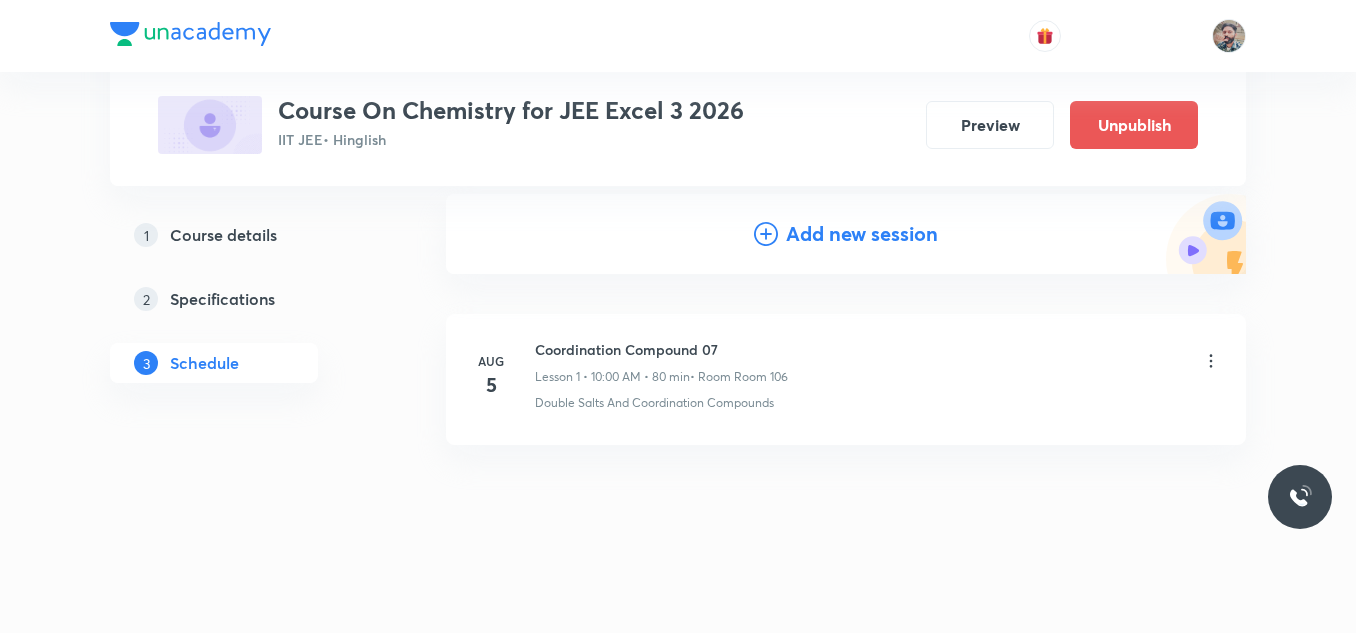 scroll, scrollTop: 206, scrollLeft: 0, axis: vertical 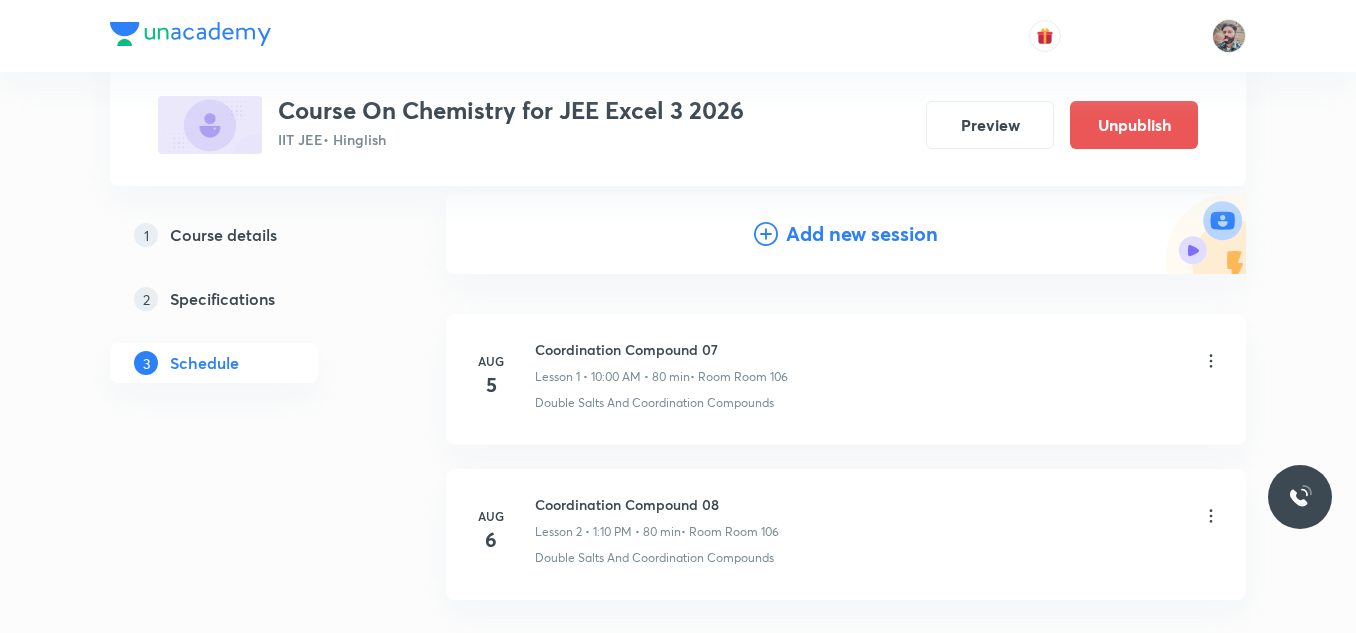 click on "Add new session" at bounding box center [862, 234] 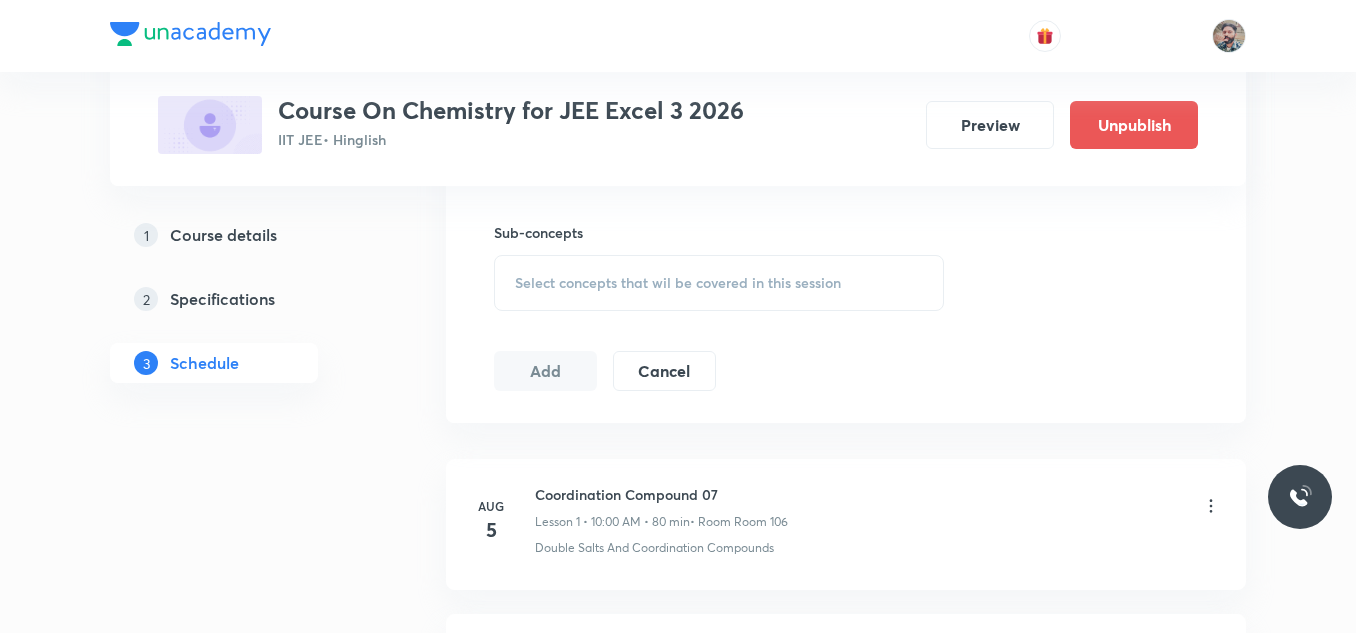 scroll, scrollTop: 1006, scrollLeft: 0, axis: vertical 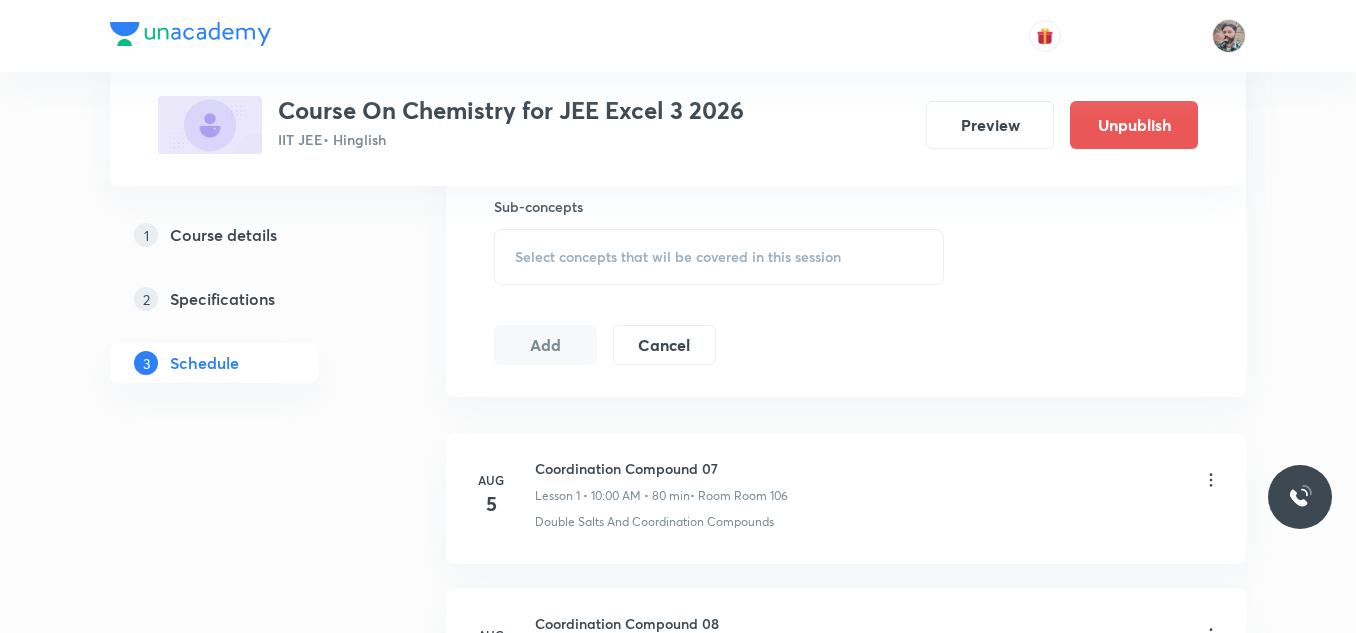 click on "Select concepts that wil be covered in this session" at bounding box center [678, 257] 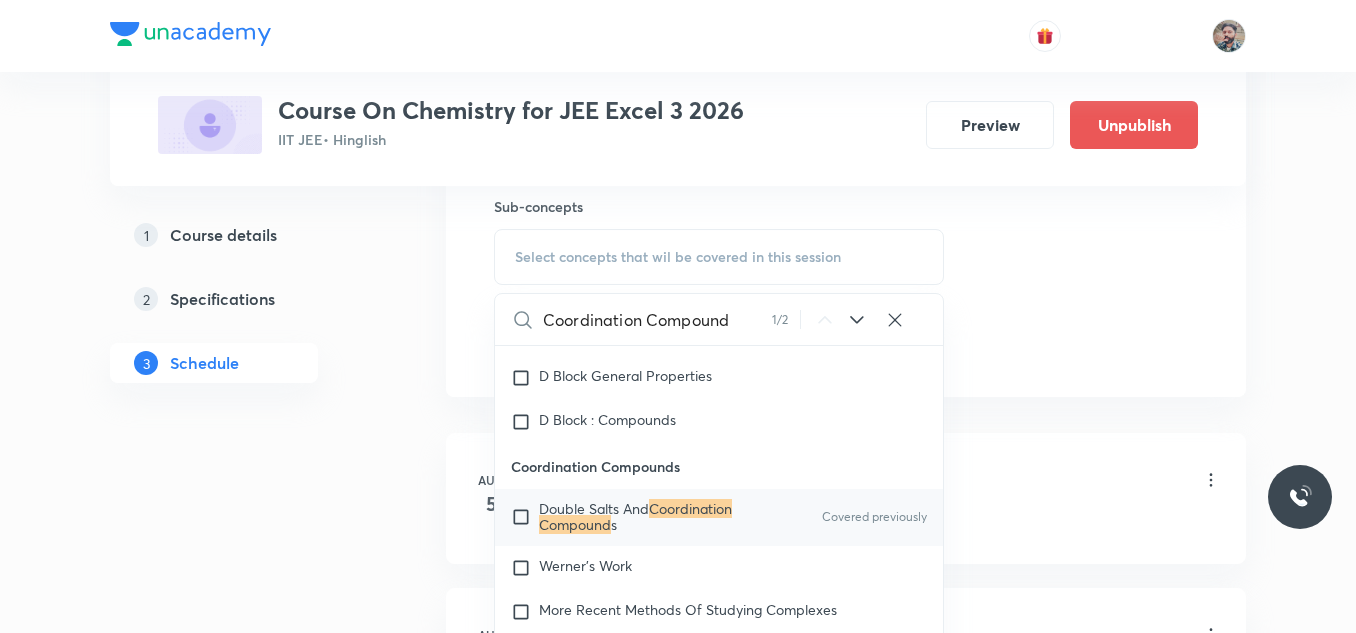 scroll, scrollTop: 25980, scrollLeft: 0, axis: vertical 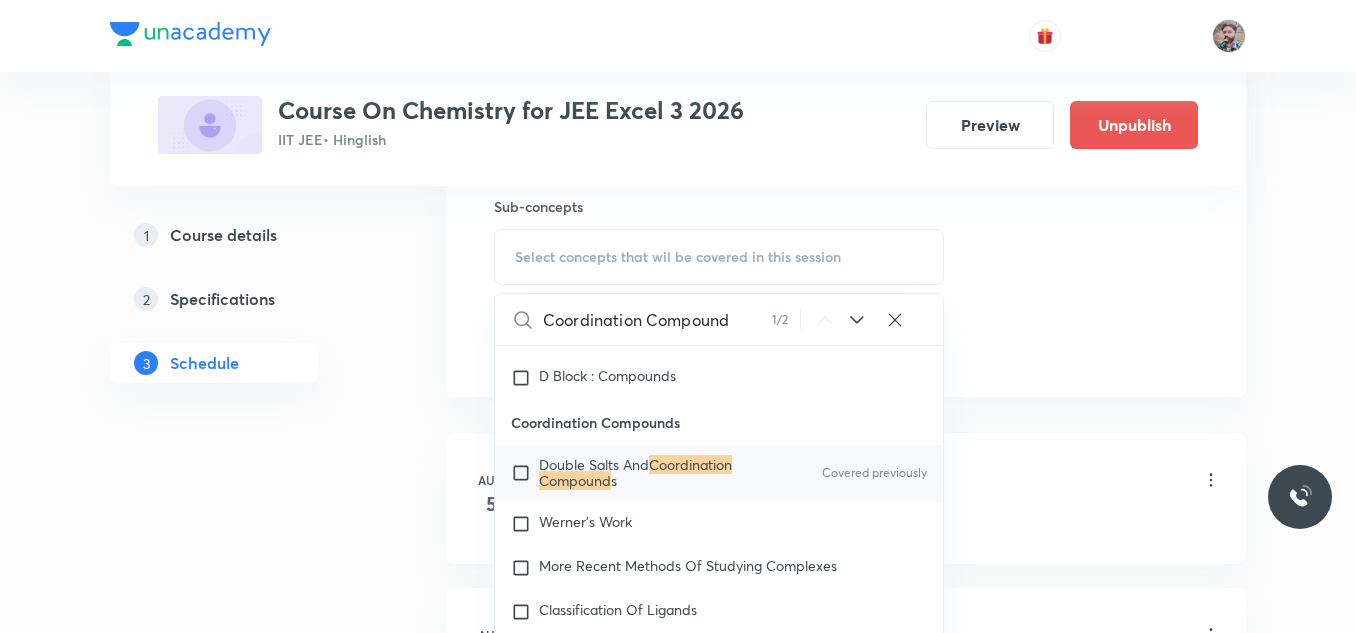 type on "Coordination Compound" 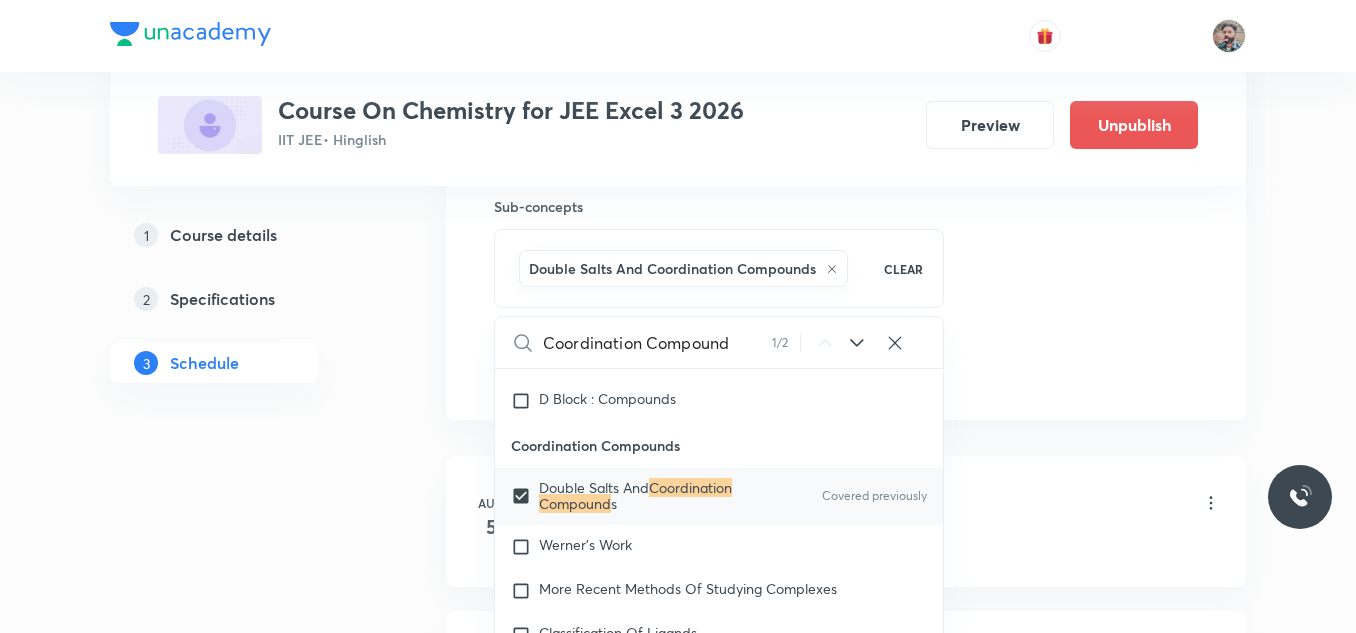 click on "Plus Courses Course On Chemistry for JEE Excel 3 2026 IIT JEE  • Hinglish Preview Unpublish 1 Course details 2 Specifications 3 Schedule Schedule 2  classes Session  3 Live class Session title 0/99 ​ Schedule for Aug 3, 2025, 1:08 PM ​ Duration (in minutes) ​   Session type Online Offline Room Select centre room Sub-concepts Double Salts And Coordination Compounds CLEAR Coordination Compound 1 / 2 ​ Chemistry Mock Questions Chemistry Mock Questions Chemistry Previous Year Chemistry Previous Year General Topics & Mole Concept Basic Concepts Basic Introduction Percentage Composition Stoichiometry Principle of Atom Conservation (POAC) Relation between Stoichiometric Quantities Application of Mole Concept: Gravimetric Analysis Different Laws Formula and Composition Concentration Terms Some basic concepts of Chemistry Atomic Structure Discovery Of Electron Some Prerequisites of Physics Discovery Of Protons And Neutrons Atomic Models and Theories  Representation Of Atom With Electrons And Neutrons Payload" at bounding box center (678, -38) 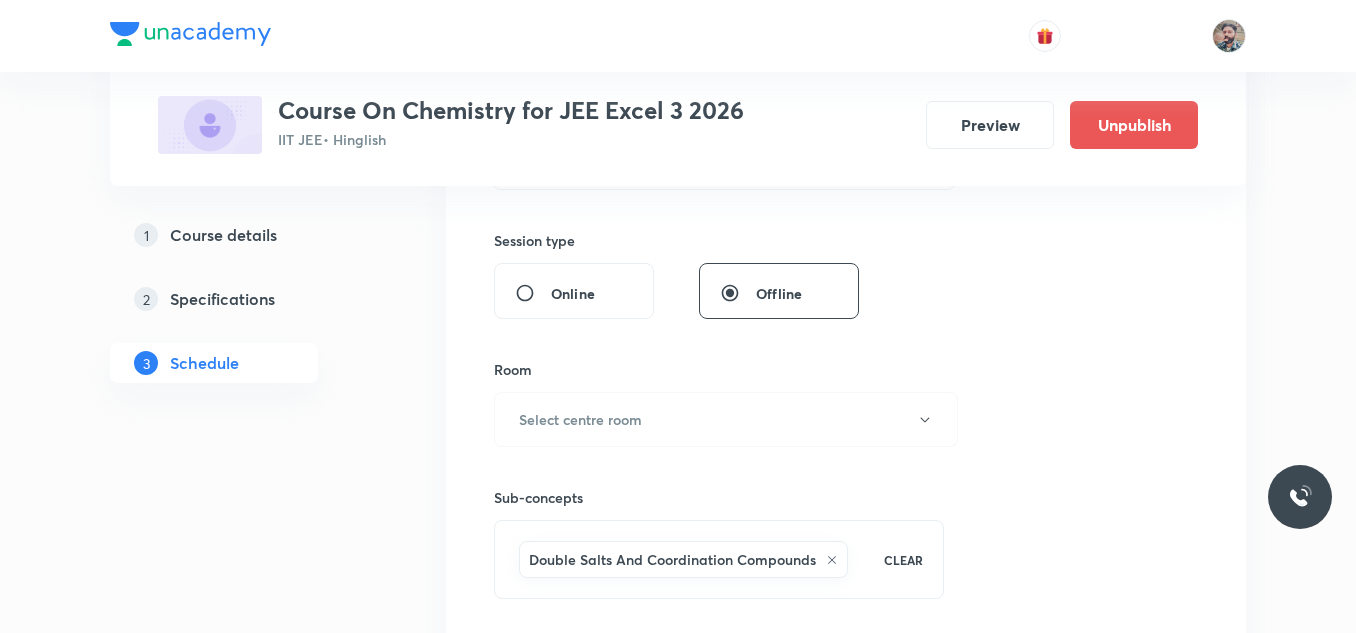 scroll, scrollTop: 706, scrollLeft: 0, axis: vertical 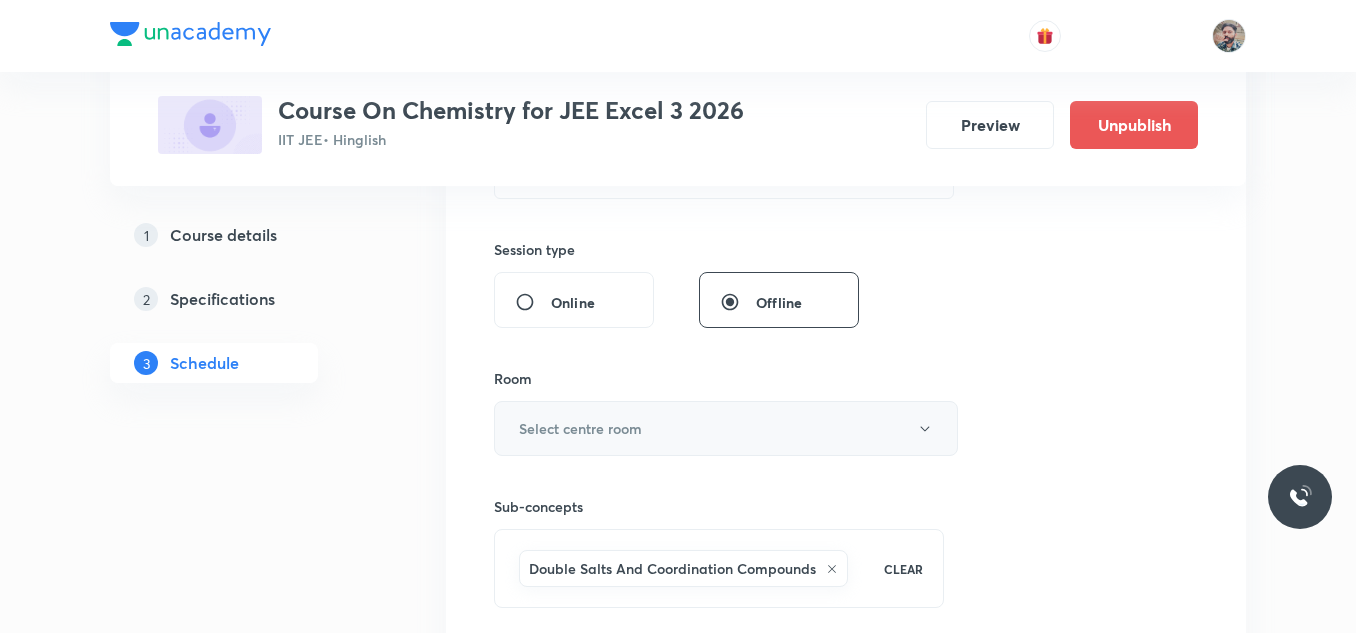 click on "Select centre room" at bounding box center (726, 428) 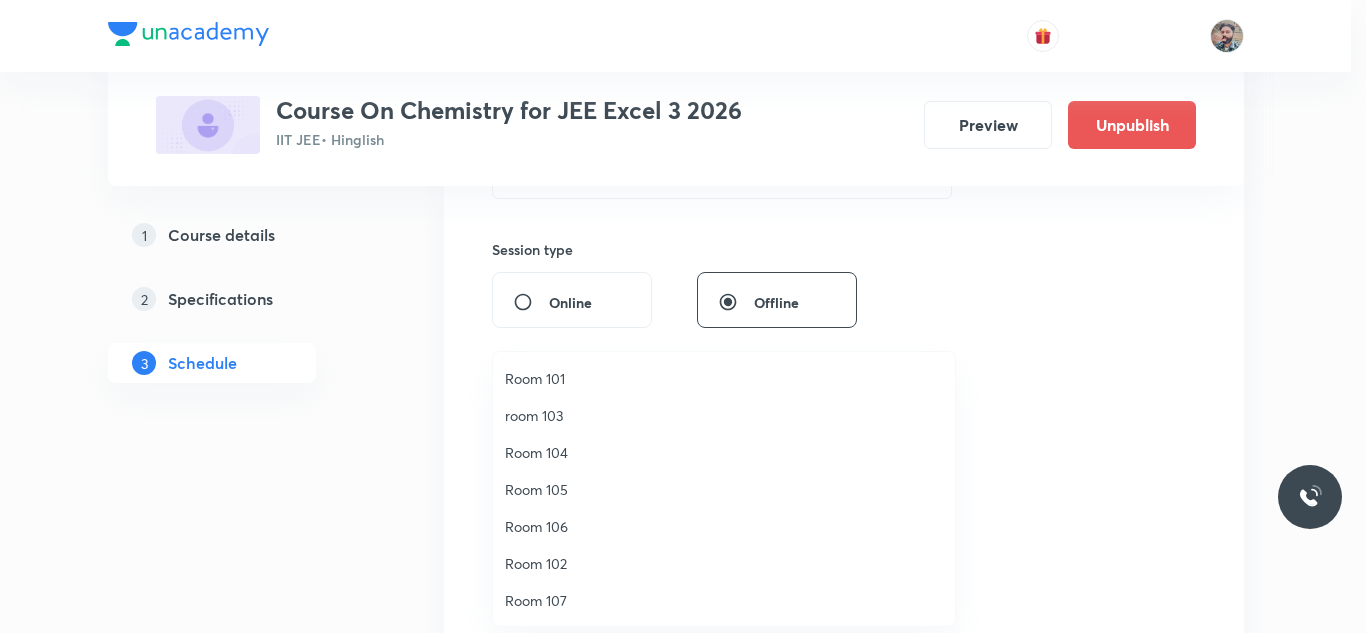click on "Room 106" at bounding box center (724, 526) 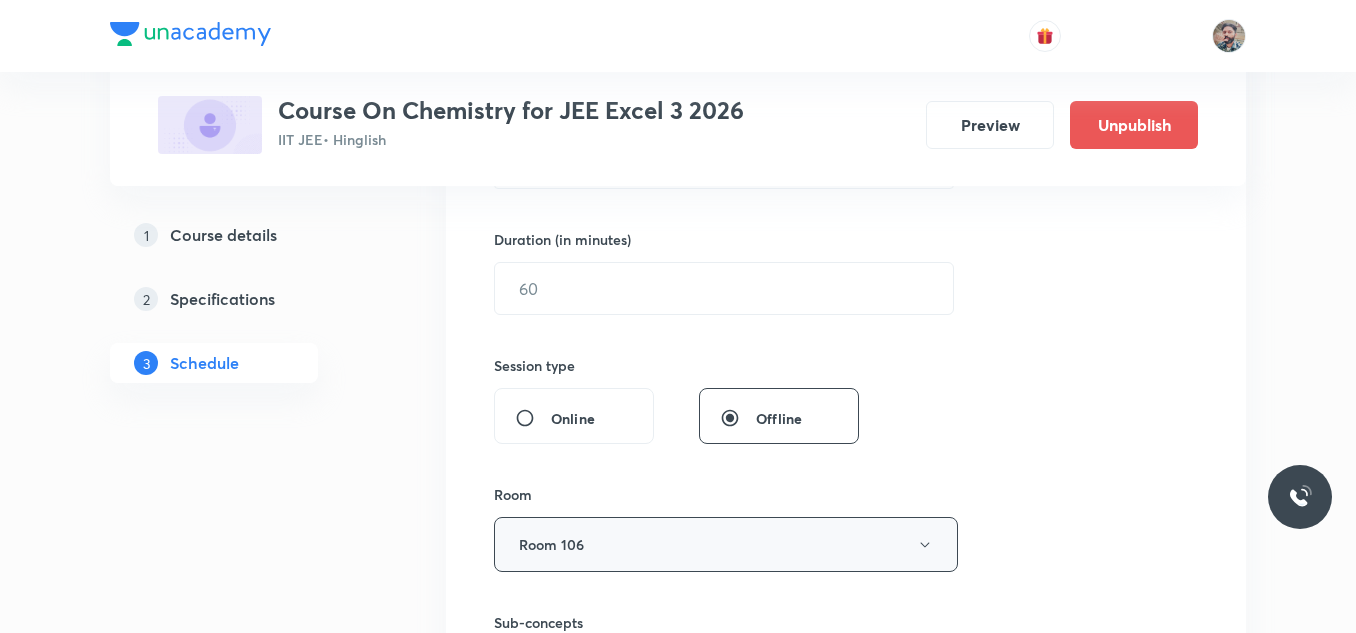 scroll, scrollTop: 406, scrollLeft: 0, axis: vertical 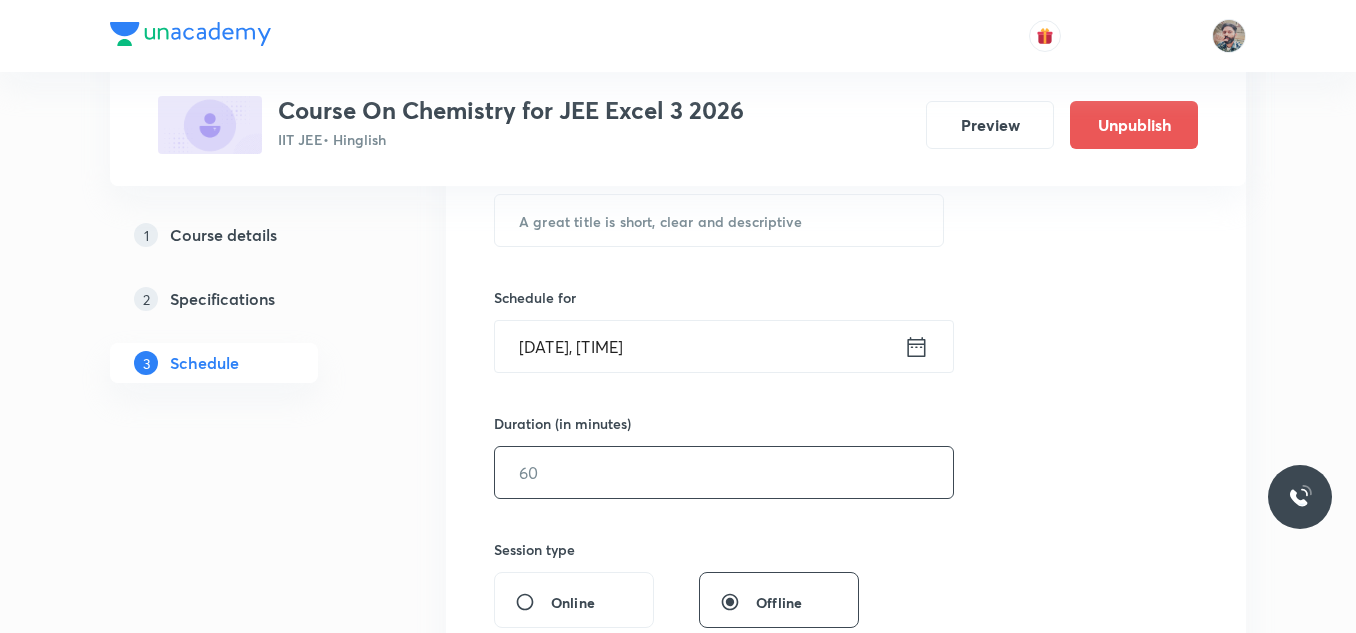 click at bounding box center (724, 472) 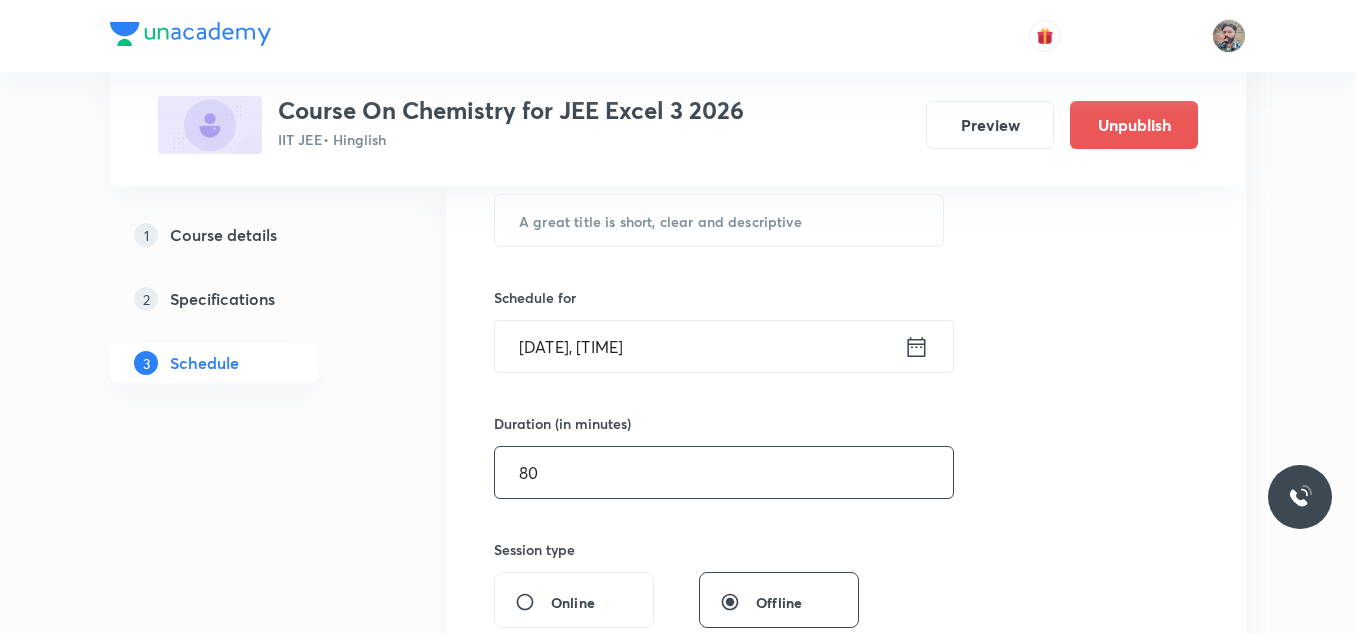 type on "80" 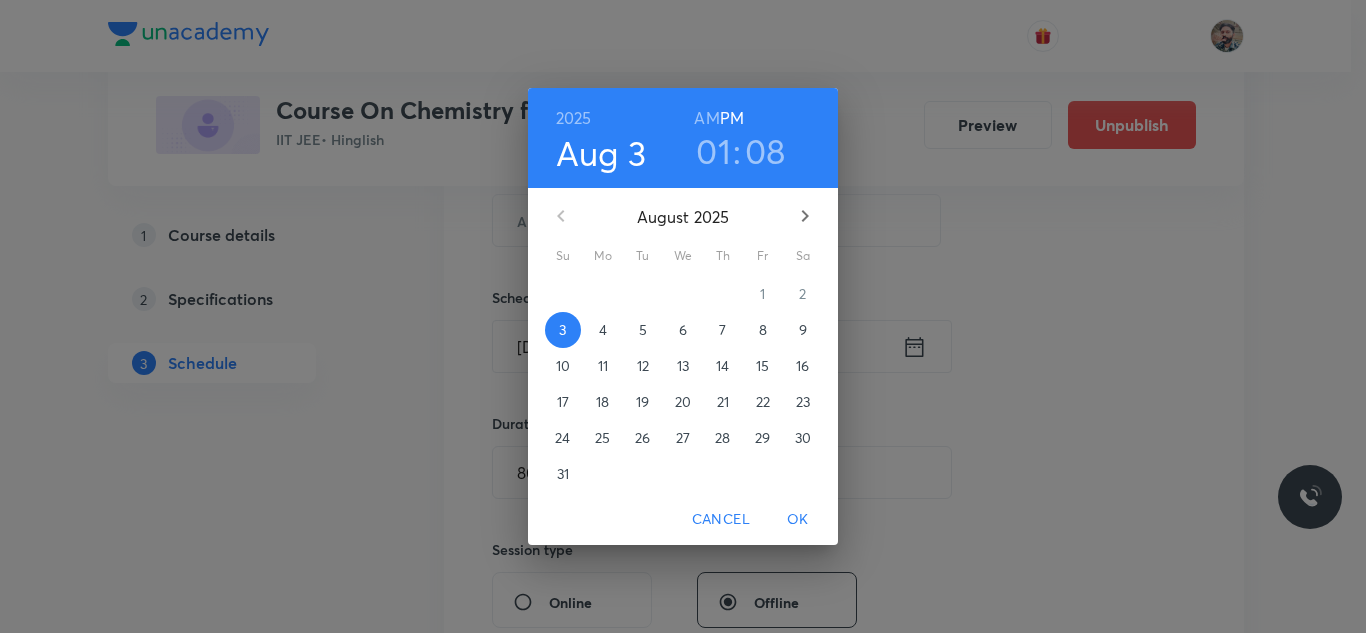 click on "7" at bounding box center [722, 330] 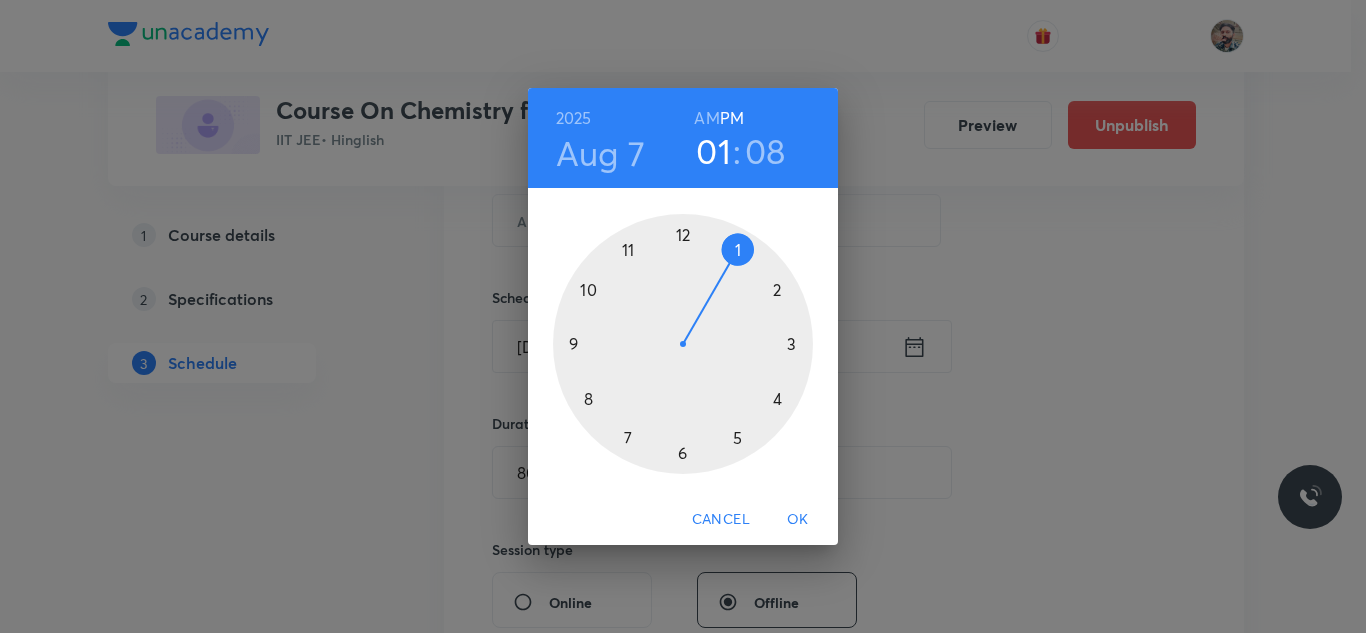 click at bounding box center (683, 344) 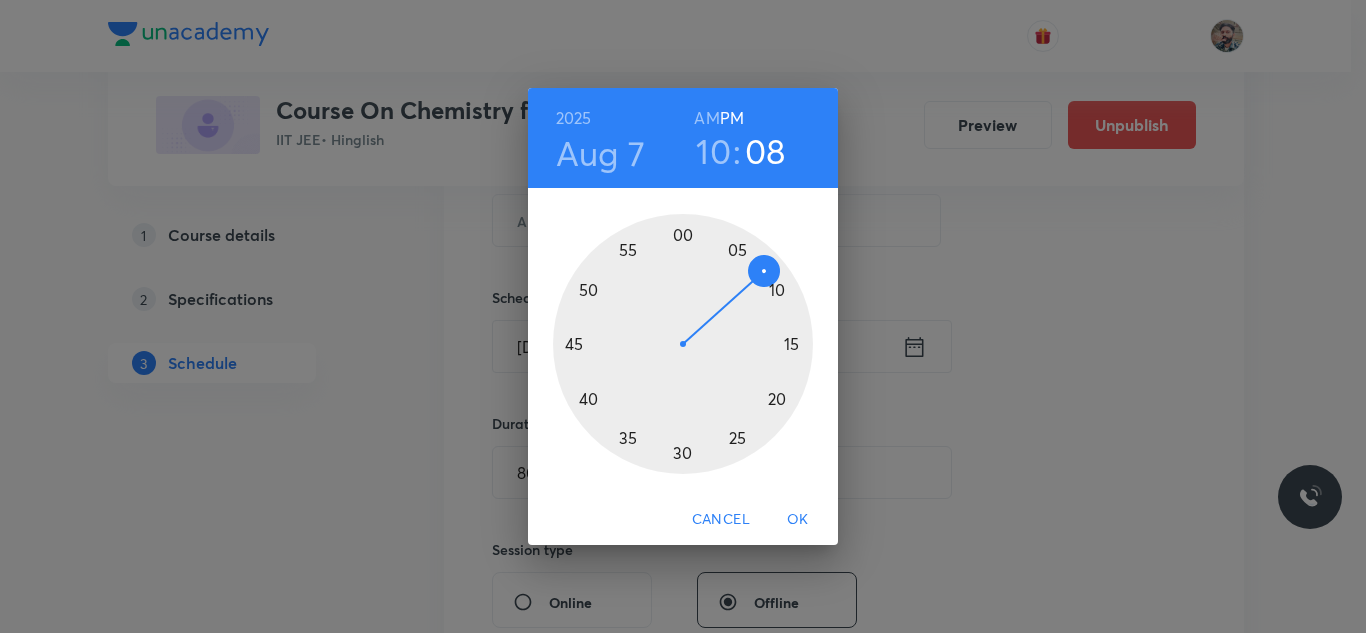 click on "AM" at bounding box center (706, 118) 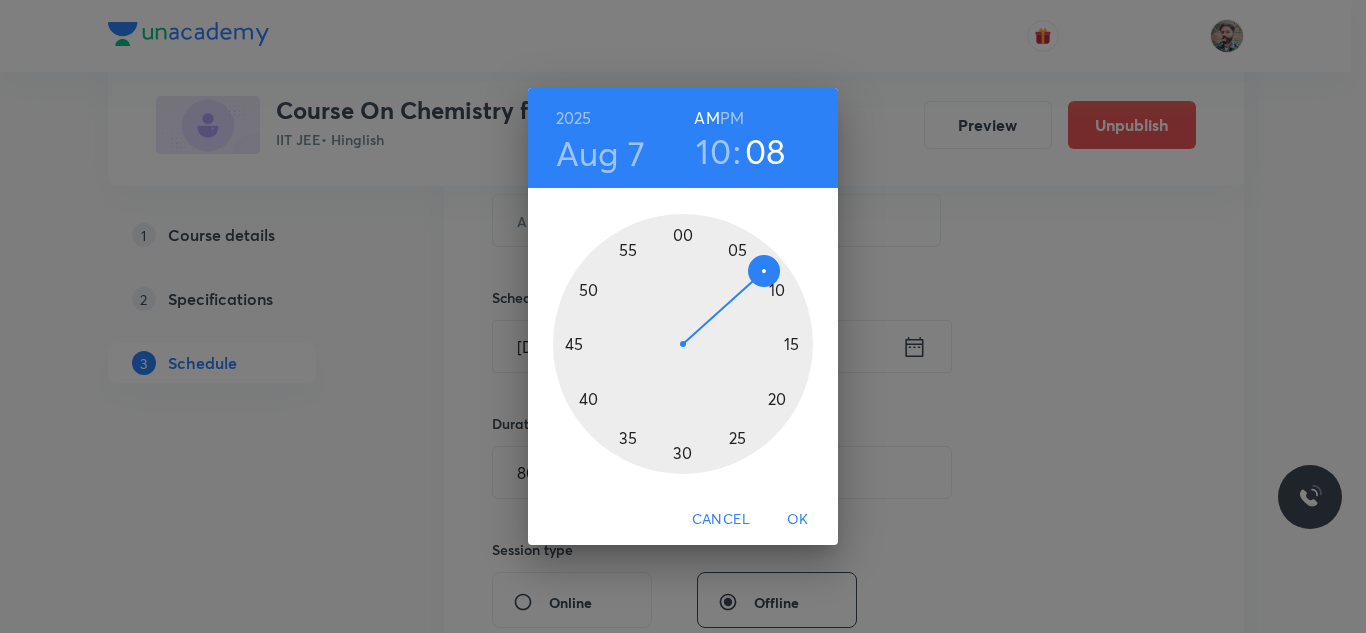 click at bounding box center [683, 344] 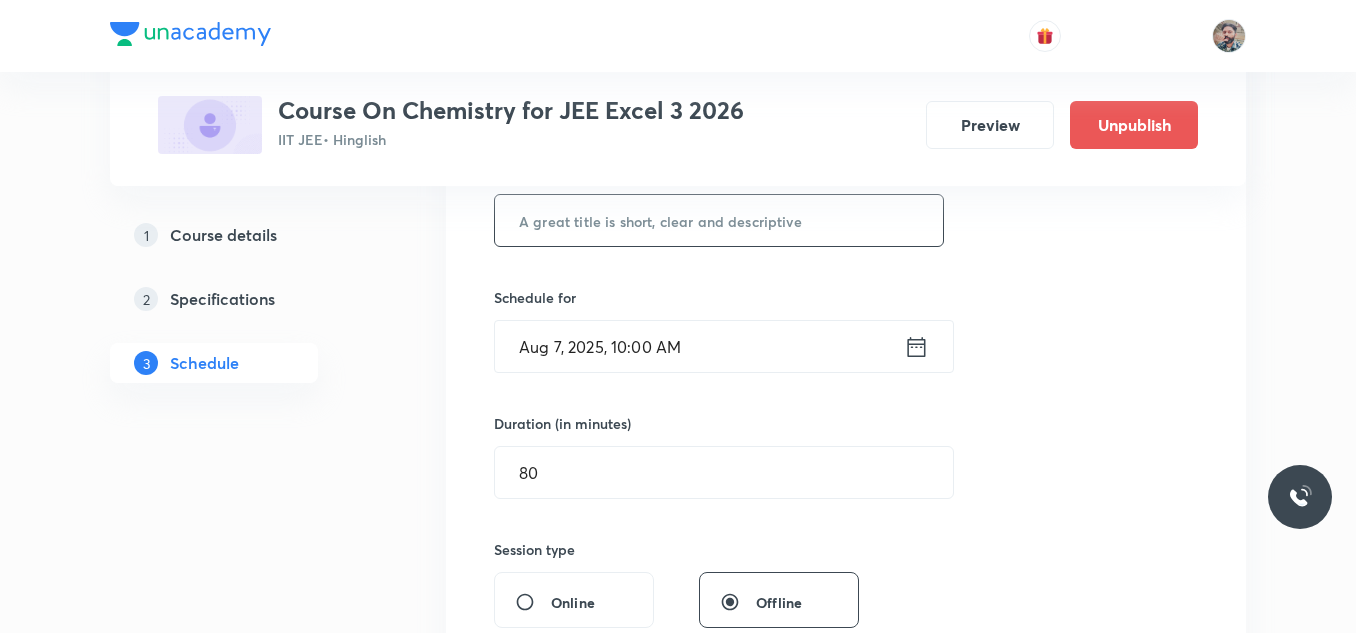 click at bounding box center (719, 220) 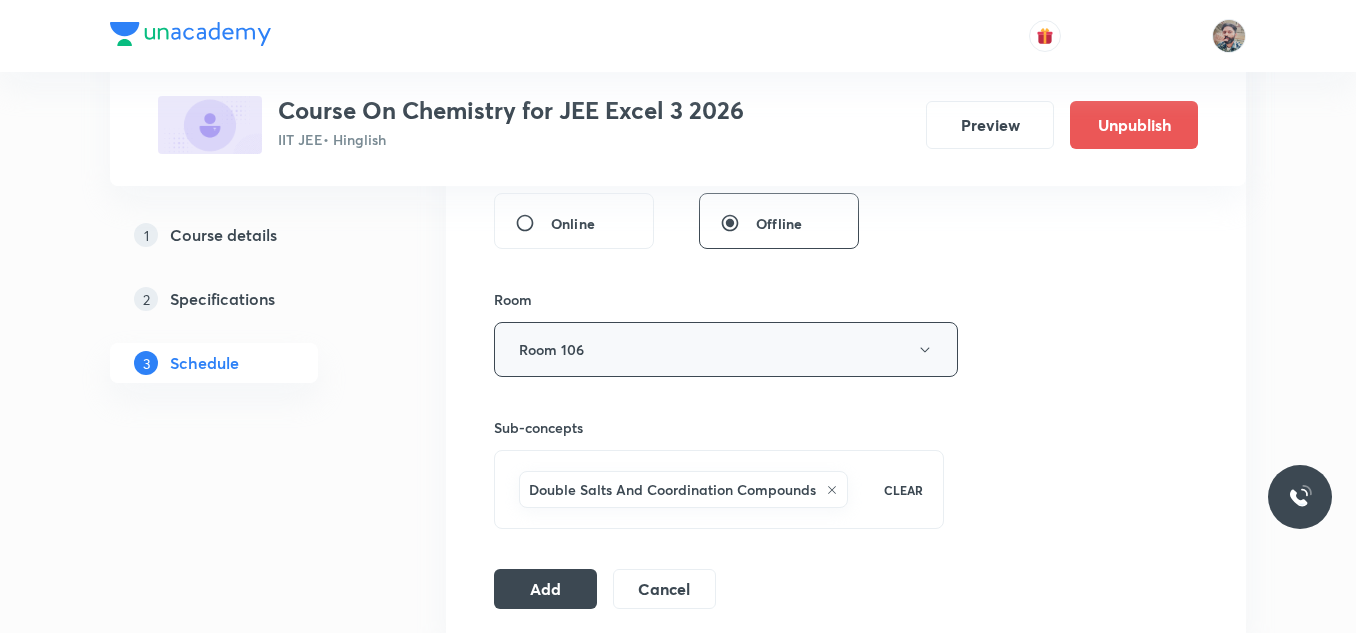 scroll, scrollTop: 906, scrollLeft: 0, axis: vertical 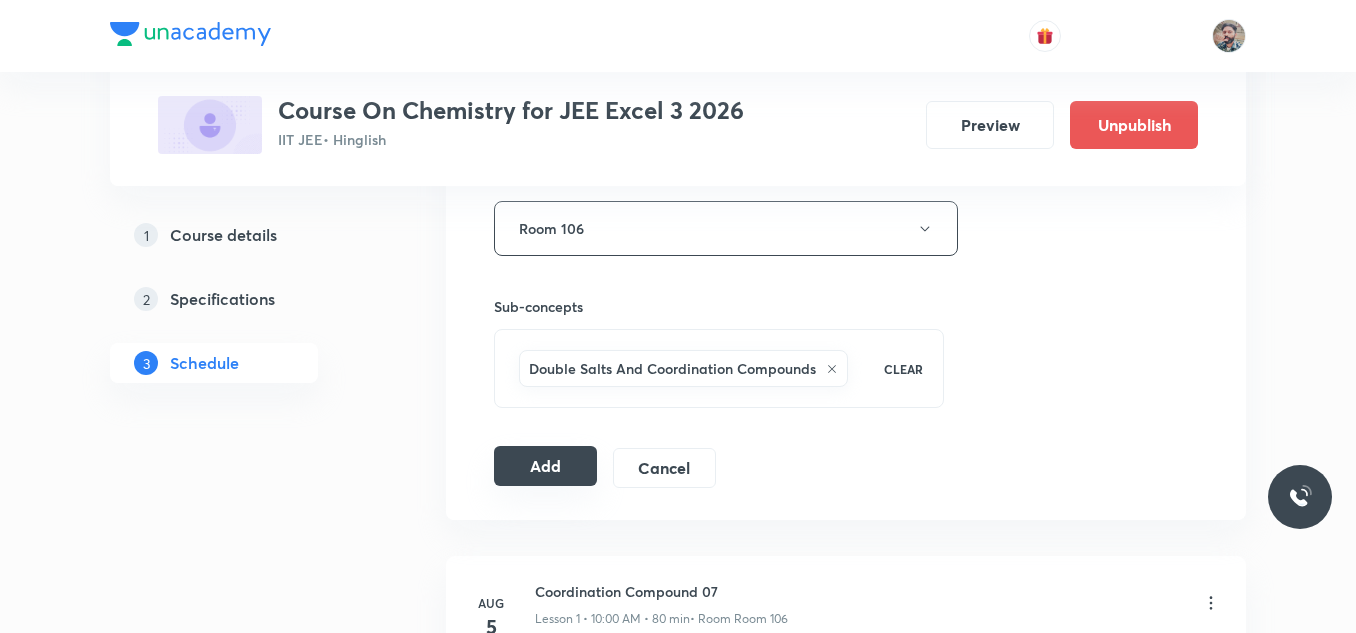 type on "Coordination Compound 09" 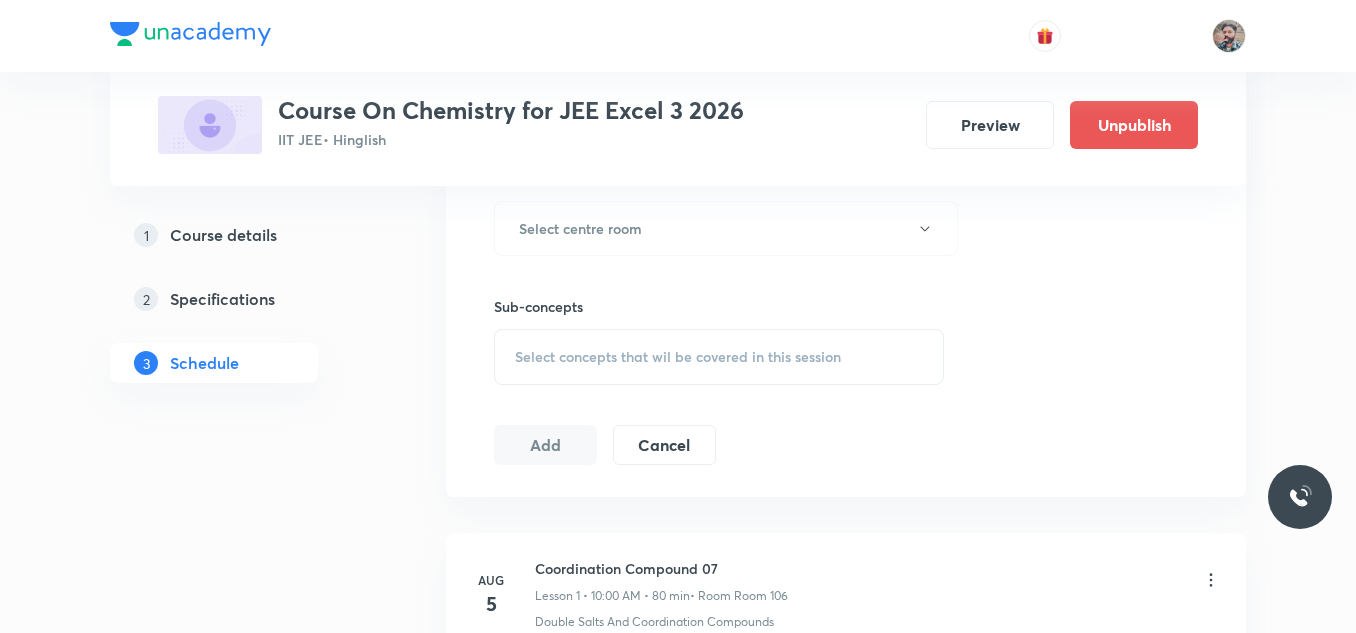scroll, scrollTop: 361, scrollLeft: 0, axis: vertical 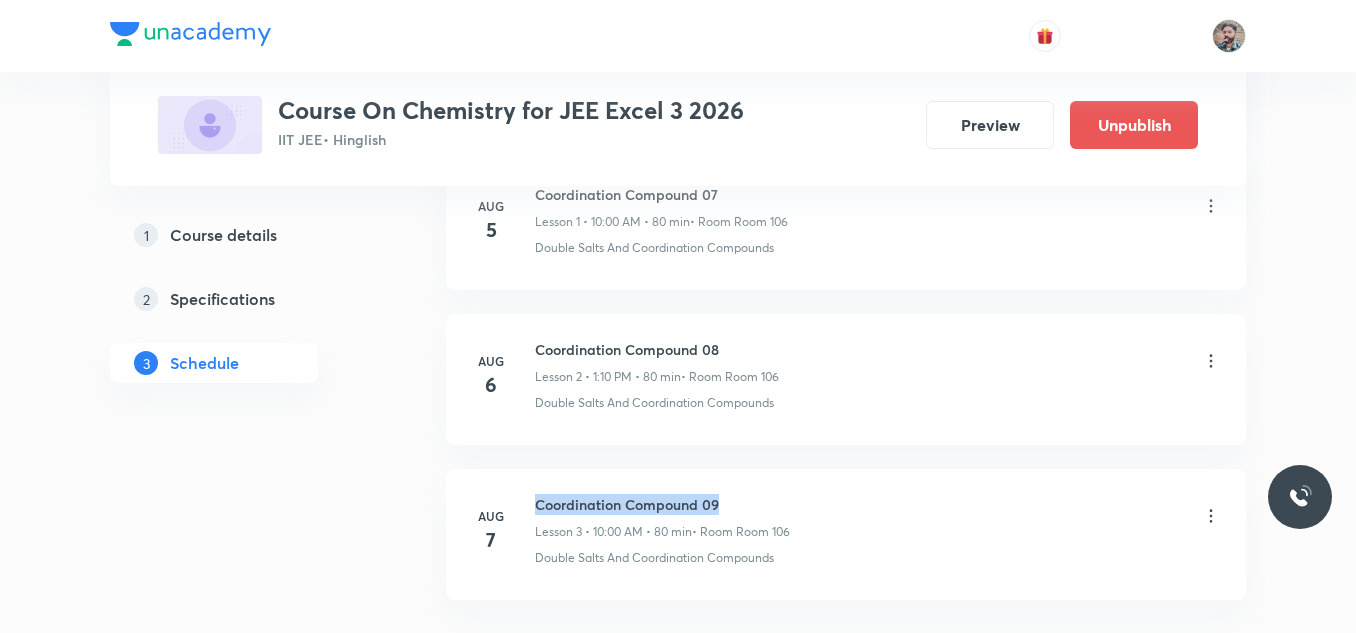 drag, startPoint x: 734, startPoint y: 507, endPoint x: 539, endPoint y: 507, distance: 195 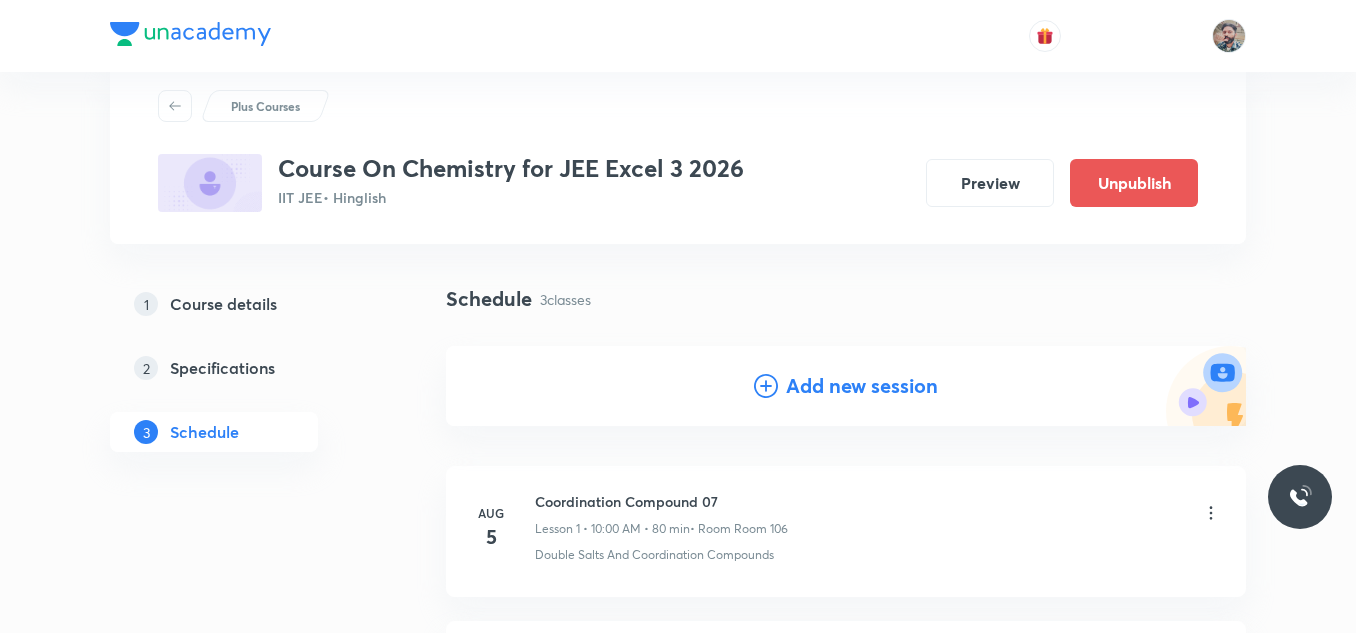 scroll, scrollTop: 0, scrollLeft: 0, axis: both 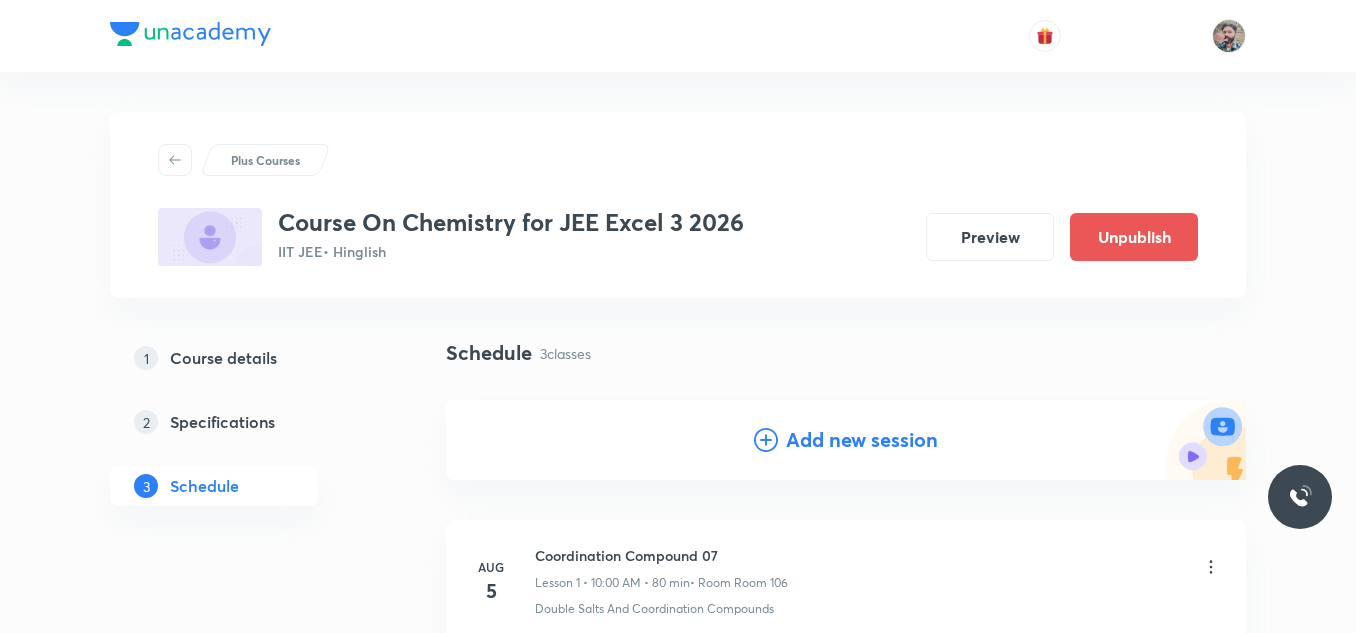 click on "Add new session" at bounding box center (862, 440) 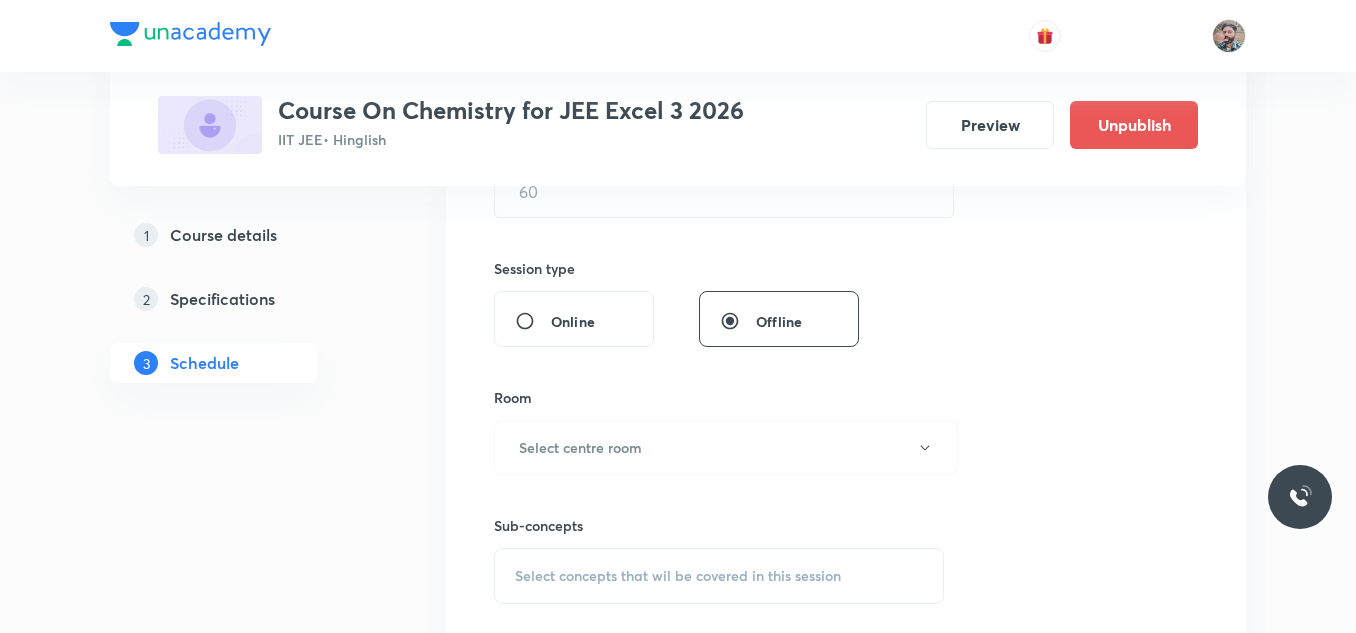 scroll, scrollTop: 800, scrollLeft: 0, axis: vertical 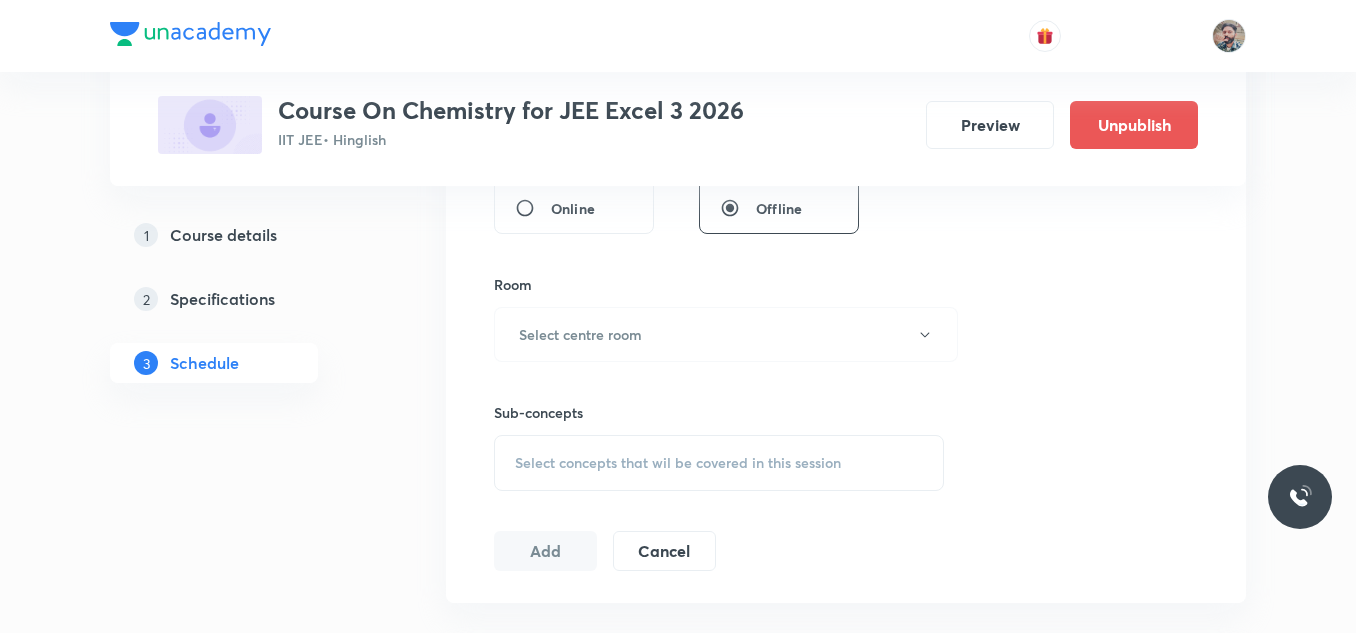 click on "Select concepts that wil be covered in this session" at bounding box center [719, 463] 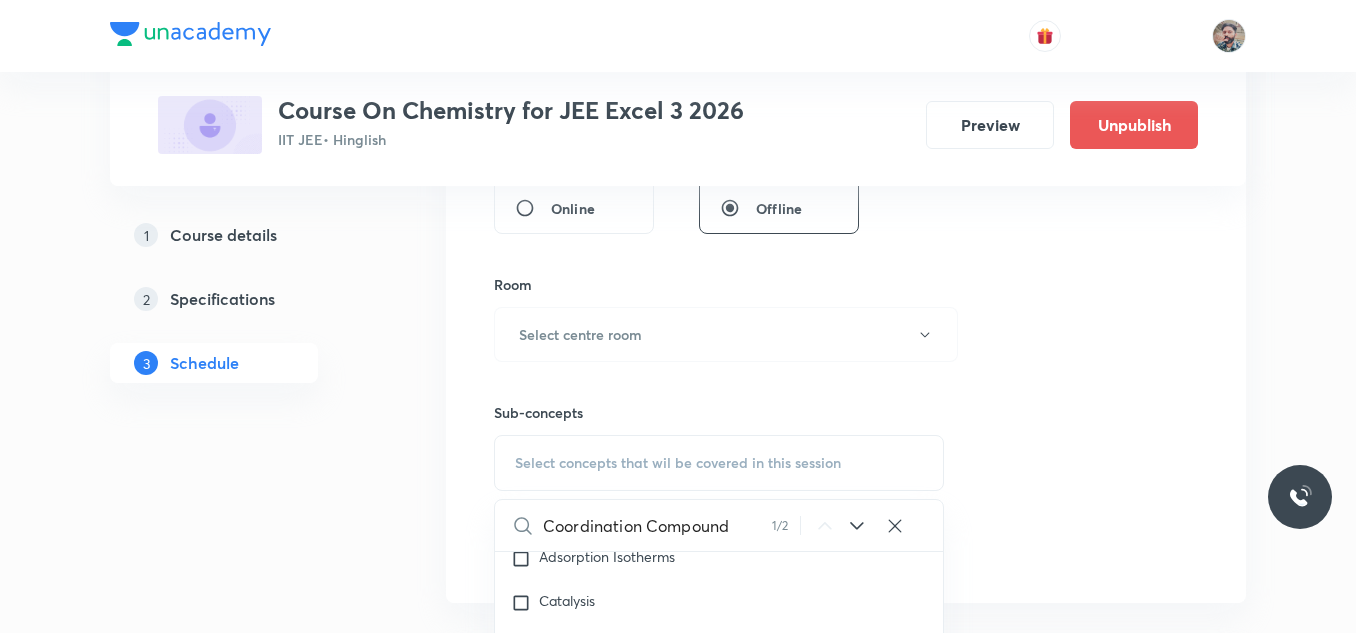 scroll, scrollTop: 22205, scrollLeft: 0, axis: vertical 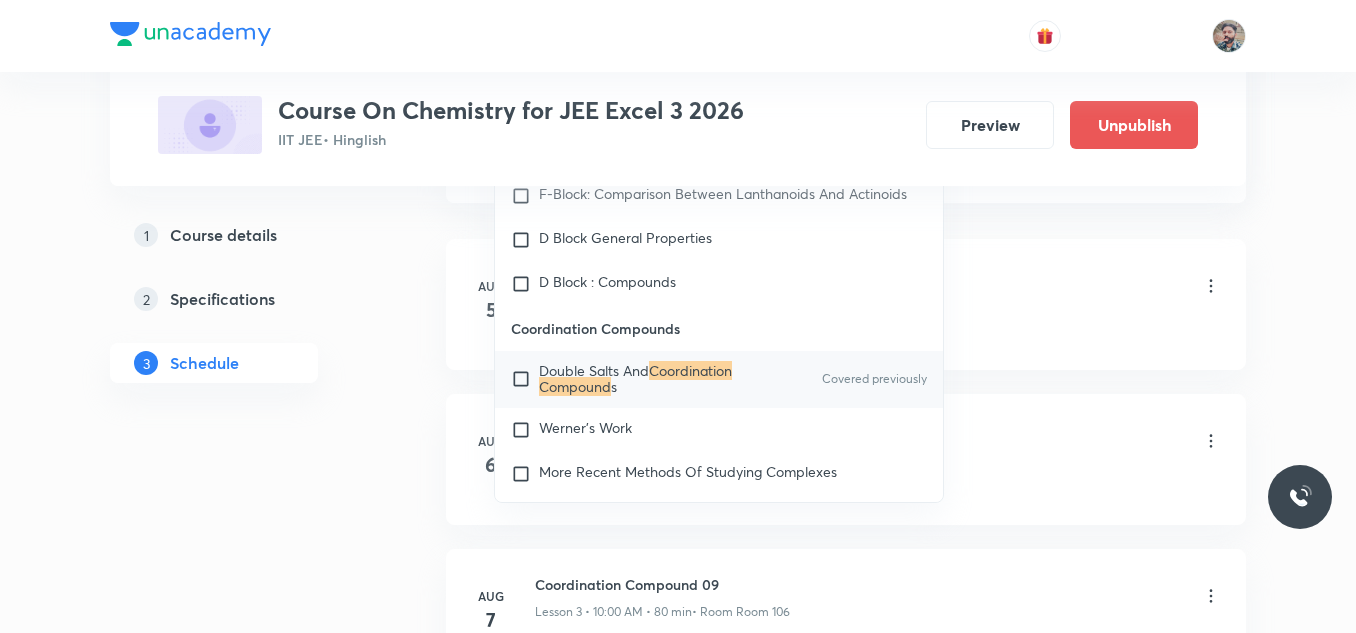 type on "Coordination Compound" 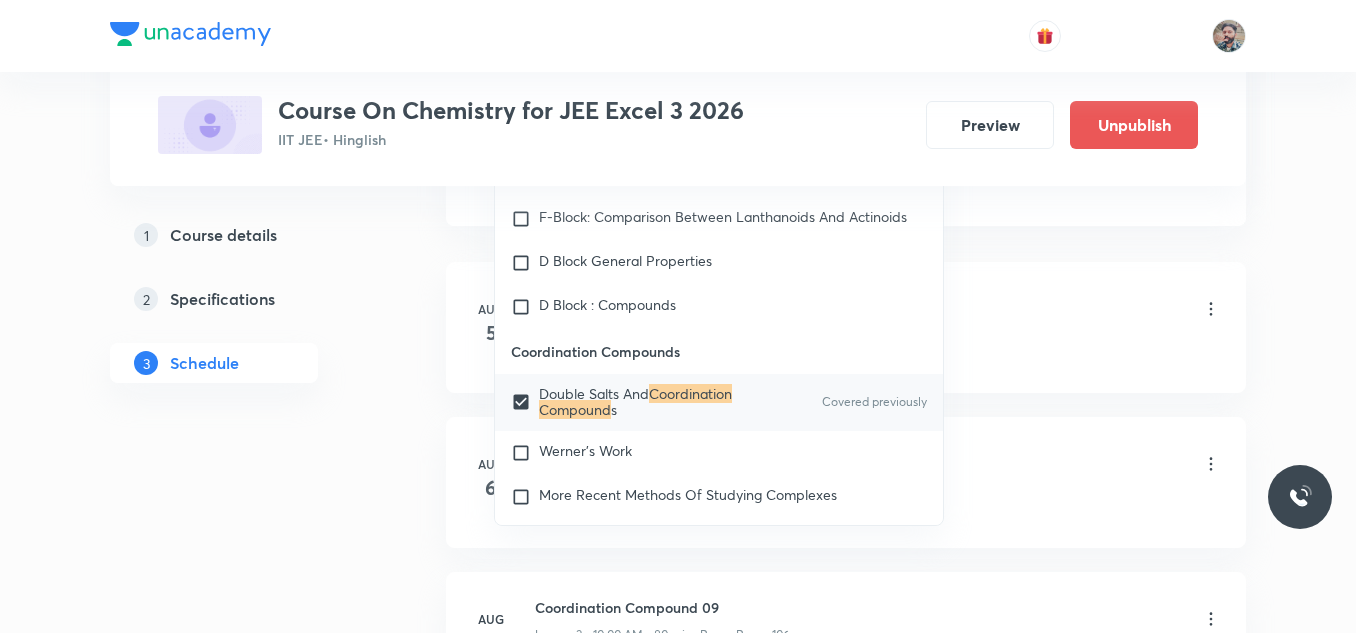 click on "Plus Courses Course On Chemistry for JEE Excel 3 2026 IIT JEE  • Hinglish Preview Unpublish 1 Course details 2 Specifications 3 Schedule Schedule 3  classes Session  4 Live class Session title 0/99 ​ Schedule for Aug 3, 2025, 1:09 PM ​ Duration (in minutes) ​   Session type Online Offline Room Select centre room Sub-concepts Double Salts And Coordination Compounds CLEAR Coordination Compound 1 / 2 ​ Chemistry Mock Questions Chemistry Mock Questions Chemistry Previous Year Chemistry Previous Year General Topics & Mole Concept Basic Concepts Basic Introduction Percentage Composition Stoichiometry Principle of Atom Conservation (POAC) Relation between Stoichiometric Quantities Application of Mole Concept: Gravimetric Analysis Different Laws Formula and Composition Concentration Terms Some basic concepts of Chemistry Atomic Structure Discovery Of Electron Some Prerequisites of Physics Discovery Of Protons And Neutrons Atomic Models and Theories  Representation Of Atom With Electrons And Neutrons Payload" at bounding box center (678, -155) 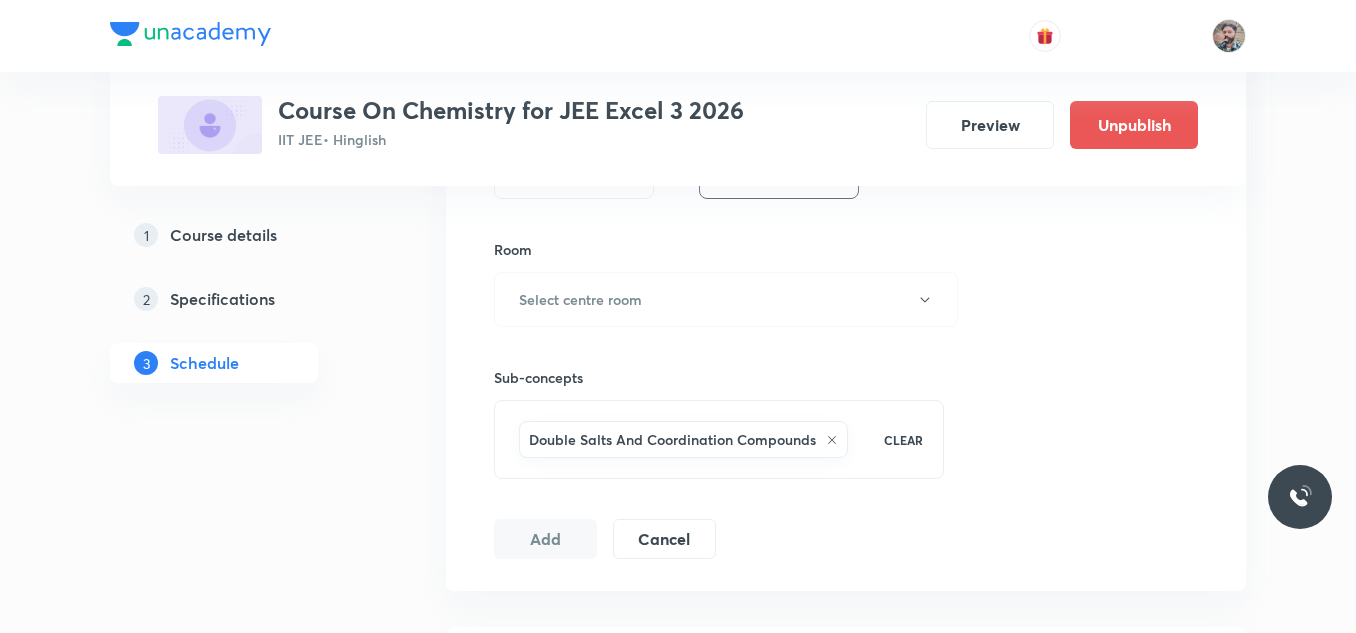 scroll, scrollTop: 800, scrollLeft: 0, axis: vertical 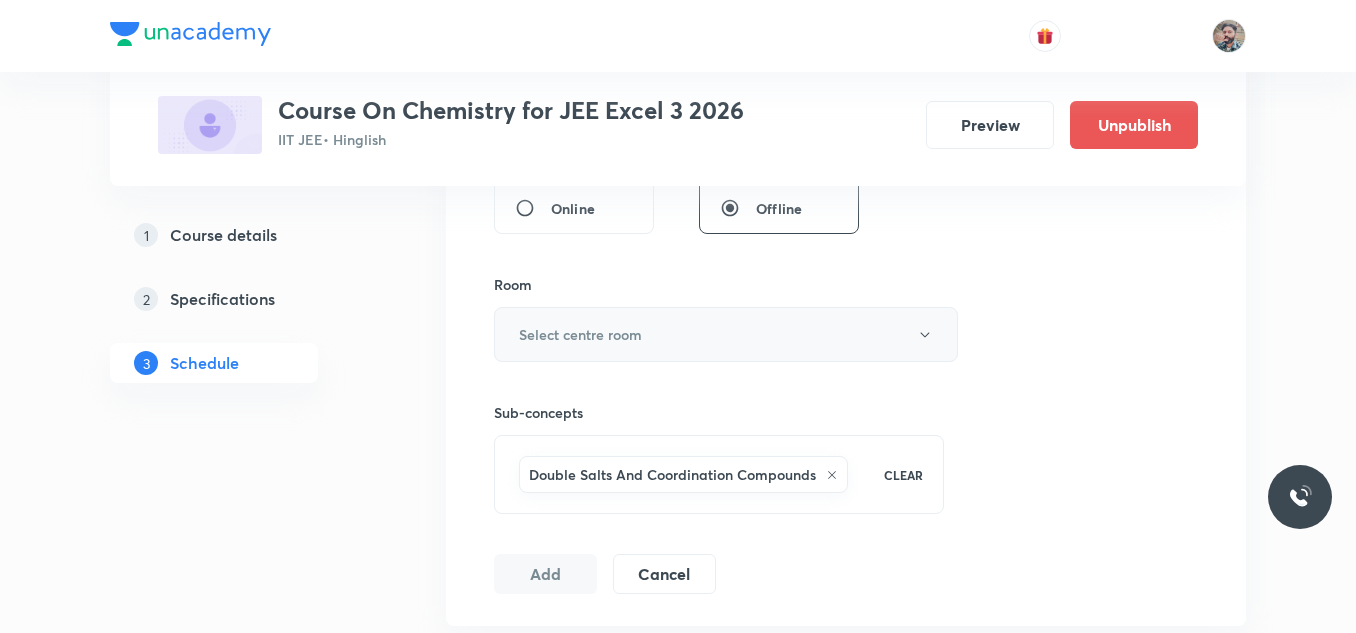 click on "Select centre room" at bounding box center [726, 334] 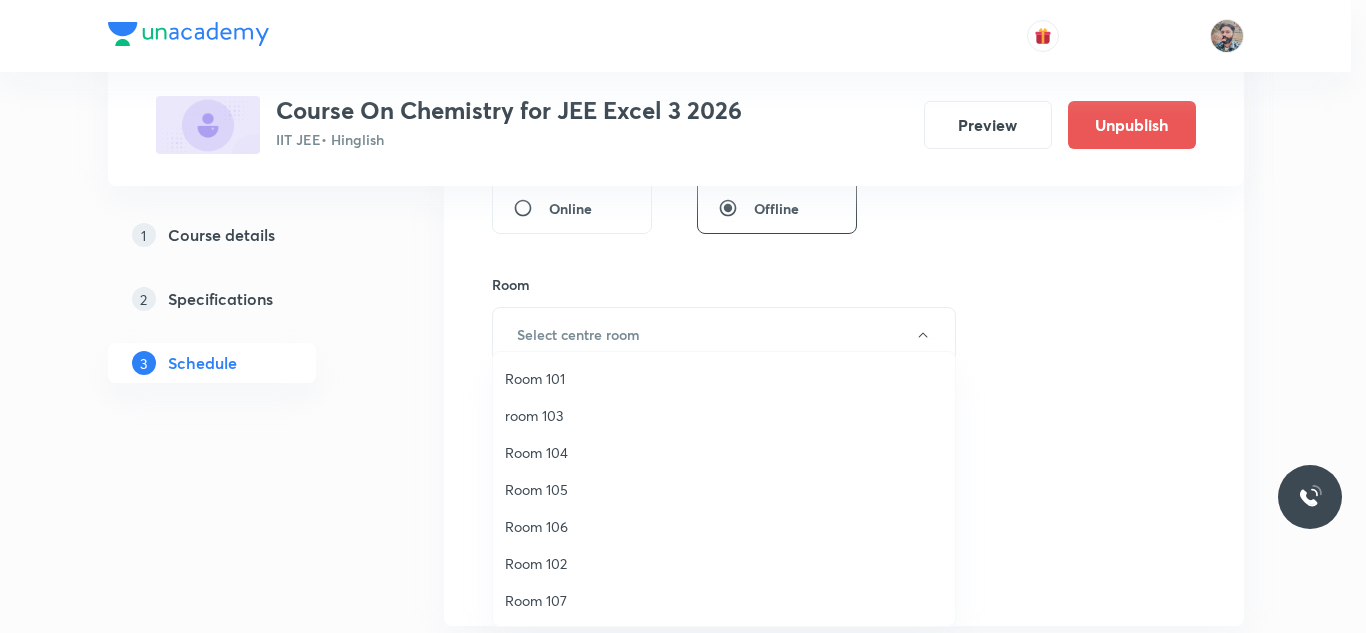 click on "Room 106" at bounding box center (724, 526) 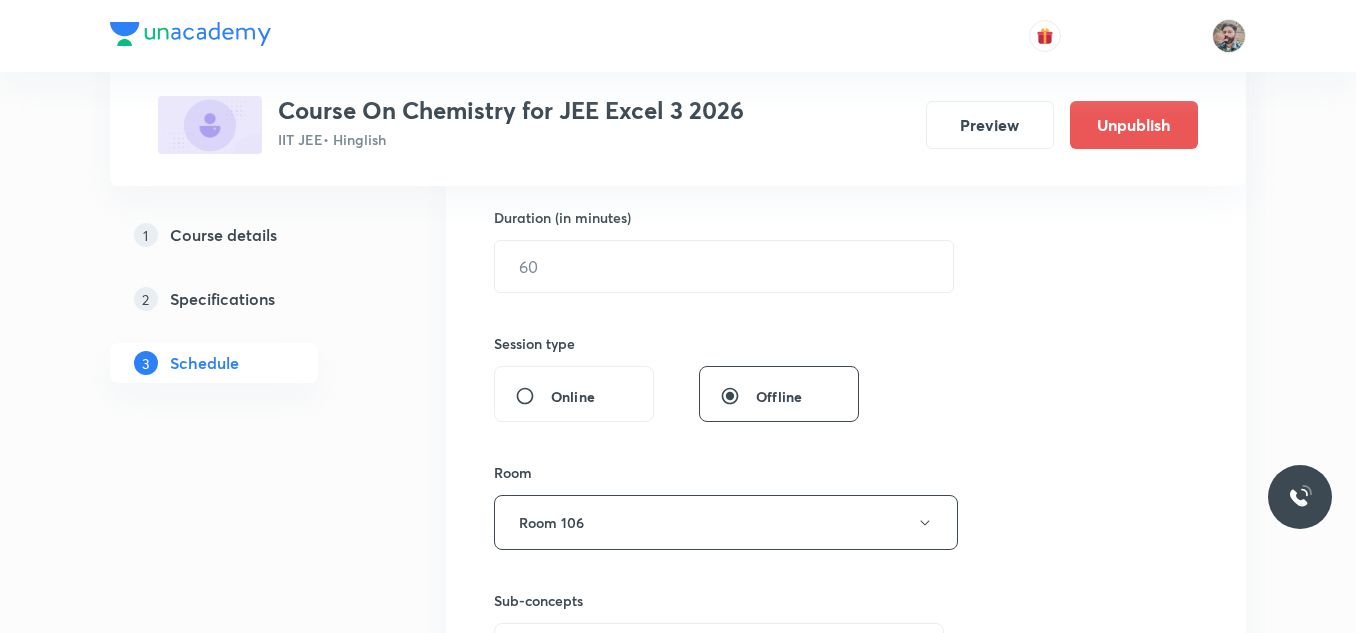 scroll, scrollTop: 600, scrollLeft: 0, axis: vertical 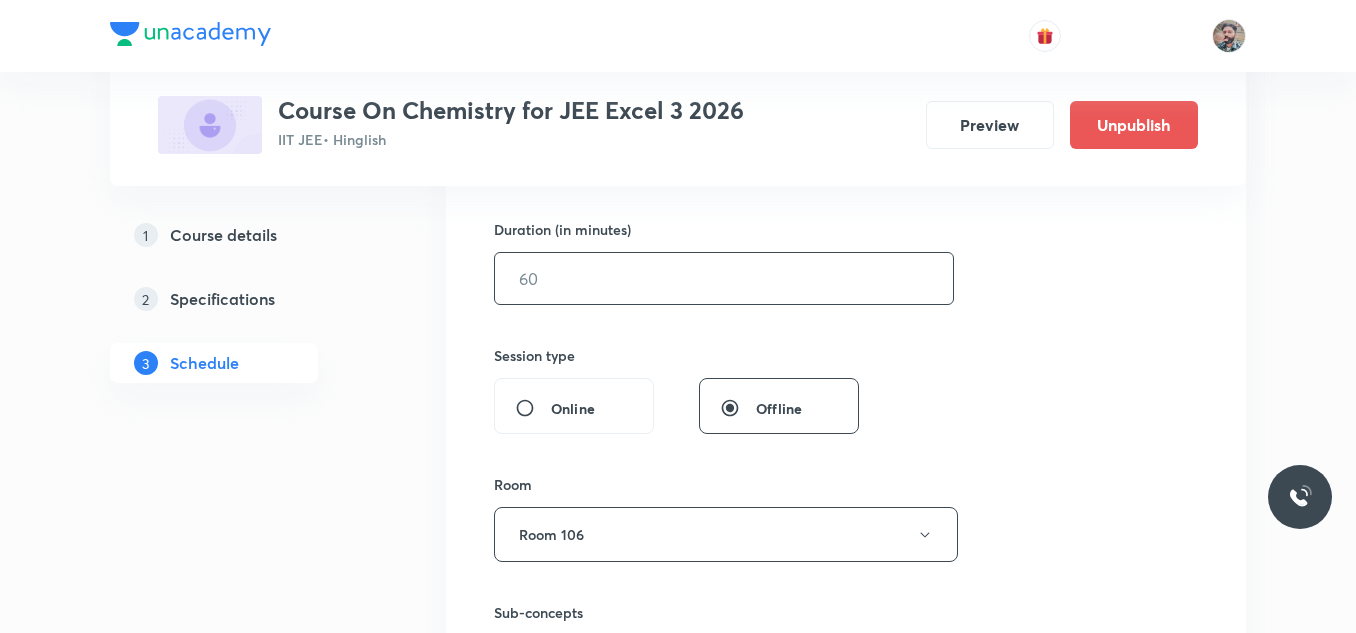 click at bounding box center (724, 278) 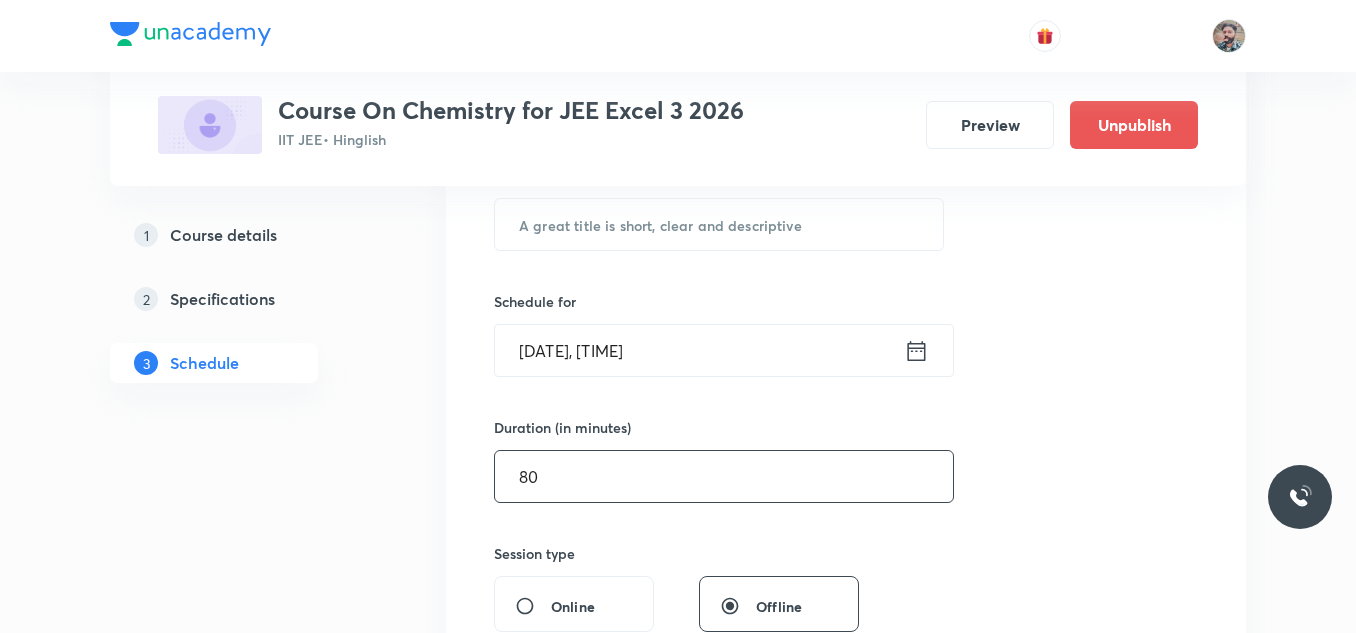 scroll, scrollTop: 400, scrollLeft: 0, axis: vertical 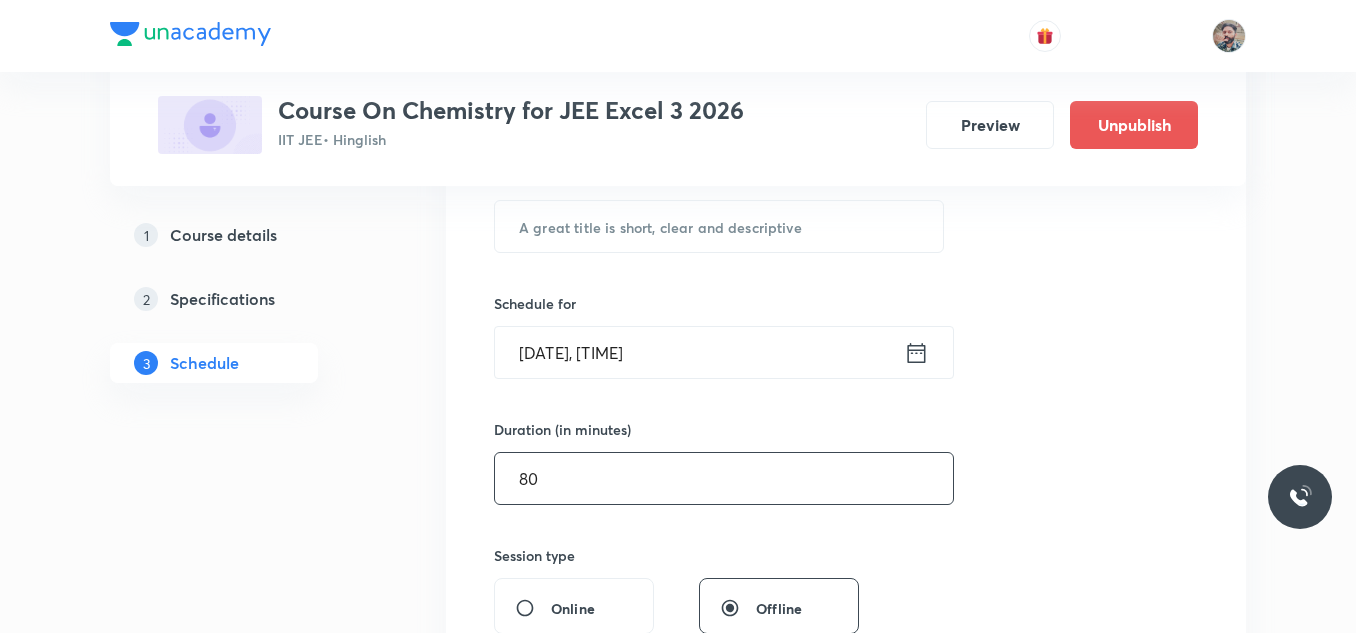 type on "80" 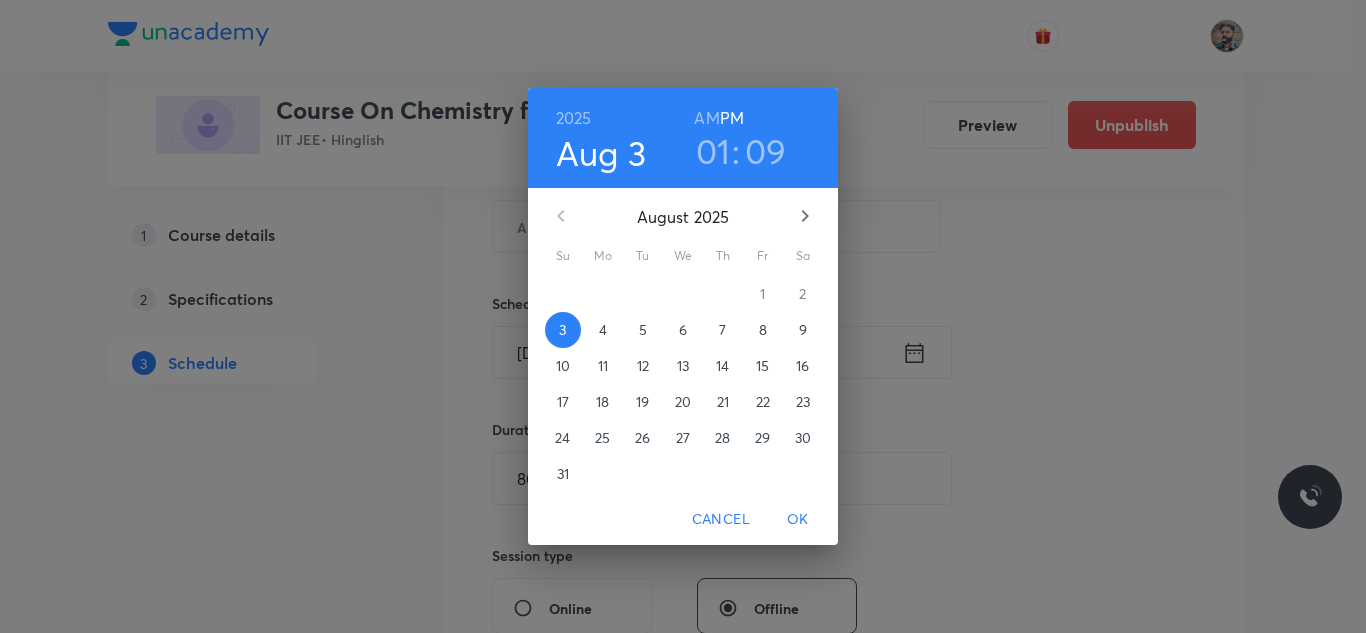 click on "4" at bounding box center [603, 330] 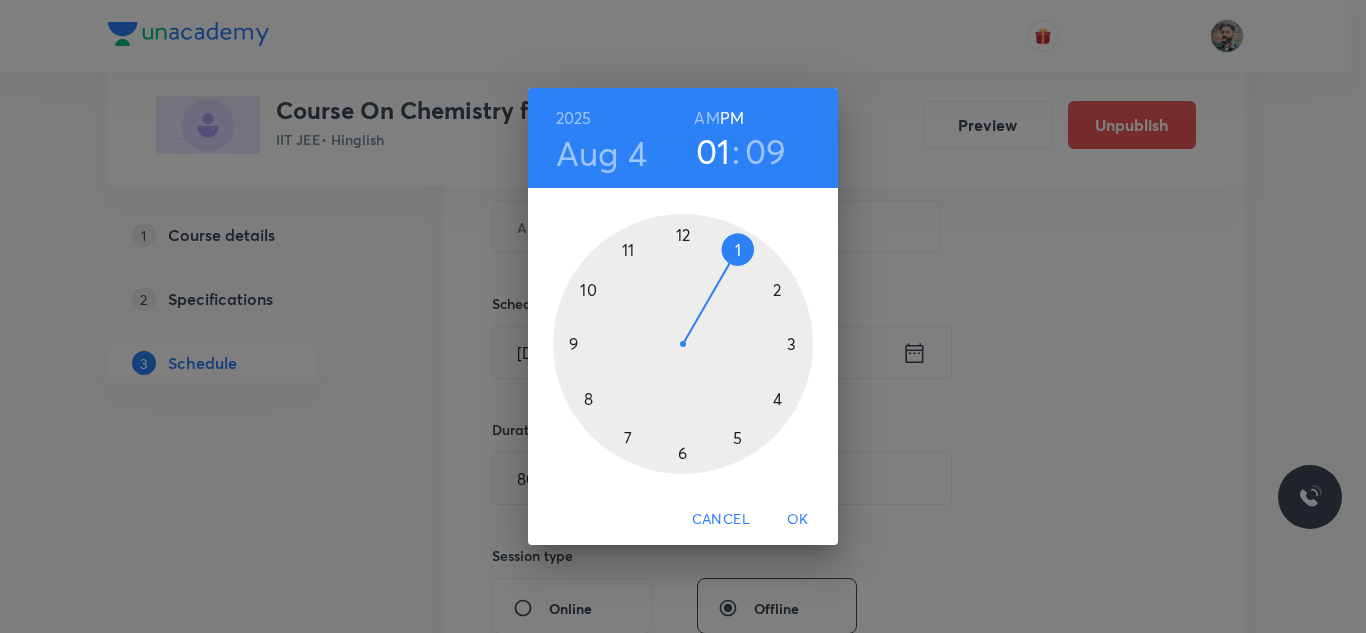 click on "Aug 4" at bounding box center (601, 153) 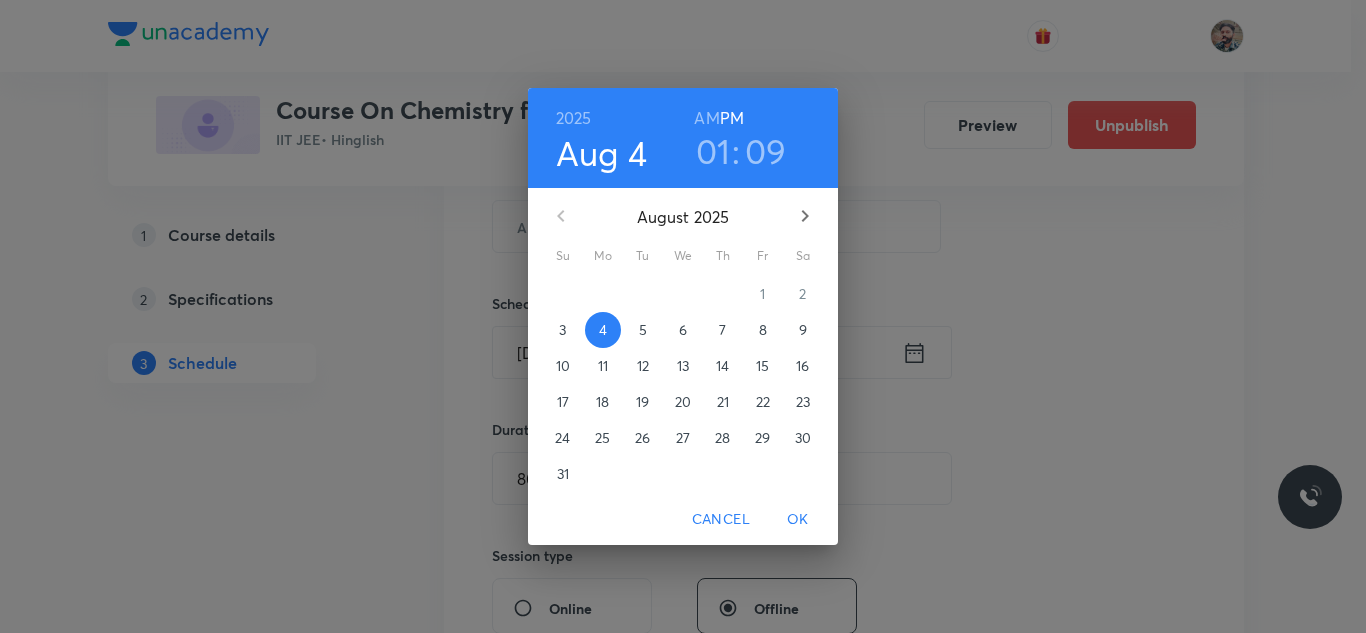 click on "8" at bounding box center (763, 330) 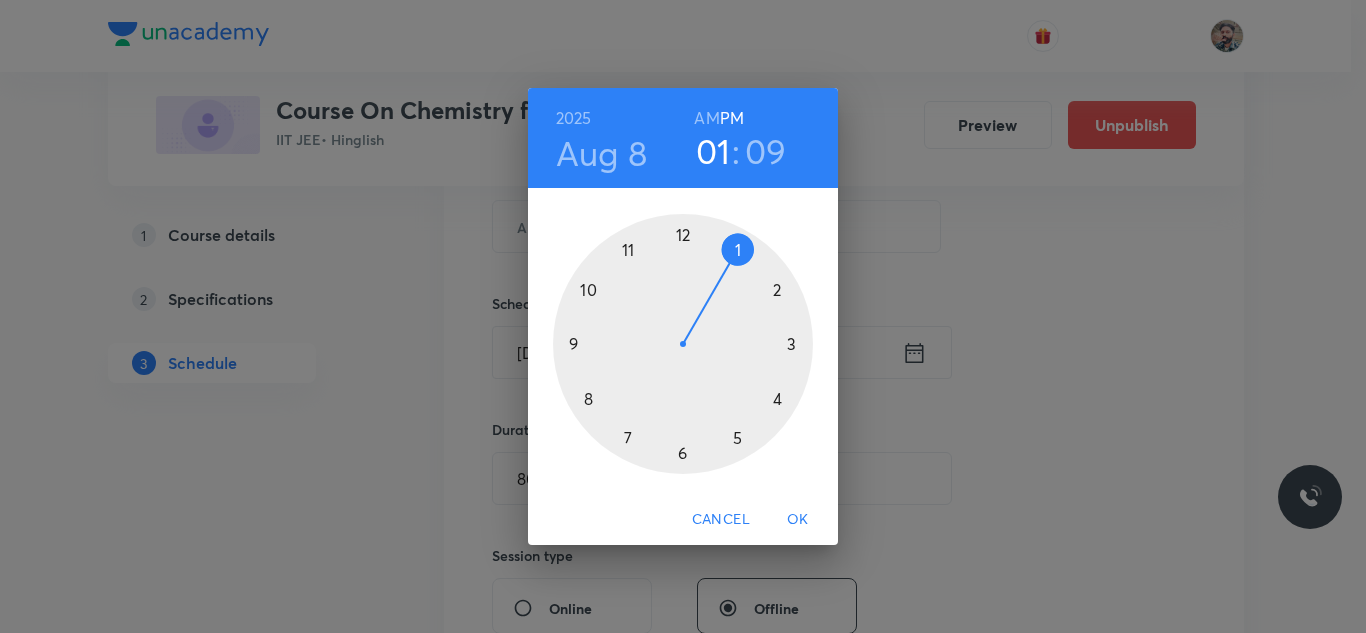 click on "AM" at bounding box center [706, 118] 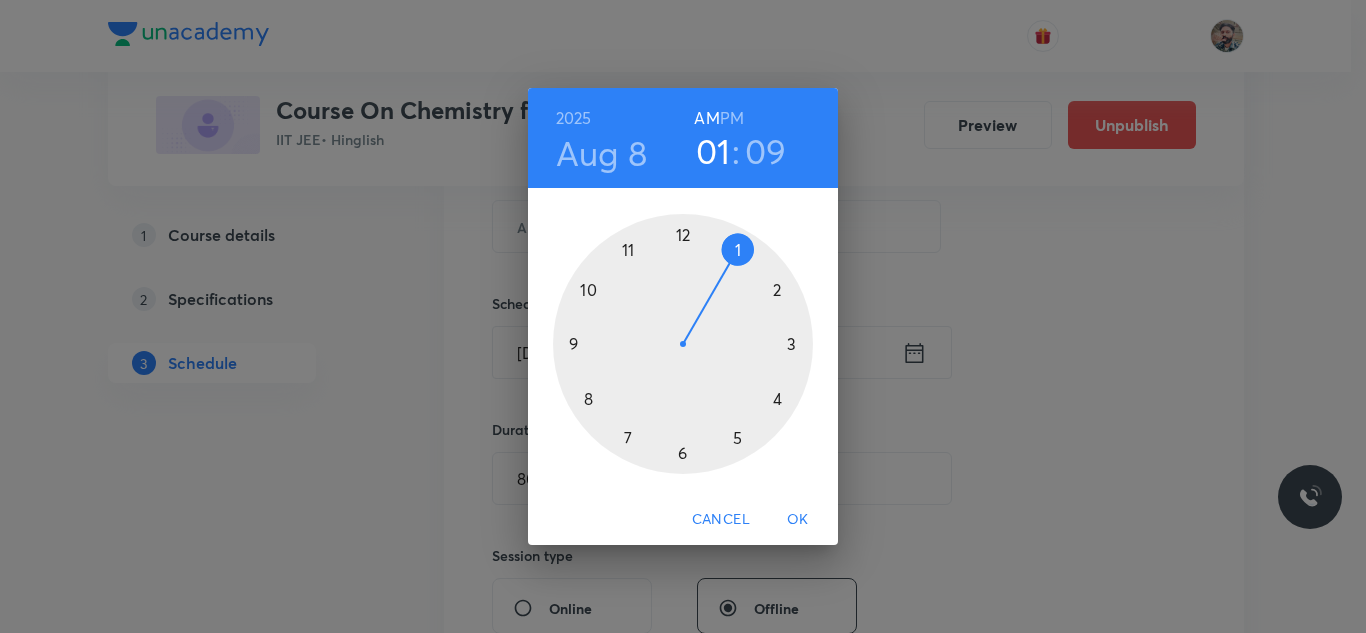 click at bounding box center (683, 344) 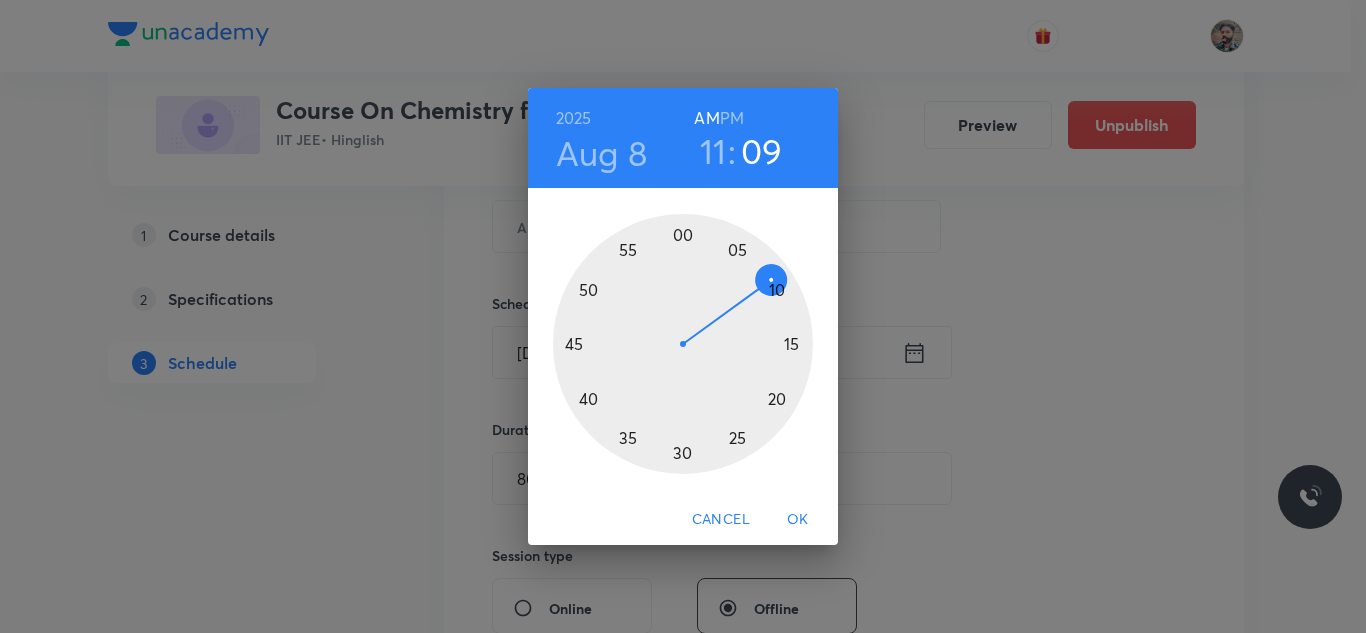 click at bounding box center [683, 344] 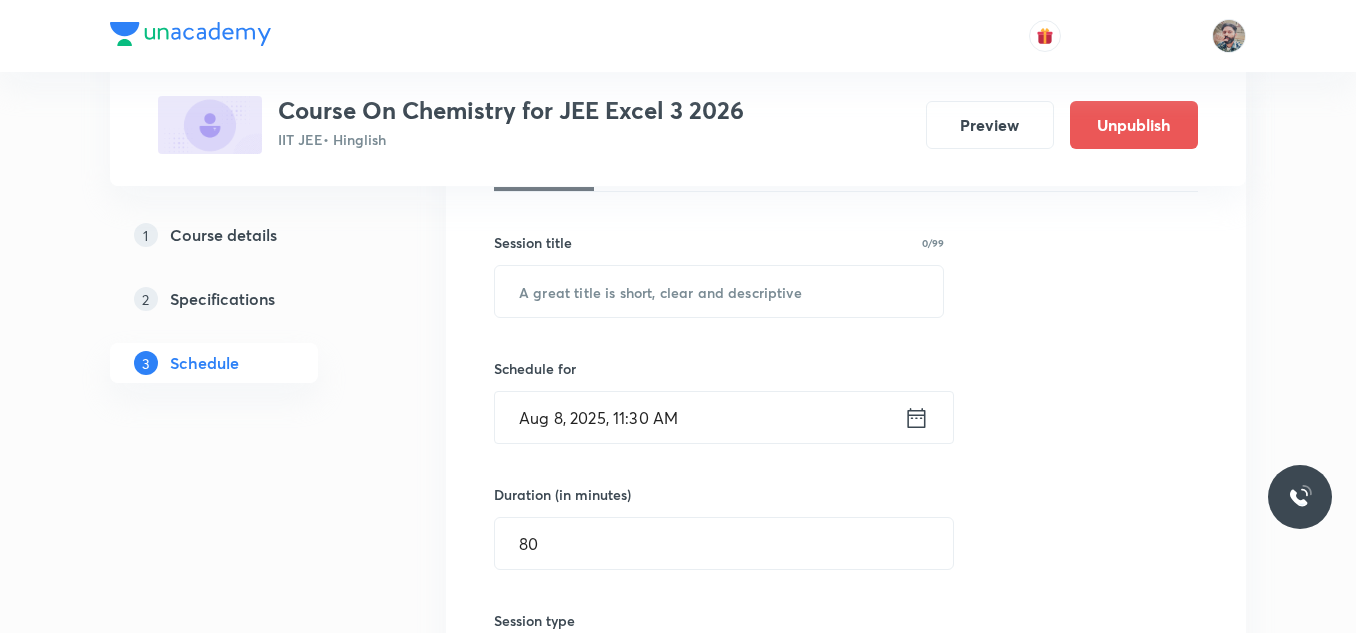 scroll, scrollTop: 300, scrollLeft: 0, axis: vertical 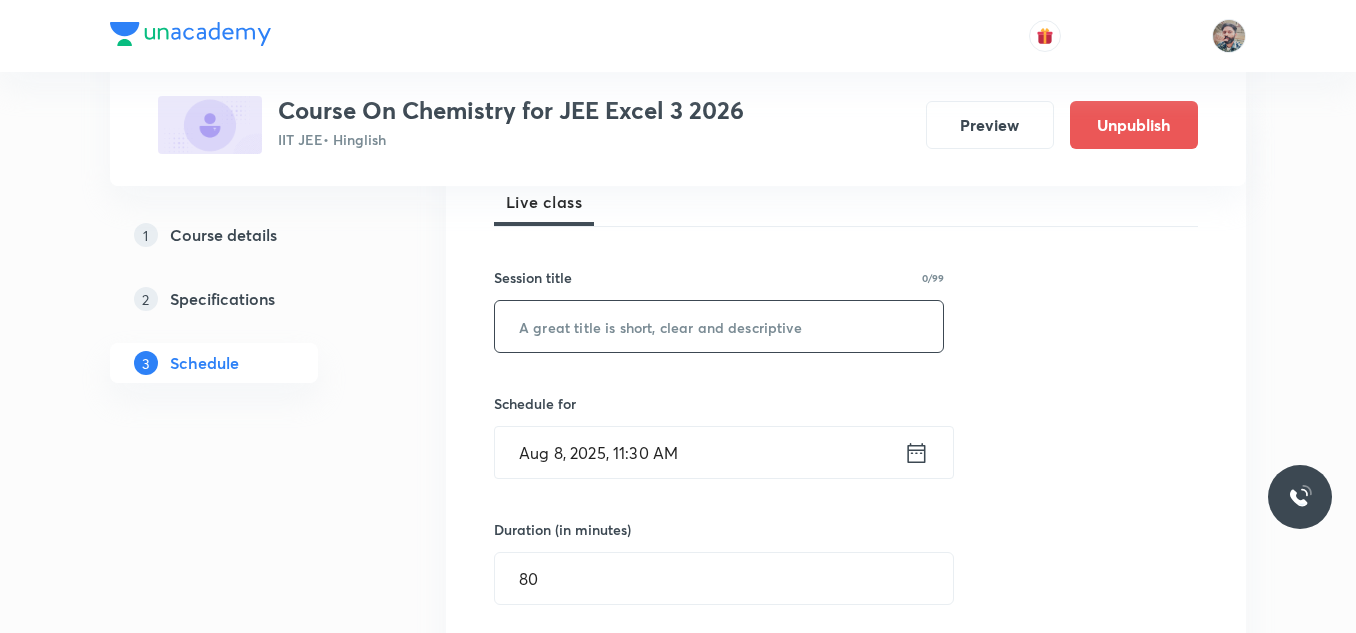 click at bounding box center (719, 326) 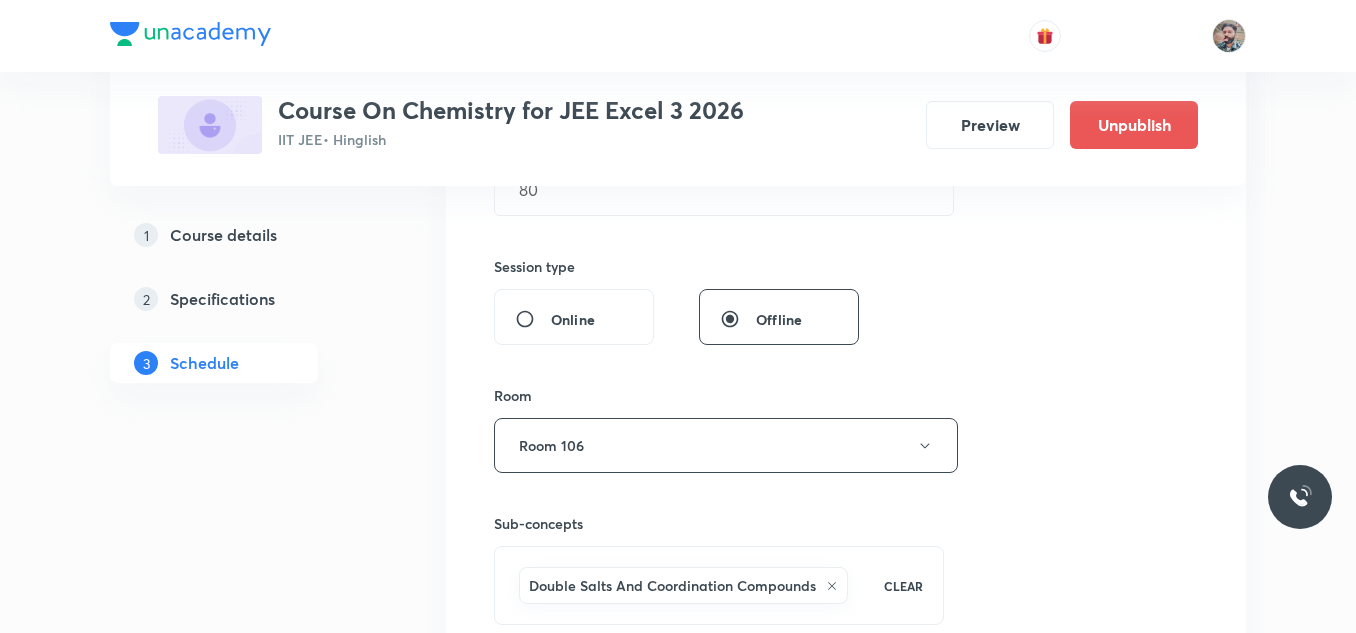 scroll, scrollTop: 800, scrollLeft: 0, axis: vertical 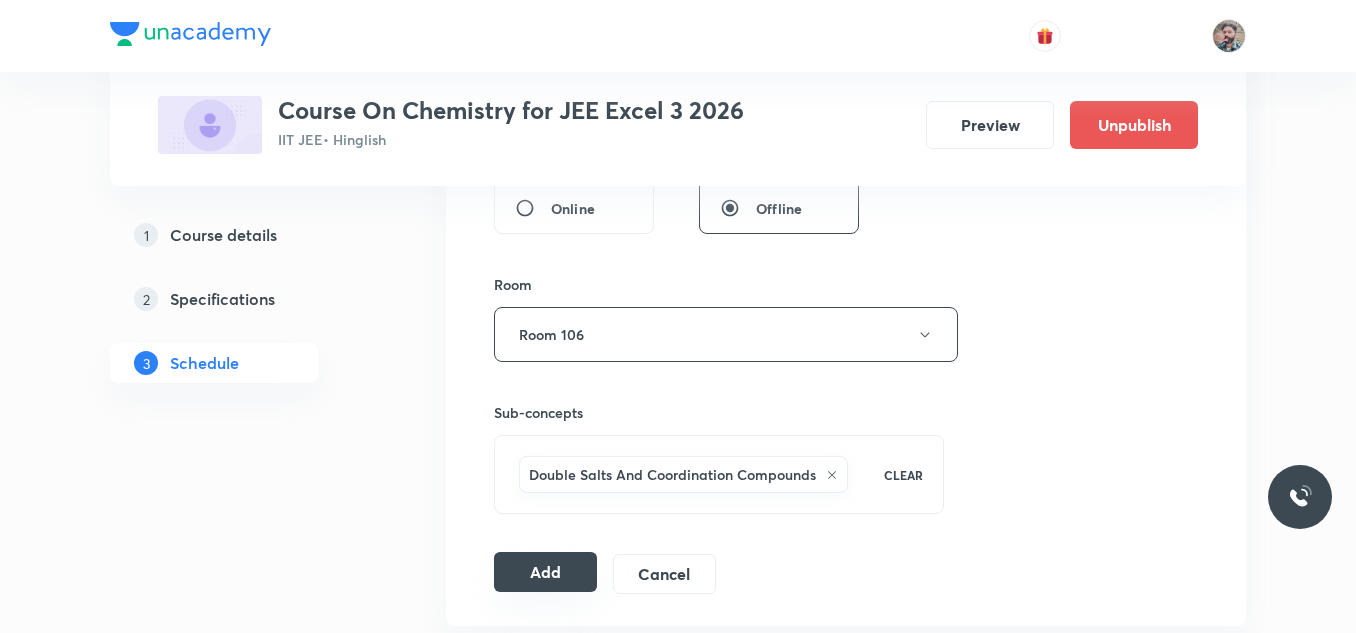 type on "Coordination Compound 10" 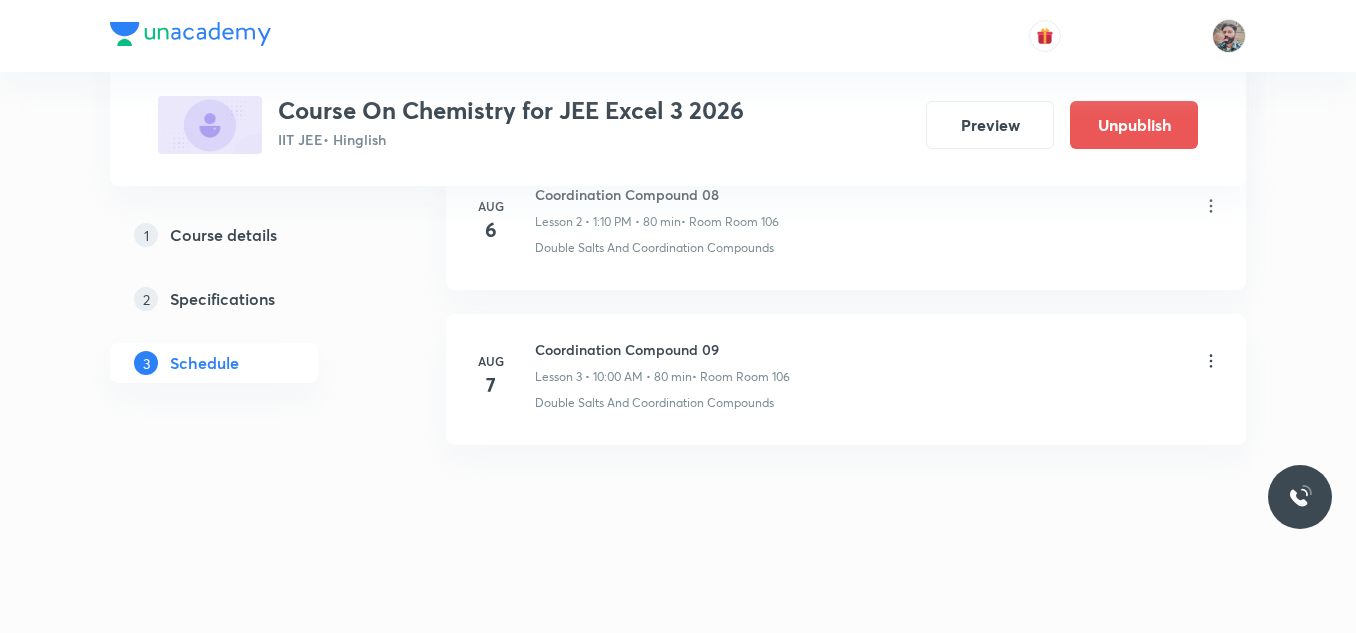 scroll, scrollTop: 516, scrollLeft: 0, axis: vertical 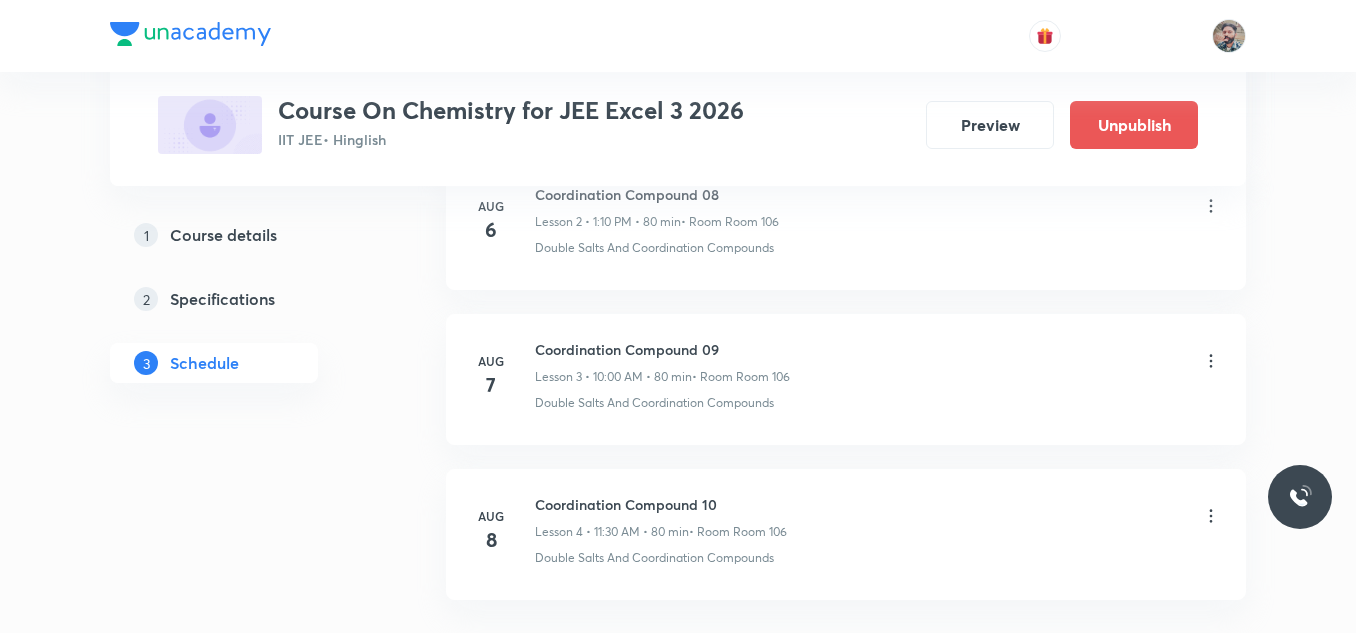 click on "Plus Courses Course On Chemistry for JEE Excel 3 2026 IIT JEE  • Hinglish Preview Unpublish 1 Course details 2 Specifications 3 Schedule Schedule 4  classes Add new session Aug 5 Coordination Compound 07 Lesson 1 • 10:00 AM • 80 min  • Room Room 106 Double Salts And Coordination Compounds Aug 6 Coordination Compound 08 Lesson 2 • 1:10 PM • 80 min  • Room Room 106 Double Salts And Coordination Compounds Aug 7 Coordination Compound 09 Lesson 3 • 10:00 AM • 80 min  • Room Room 106 Double Salts And Coordination Compounds Aug 8 Coordination Compound 10 Lesson 4 • 11:30 AM • 80 min  • Room Room 106 Double Salts And Coordination Compounds" at bounding box center [678, 136] 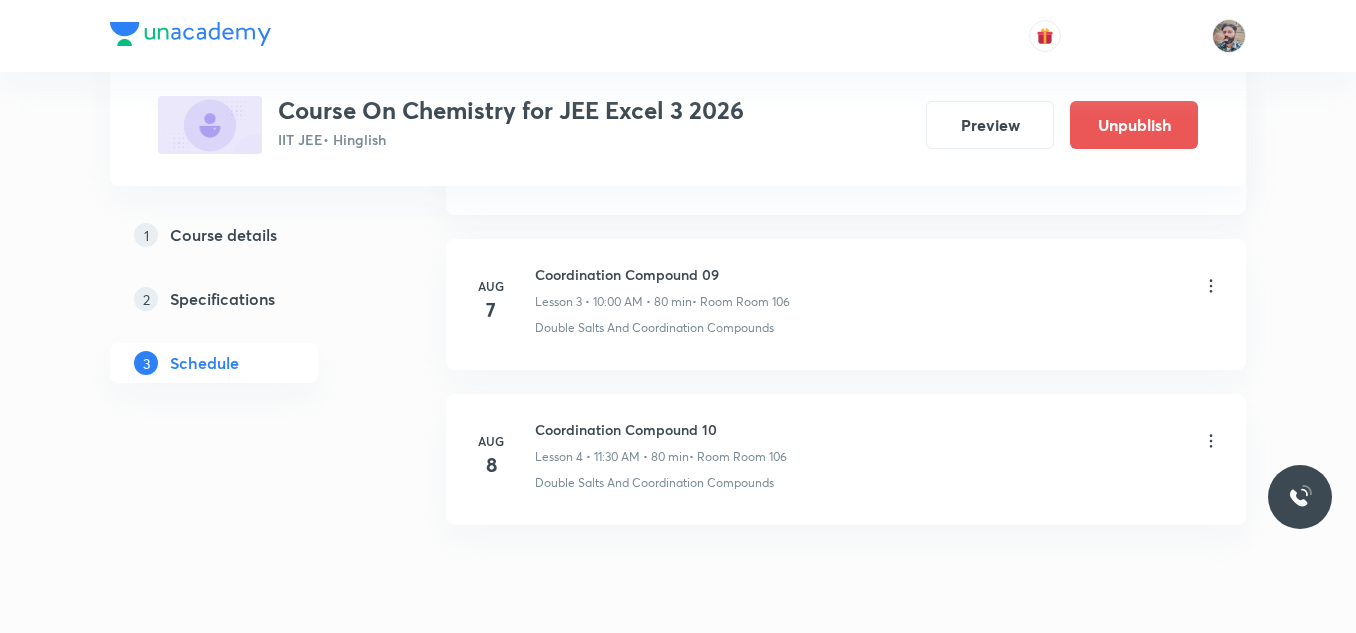 scroll, scrollTop: 600, scrollLeft: 0, axis: vertical 